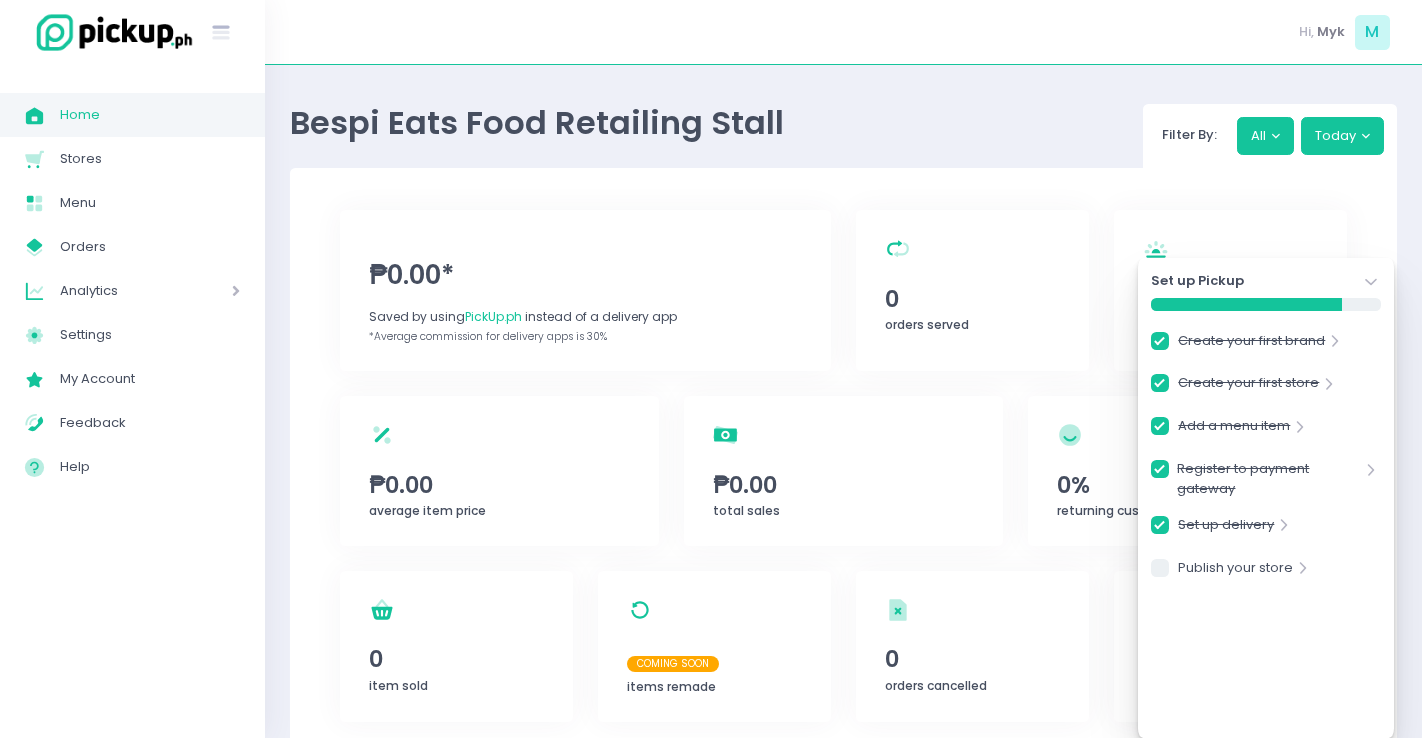checkbox on "true" 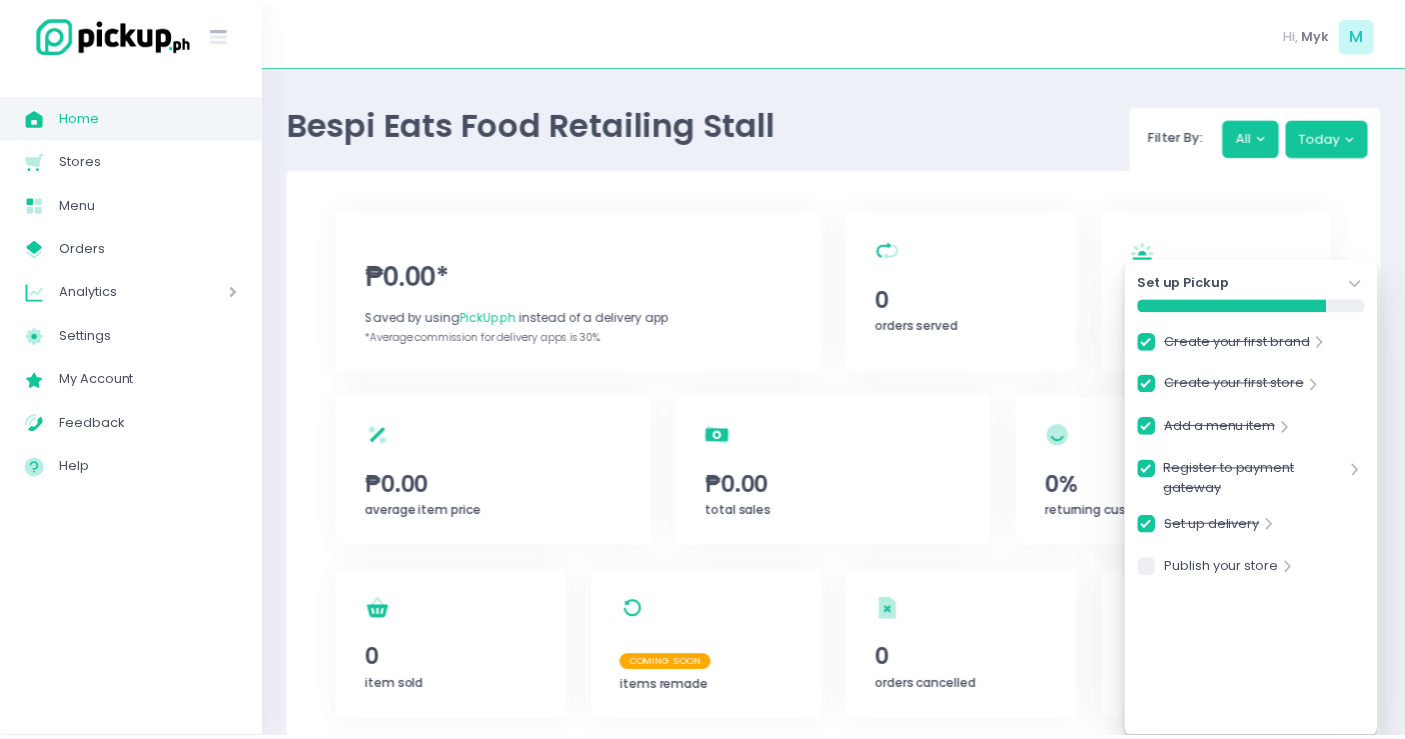 scroll, scrollTop: 0, scrollLeft: 0, axis: both 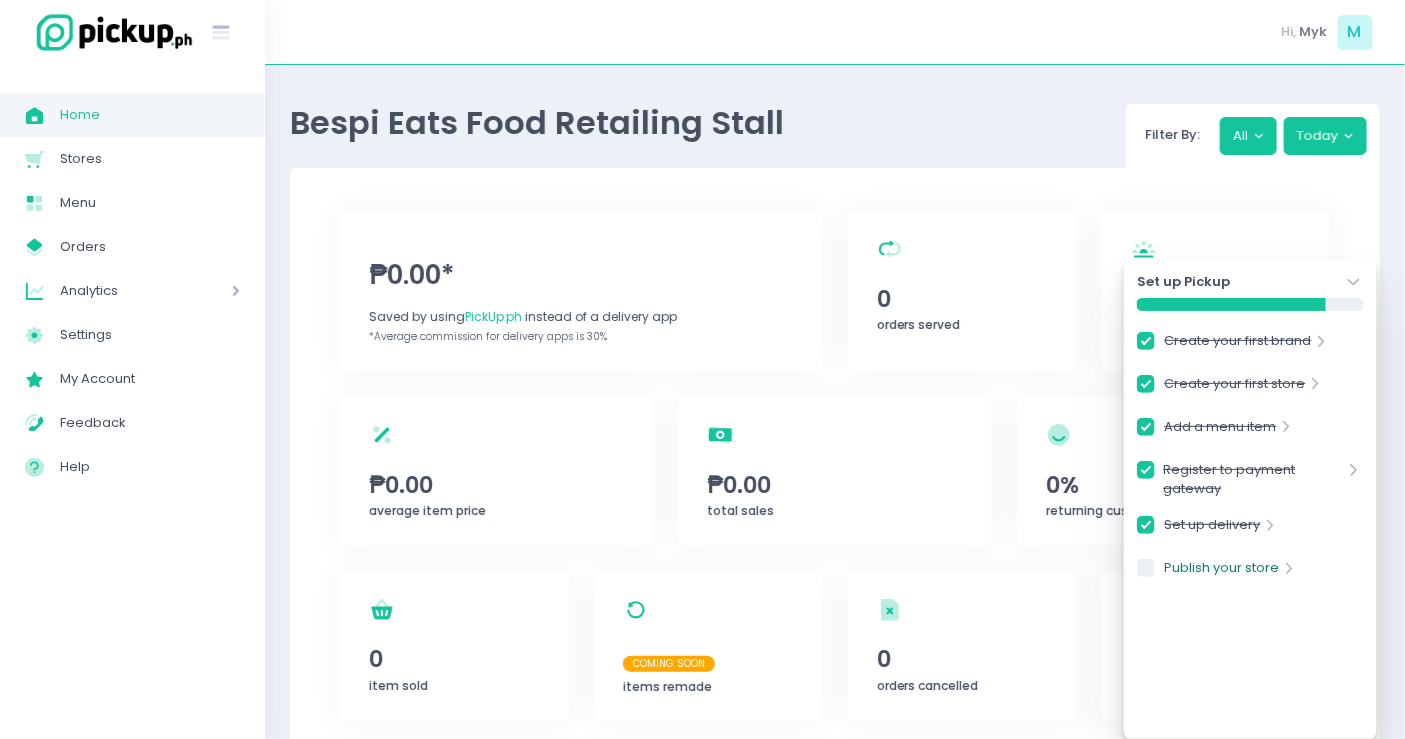 click on "Publish your store" at bounding box center [1222, 571] 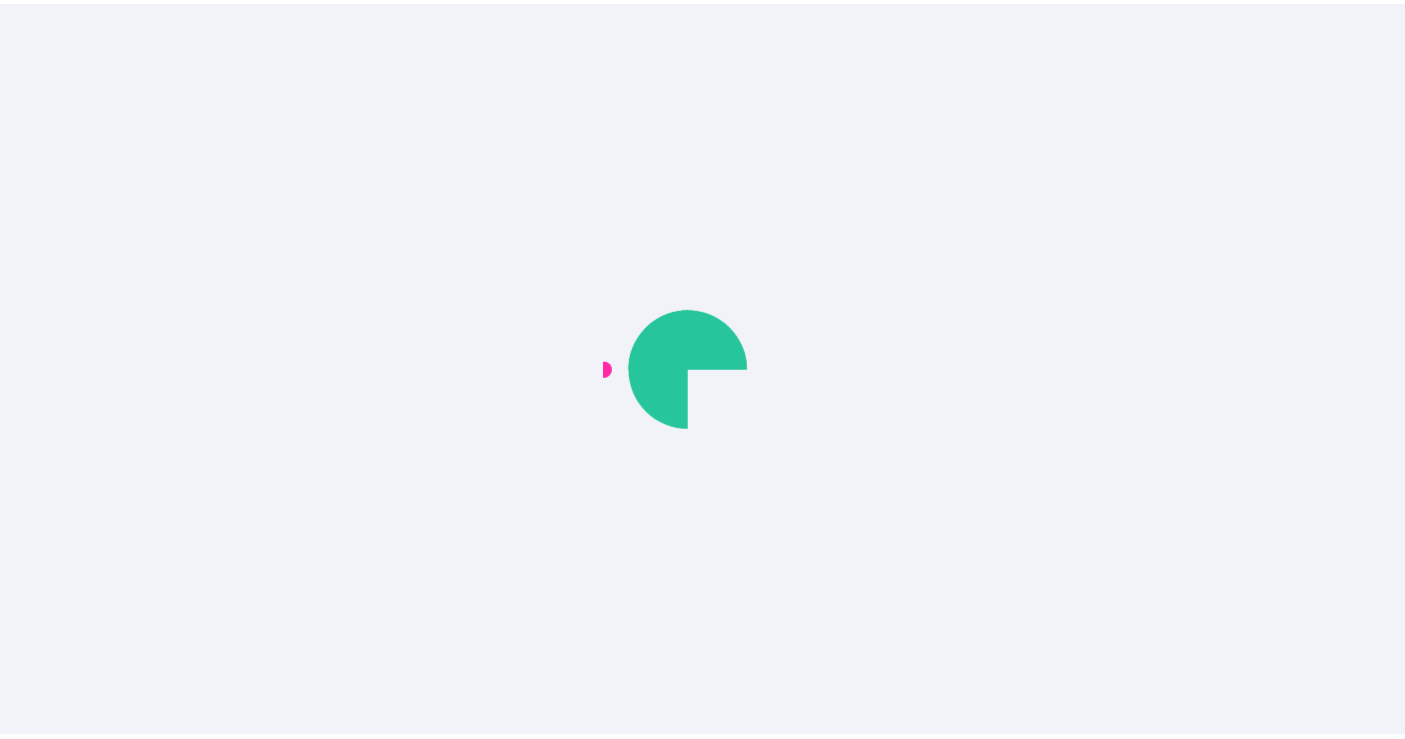 scroll, scrollTop: 0, scrollLeft: 0, axis: both 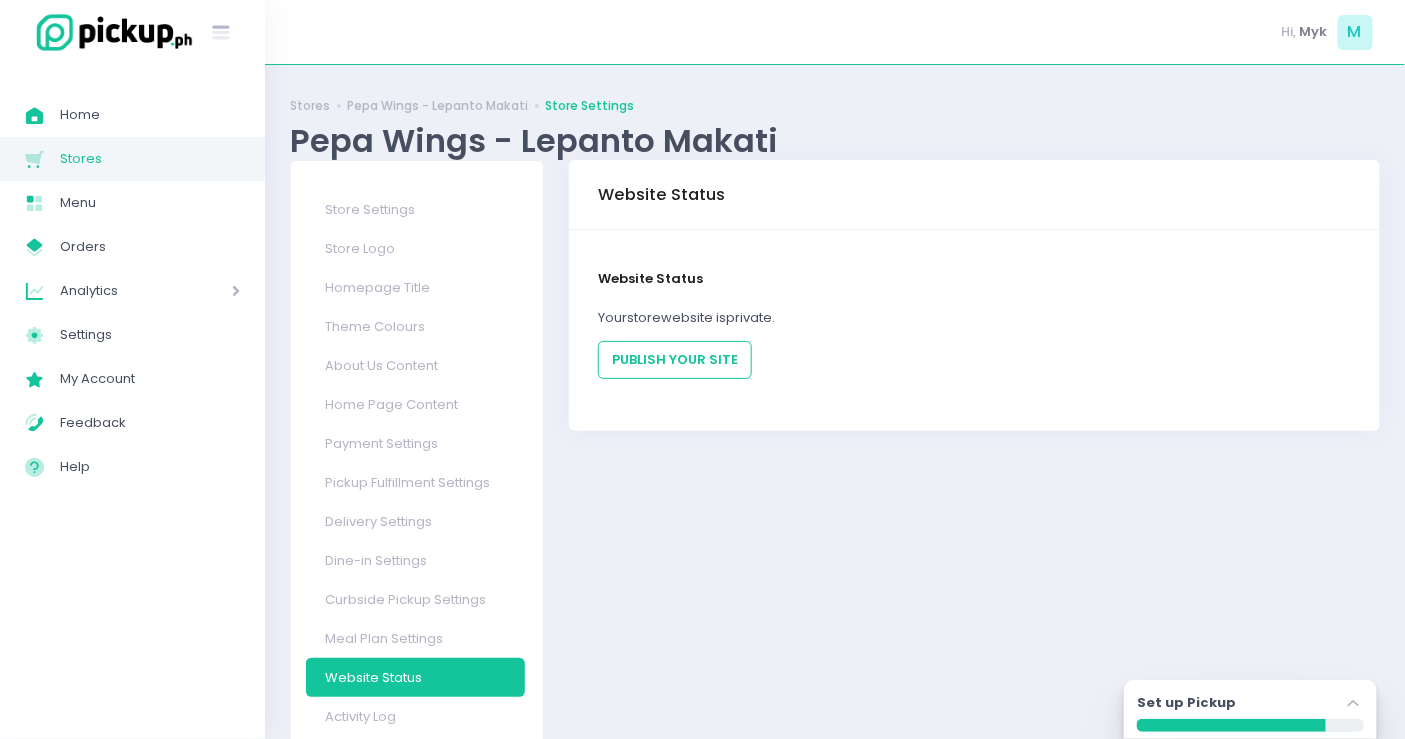 click on "Stores" at bounding box center (150, 159) 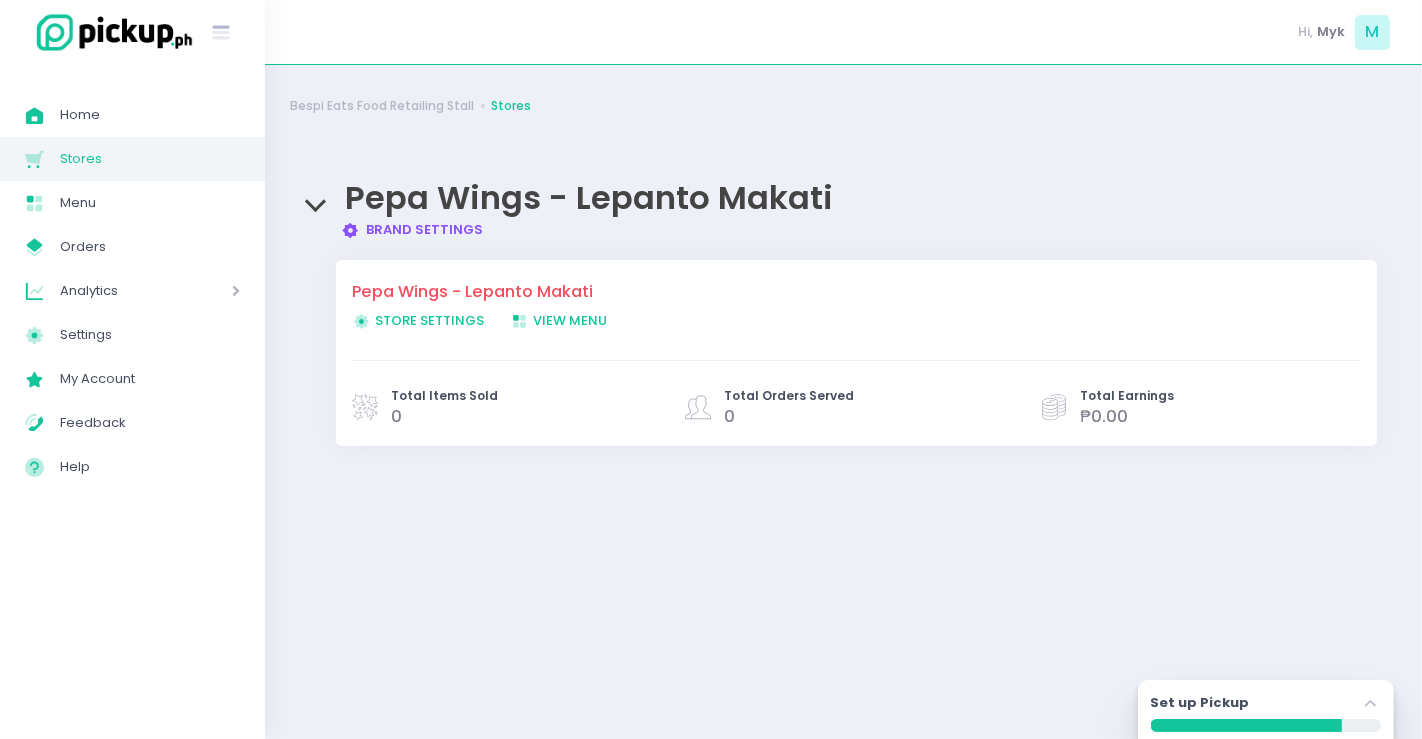 click on "Brand Settings Created with Sketch.   Brand Settings" at bounding box center (412, 229) 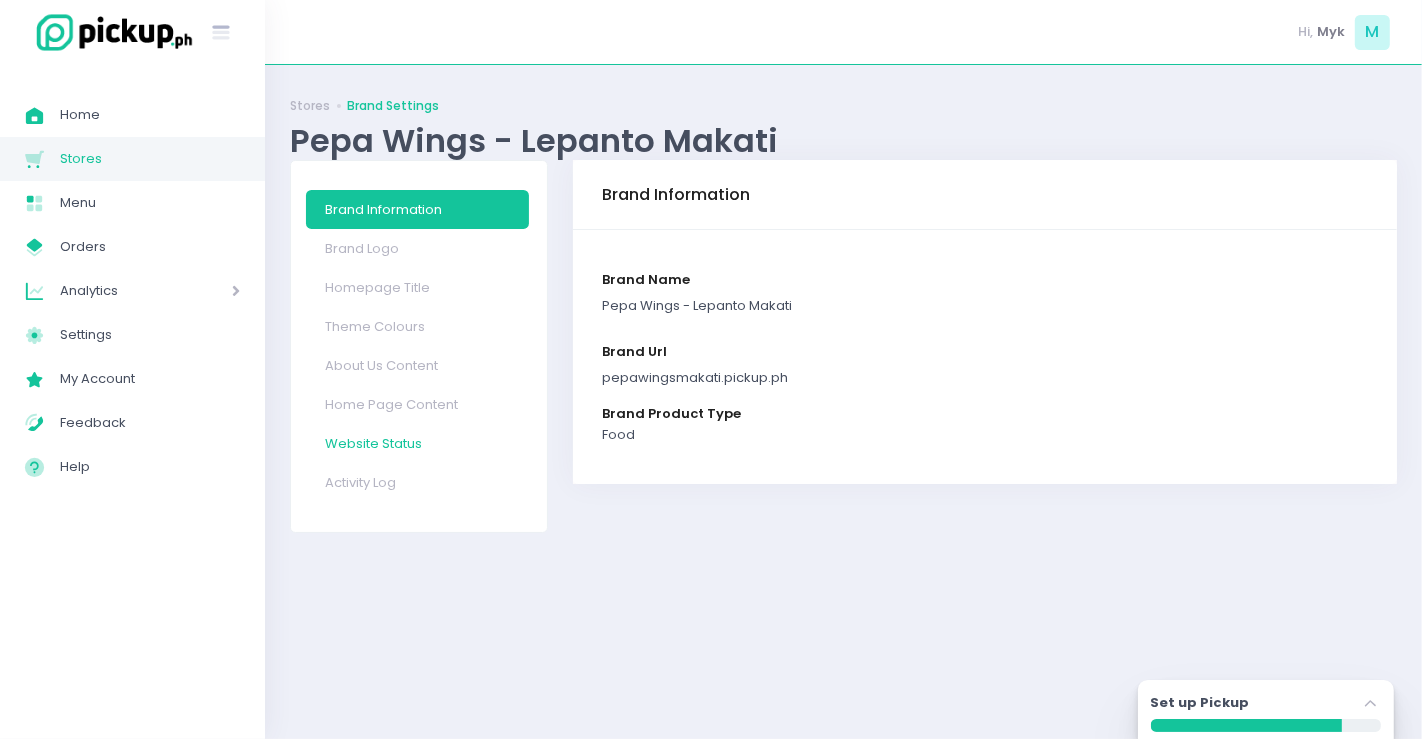 click on "Website Status" at bounding box center (418, 443) 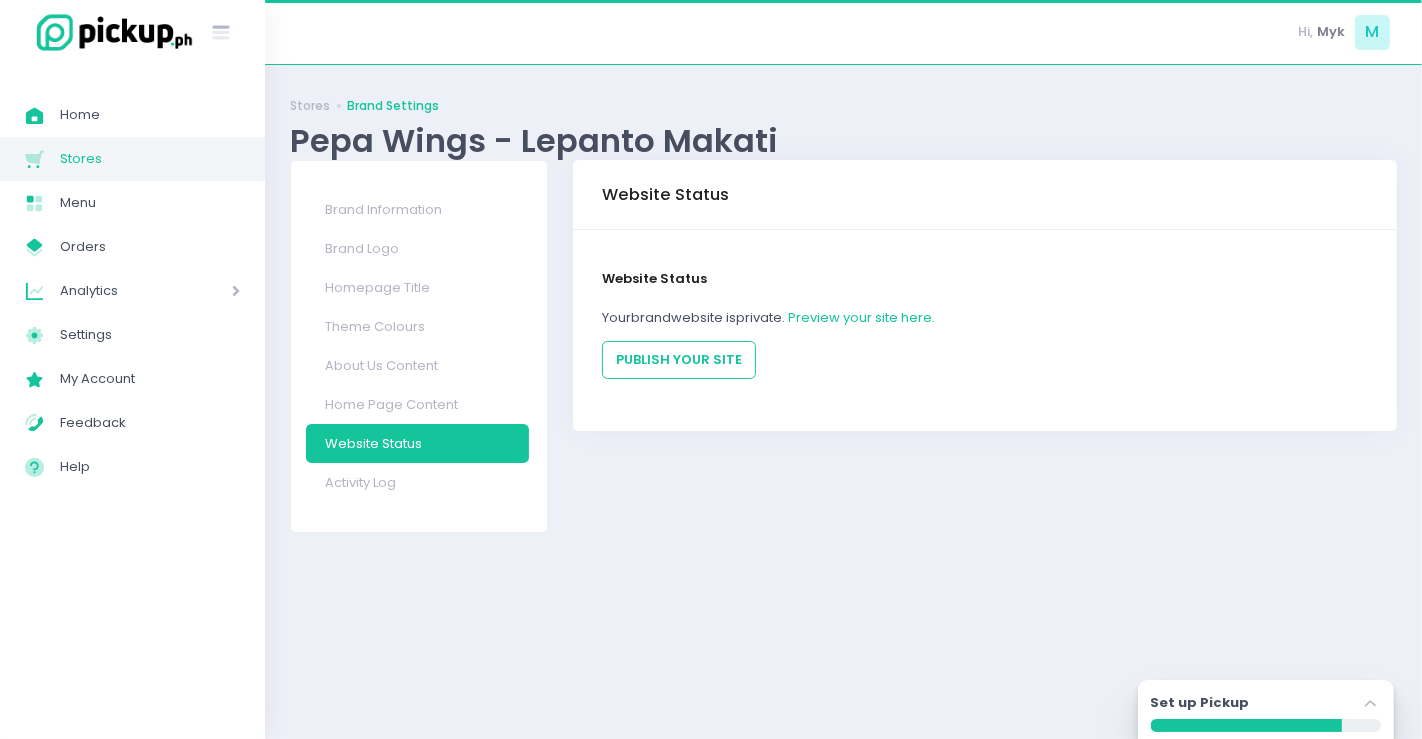 click on "Website Status Your  brand  website     is  private .   Preview your site here.   PUBLISH YOUR SITE" at bounding box center [985, 324] 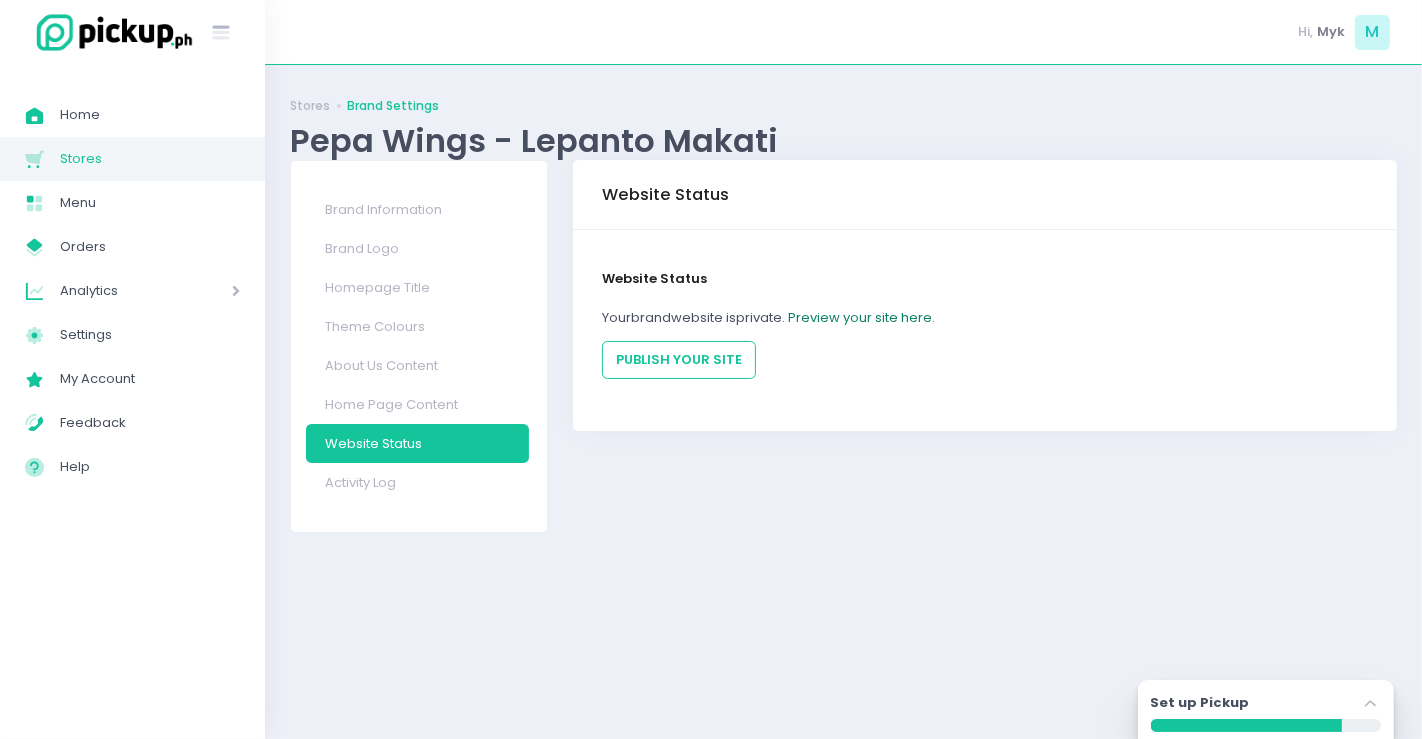 click on "Preview your site here." 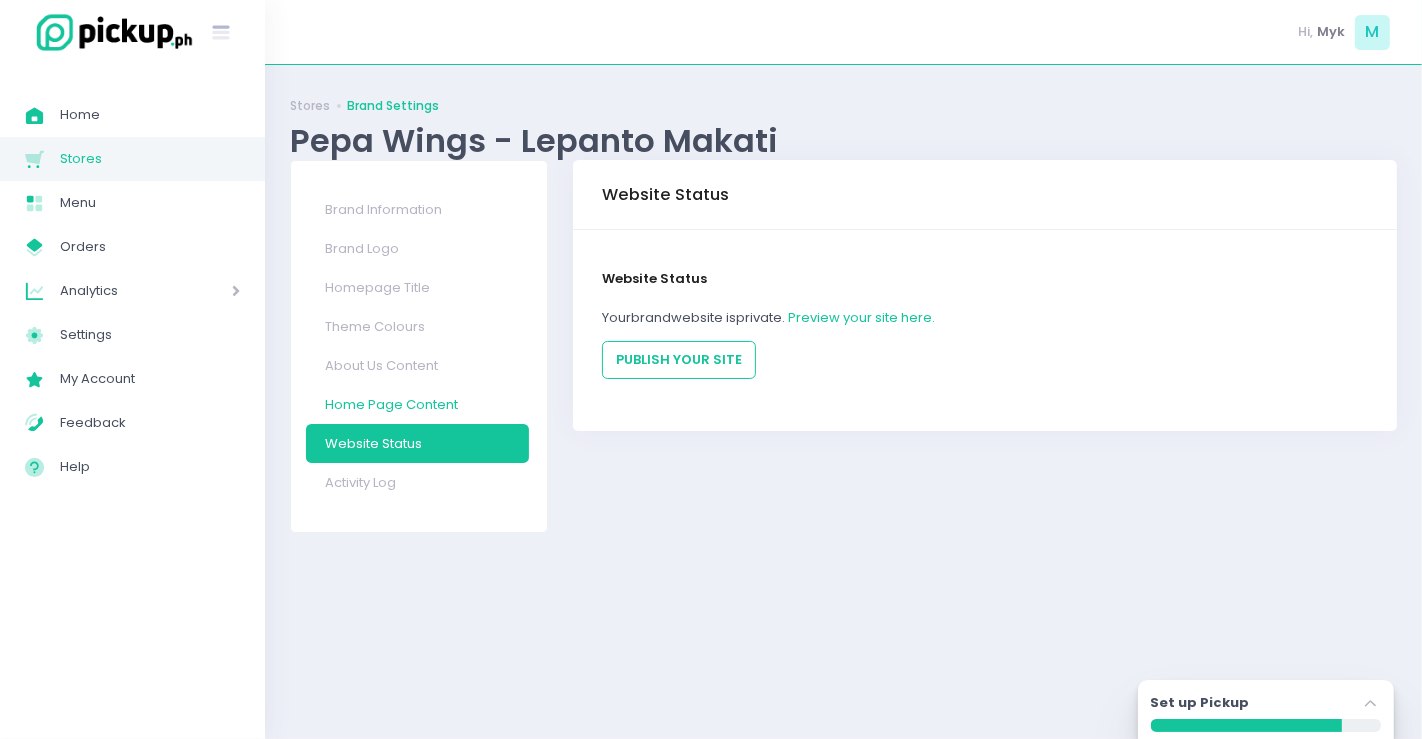 click on "Home Page Content" at bounding box center (418, 404) 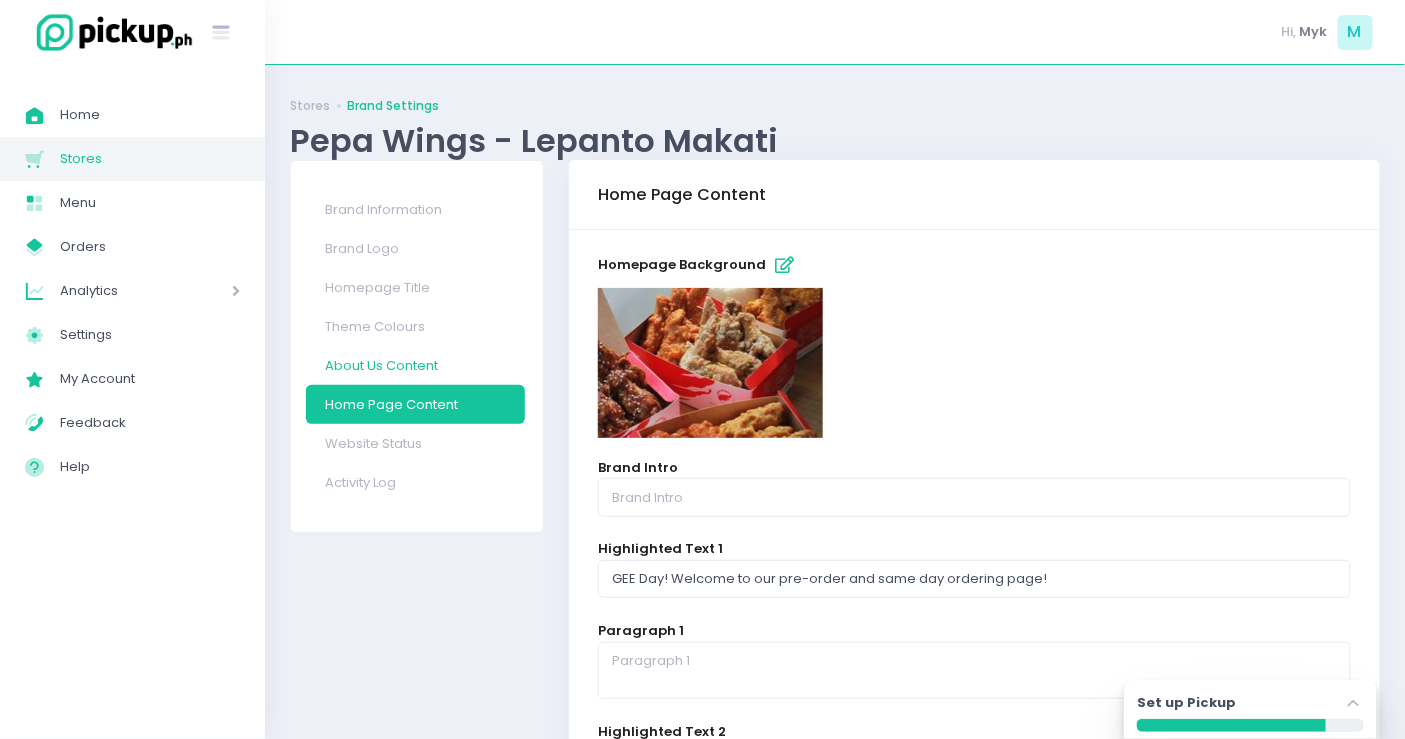 click on "About Us Content" at bounding box center [415, 365] 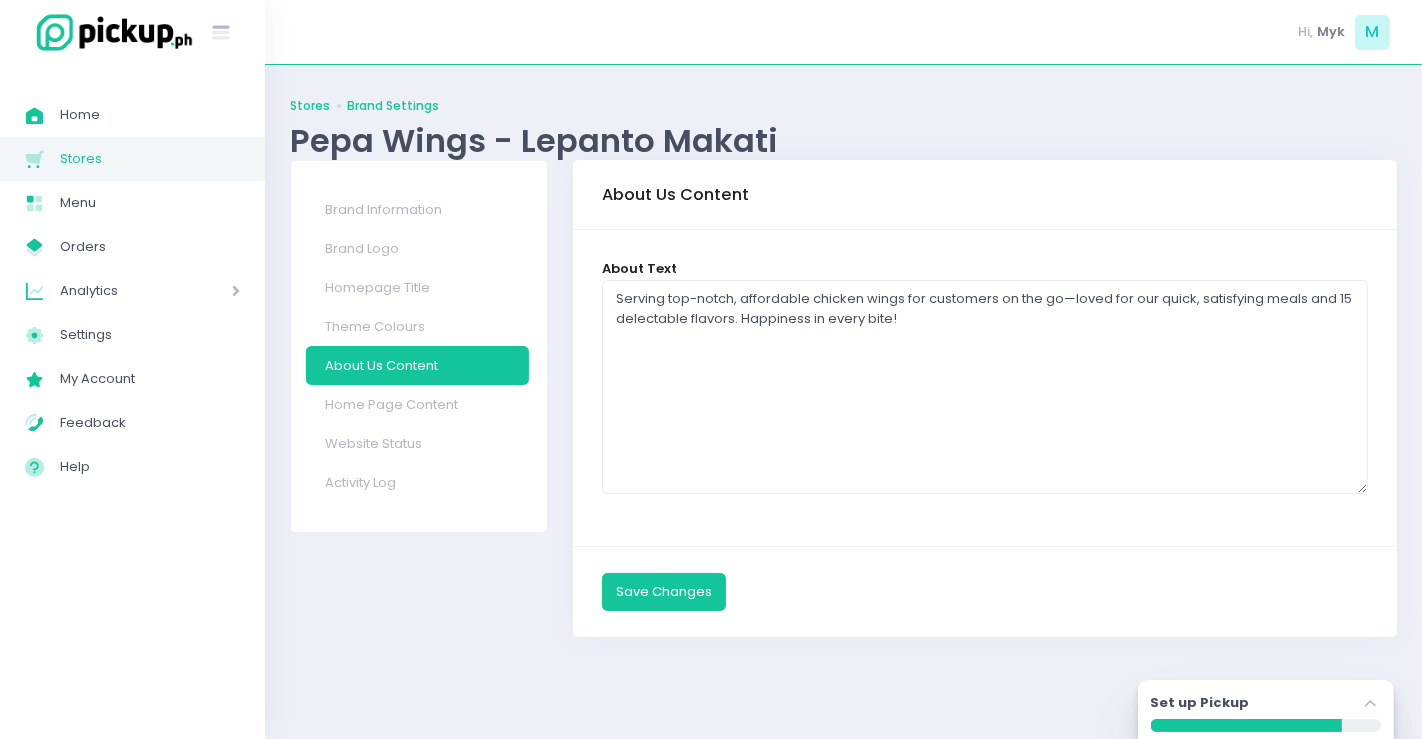 click on "Stores" at bounding box center [310, 106] 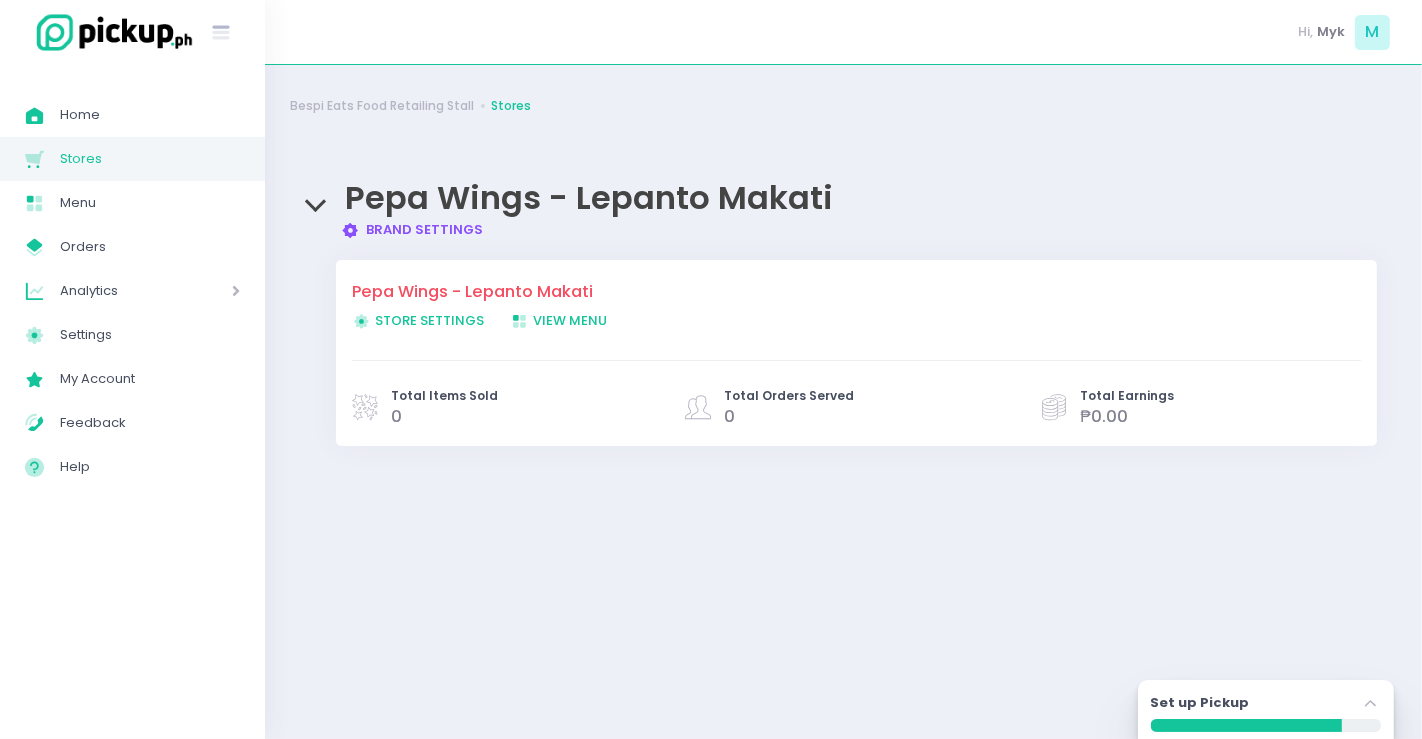 click on "Pepa Wings - Lepanto Makati Store Settings Created with Sketch. Store Settings View Menu Created with Sketch. View Menu" at bounding box center (851, 309) 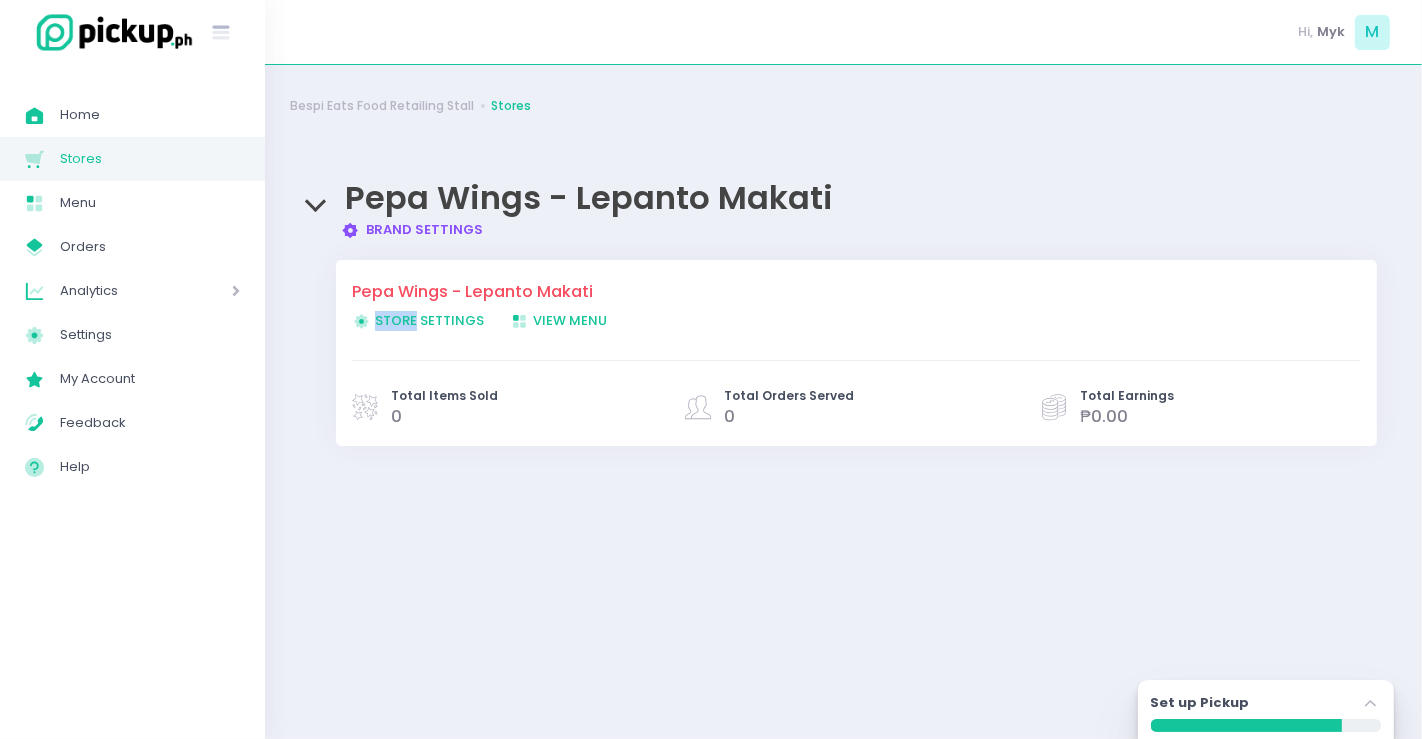 click on "Pepa Wings - Lepanto Makati Store Settings Created with Sketch. Store Settings View Menu Created with Sketch. View Menu" at bounding box center [851, 309] 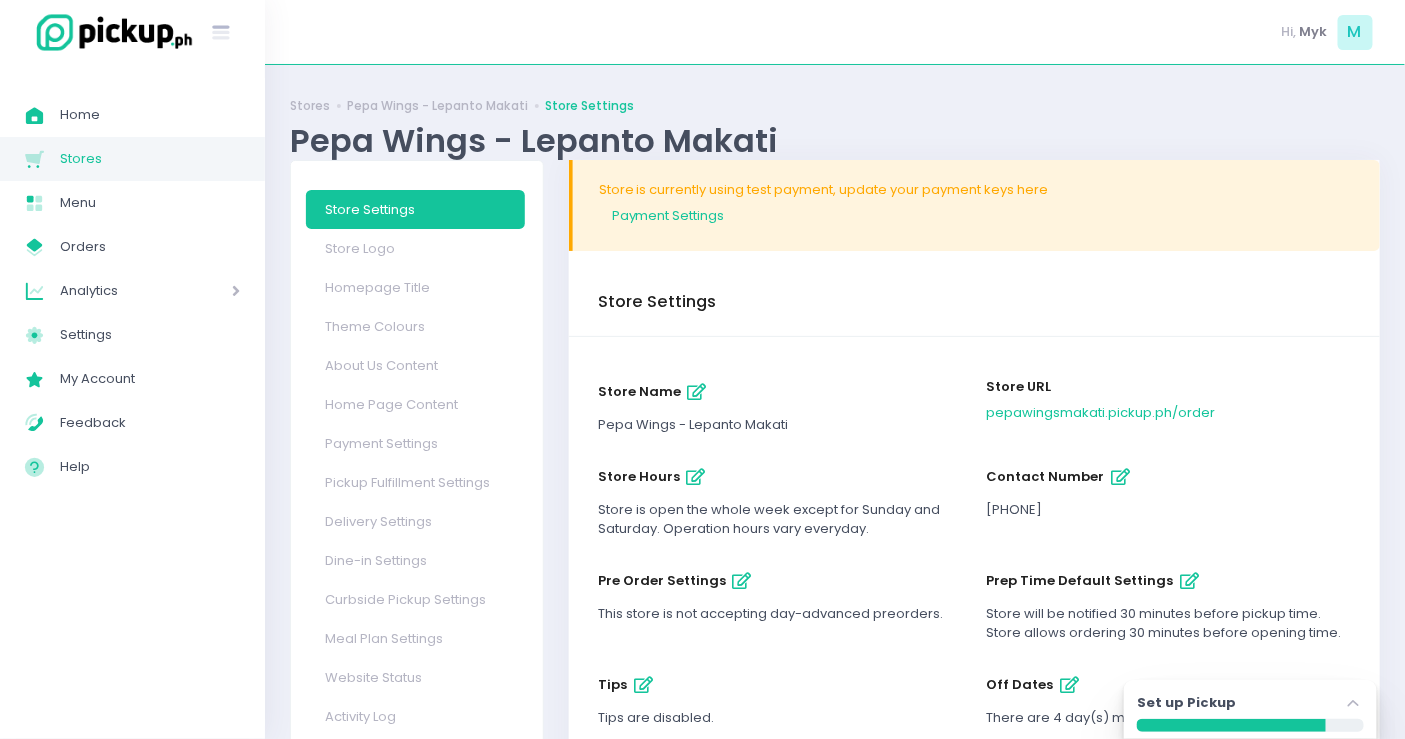 scroll, scrollTop: 235, scrollLeft: 0, axis: vertical 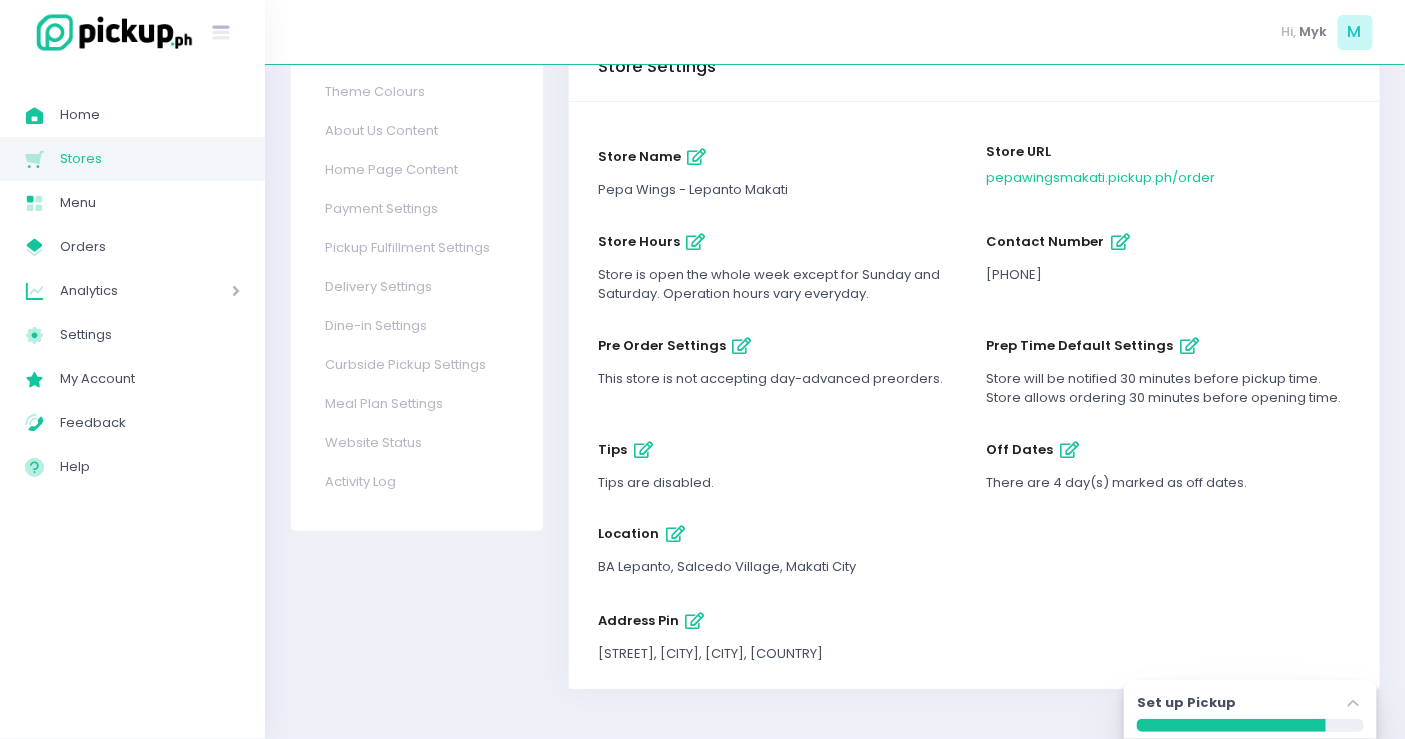 click at bounding box center [742, 346] 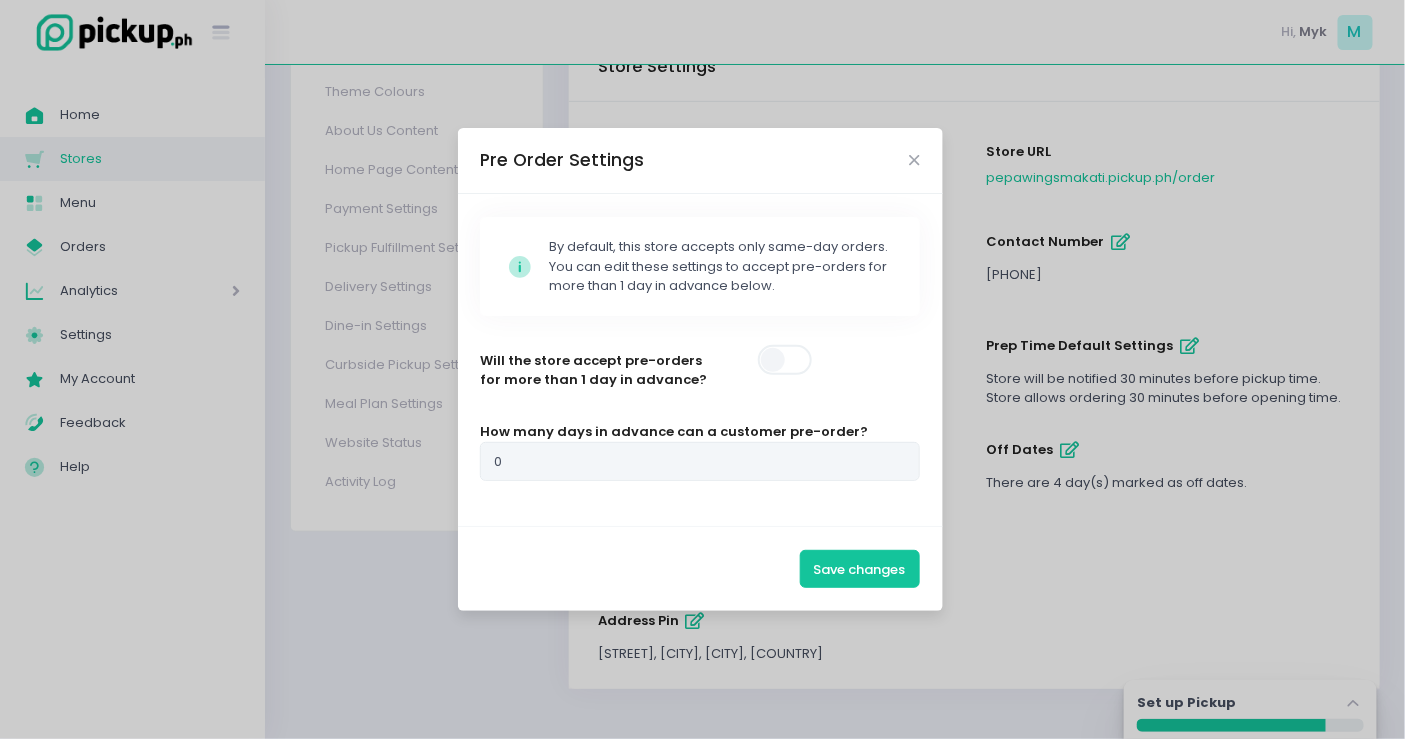 click on "Pre Order Settings Stockholm-icons / Code / Info-circle Created with Sketch. By default, this store accepts only same-day orders. You can edit these settings to accept pre-orders for more than 1 day in advance below. Will the store accept pre-orders for more than 1 day in advance?   How many days in advance can a customer pre-order?     0 Save changes" at bounding box center (702, 369) 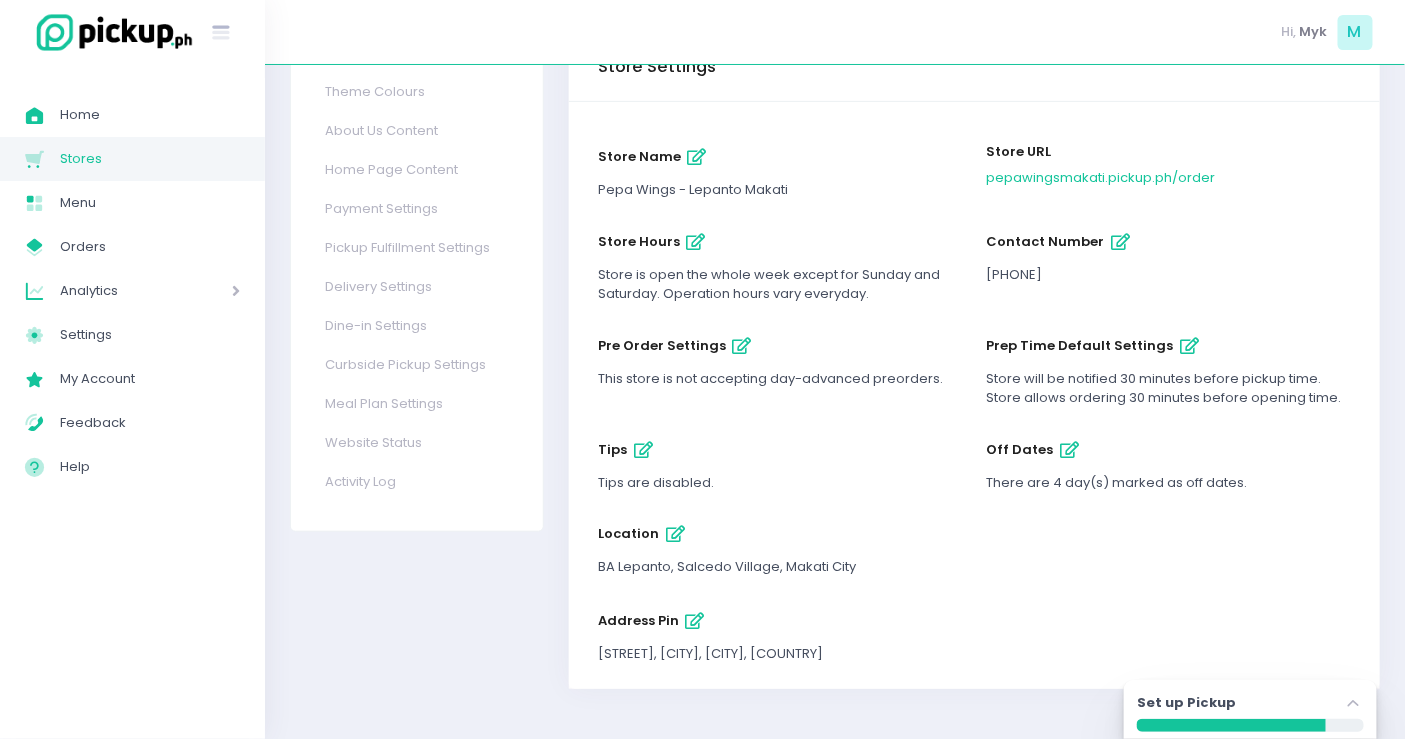 click on "pre order settings" at bounding box center [742, 346] 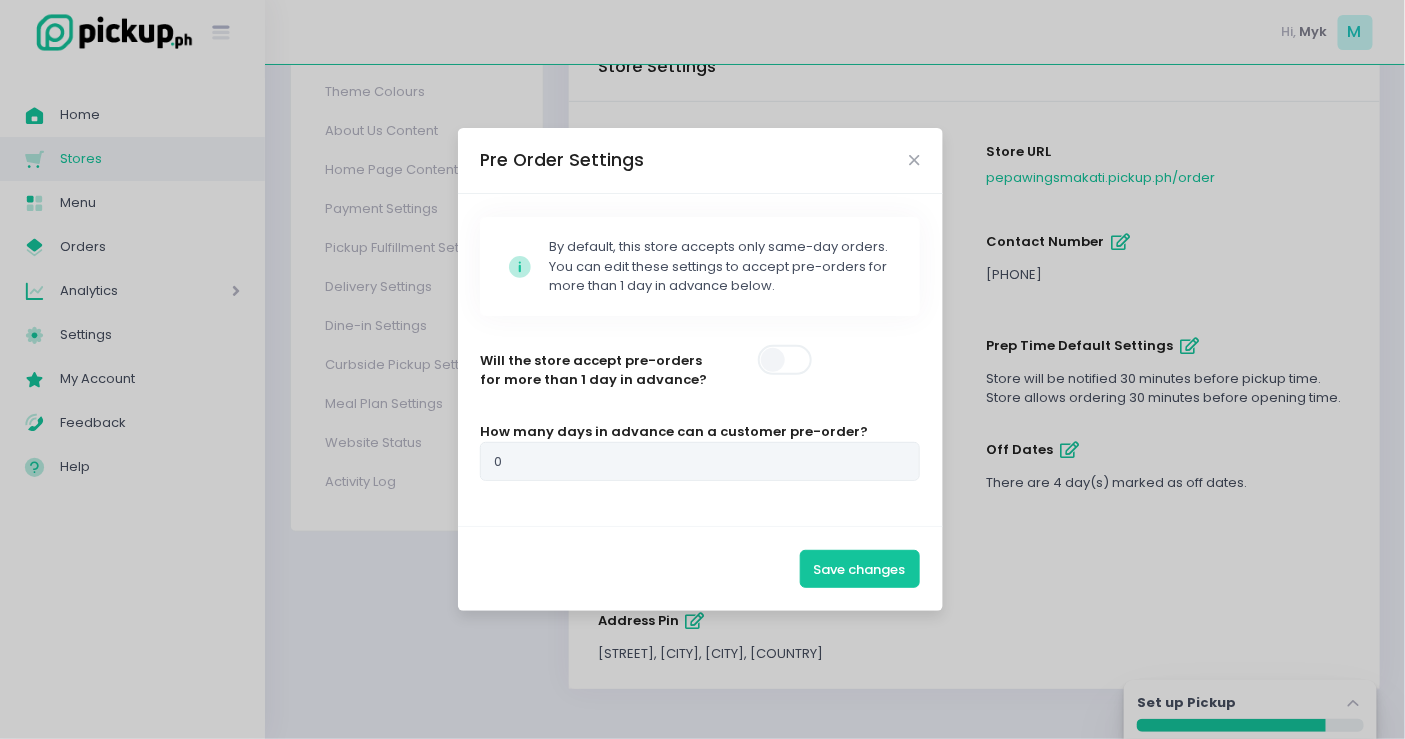 click on "Stockholm-icons / Code / Info-circle Created with Sketch. By default, this store accepts only same-day orders. You can edit these settings to accept pre-orders for more than 1 day in advance below. Will the store accept pre-orders for more than 1 day in advance?   How many days in advance can a customer pre-order?     0" at bounding box center (700, 360) 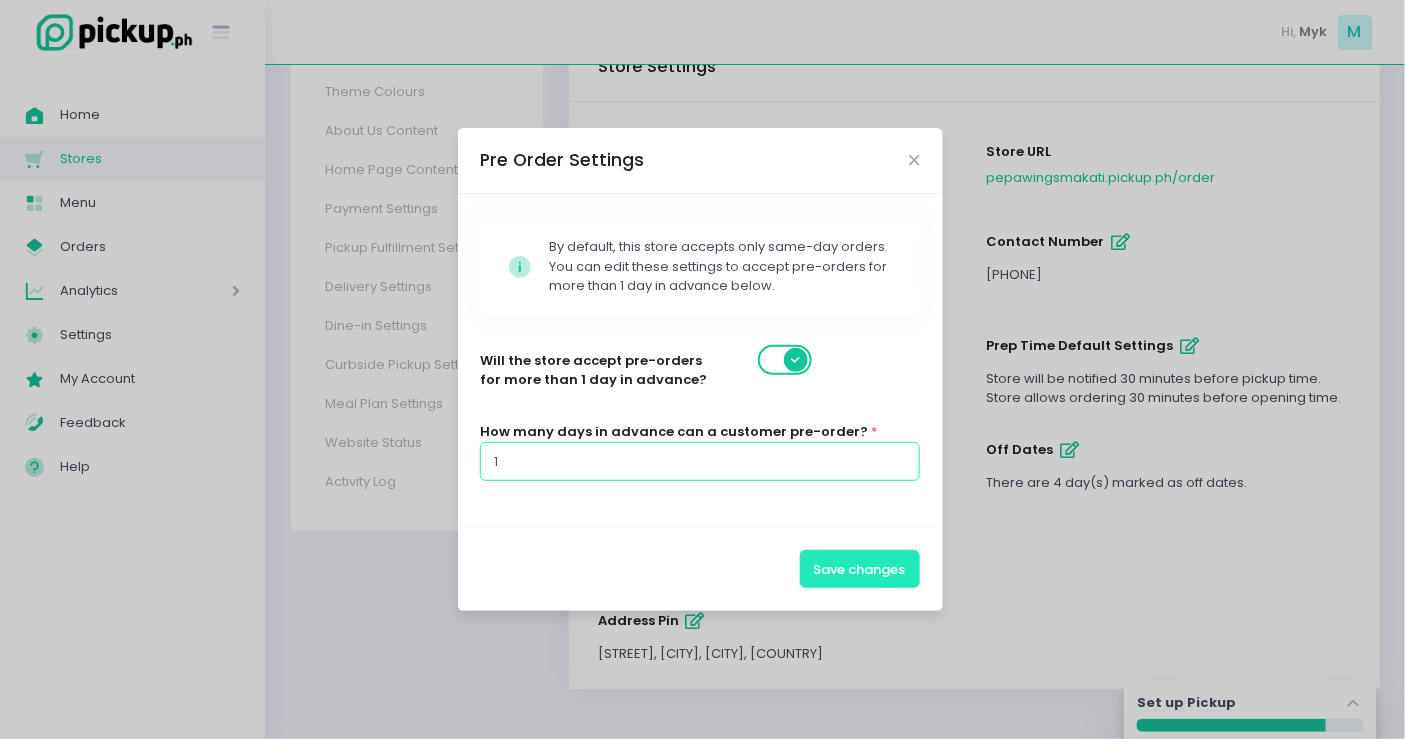 type on "1" 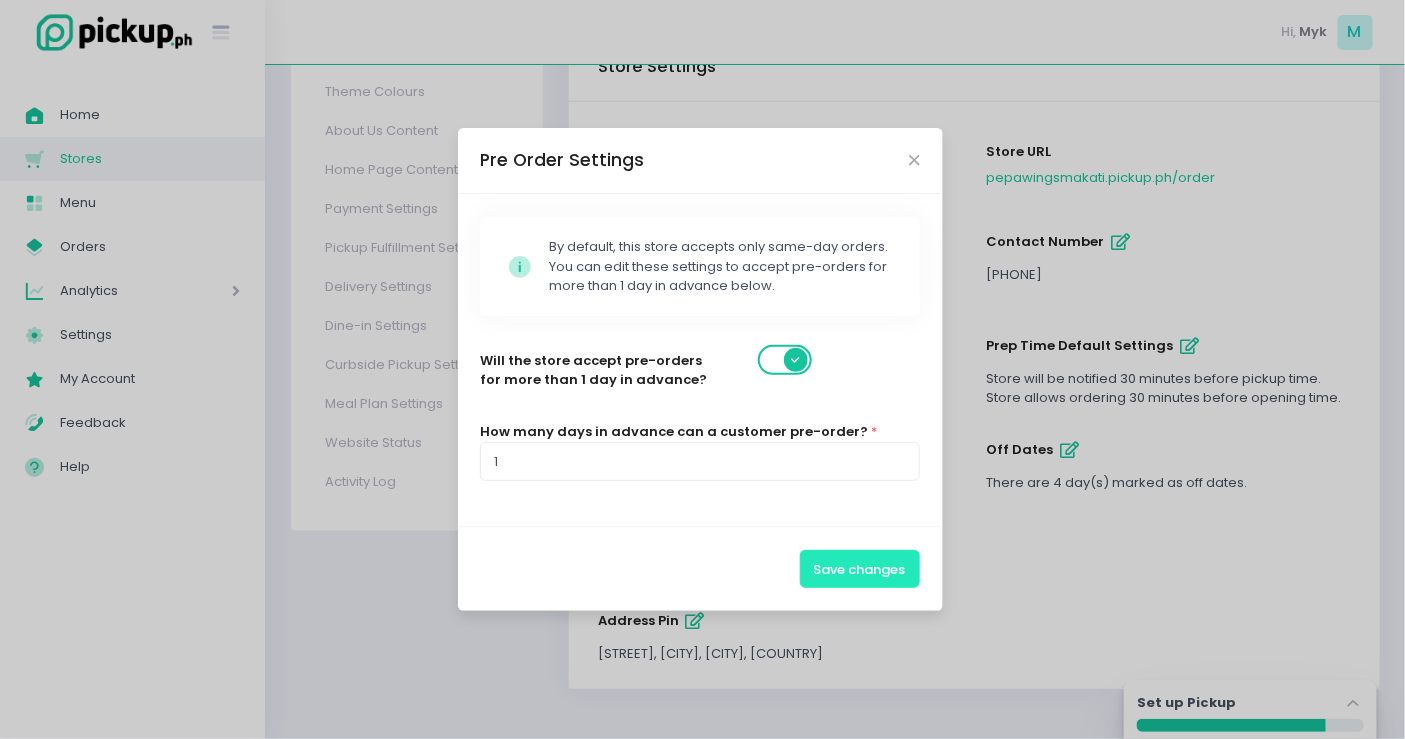 click on "Save changes" at bounding box center [860, 569] 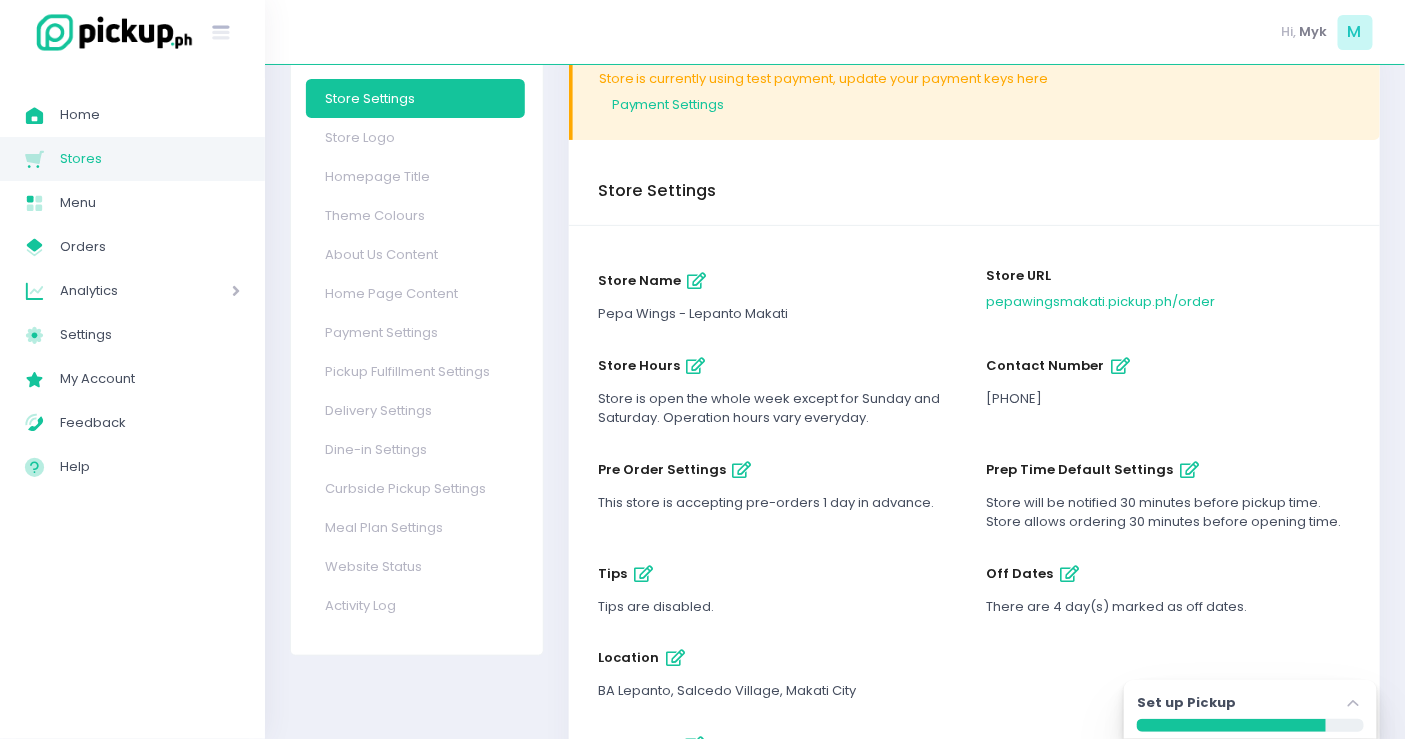 scroll, scrollTop: 235, scrollLeft: 0, axis: vertical 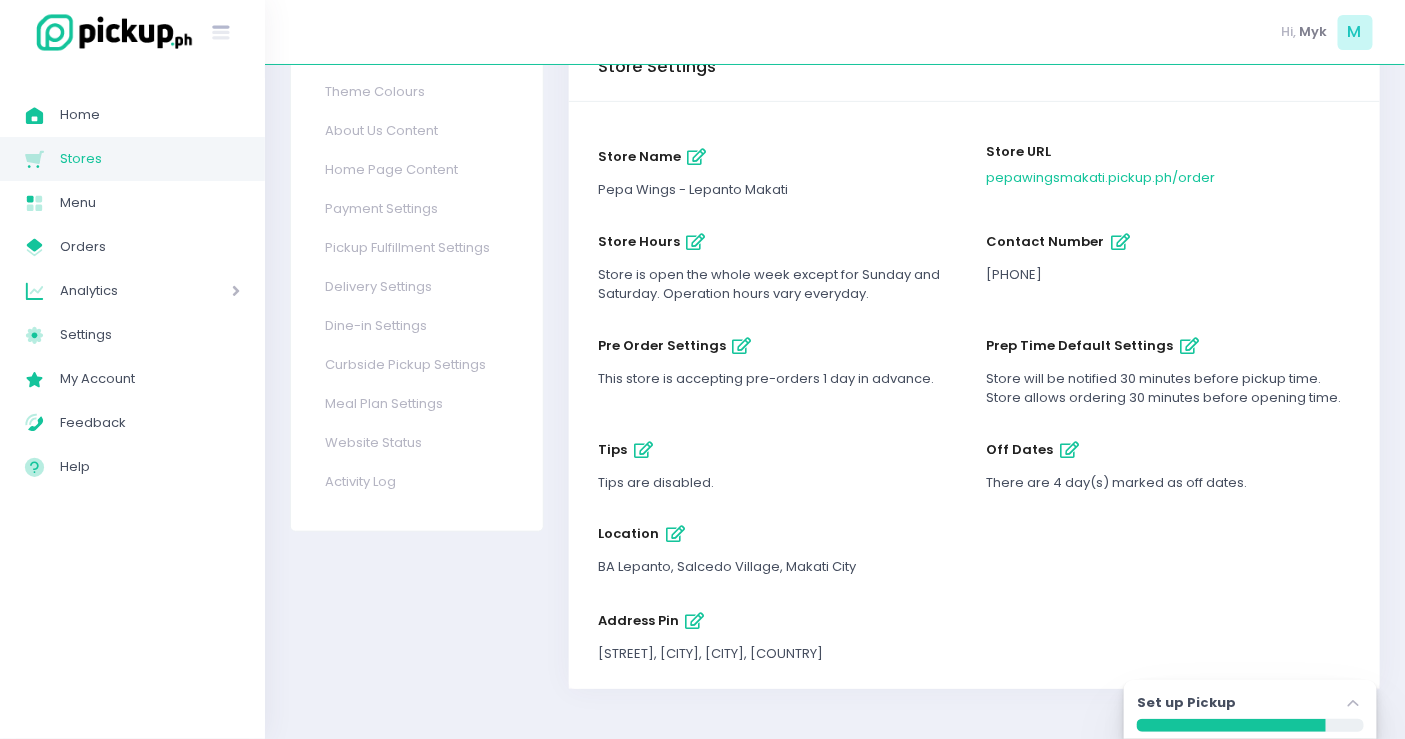 click at bounding box center (1190, 346) 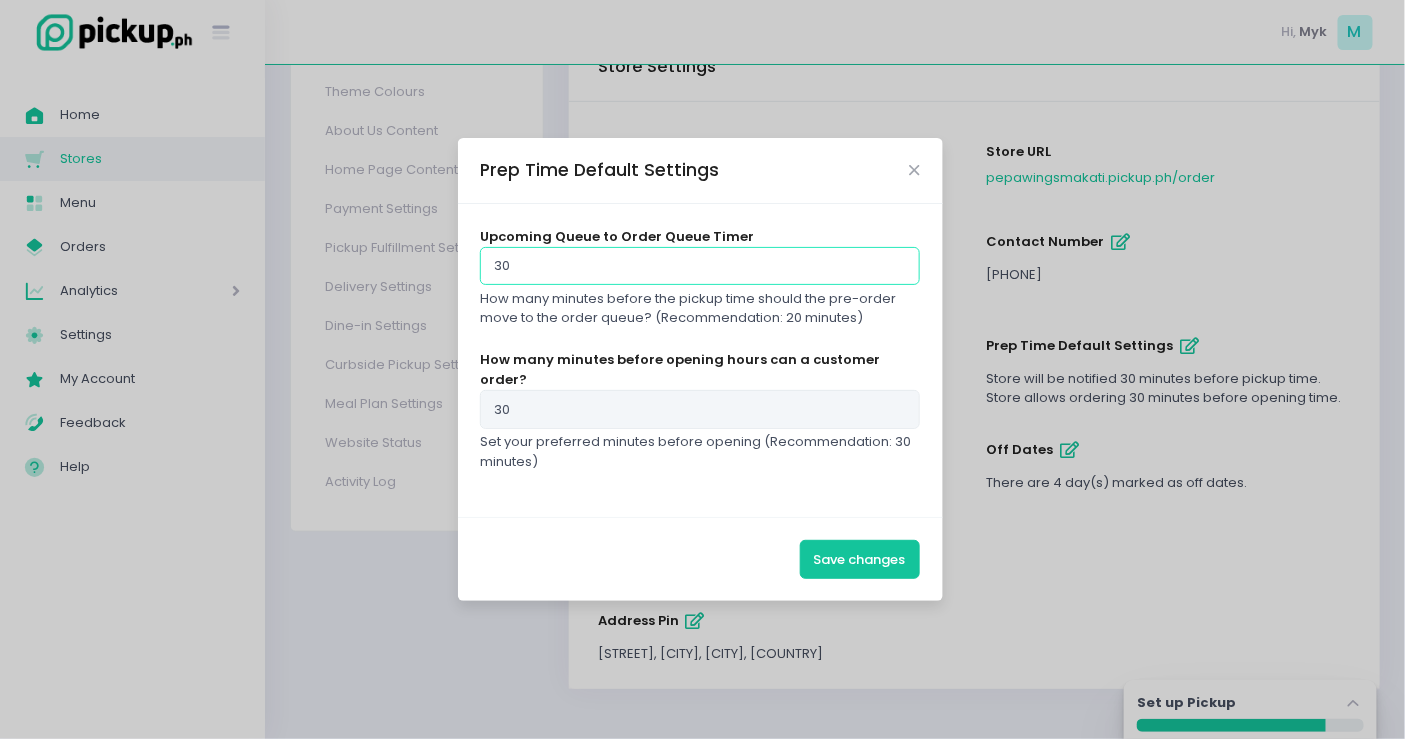 drag, startPoint x: 540, startPoint y: 272, endPoint x: 455, endPoint y: 274, distance: 85.02353 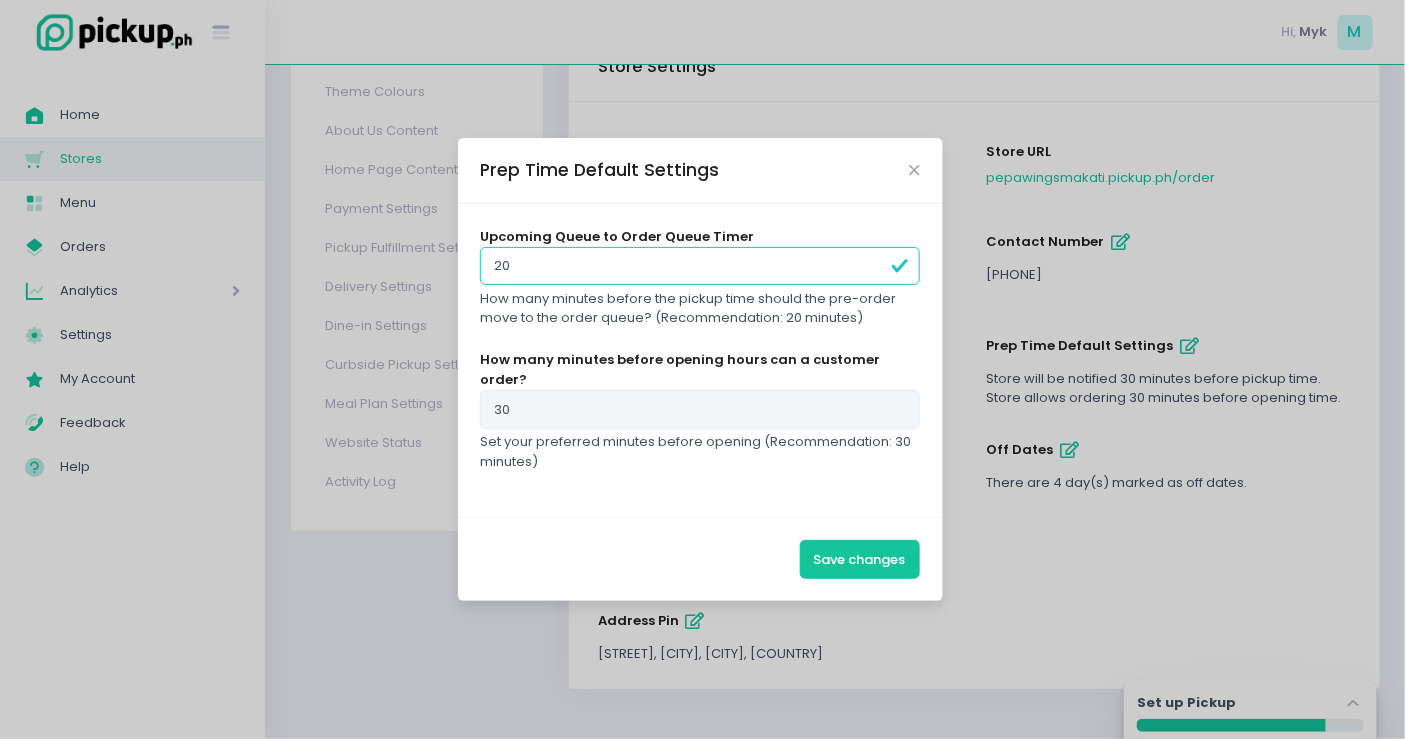 type on "20" 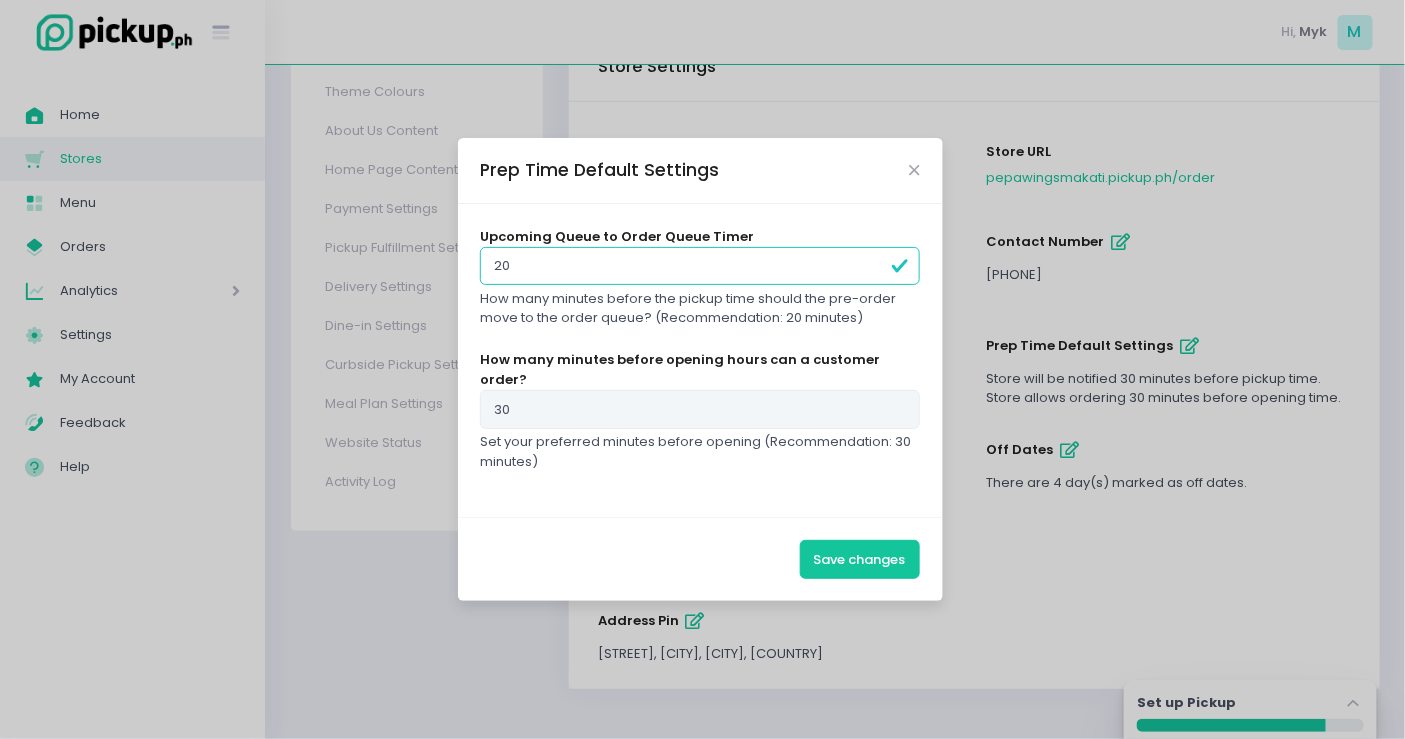 click on "Set your preferred minutes before opening (Recommendation: 30 minutes)" at bounding box center (700, 451) 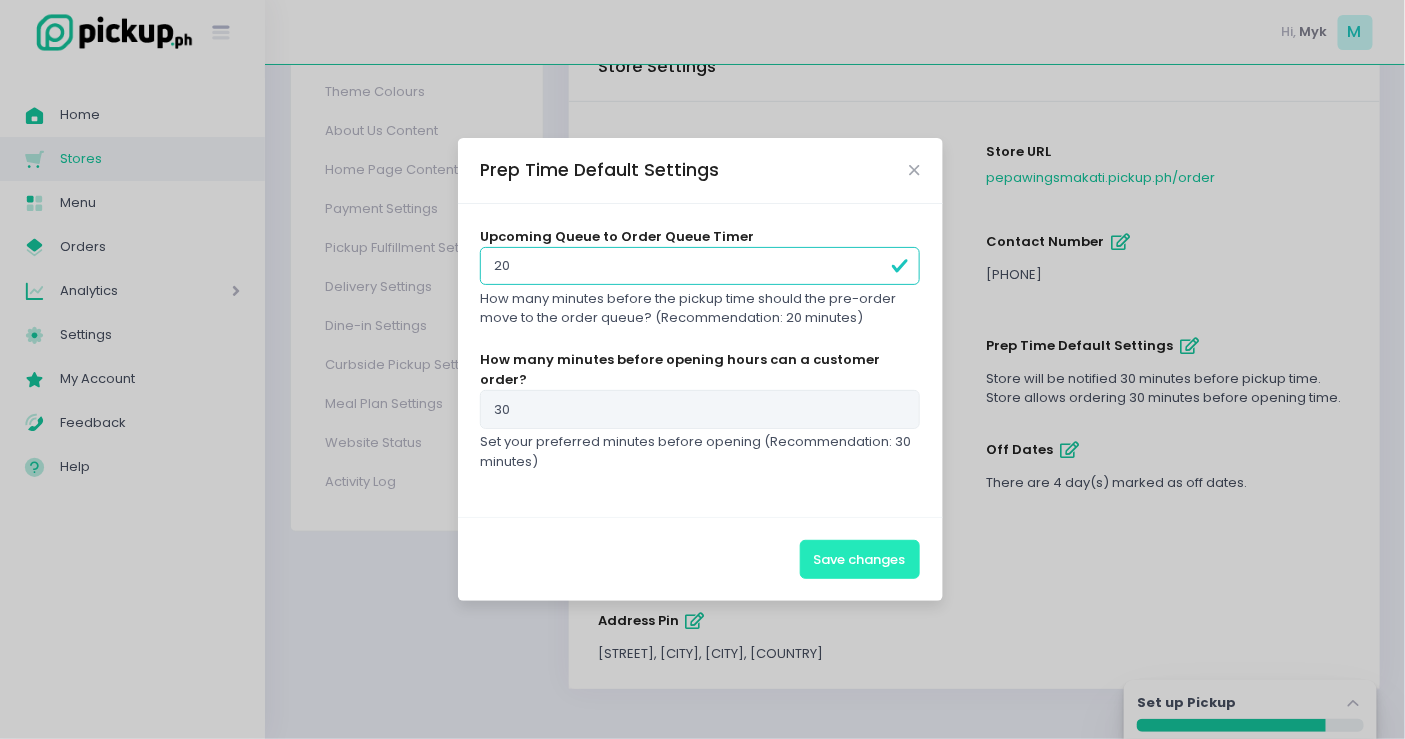click on "Save changes" at bounding box center [860, 559] 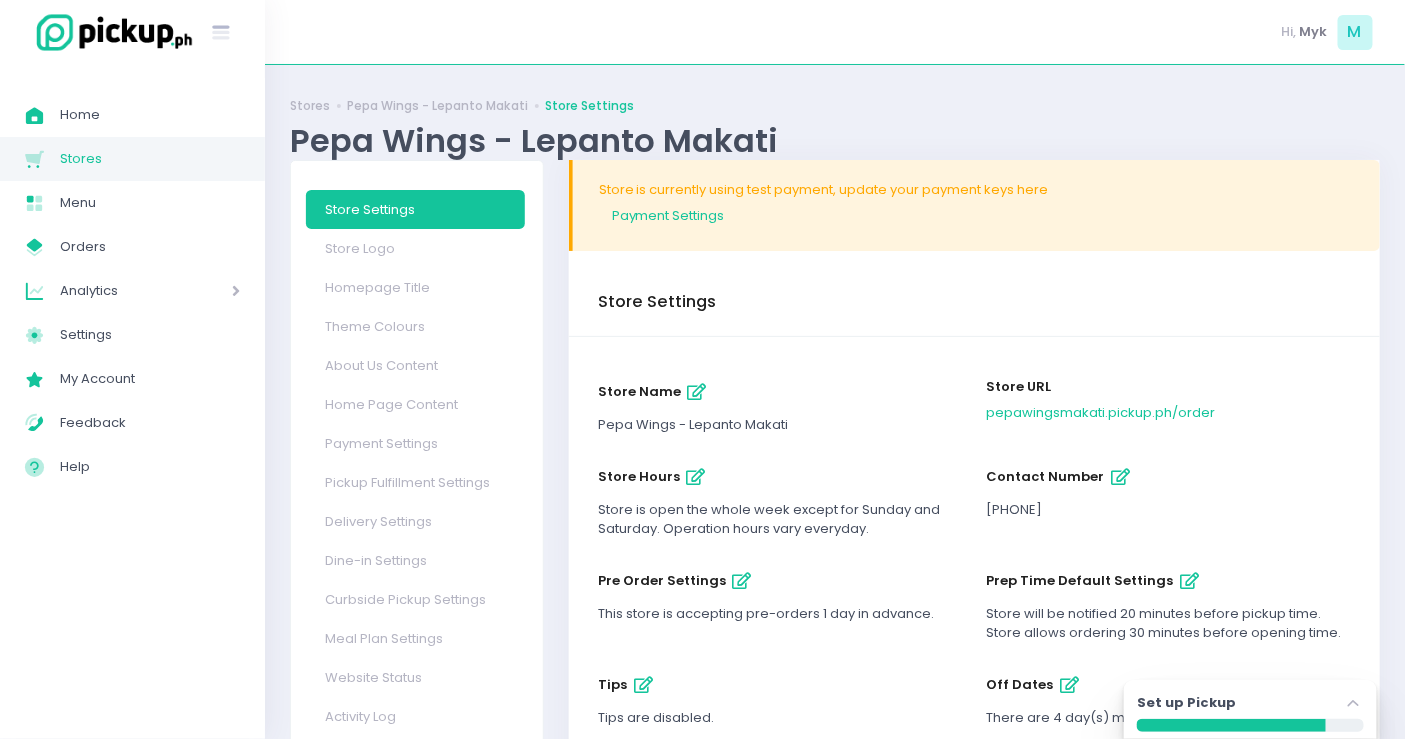 scroll, scrollTop: 111, scrollLeft: 0, axis: vertical 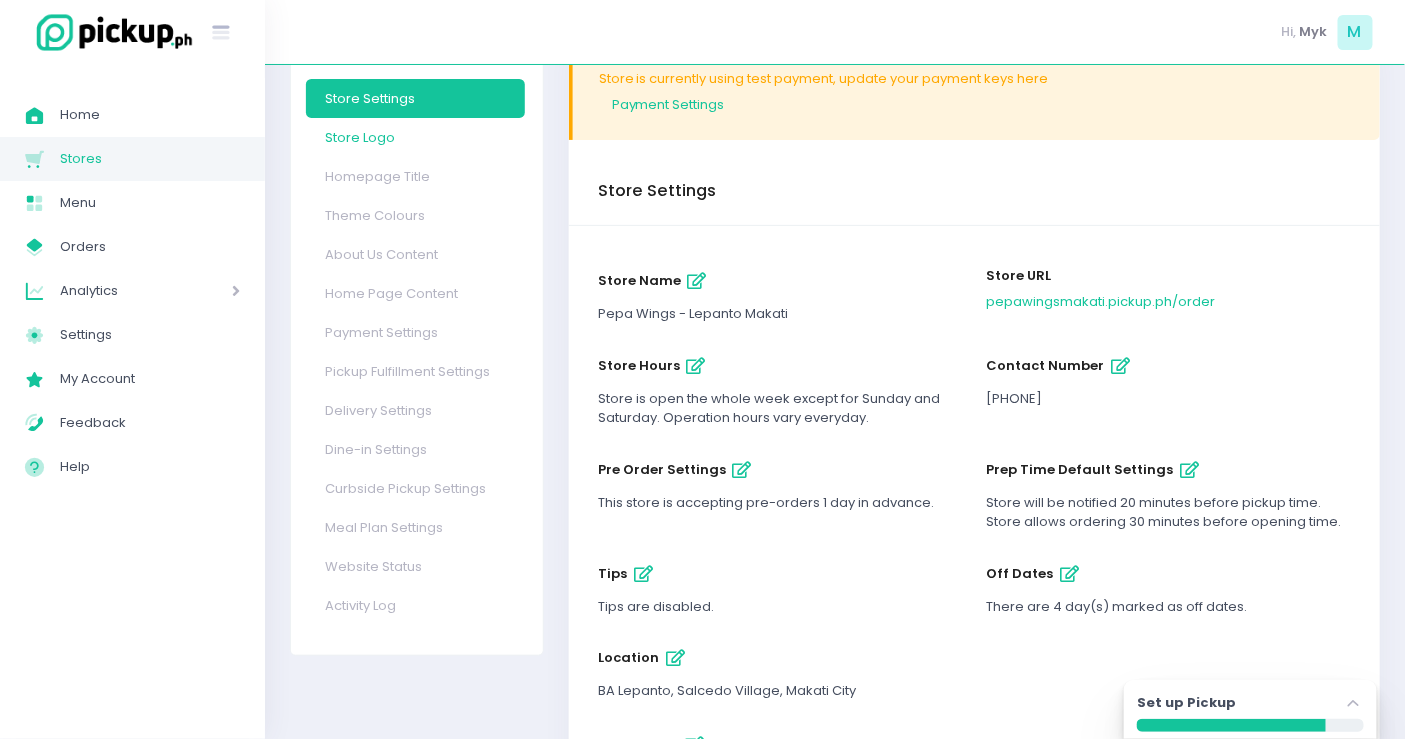 click on "Store Logo" at bounding box center [415, 137] 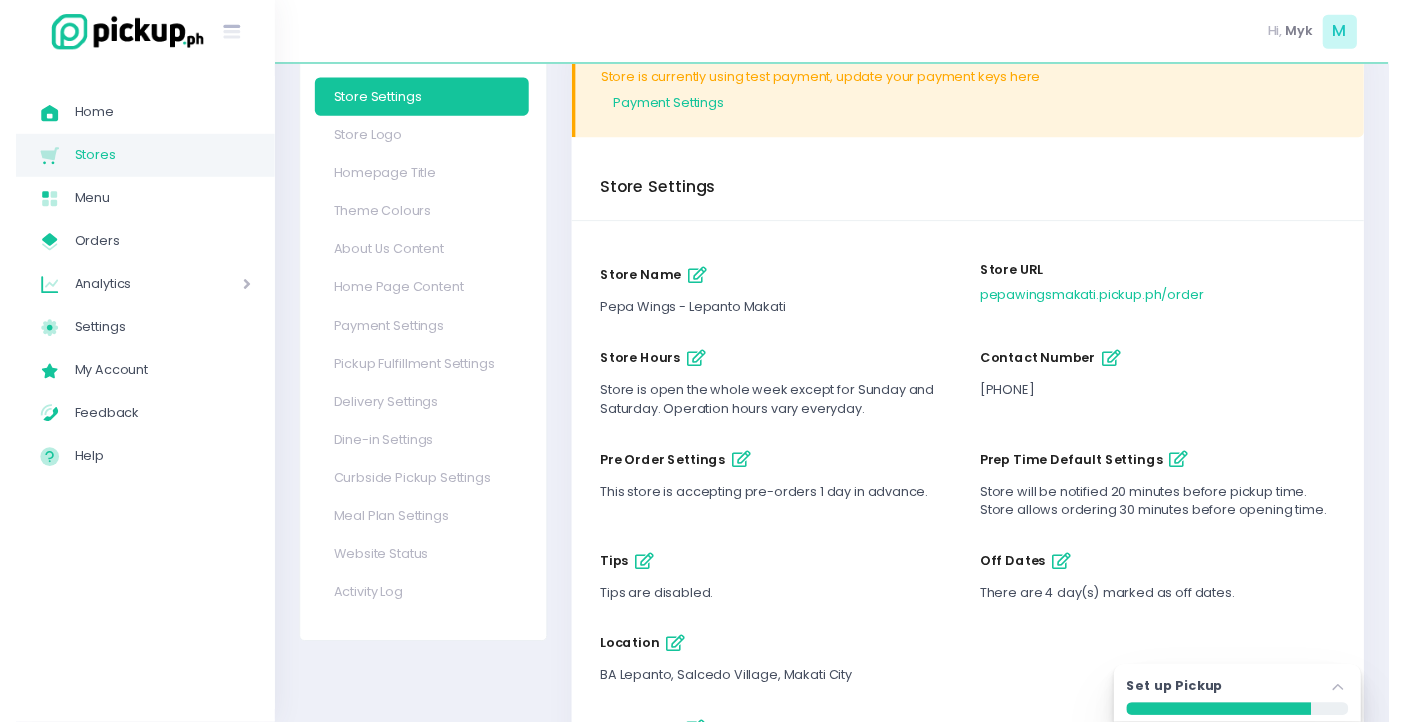 scroll, scrollTop: 0, scrollLeft: 0, axis: both 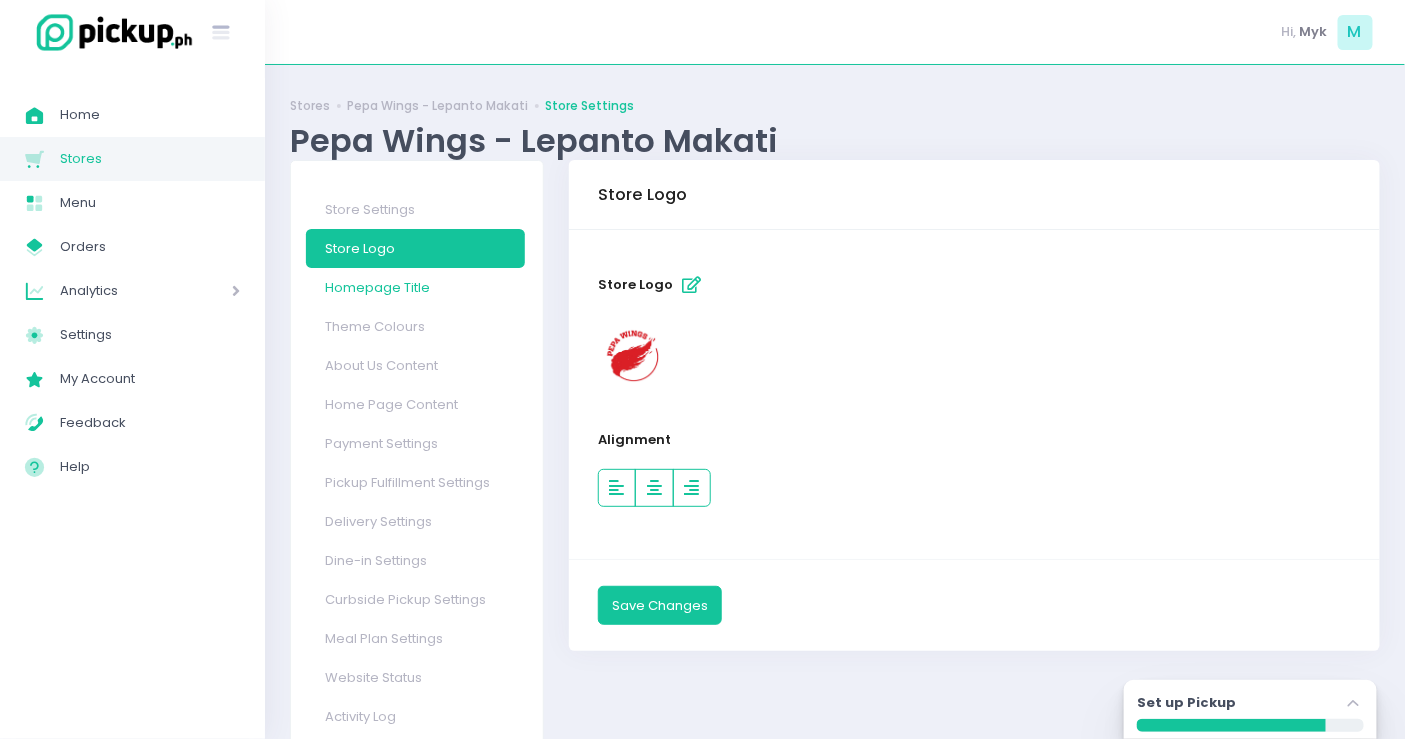 click on "Homepage Title" at bounding box center (415, 287) 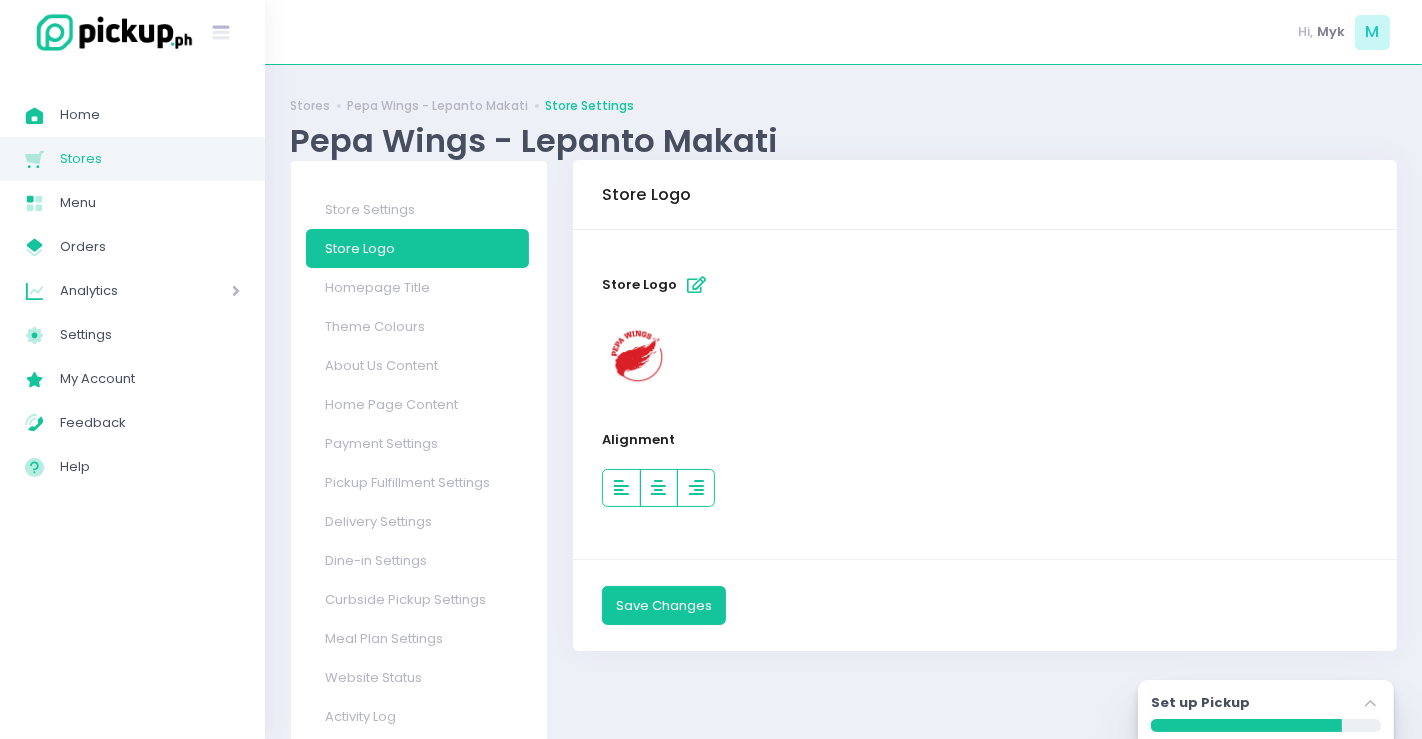 select on "normal" 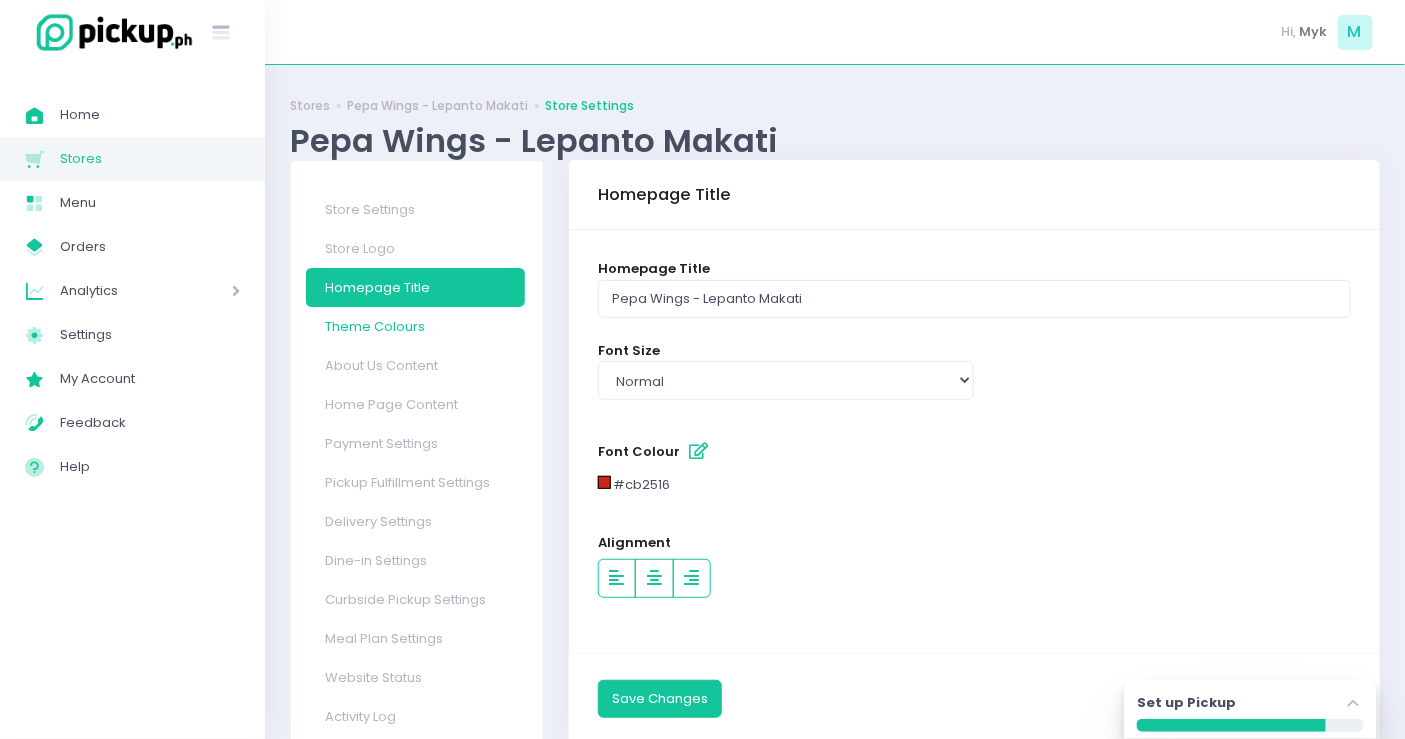 click on "Theme Colours" at bounding box center (415, 326) 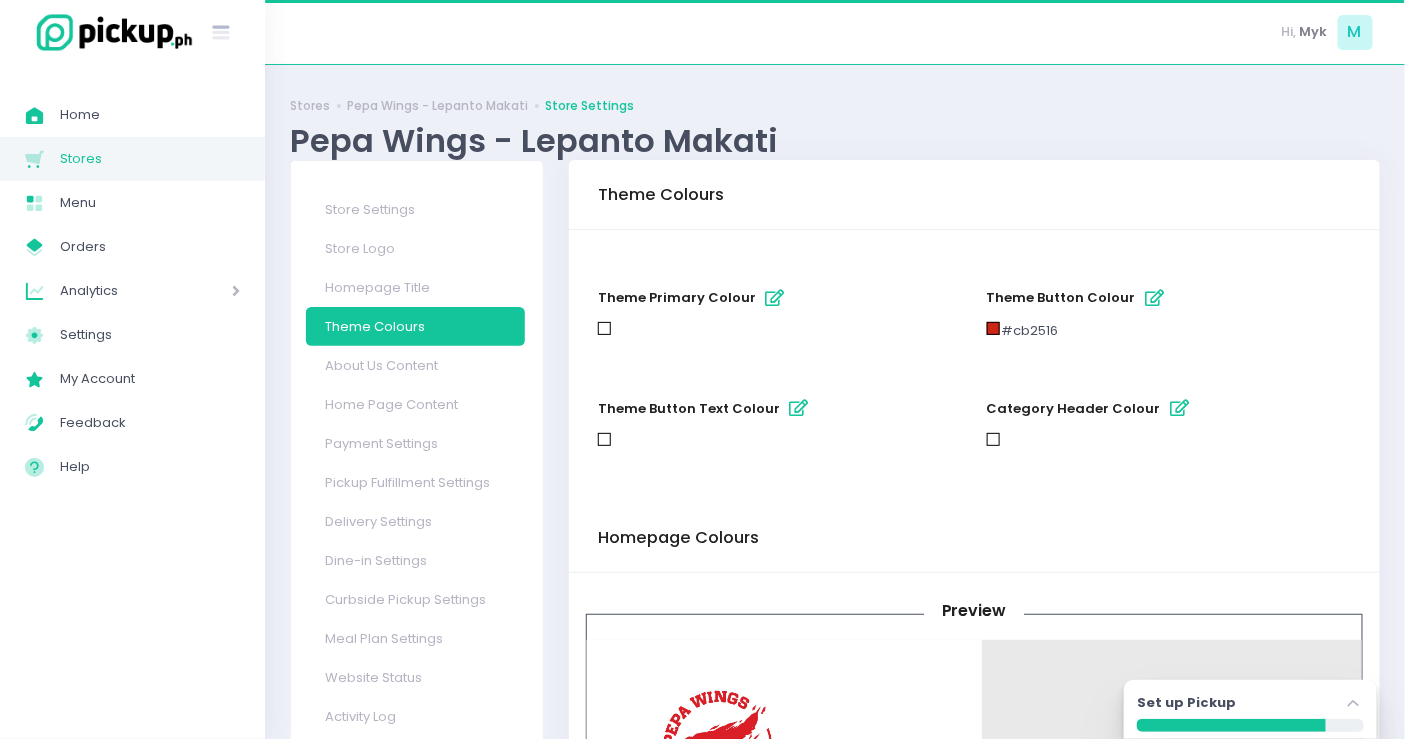 click on "About Us Content" at bounding box center [415, 365] 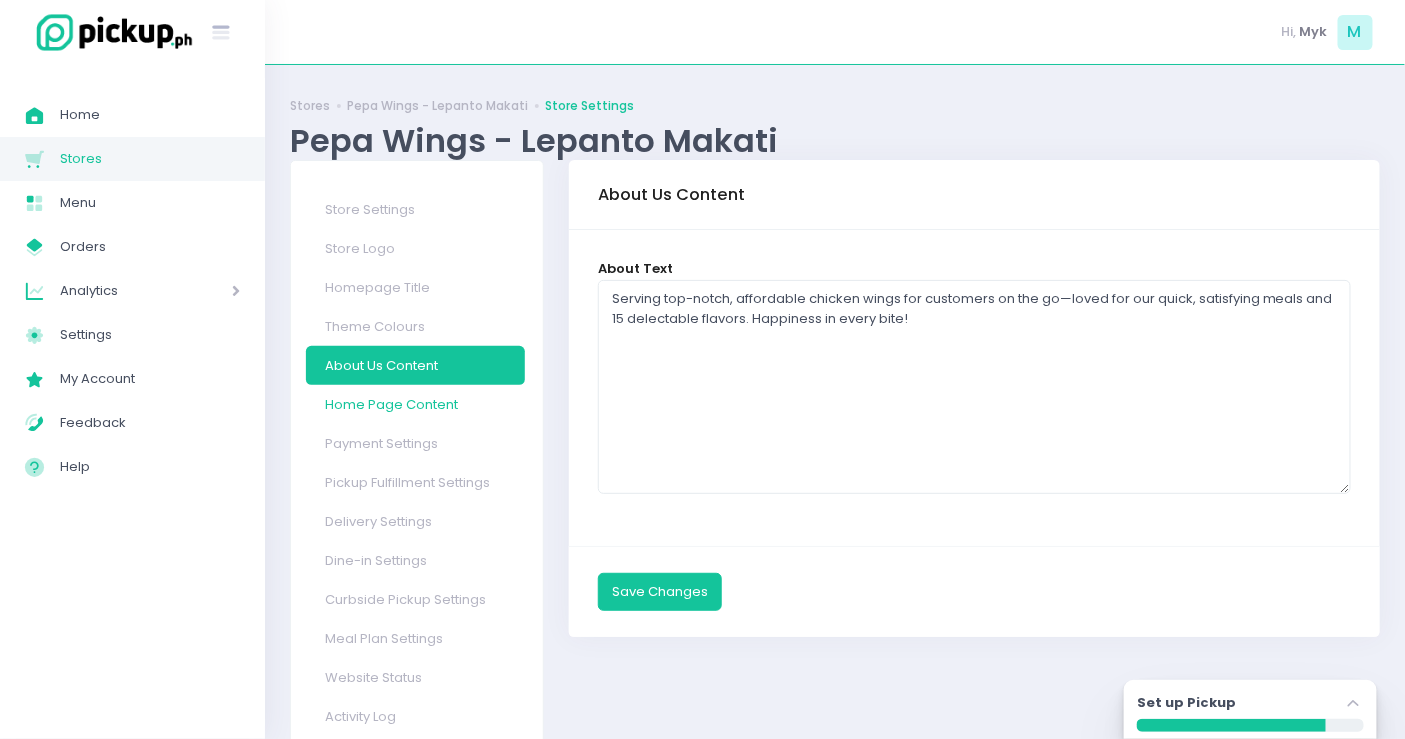 click on "Home Page Content" at bounding box center (415, 404) 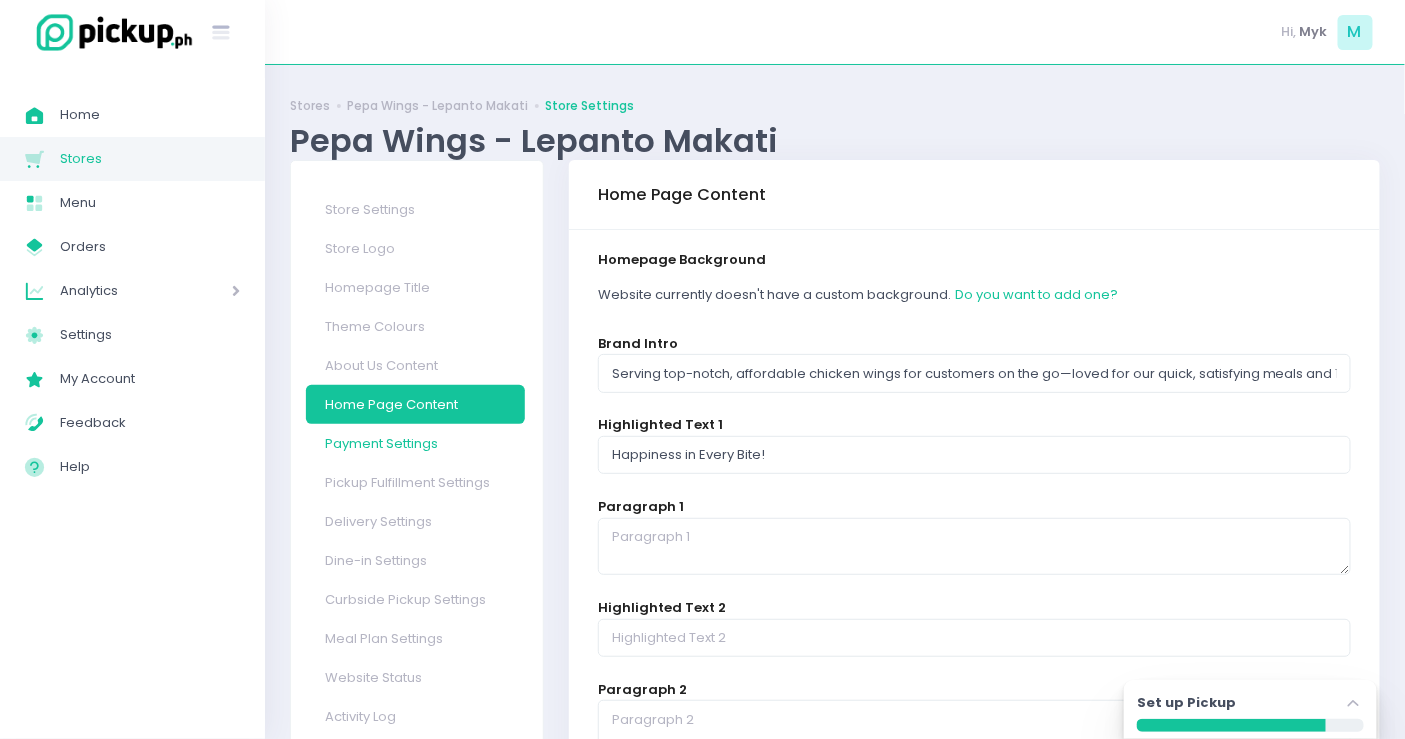 click on "Payment Settings" at bounding box center (415, 443) 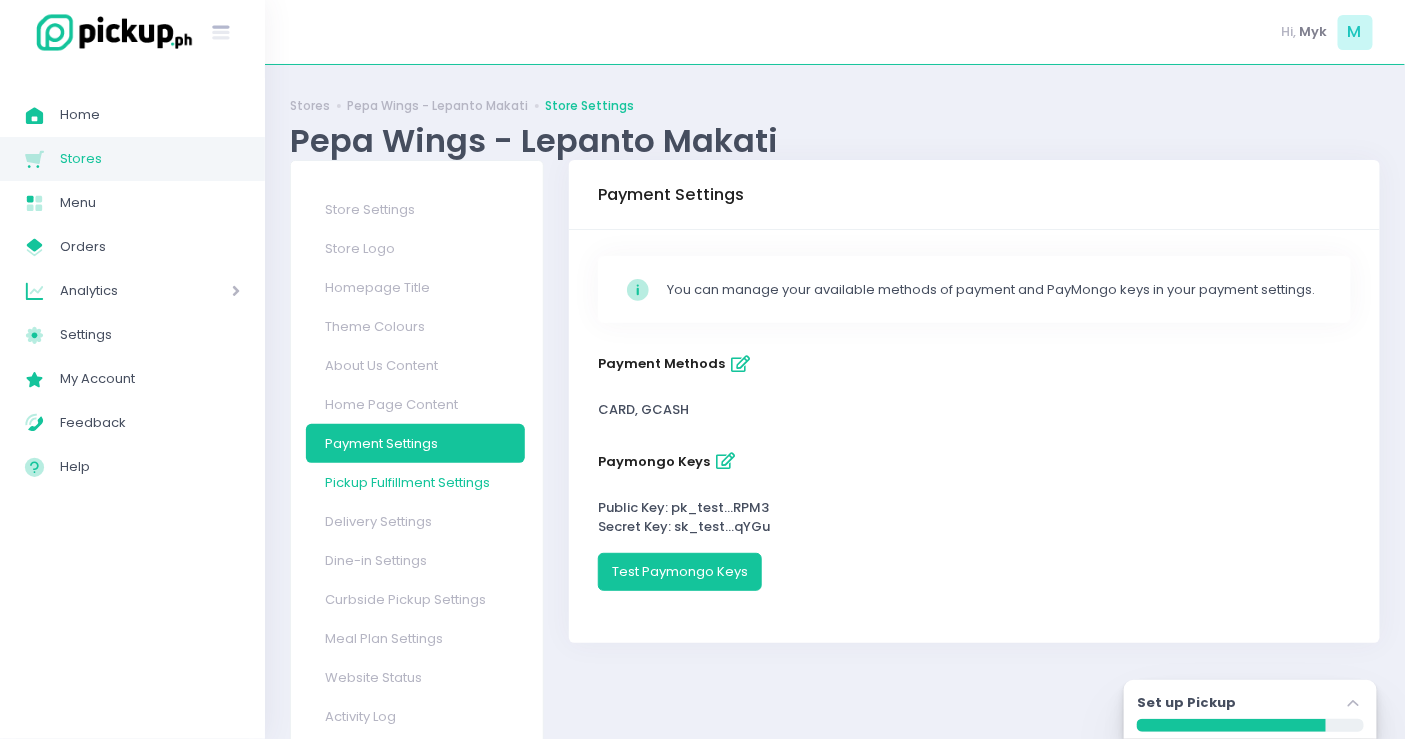 click on "Pickup Fulfillment Settings" at bounding box center (415, 482) 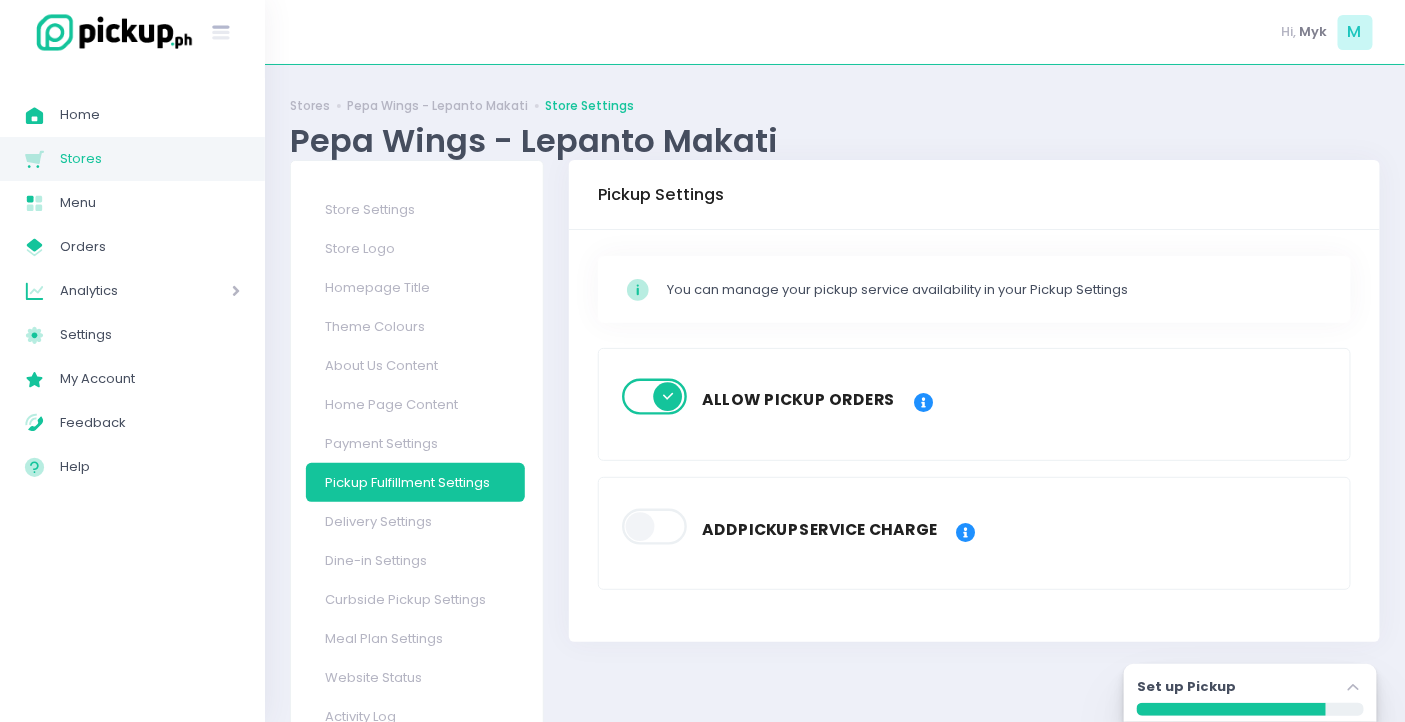 scroll, scrollTop: 68, scrollLeft: 0, axis: vertical 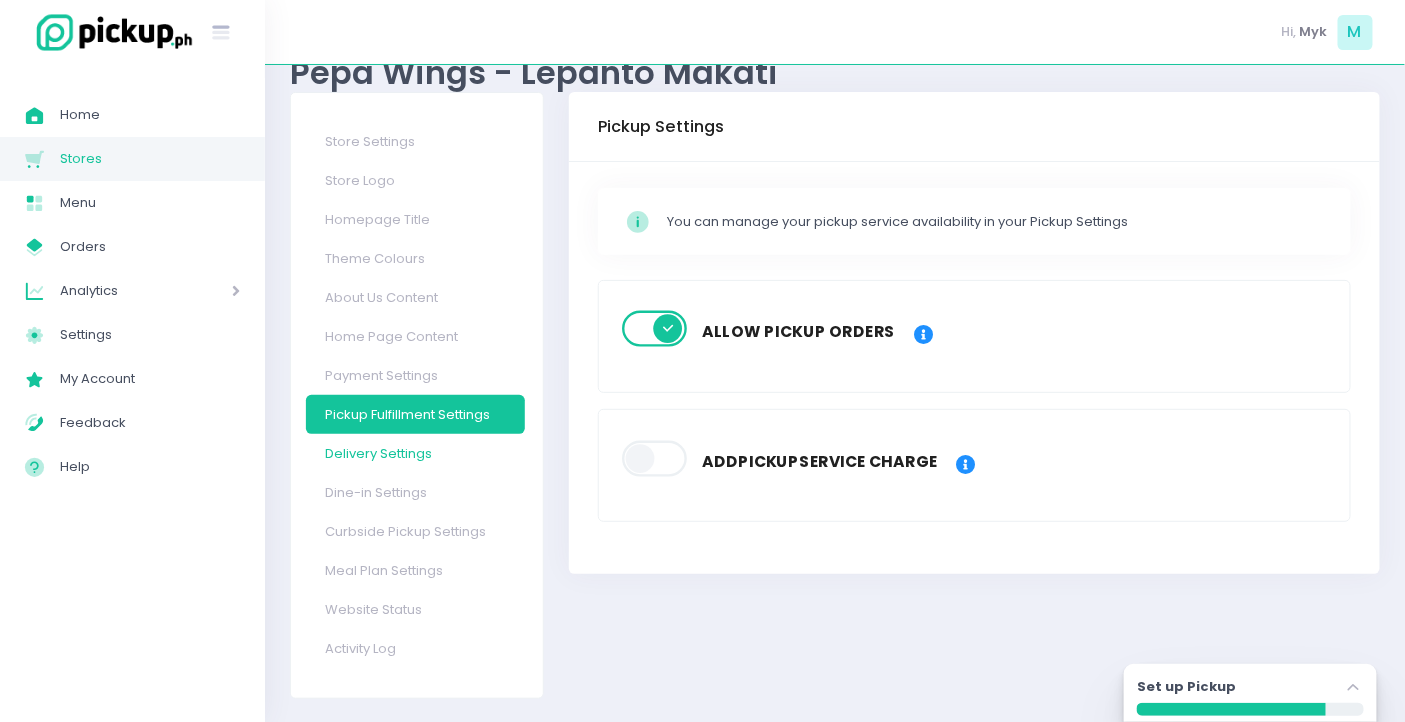 click on "Delivery Settings" at bounding box center (415, 453) 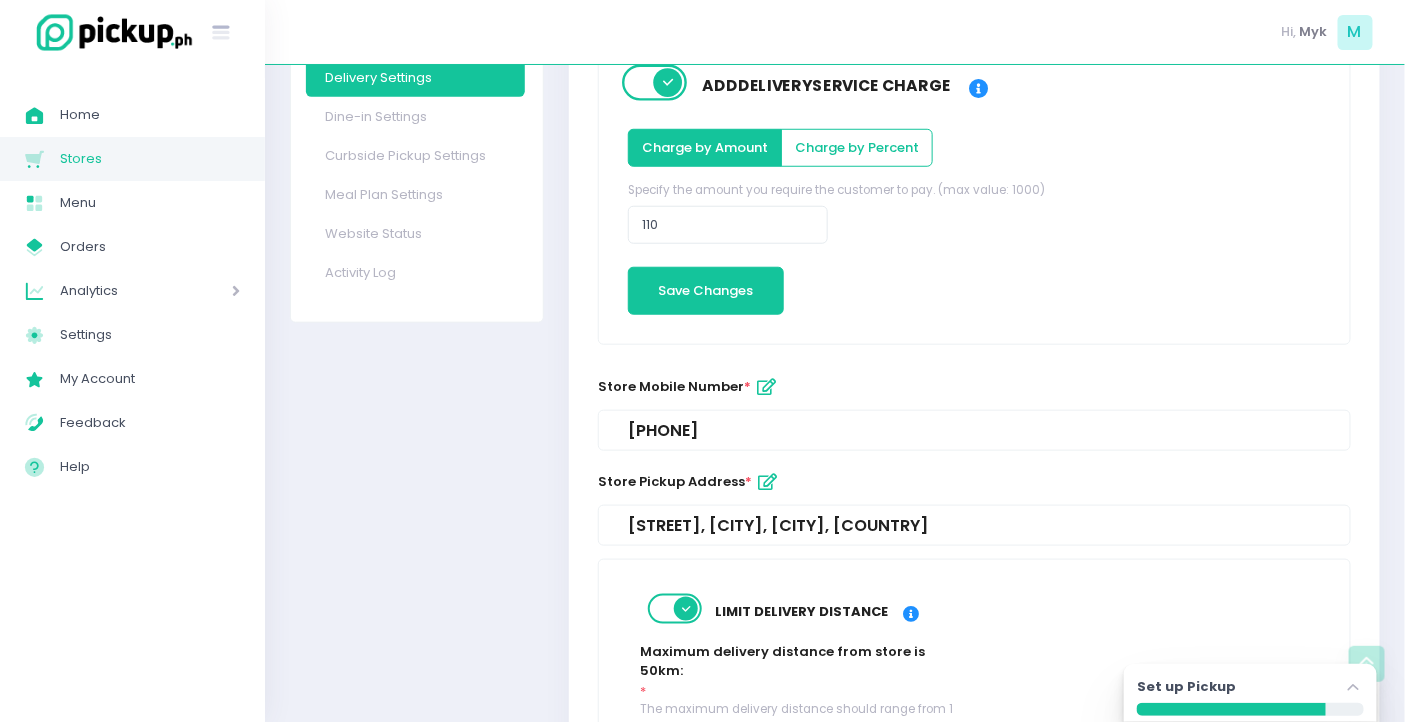 scroll, scrollTop: 777, scrollLeft: 0, axis: vertical 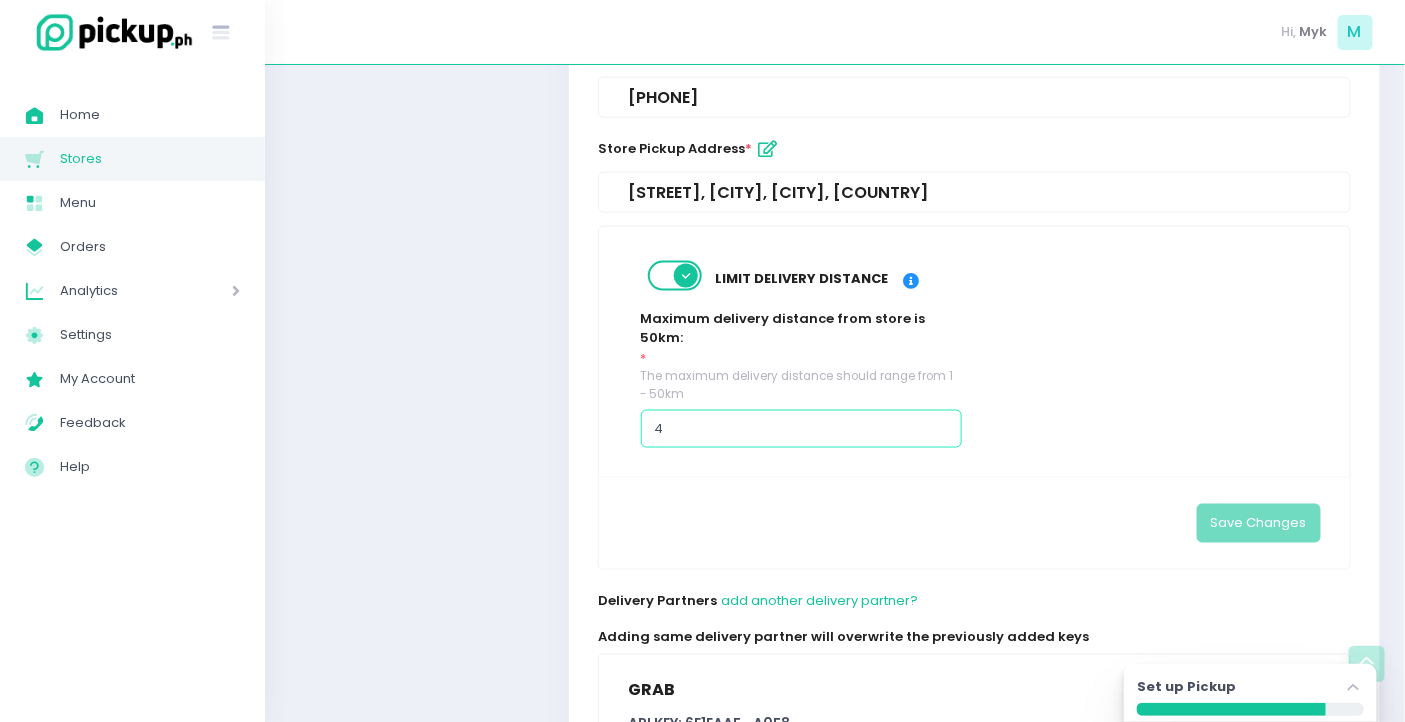 click on "4" at bounding box center [801, 429] 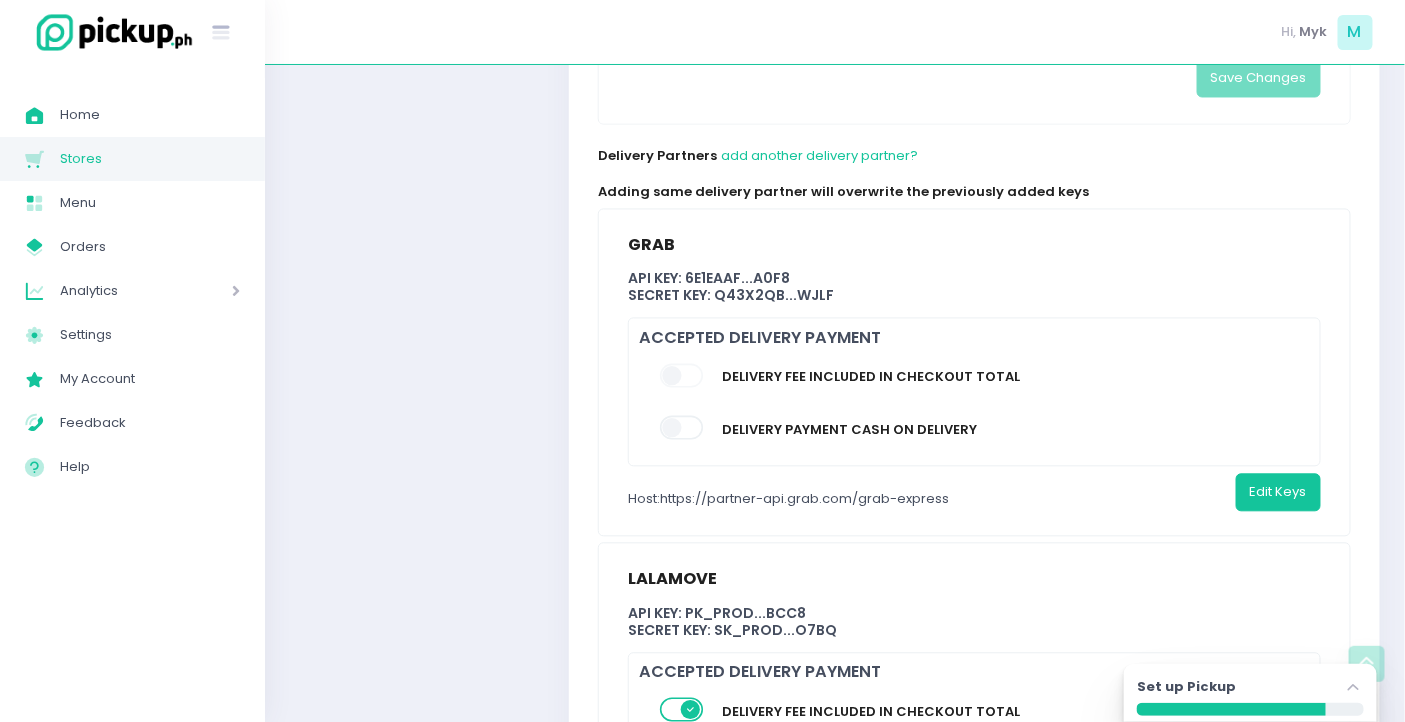 scroll, scrollTop: 1430, scrollLeft: 0, axis: vertical 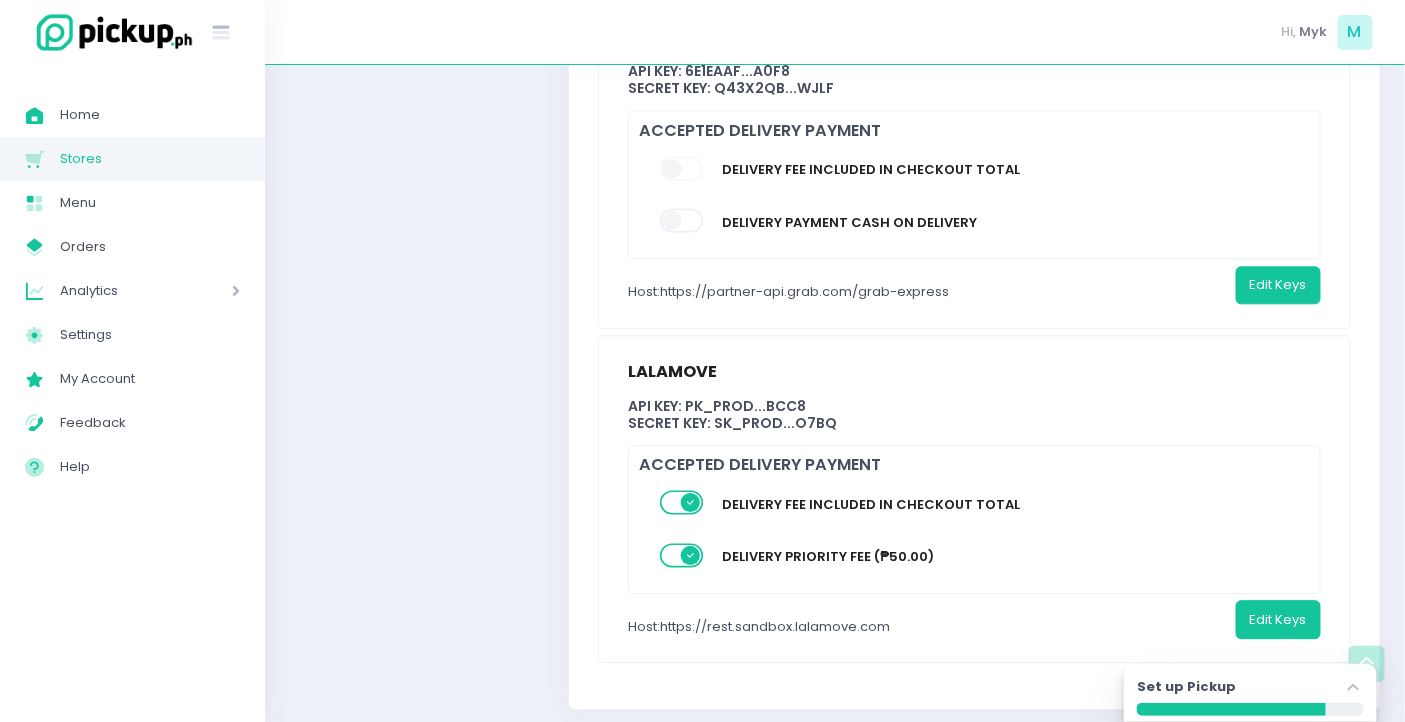 click at bounding box center [683, 555] 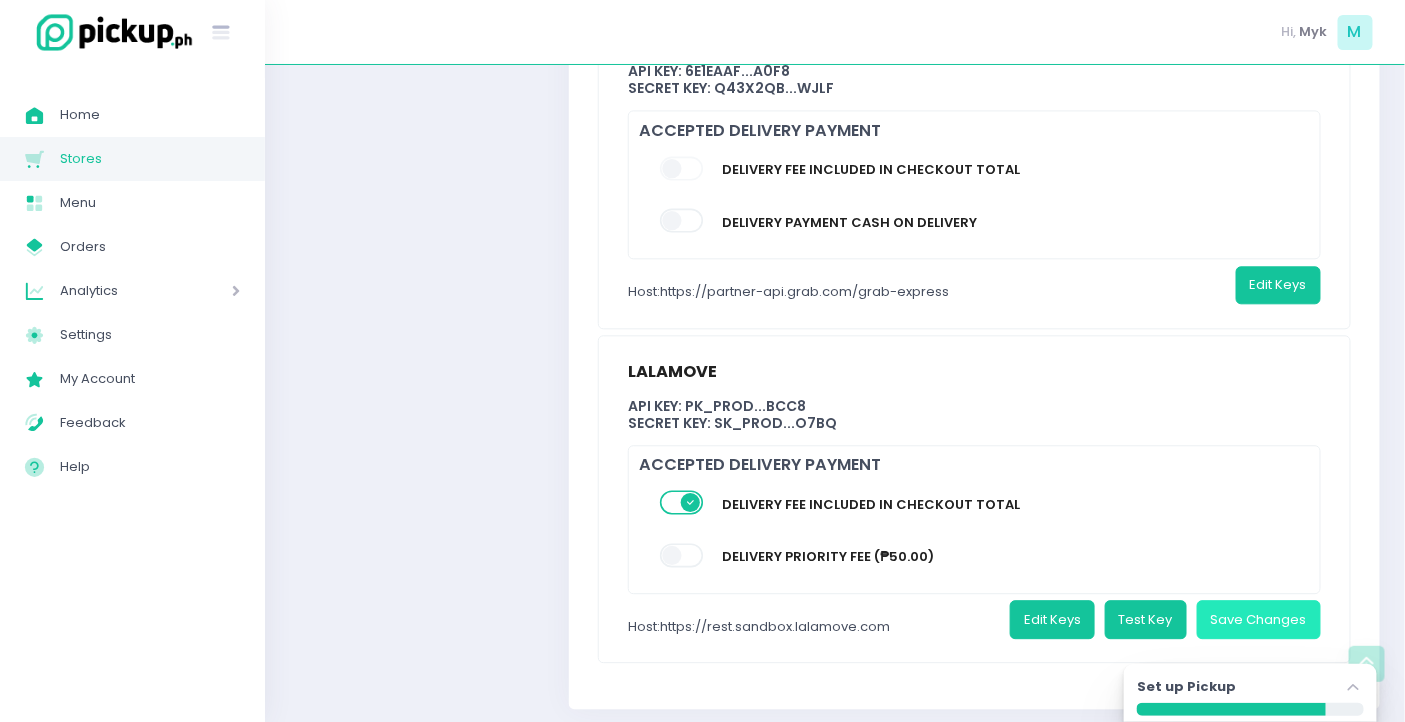 click on "Save Changes" at bounding box center [1259, 619] 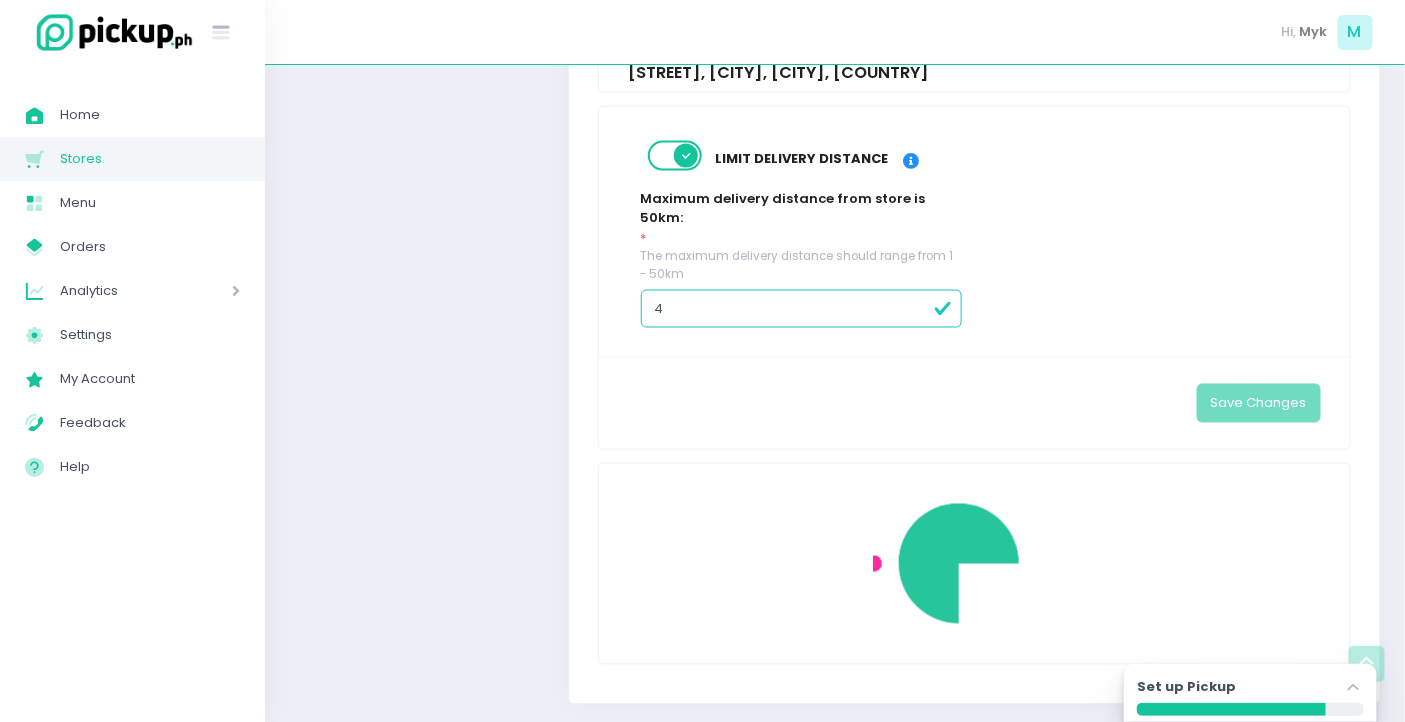 scroll, scrollTop: 1393, scrollLeft: 0, axis: vertical 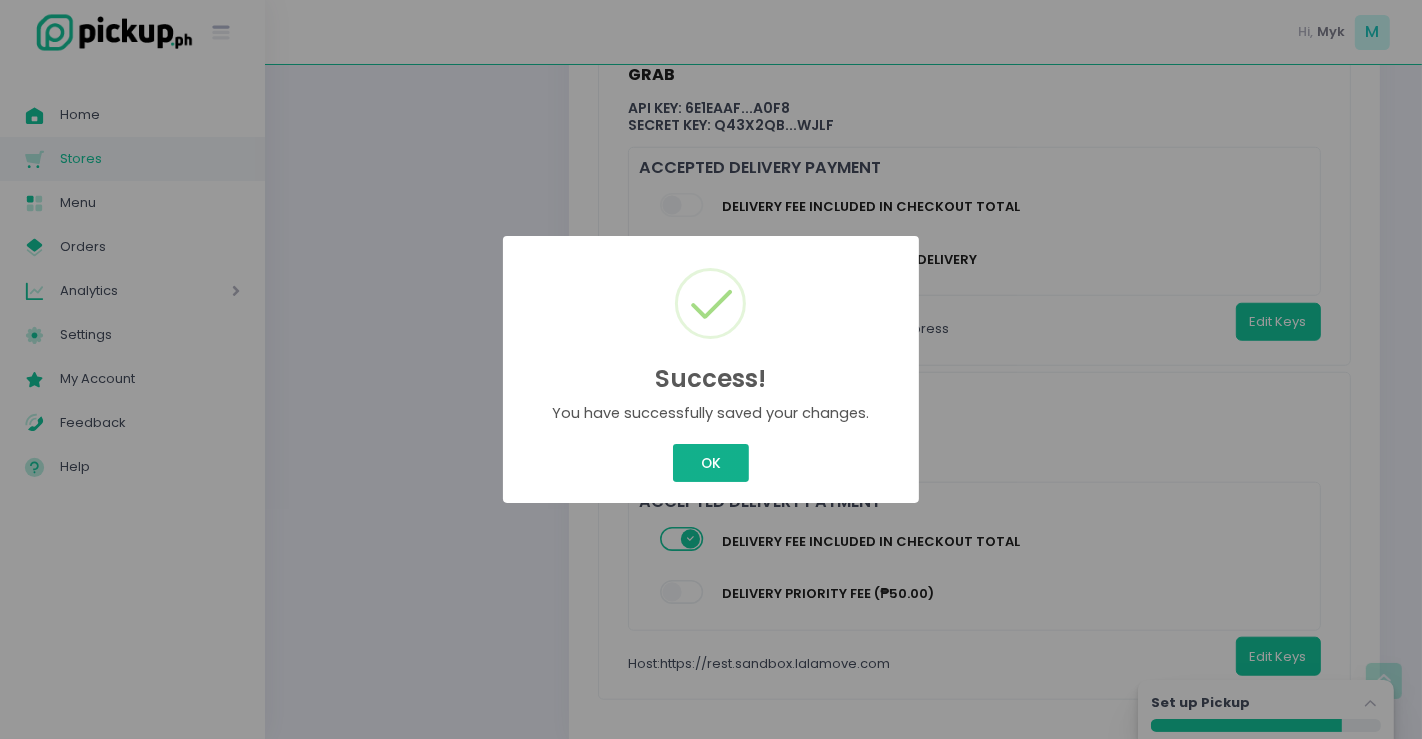 click on "OK" at bounding box center [710, 463] 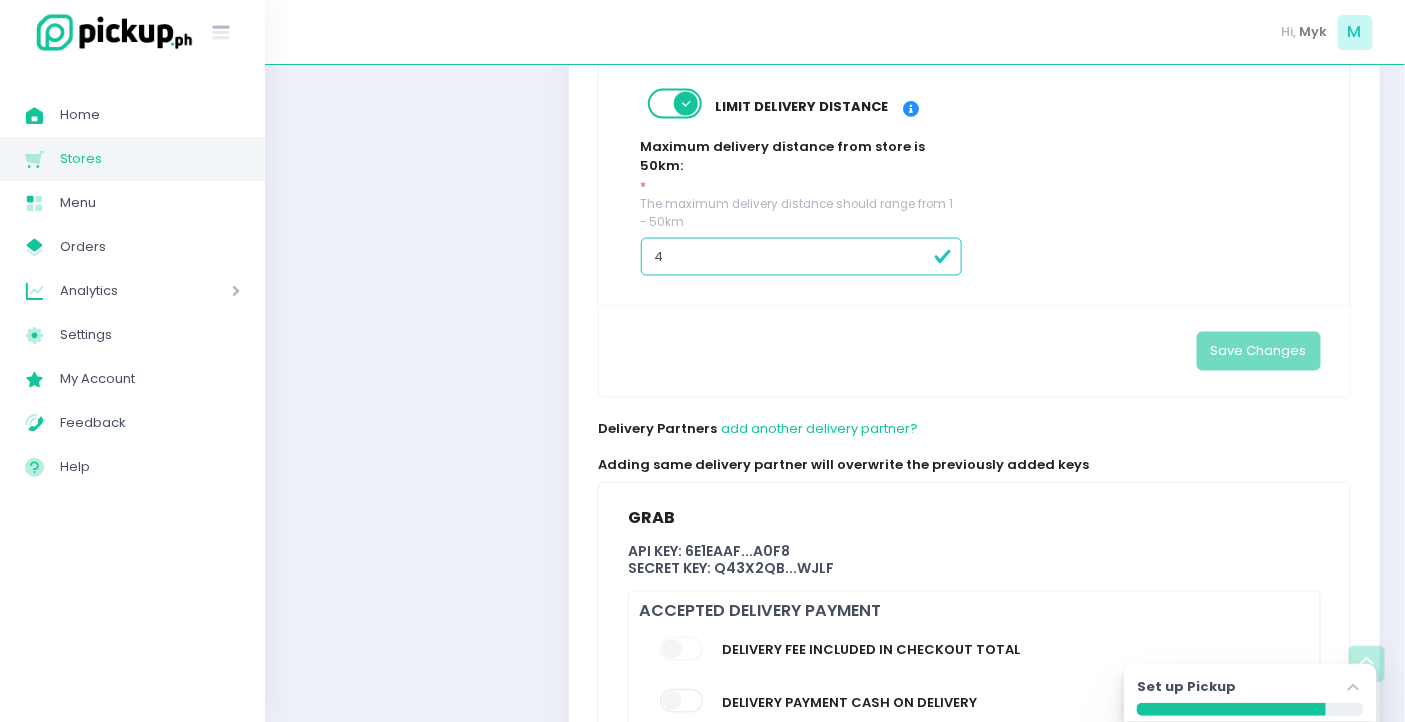 scroll, scrollTop: 727, scrollLeft: 0, axis: vertical 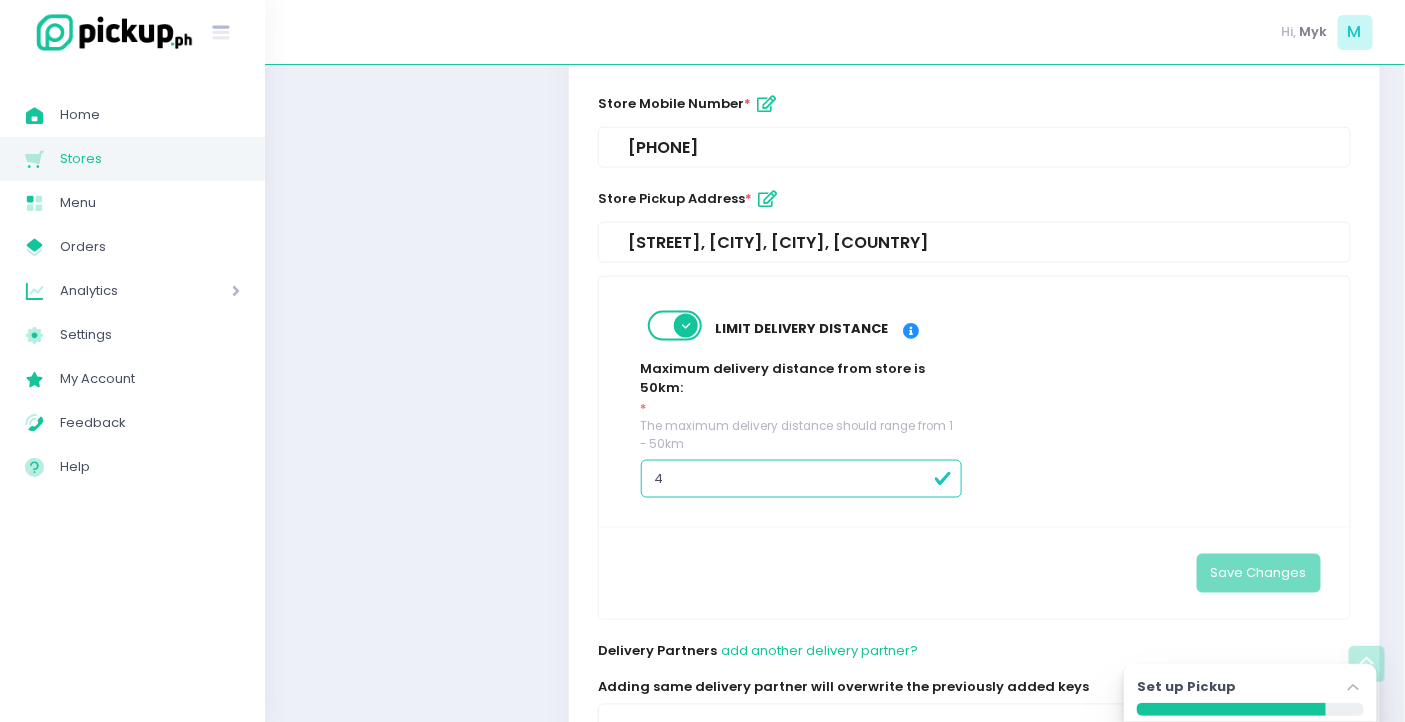 drag, startPoint x: 686, startPoint y: 461, endPoint x: 640, endPoint y: 462, distance: 46.010868 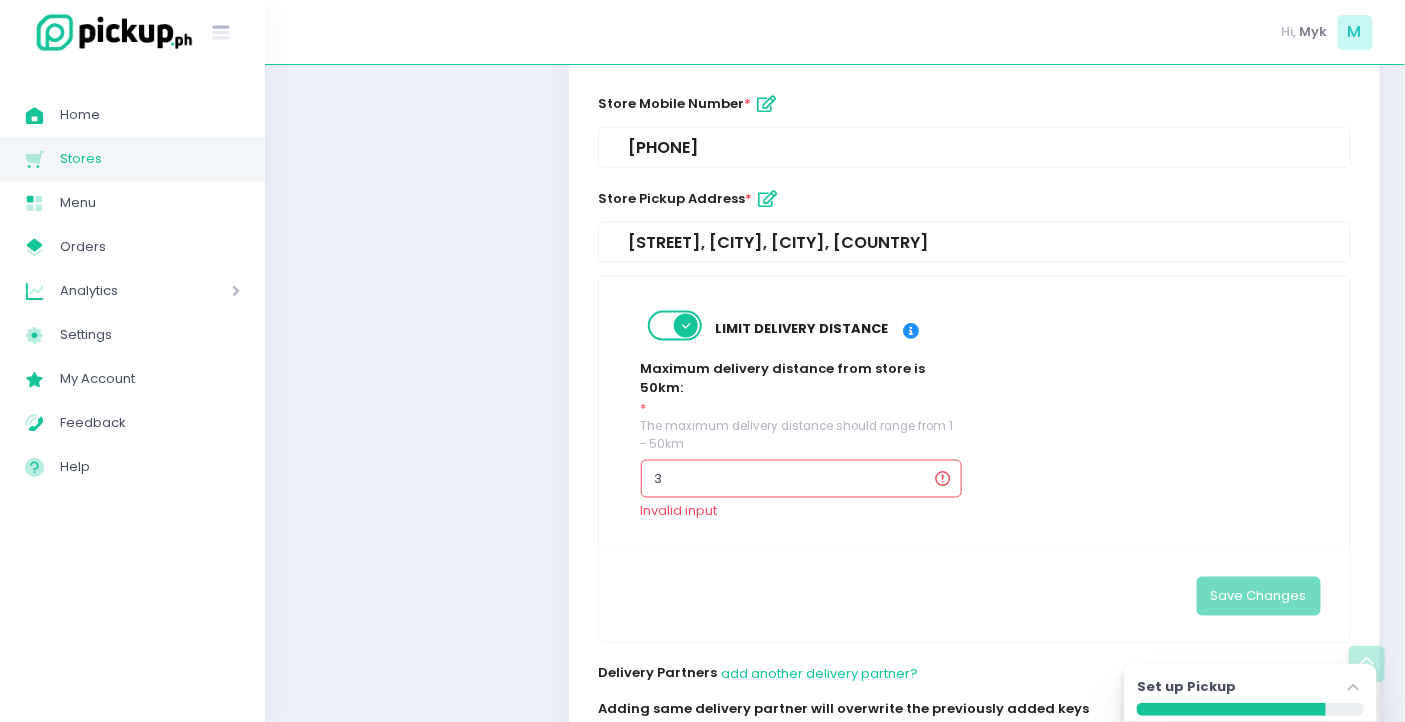 click on "Limit delivery distance       Maximum delivery distance from store is 50km:   *     The maximum delivery distance should range from 1 - 50km   3 Invalid input" at bounding box center [974, 413] 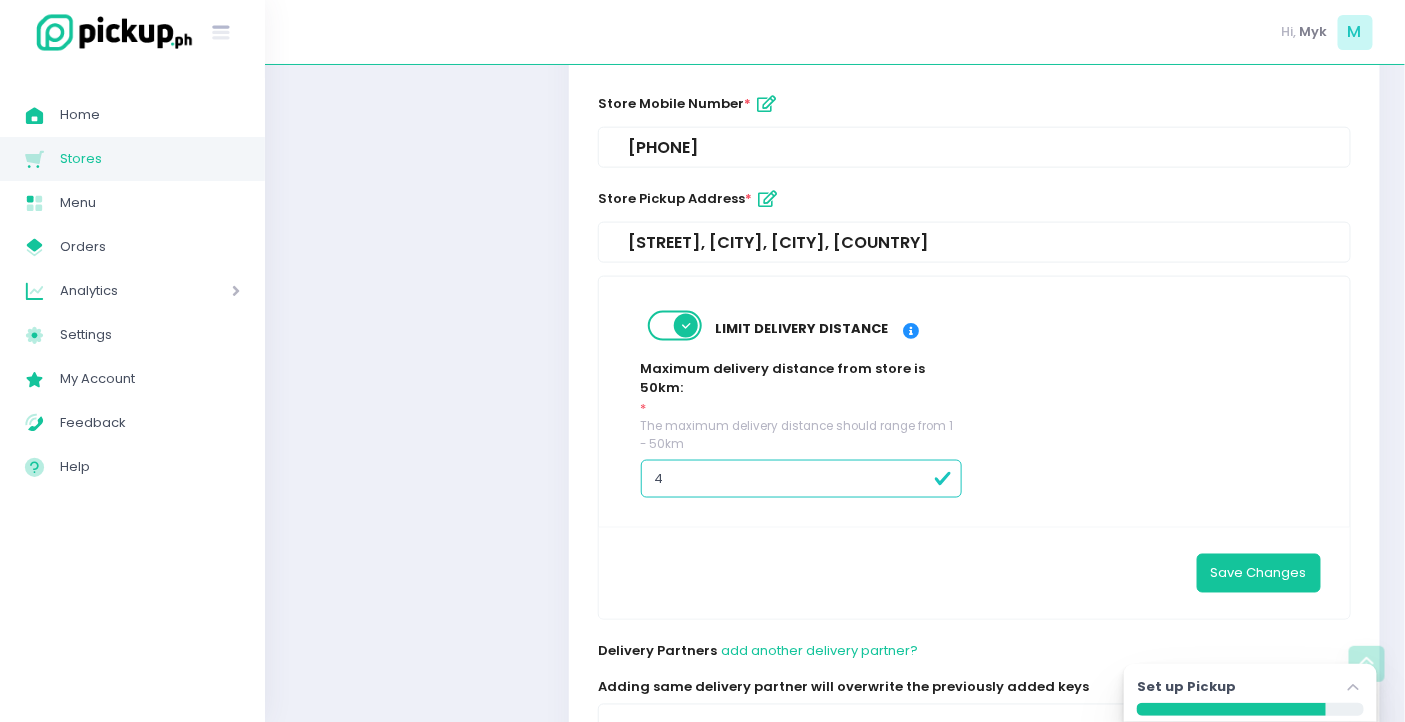 type on "4" 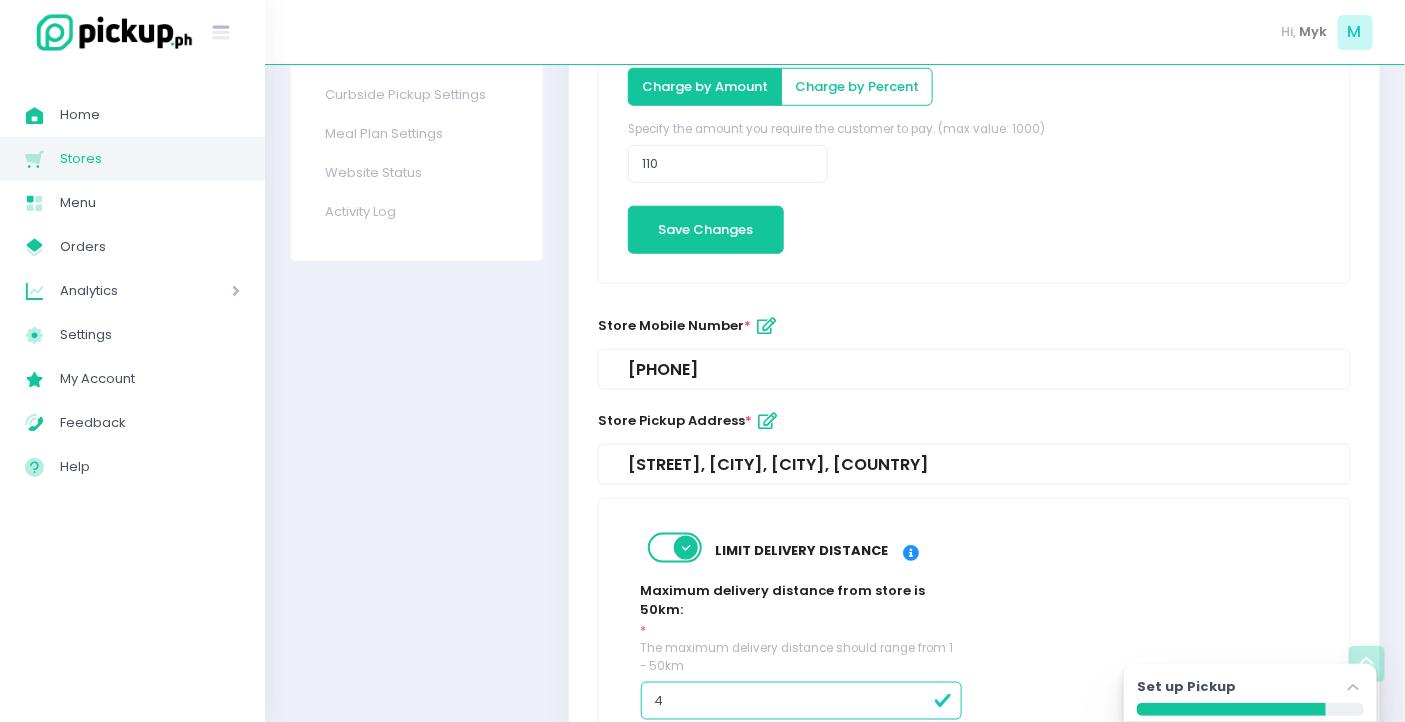 scroll, scrollTop: 171, scrollLeft: 0, axis: vertical 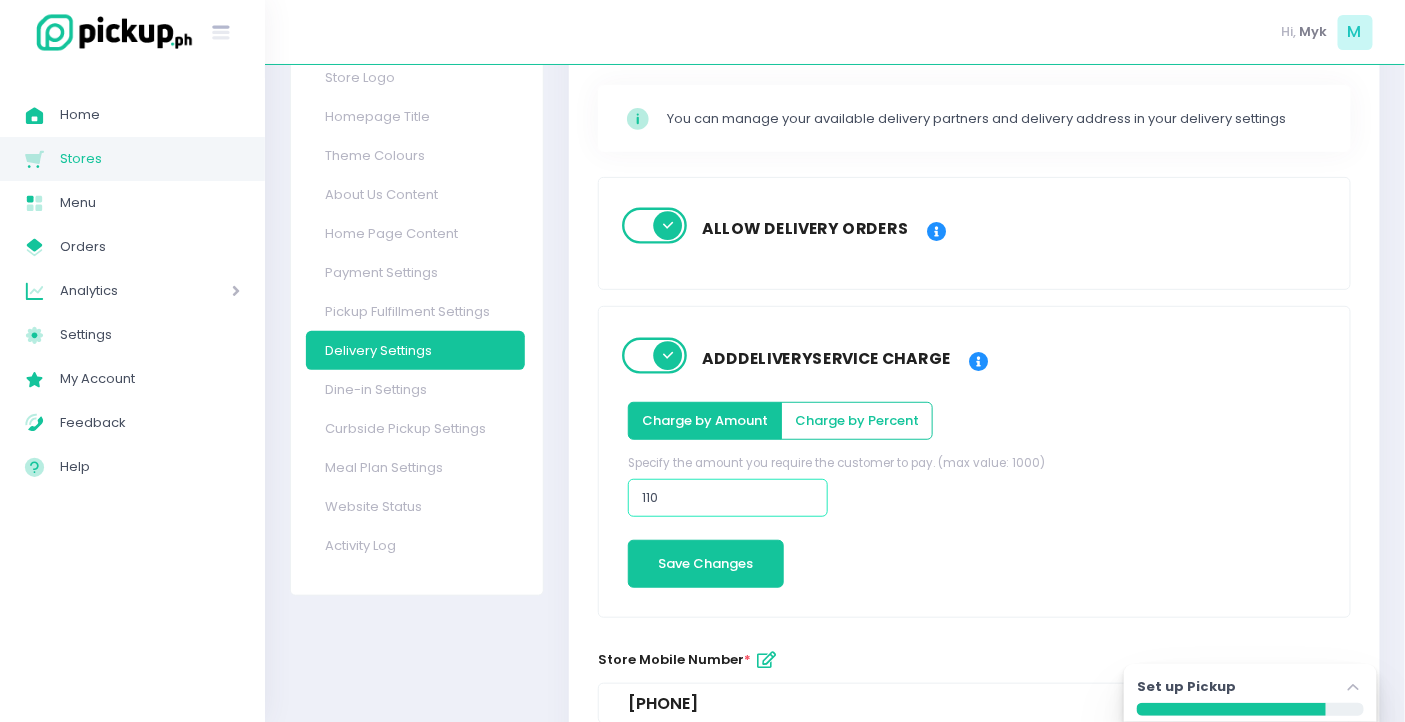 drag, startPoint x: 661, startPoint y: 498, endPoint x: 550, endPoint y: 502, distance: 111.07205 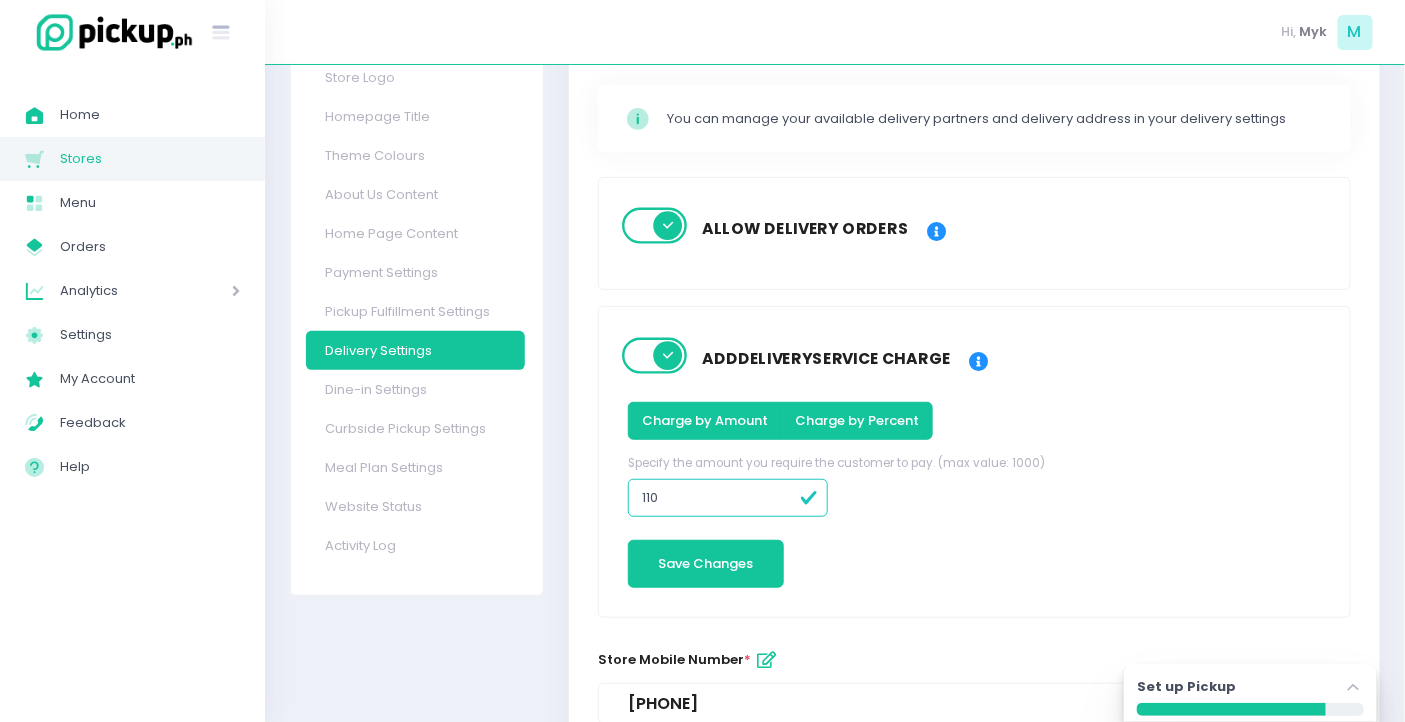 click on "Charge by Percent" at bounding box center [857, 421] 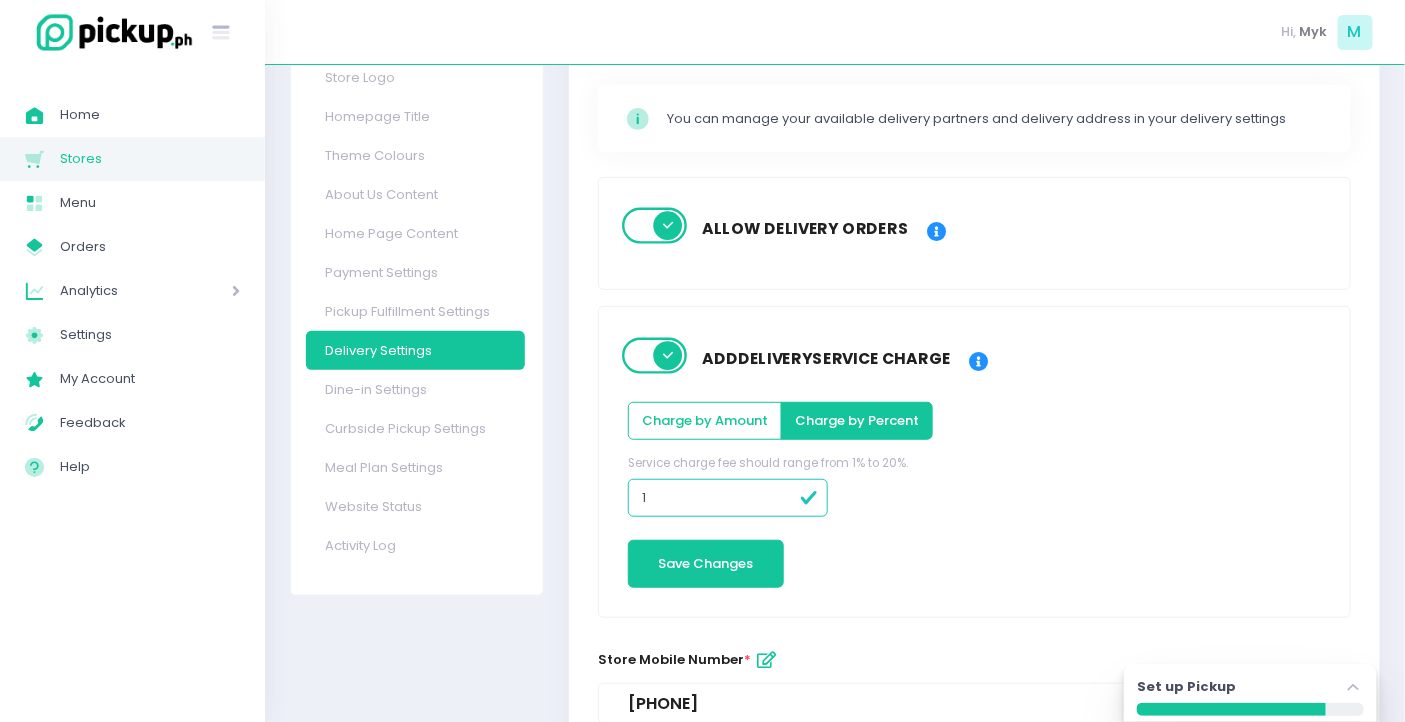 click on "Charge by Amount Charge by Percent Service charge fee should range from 1% to 20%.       1 Save Changes" at bounding box center (974, 488) 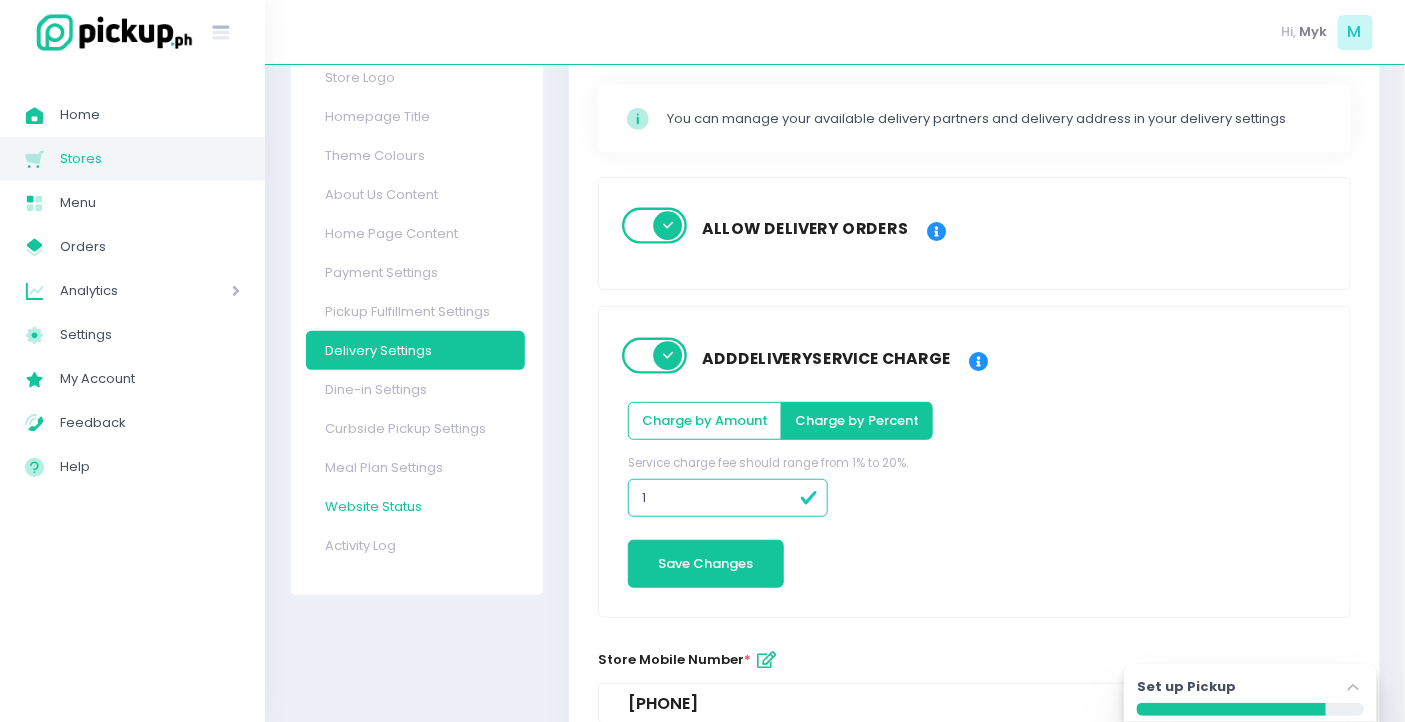 drag, startPoint x: 574, startPoint y: 502, endPoint x: 511, endPoint y: 503, distance: 63.007935 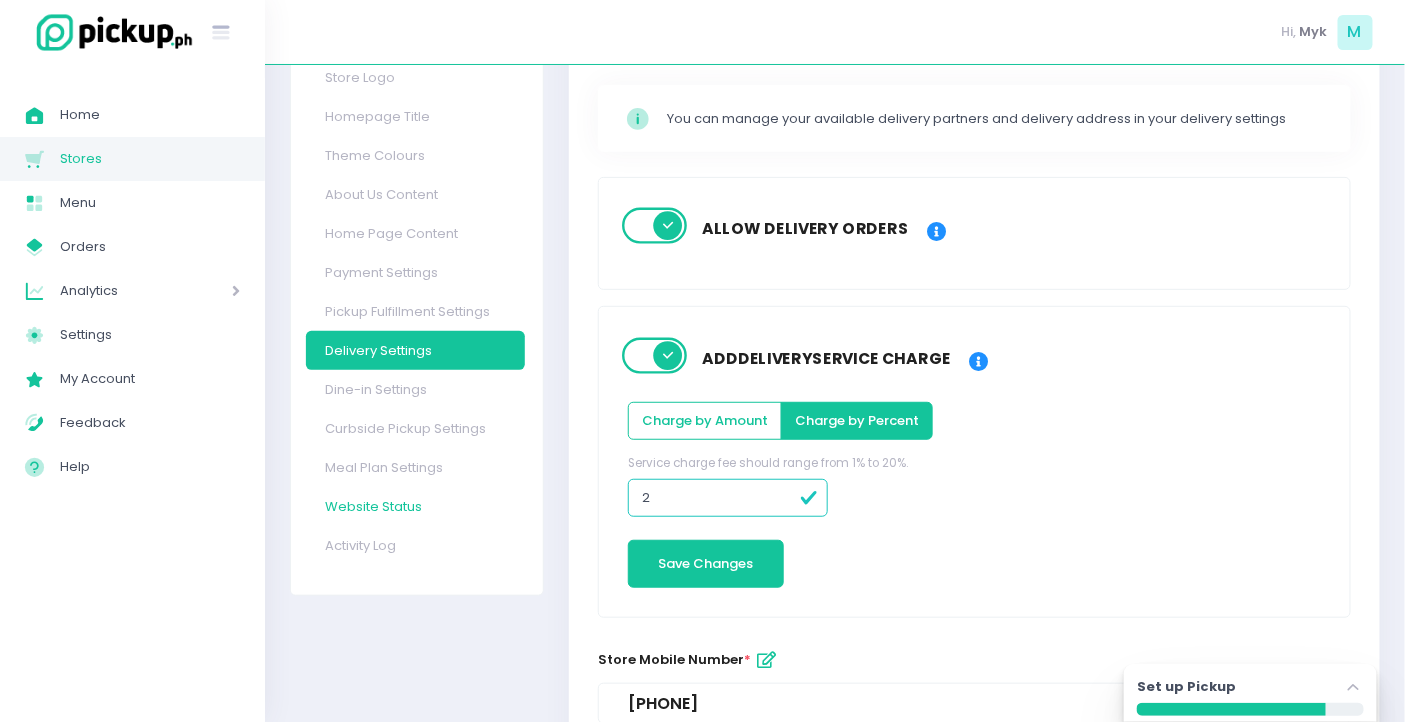 type on "2" 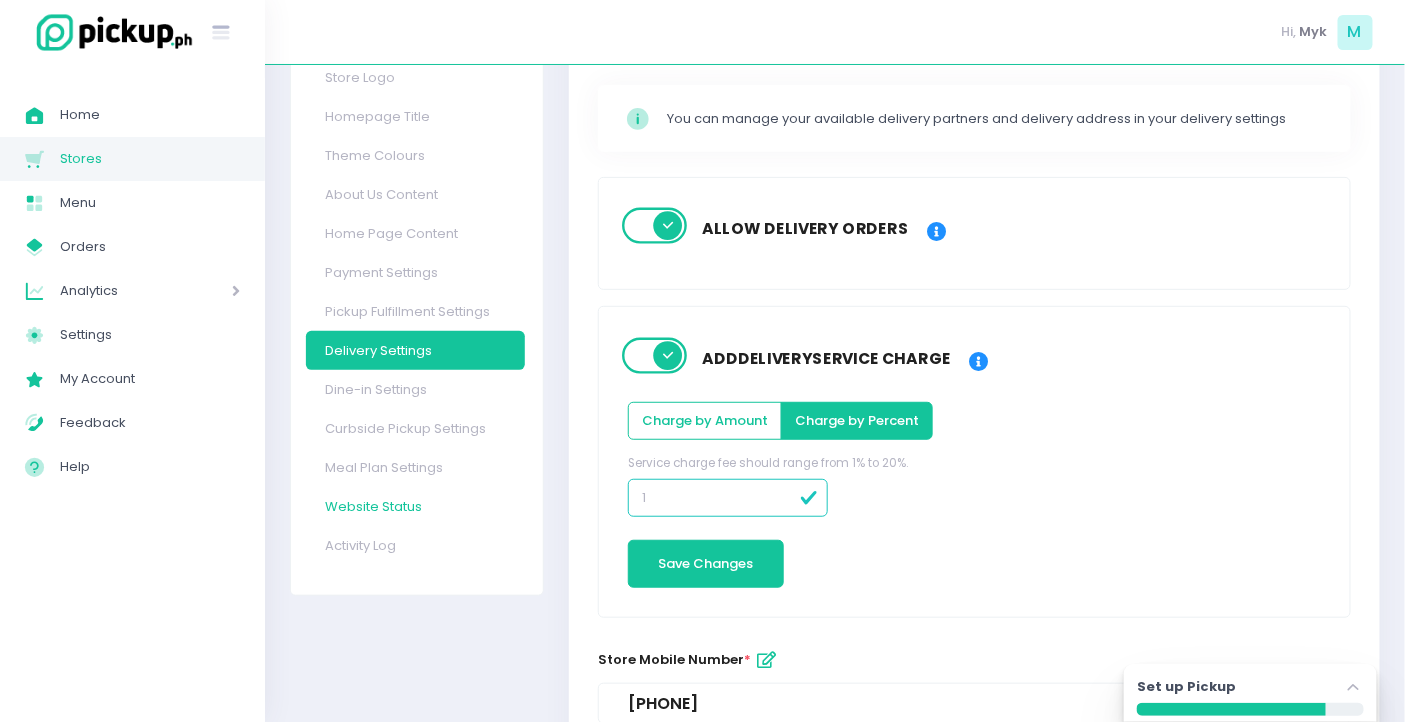 type on "3" 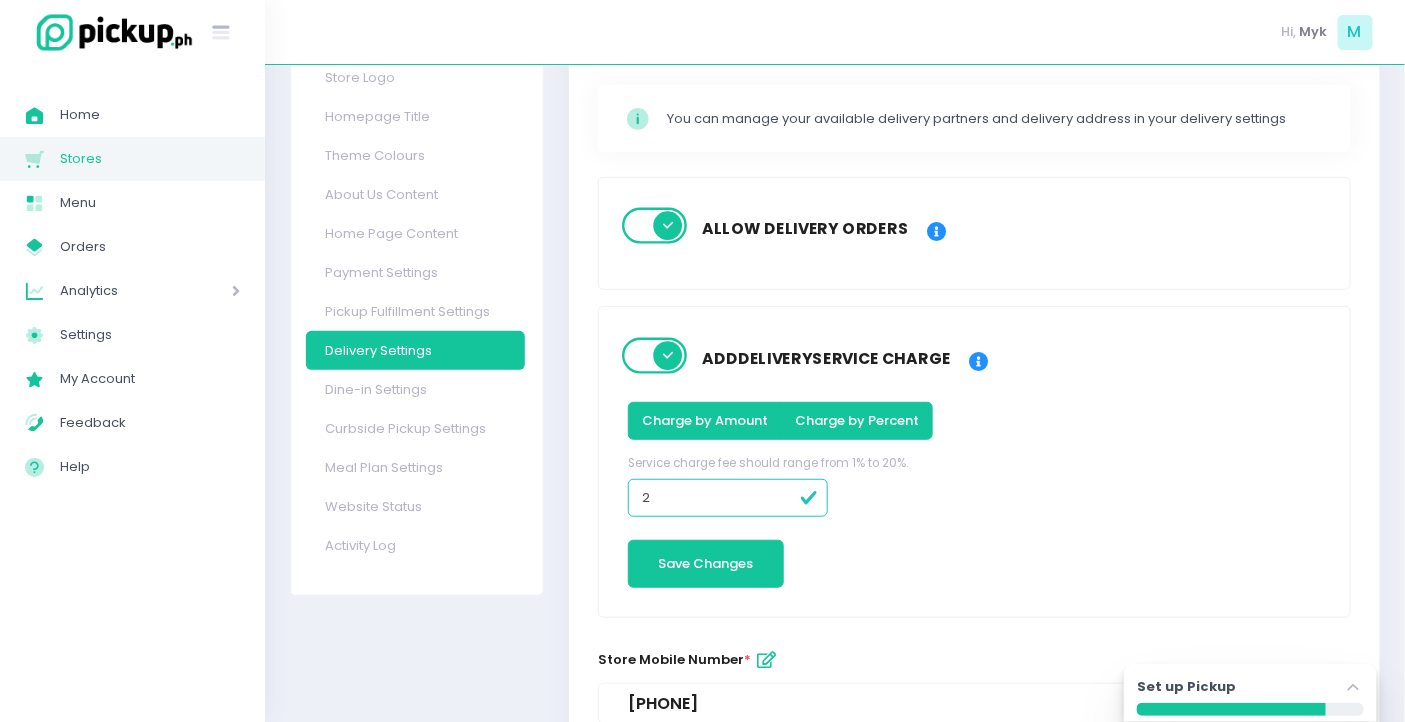 click on "Charge by Amount" at bounding box center (705, 421) 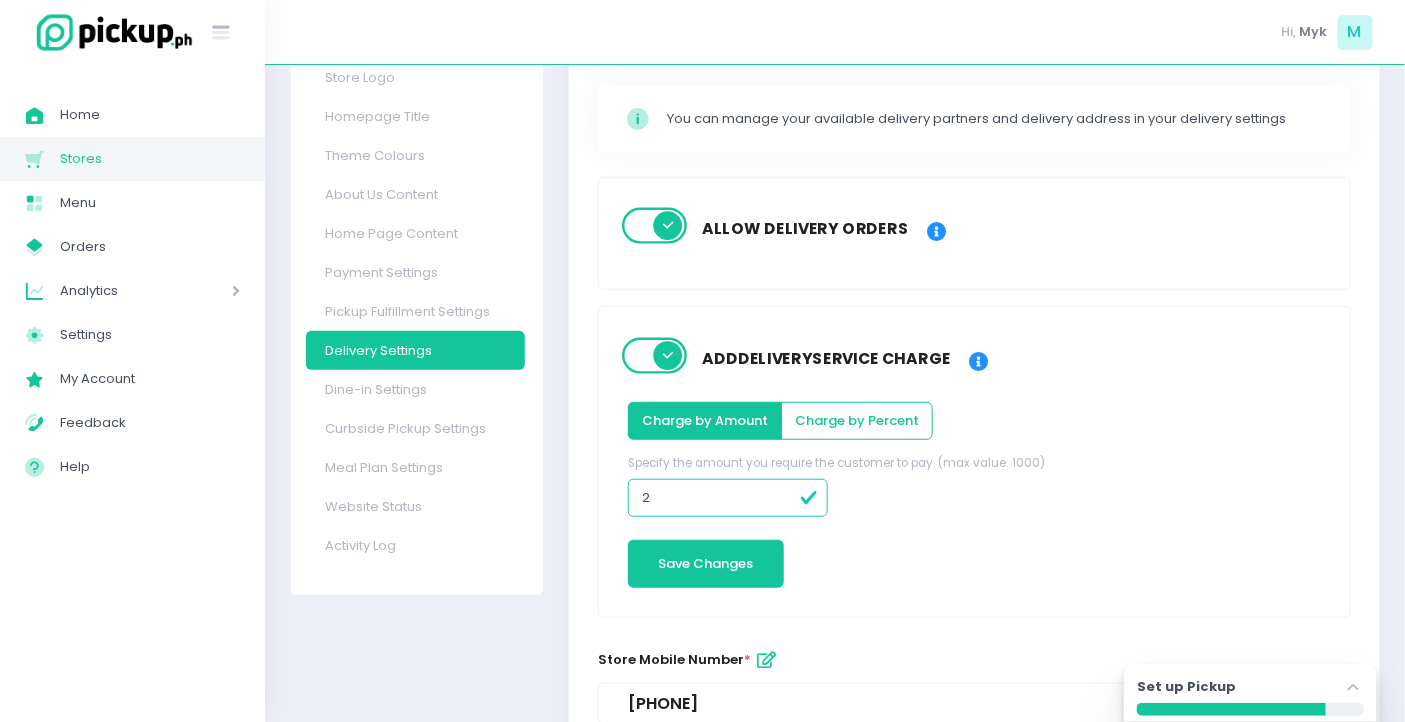 drag, startPoint x: 635, startPoint y: 503, endPoint x: 576, endPoint y: 519, distance: 61.13101 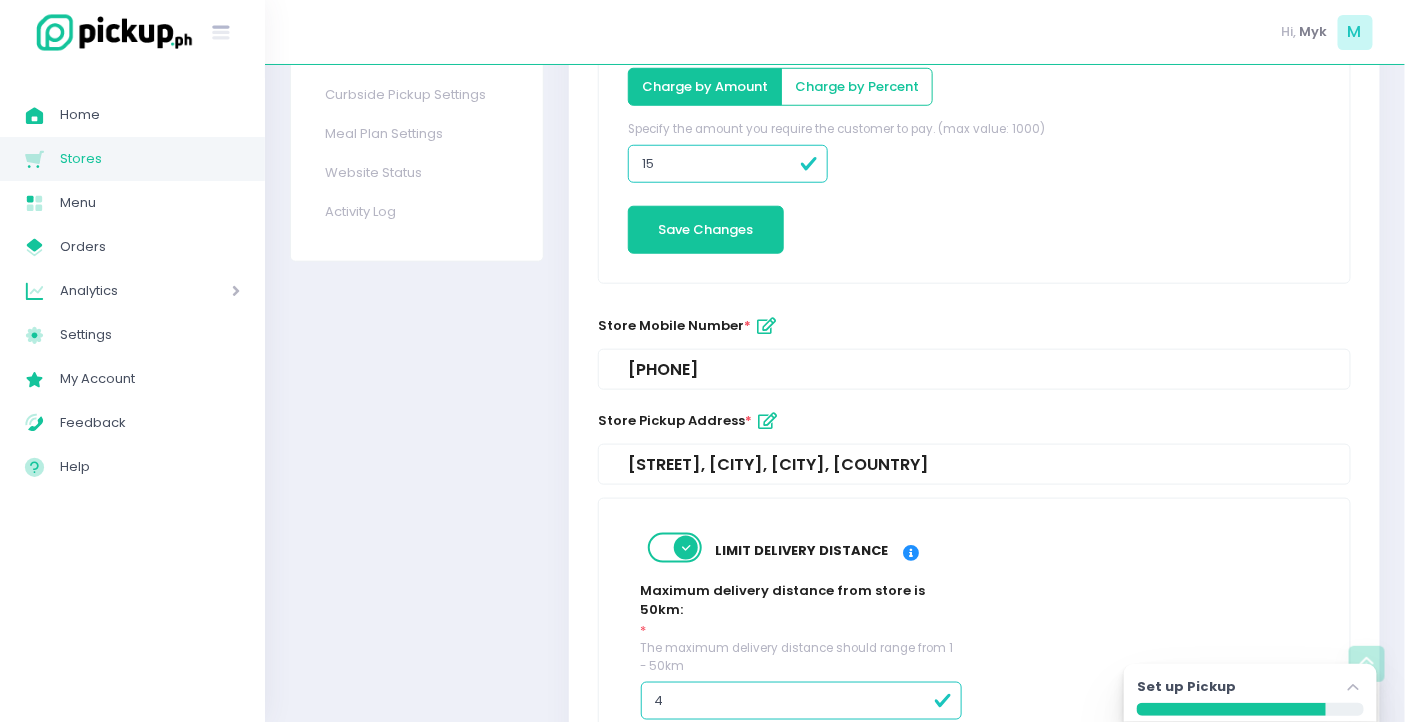 scroll, scrollTop: 727, scrollLeft: 0, axis: vertical 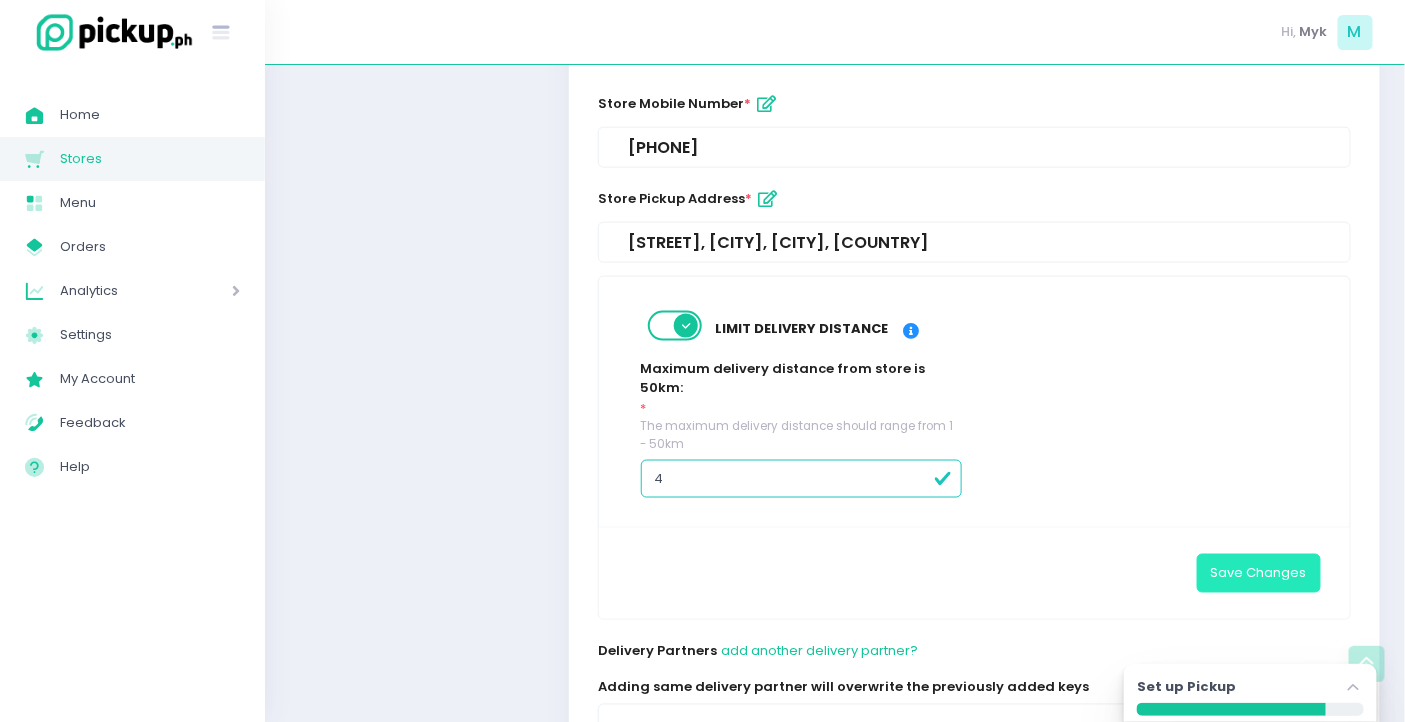 type on "15" 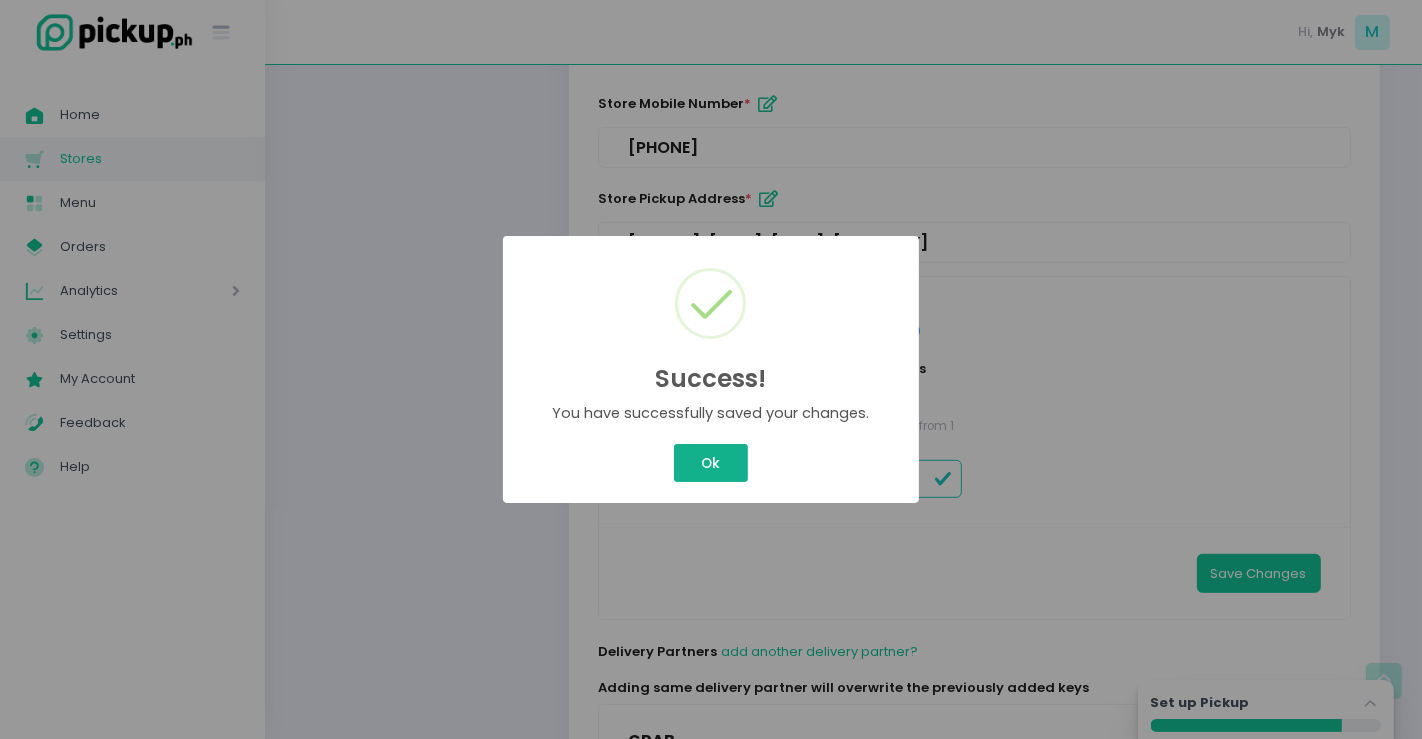 click on "Ok" at bounding box center (711, 463) 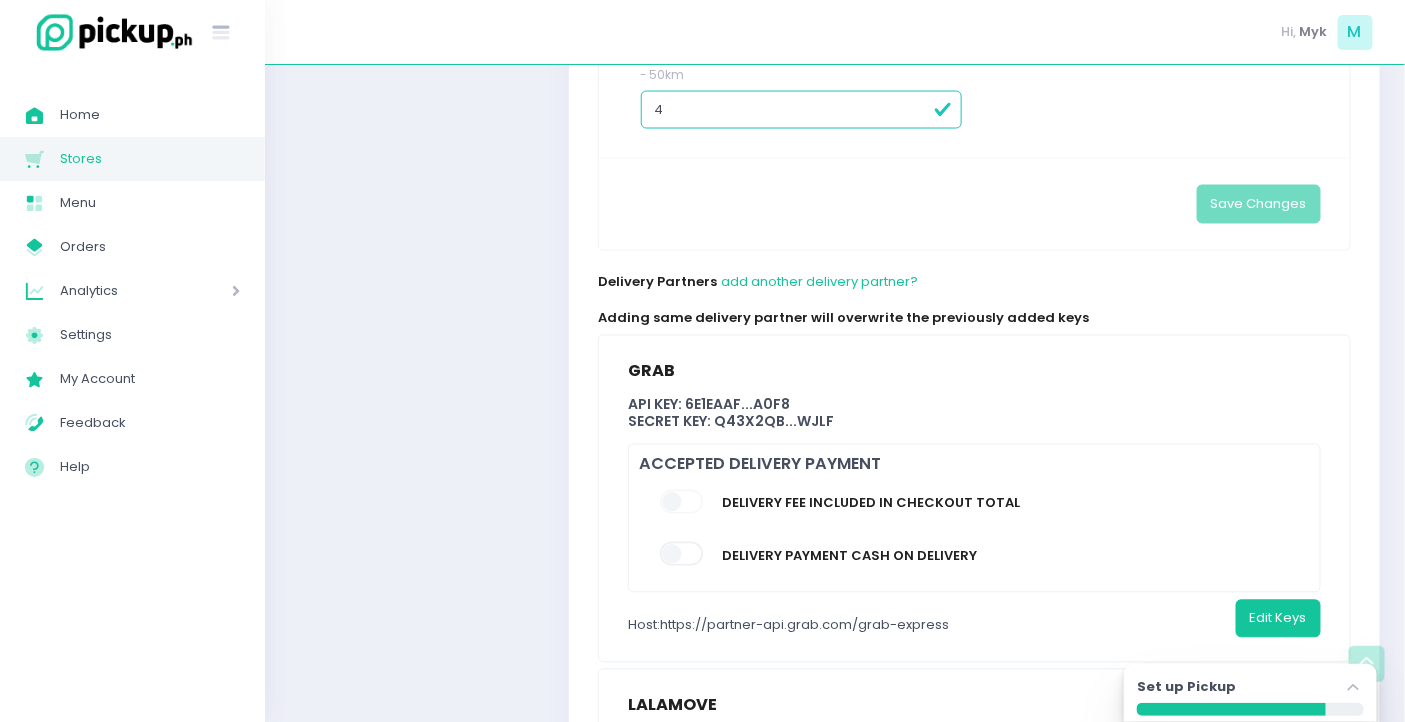 scroll, scrollTop: 1318, scrollLeft: 0, axis: vertical 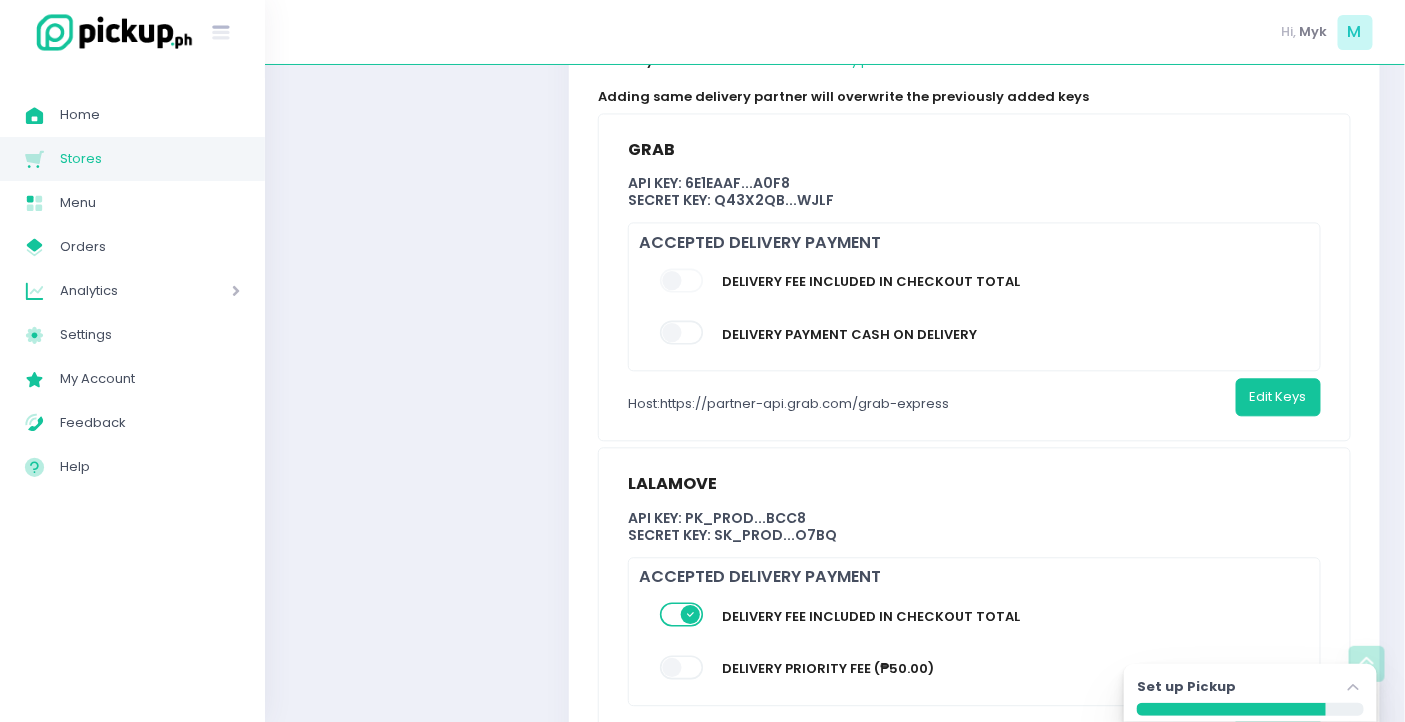 click at bounding box center (683, 667) 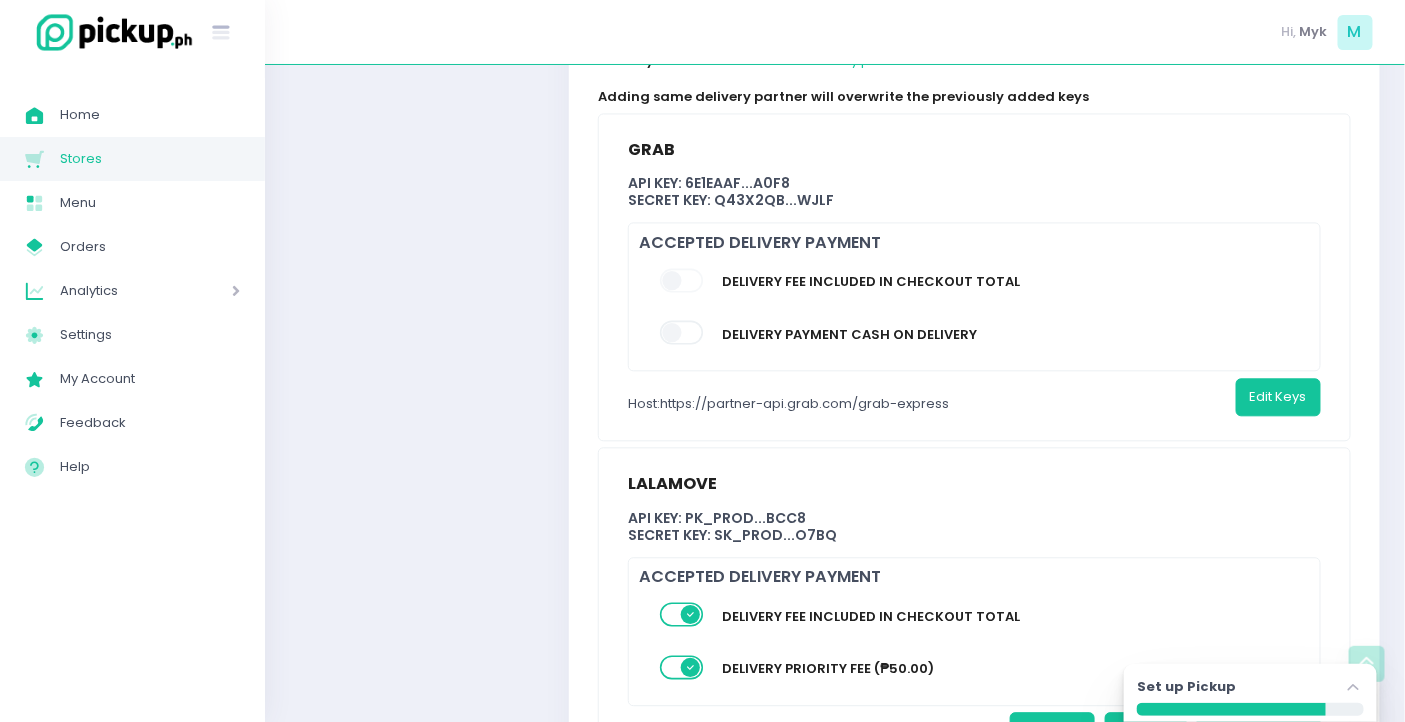 scroll, scrollTop: 1430, scrollLeft: 0, axis: vertical 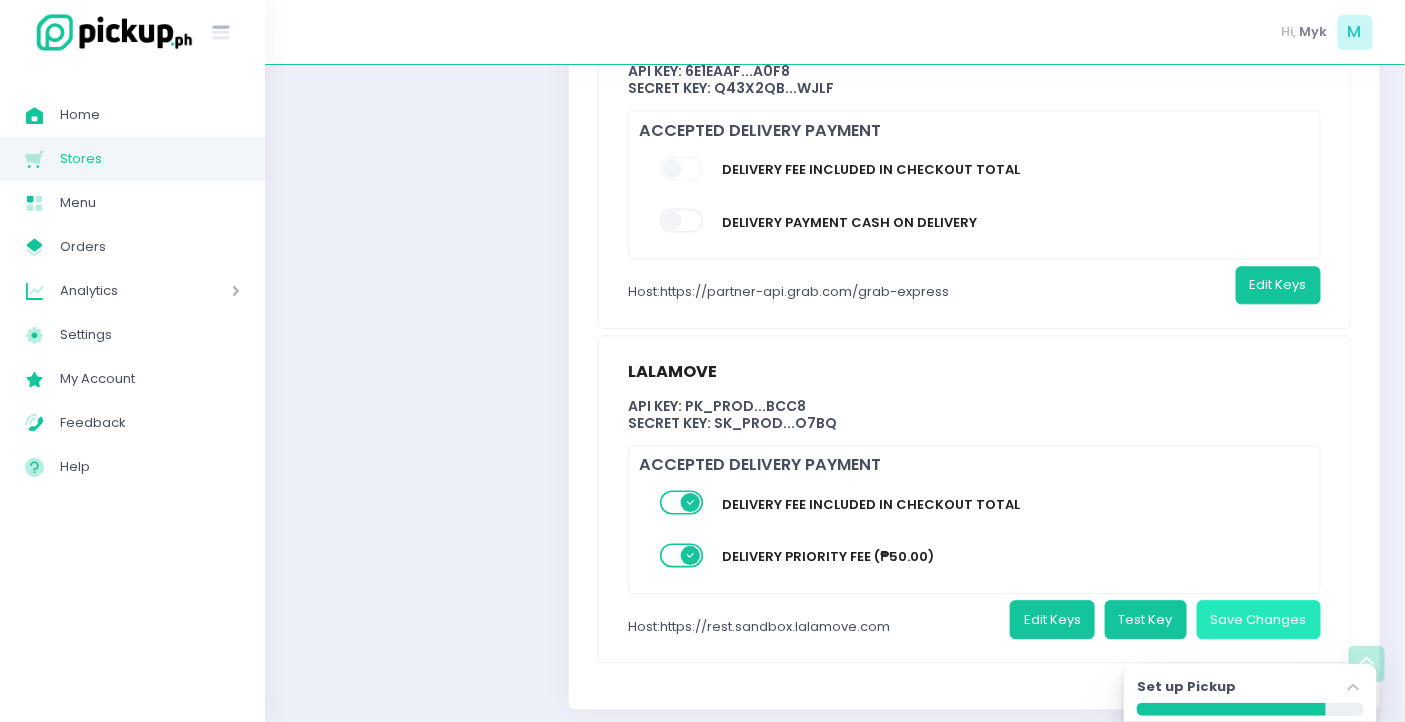 click on "Save Changes" at bounding box center (1259, 619) 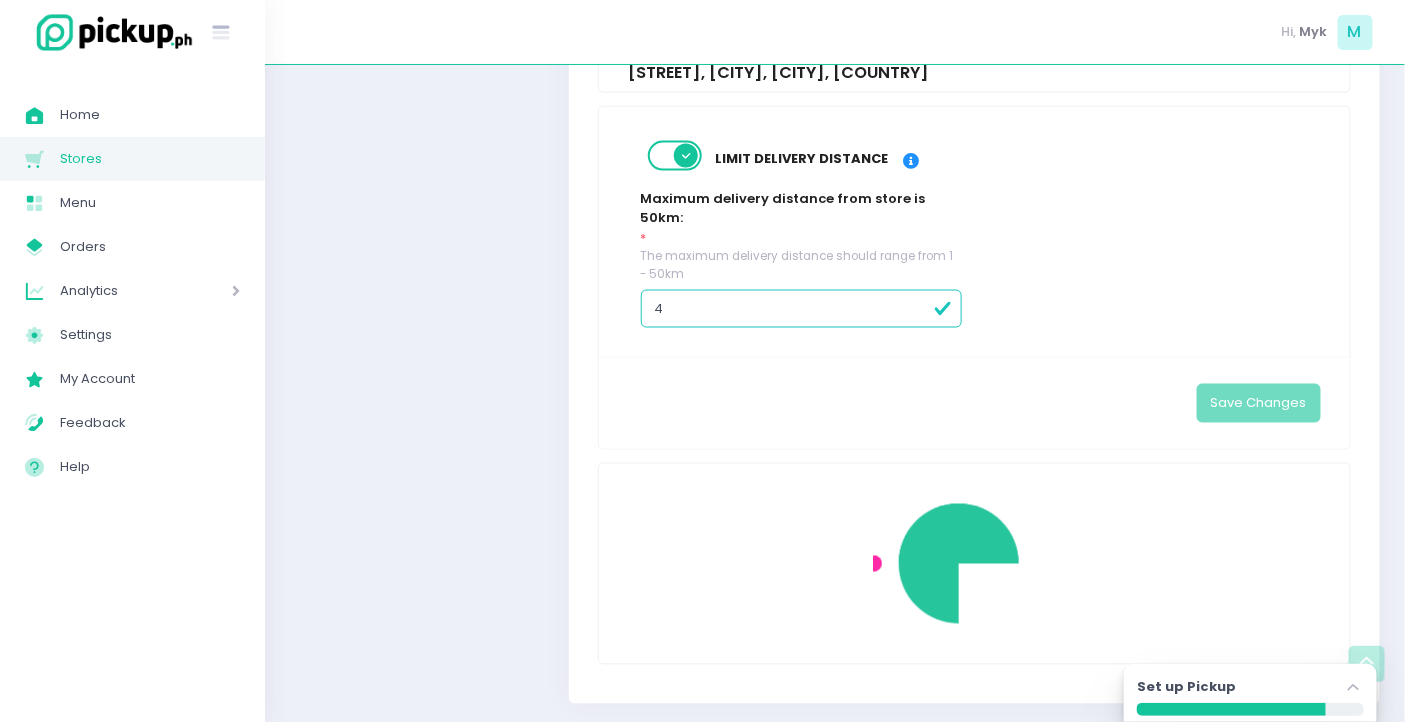 scroll, scrollTop: 1393, scrollLeft: 0, axis: vertical 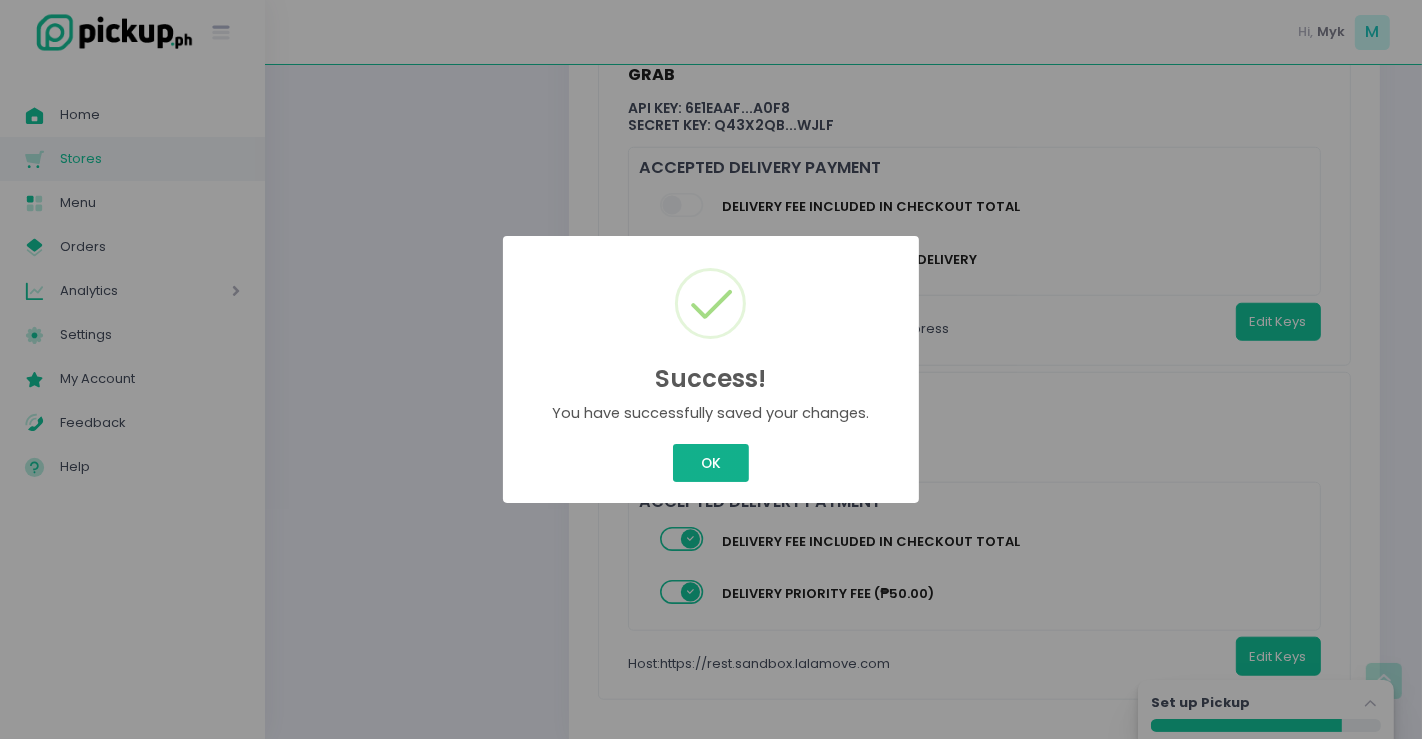 click on "OK" at bounding box center [710, 463] 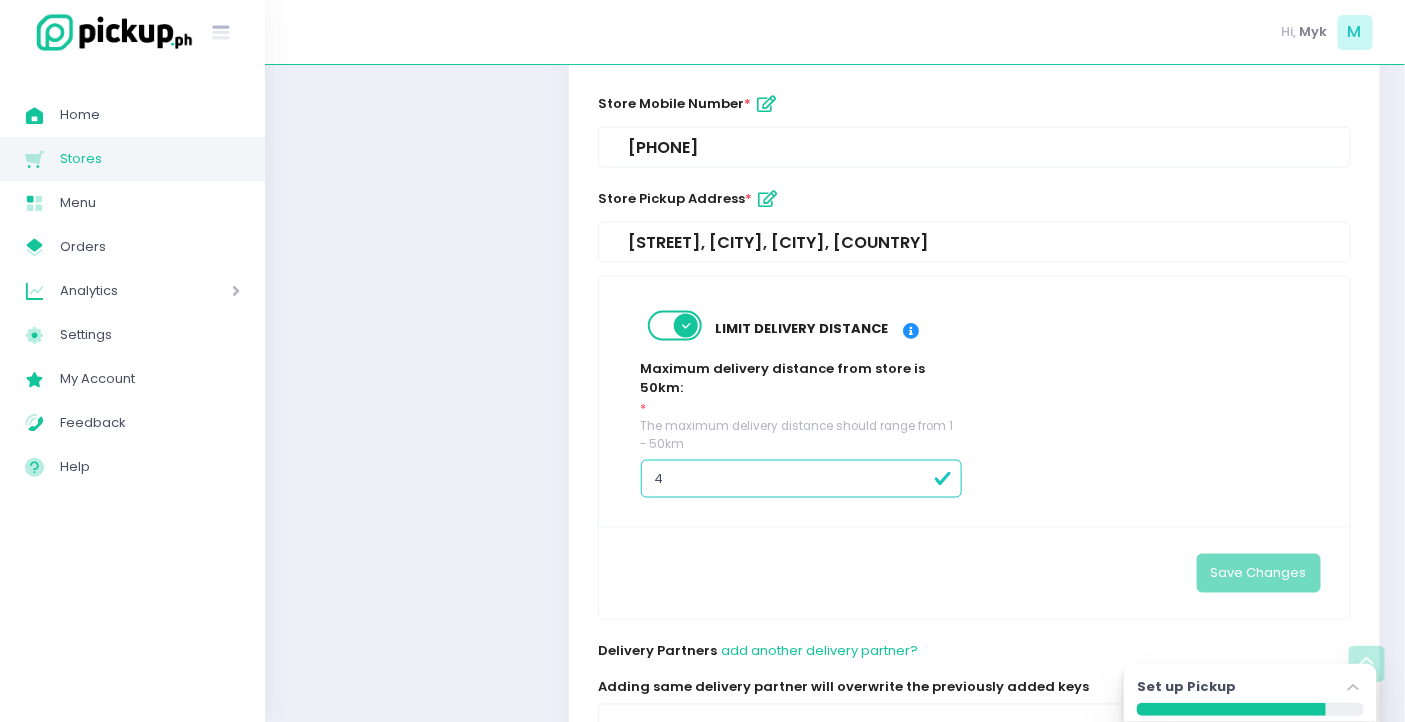 scroll, scrollTop: 171, scrollLeft: 0, axis: vertical 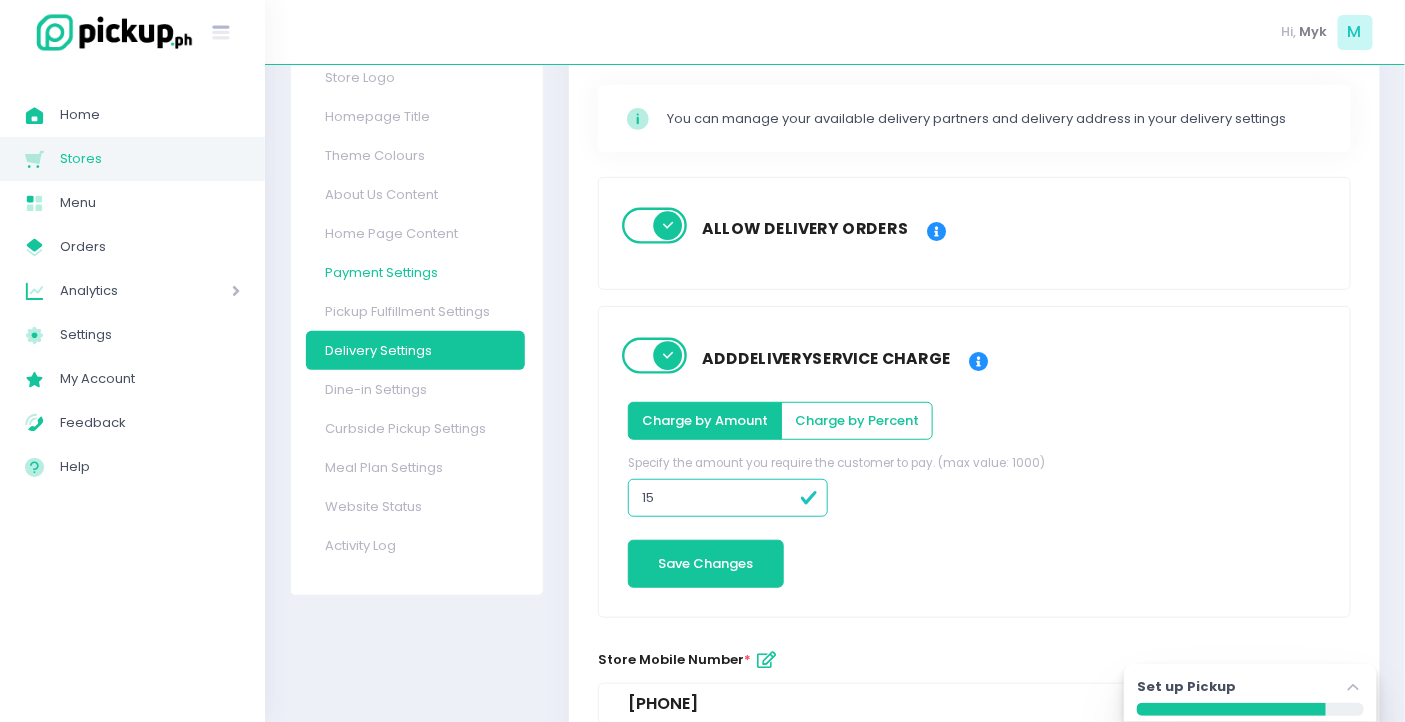 click on "Payment Settings" at bounding box center (415, 272) 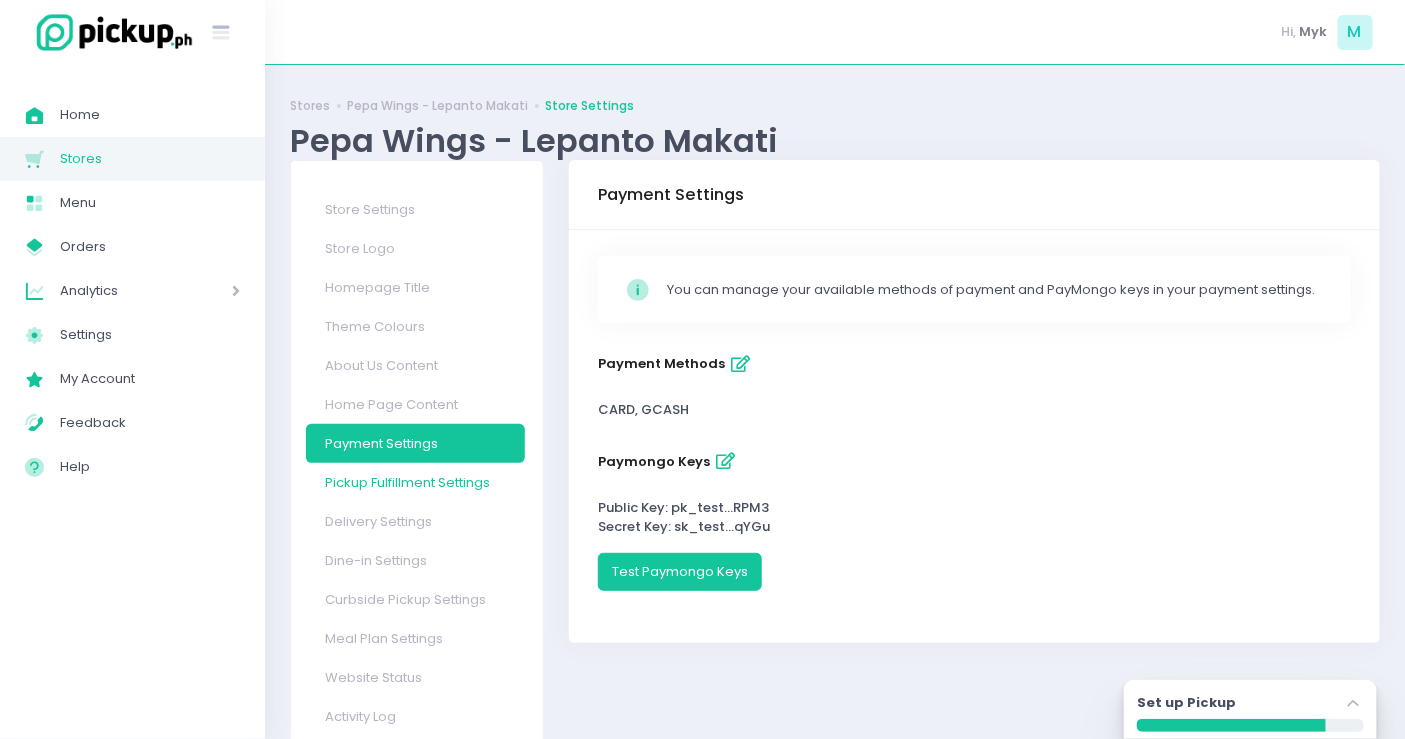 scroll, scrollTop: 51, scrollLeft: 0, axis: vertical 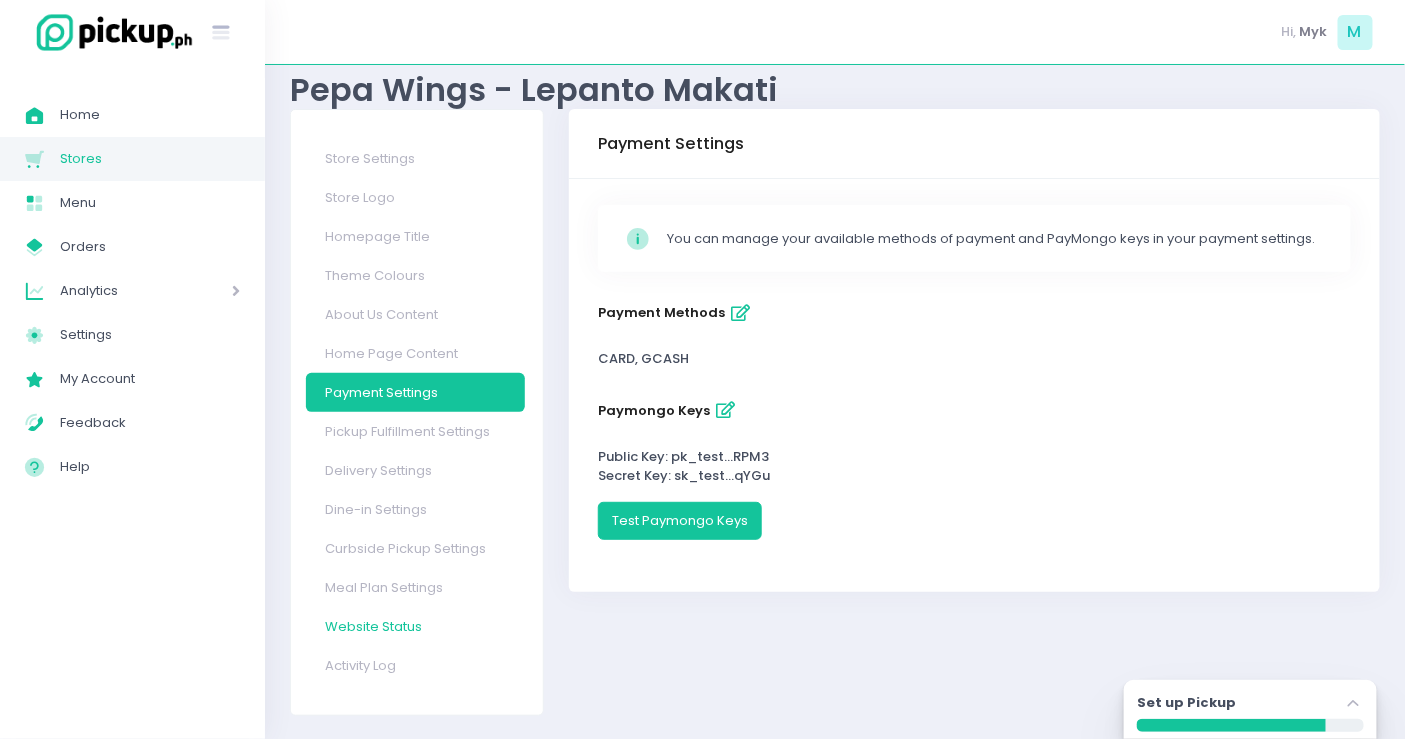 click on "Website Status" at bounding box center [415, 626] 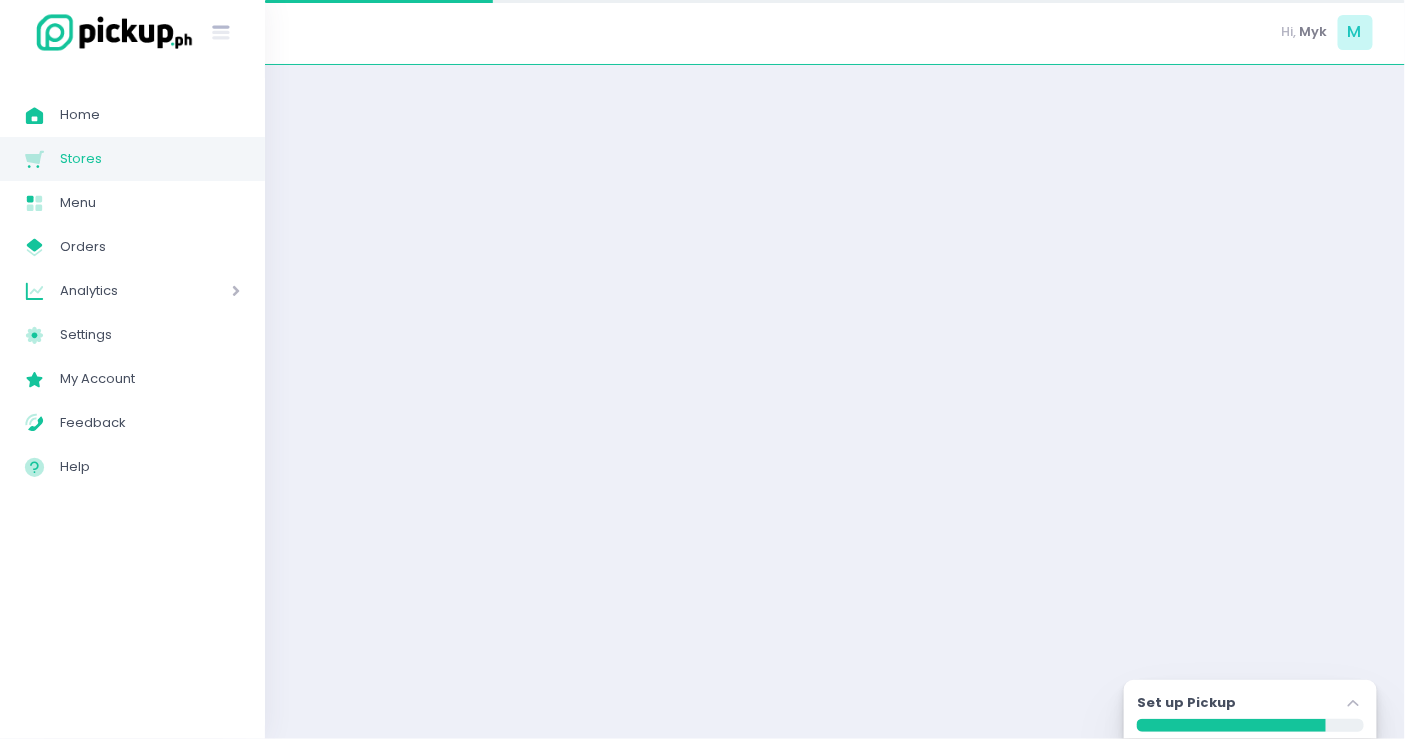 scroll, scrollTop: 0, scrollLeft: 0, axis: both 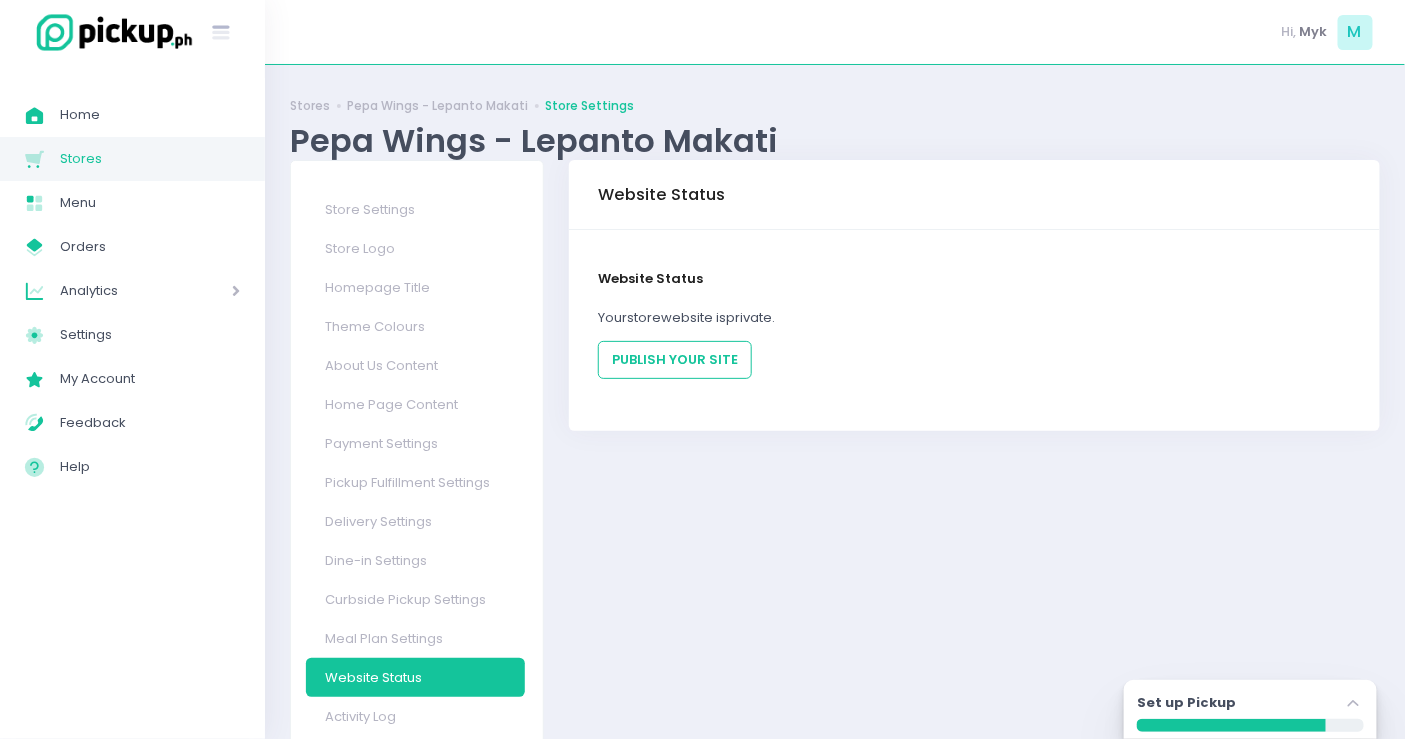 click on "Stores" at bounding box center [150, 159] 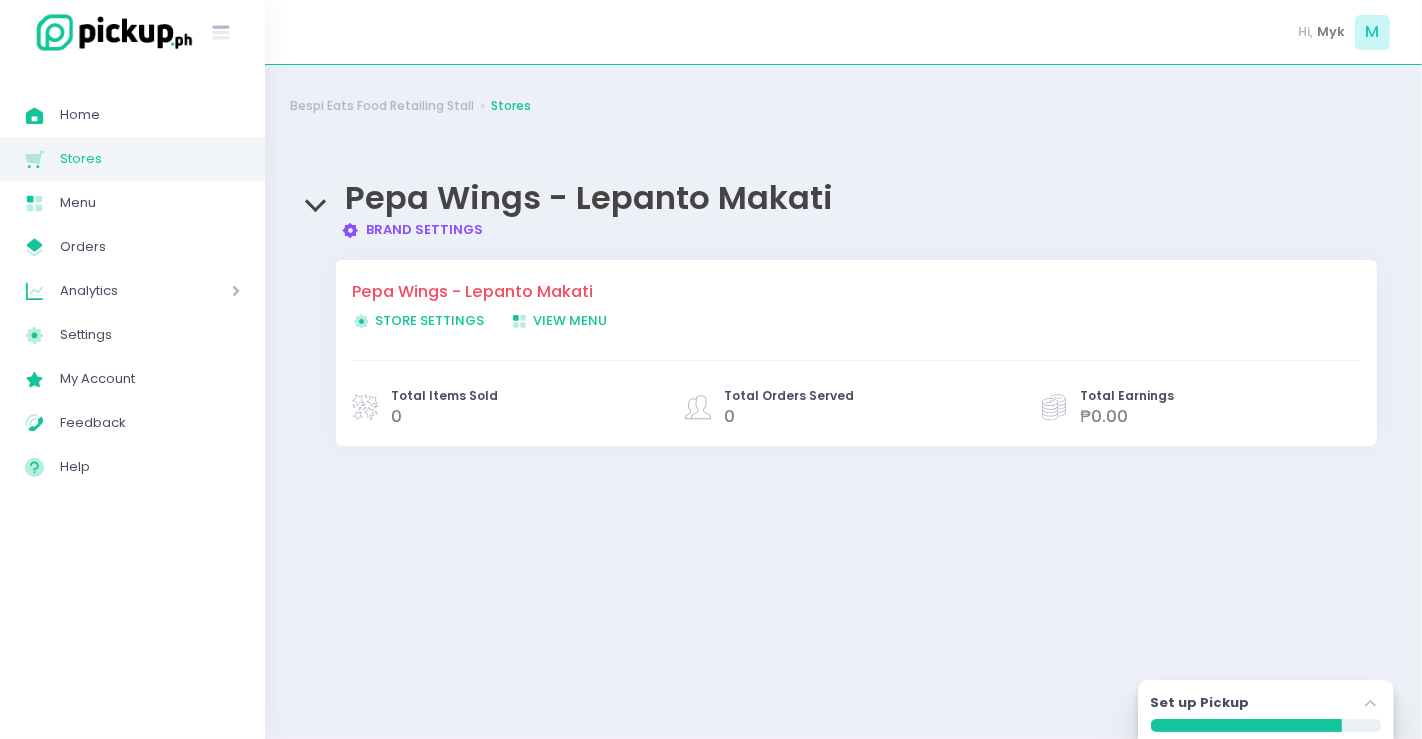 click on "Brand Settings Created with Sketch.   Brand Settings" at bounding box center [412, 229] 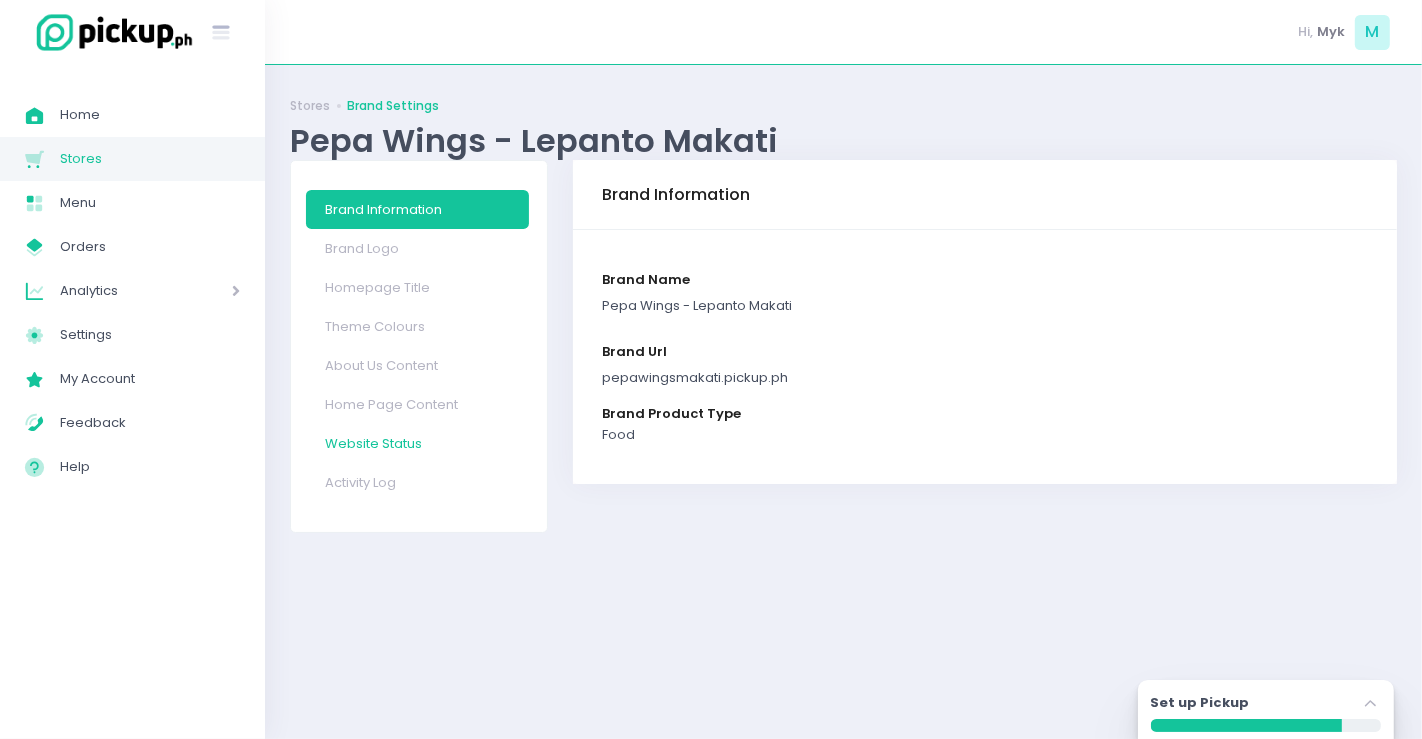 click on "Website Status" at bounding box center (418, 443) 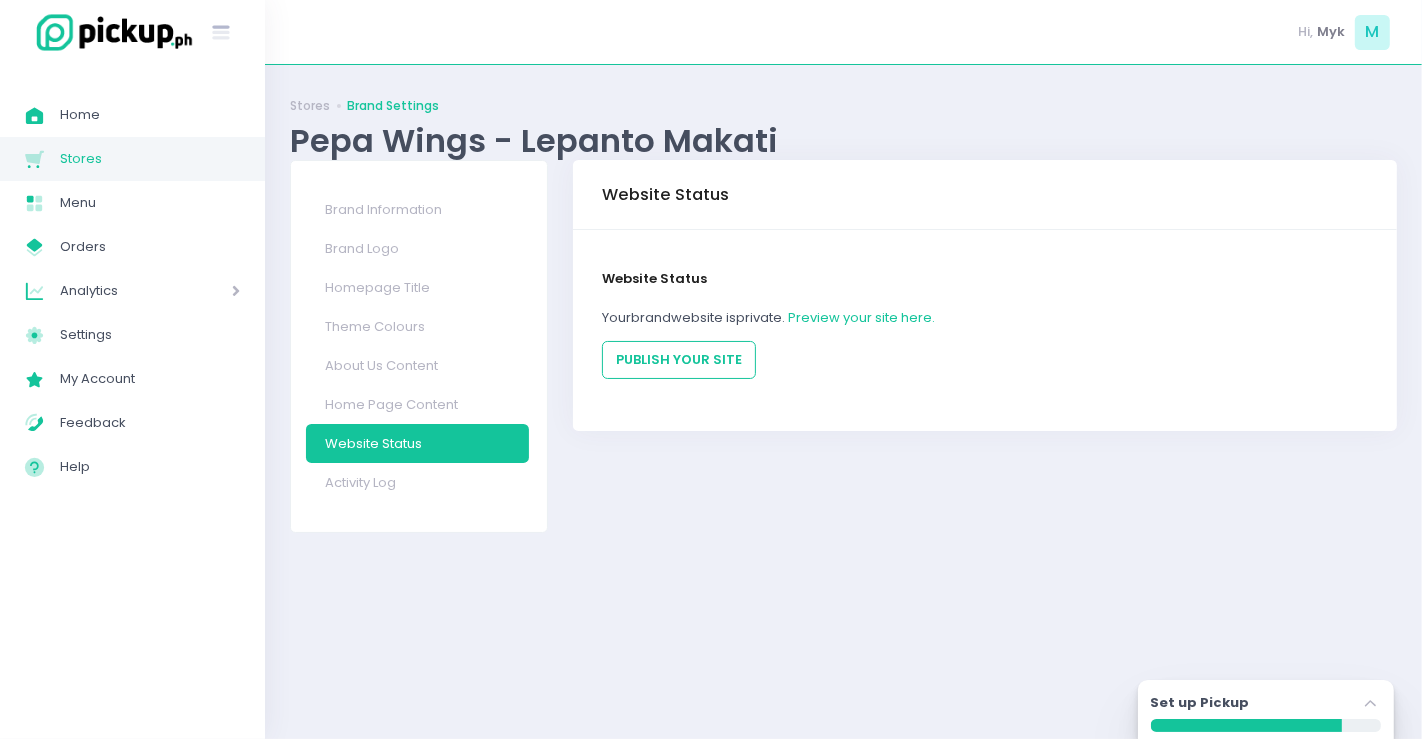 click on "Your  brand  website     is  private .   Preview your site here." at bounding box center (985, 318) 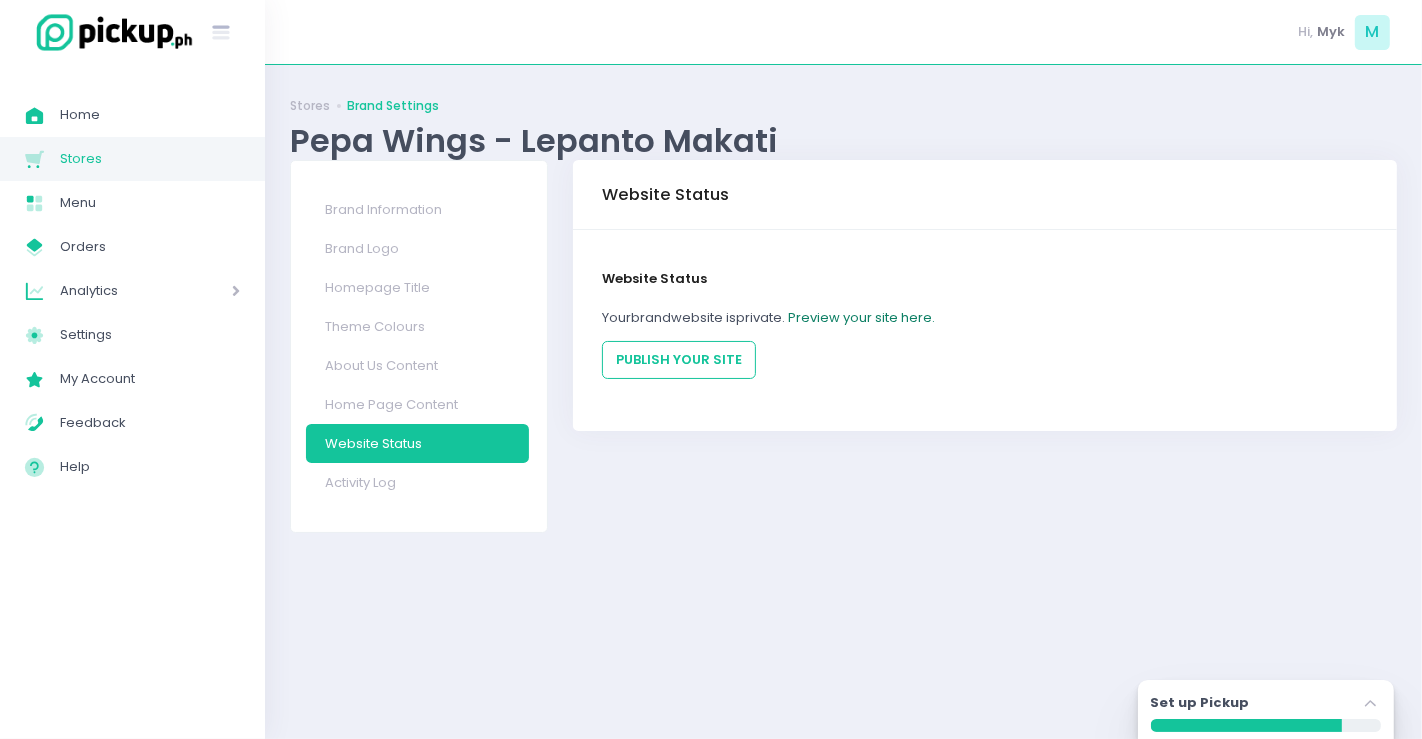 click on "Preview your site here." 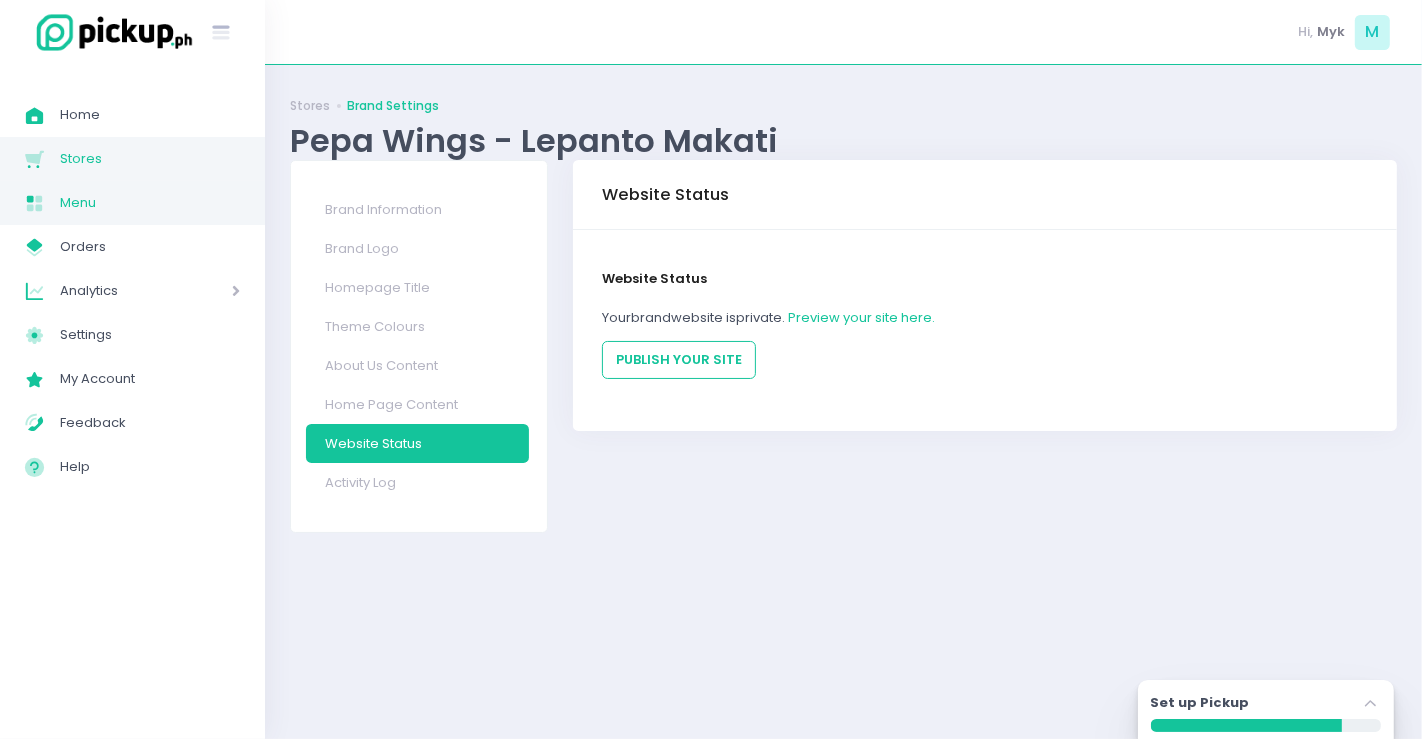 click on "Menu" at bounding box center [150, 203] 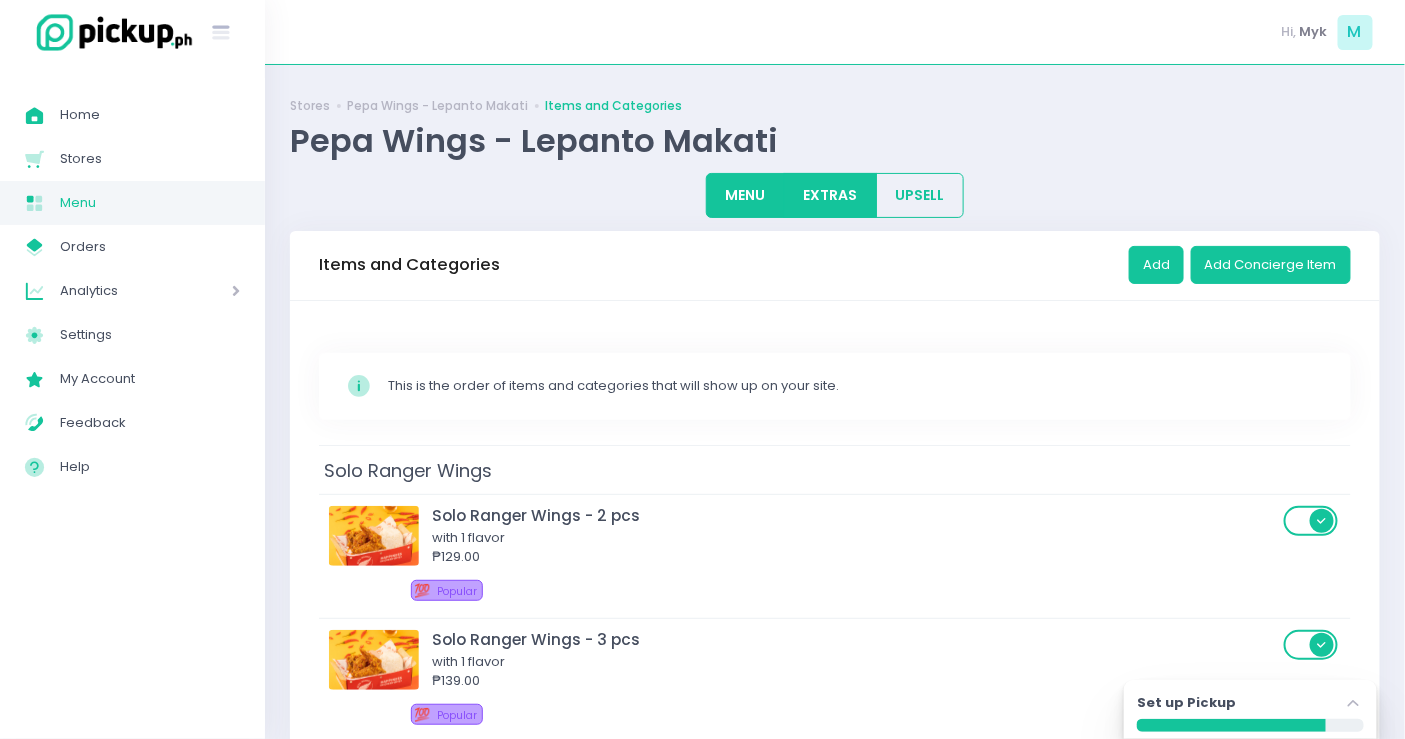 click on "EXTRAS" at bounding box center (830, 195) 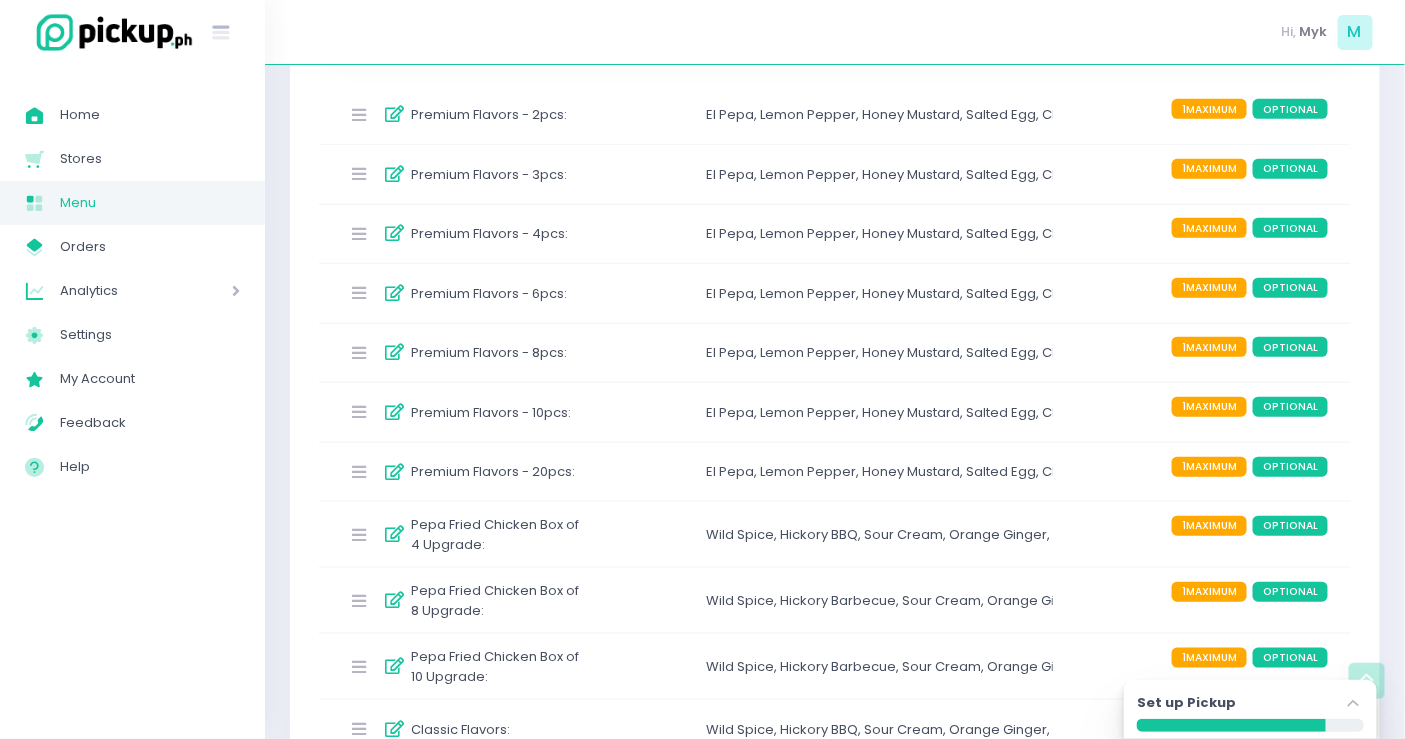 scroll, scrollTop: 457, scrollLeft: 0, axis: vertical 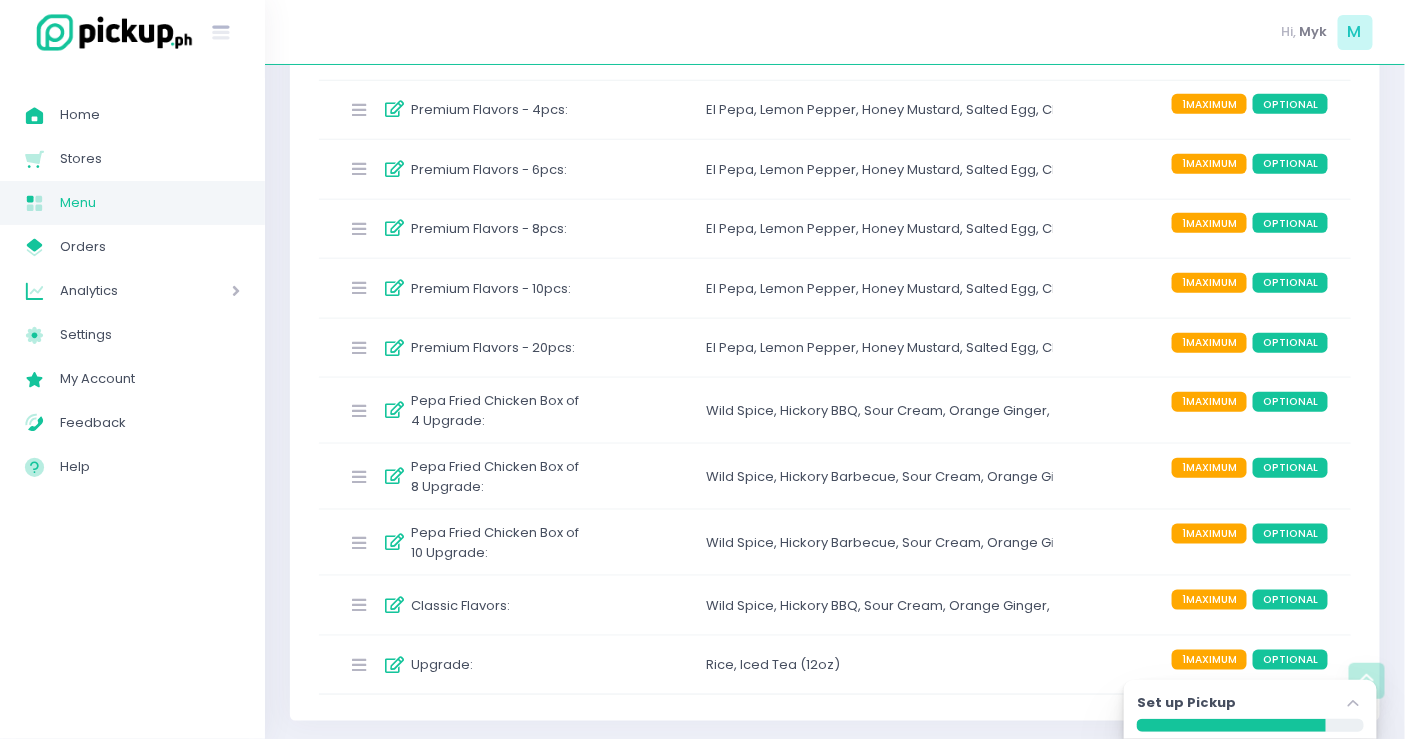 click on "Upgrade : Rice ,   Iced Tea (12oz)         1  MAXIMUM  OPTIONAL" at bounding box center (835, 665) 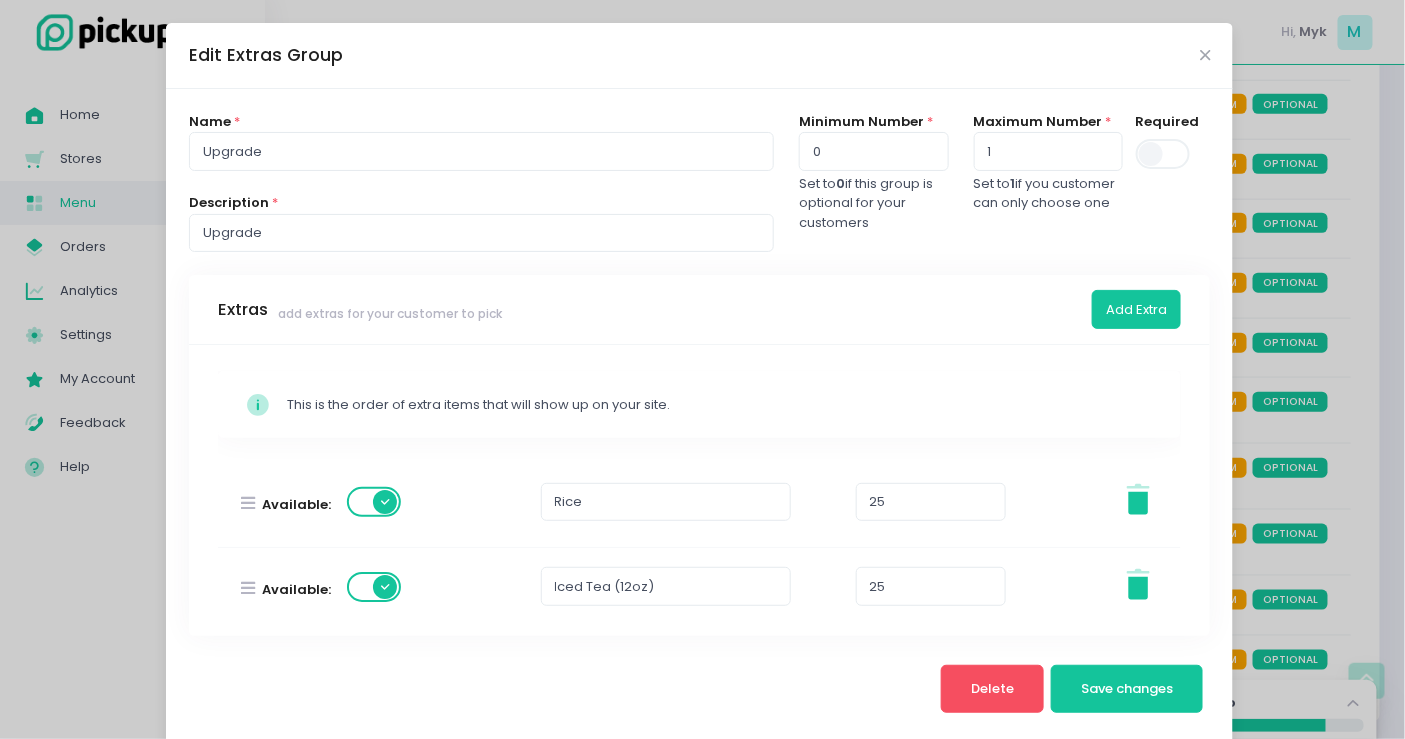 scroll, scrollTop: 27, scrollLeft: 0, axis: vertical 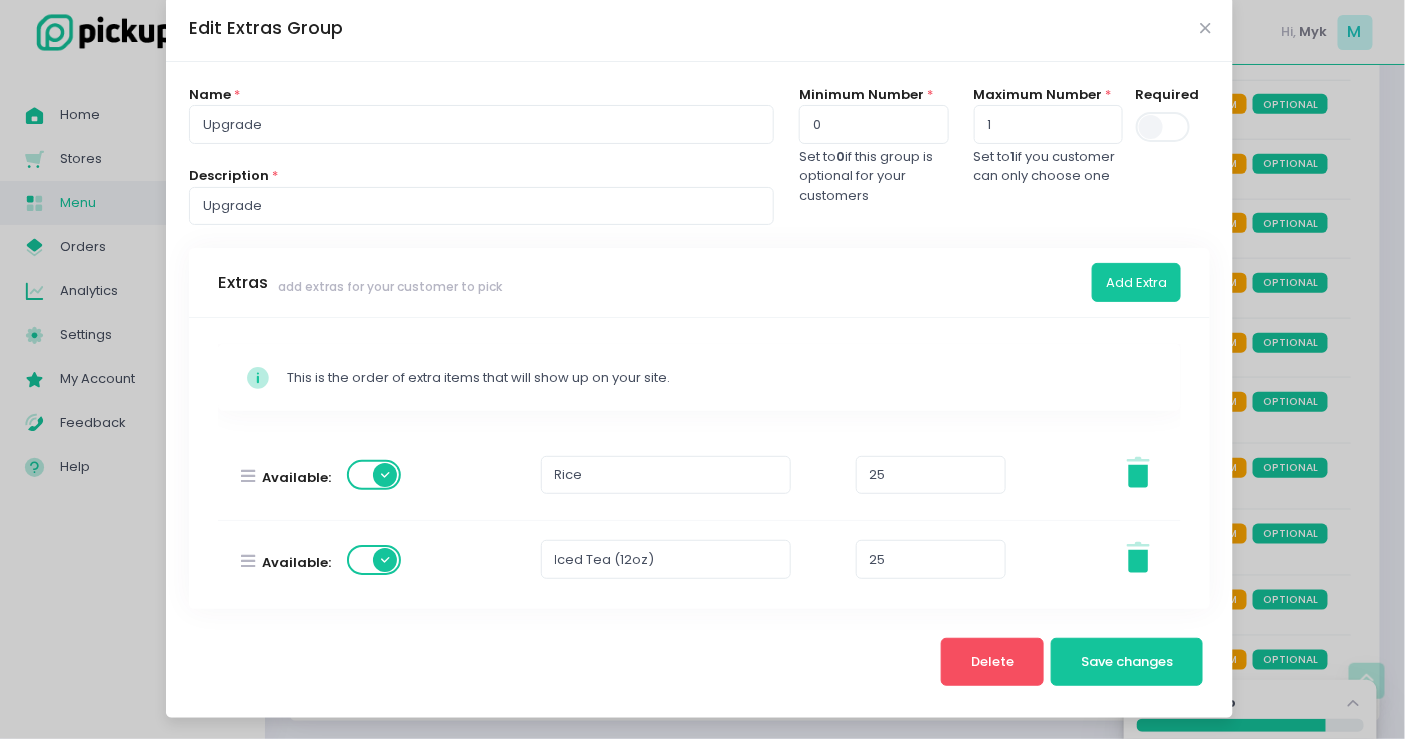 click on "Edit Extras Group   Name   *   Upgrade   Description   *   Upgrade   Minimum Number   *   0 Set to  0  if this group is optional for your customers   Maximum Number   *   1 Set to  1  if you customer can only choose one Required Extras add extras for your customer to pick Add Extra Stockholm-icons / Code / Info-circle Created with Sketch. This is the order of extra items that will show up on your site. Available:       Rice       25 Stockholm-icons / General / Trash Created with Sketch. Available:       Iced Tea (12oz)       25 Stockholm-icons / General / Trash Created with Sketch. Delete Save changes" at bounding box center (702, 369) 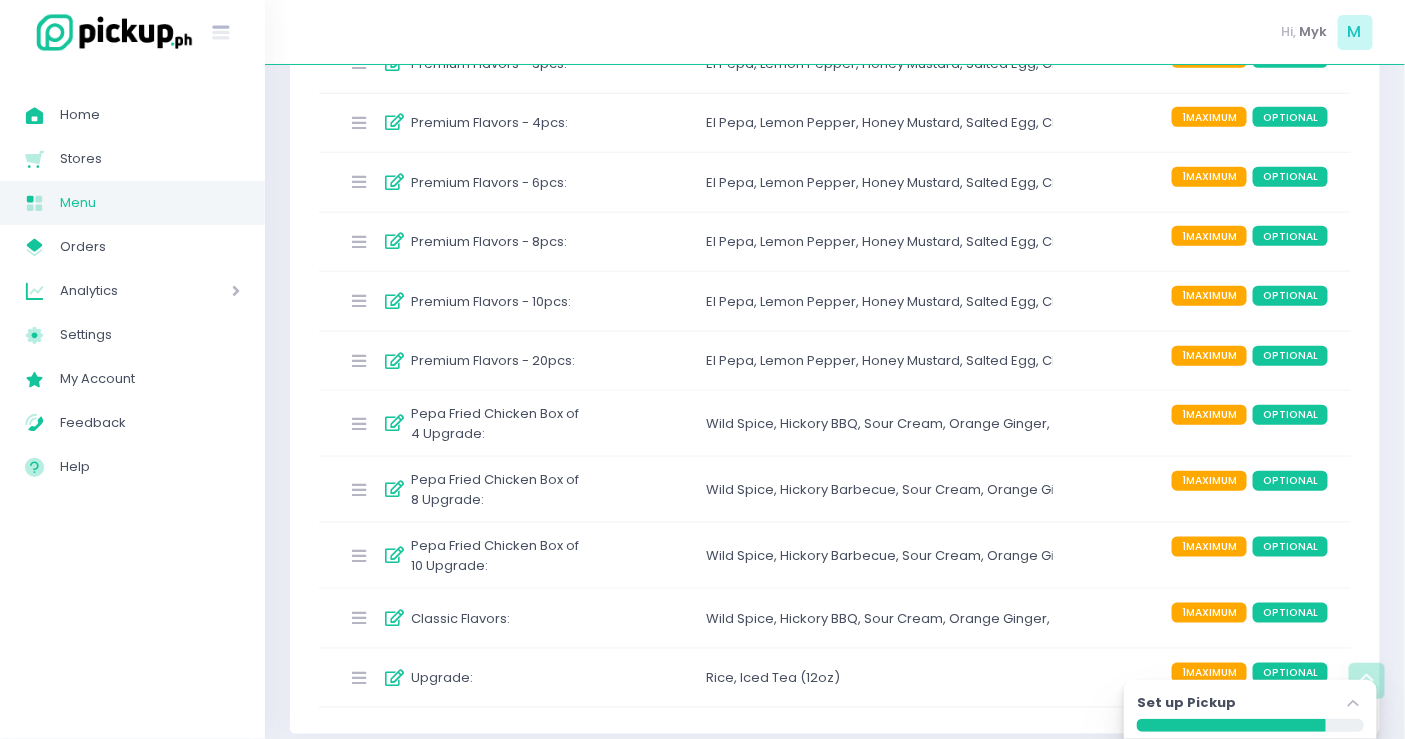 scroll, scrollTop: 457, scrollLeft: 0, axis: vertical 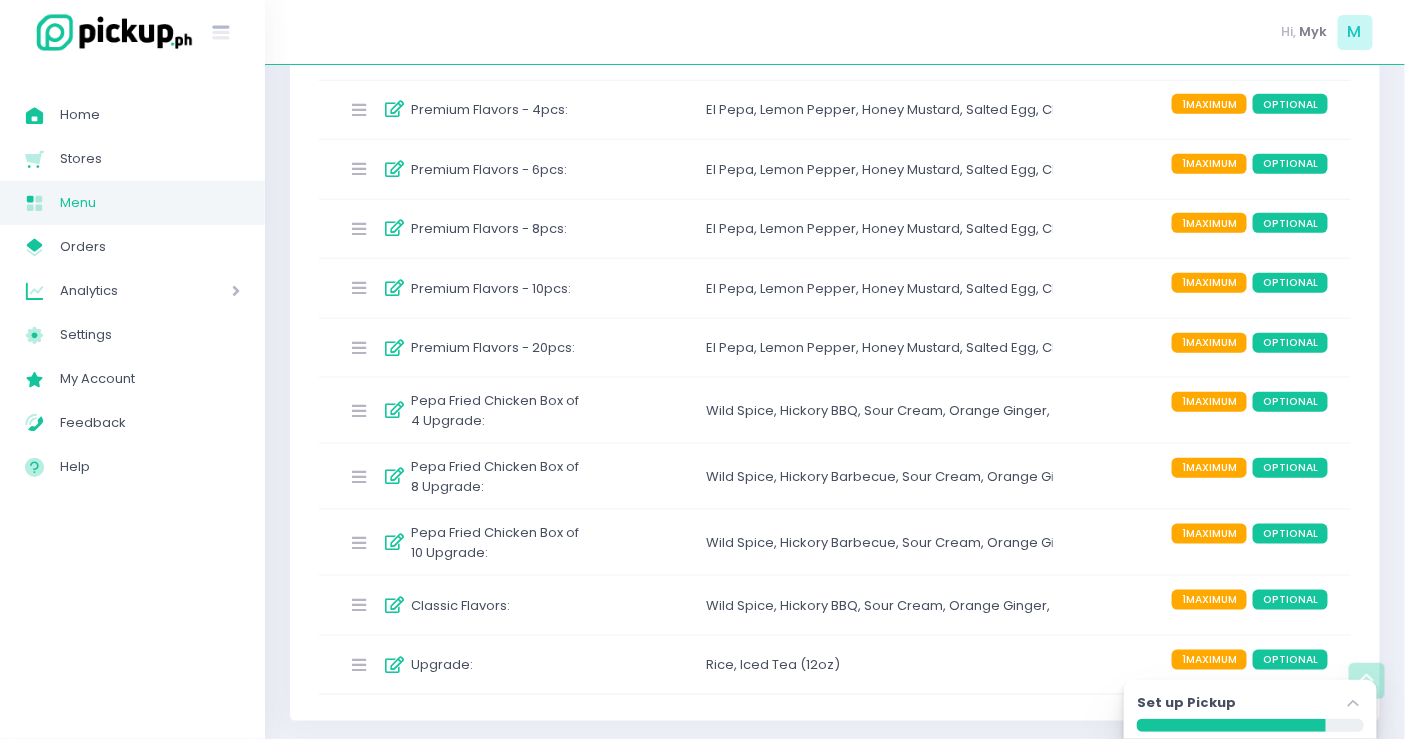 click on "Classic Flavors :" at bounding box center [460, 606] 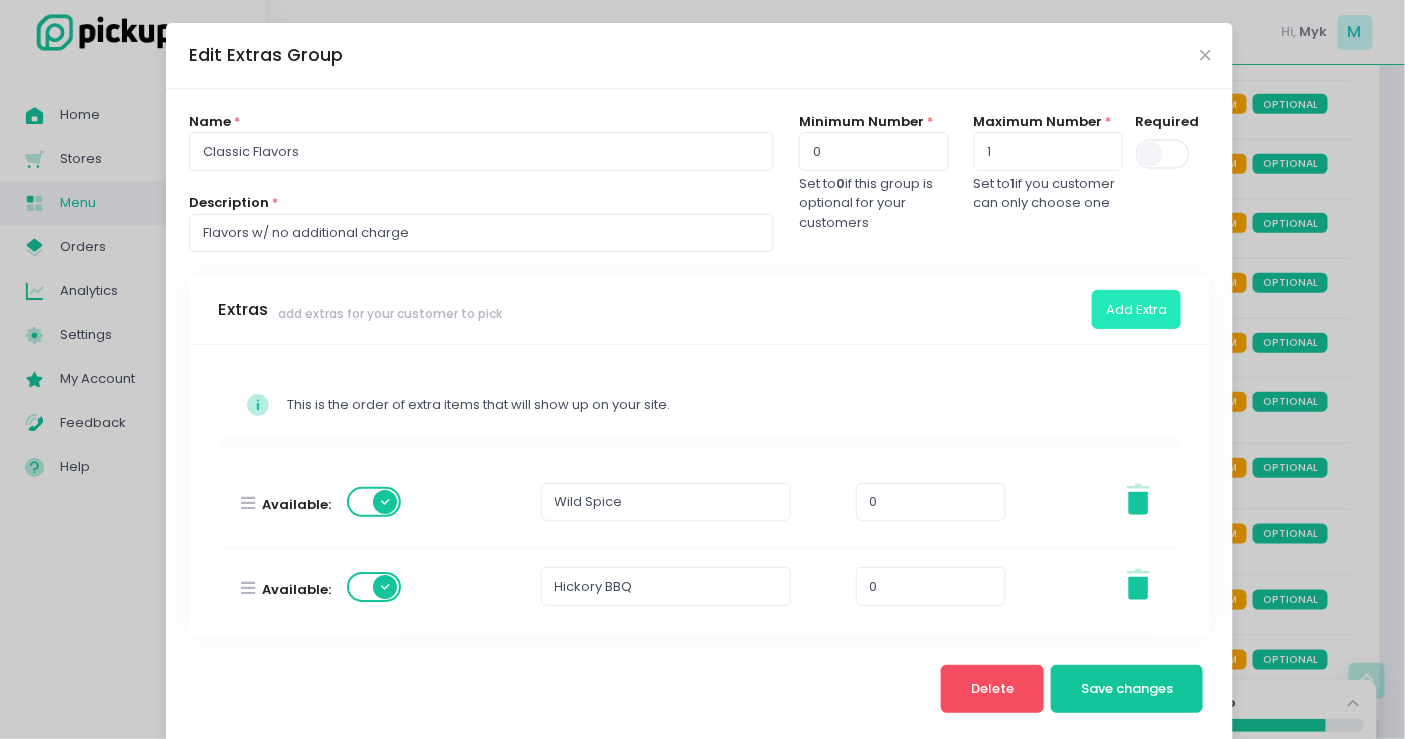 click on "Add Extra" at bounding box center (1136, 309) 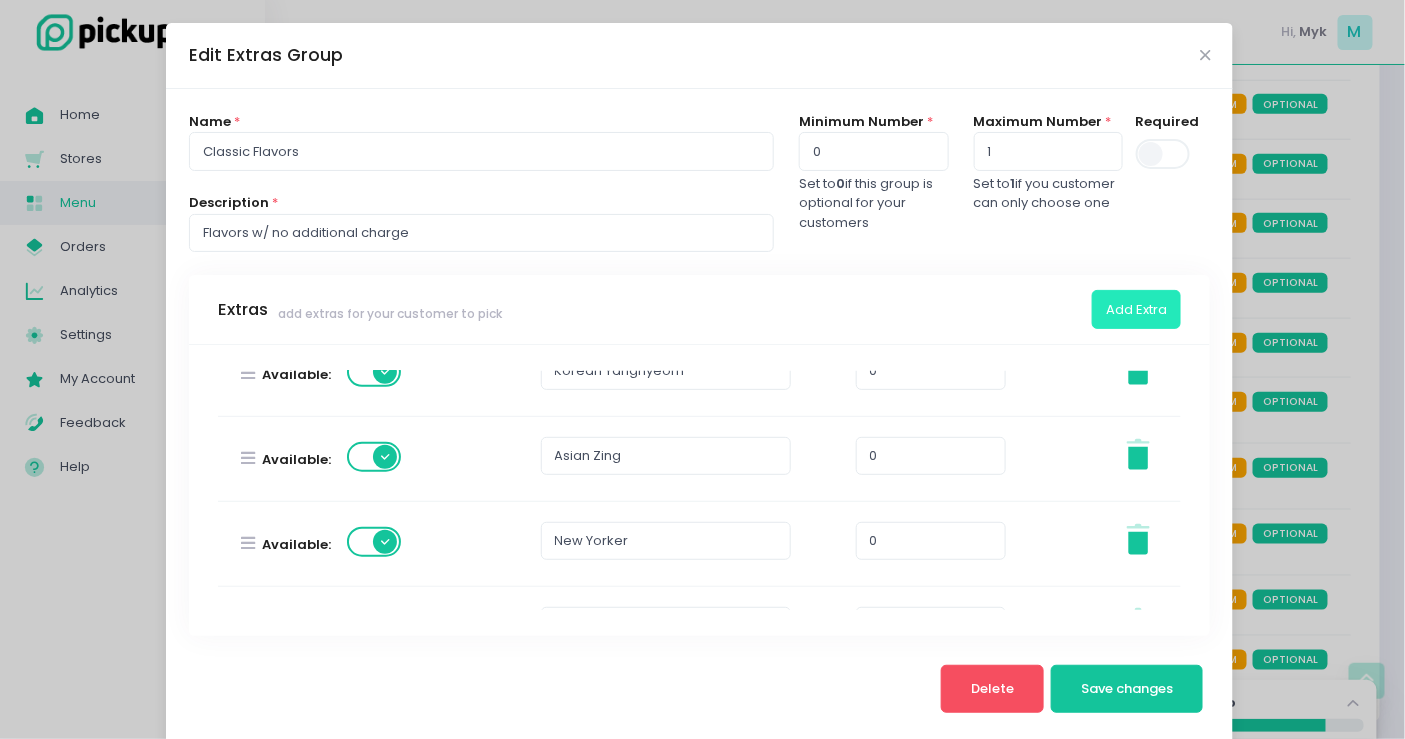 scroll, scrollTop: 631, scrollLeft: 0, axis: vertical 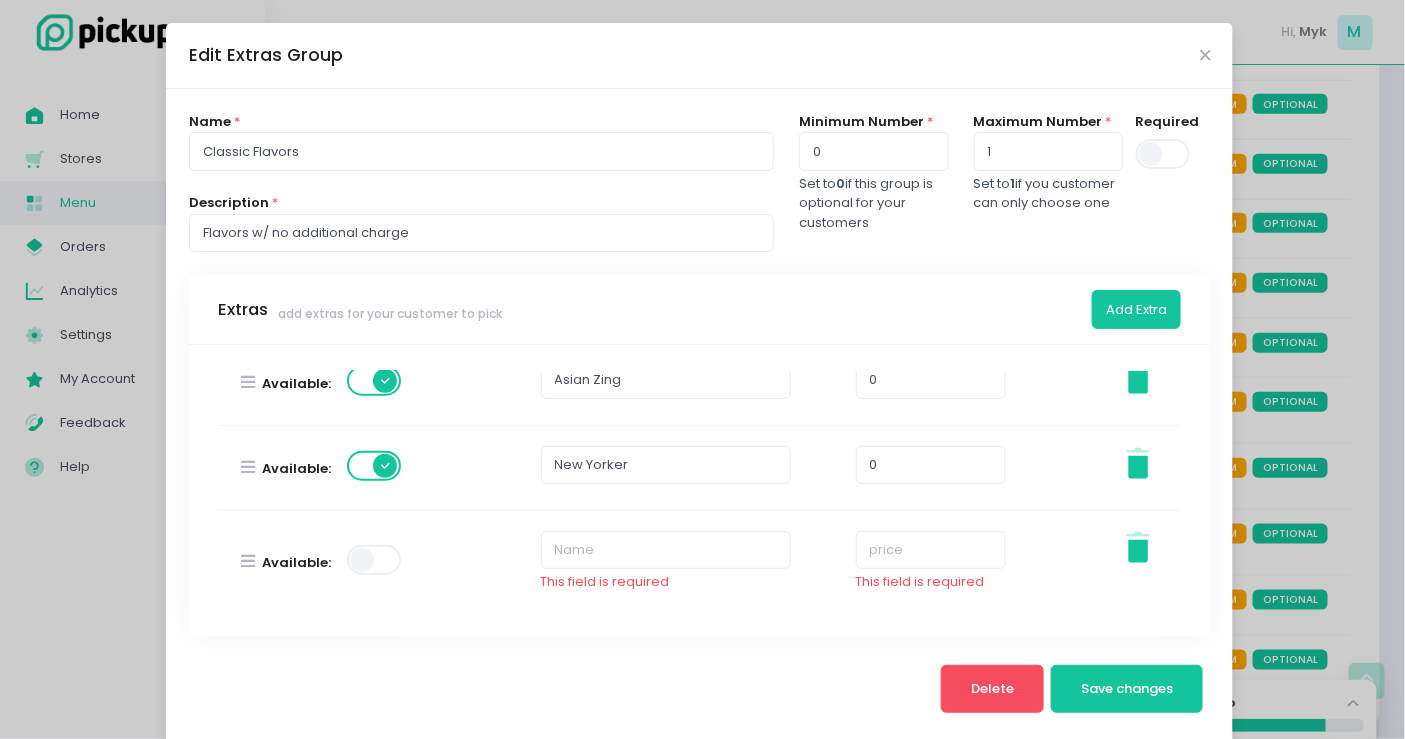 click at bounding box center [375, 560] 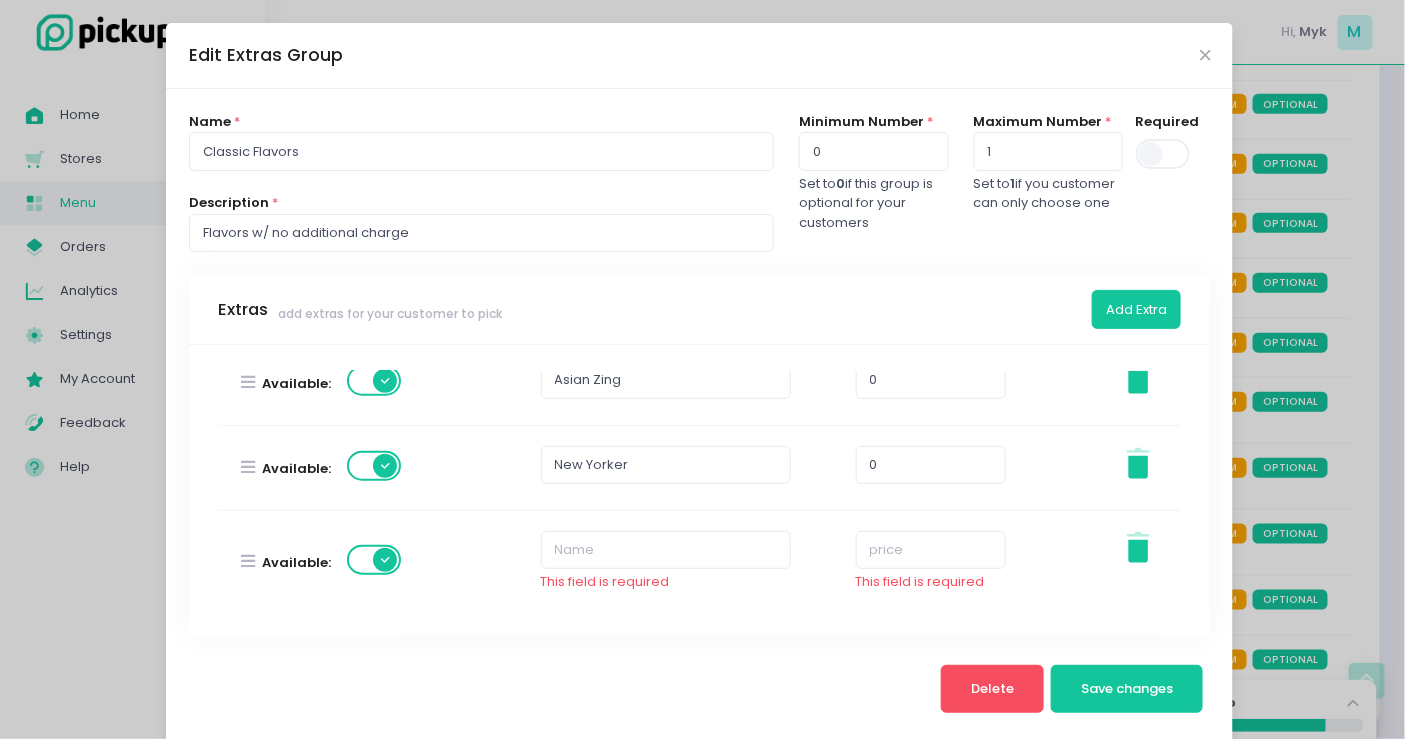 scroll, scrollTop: 27, scrollLeft: 0, axis: vertical 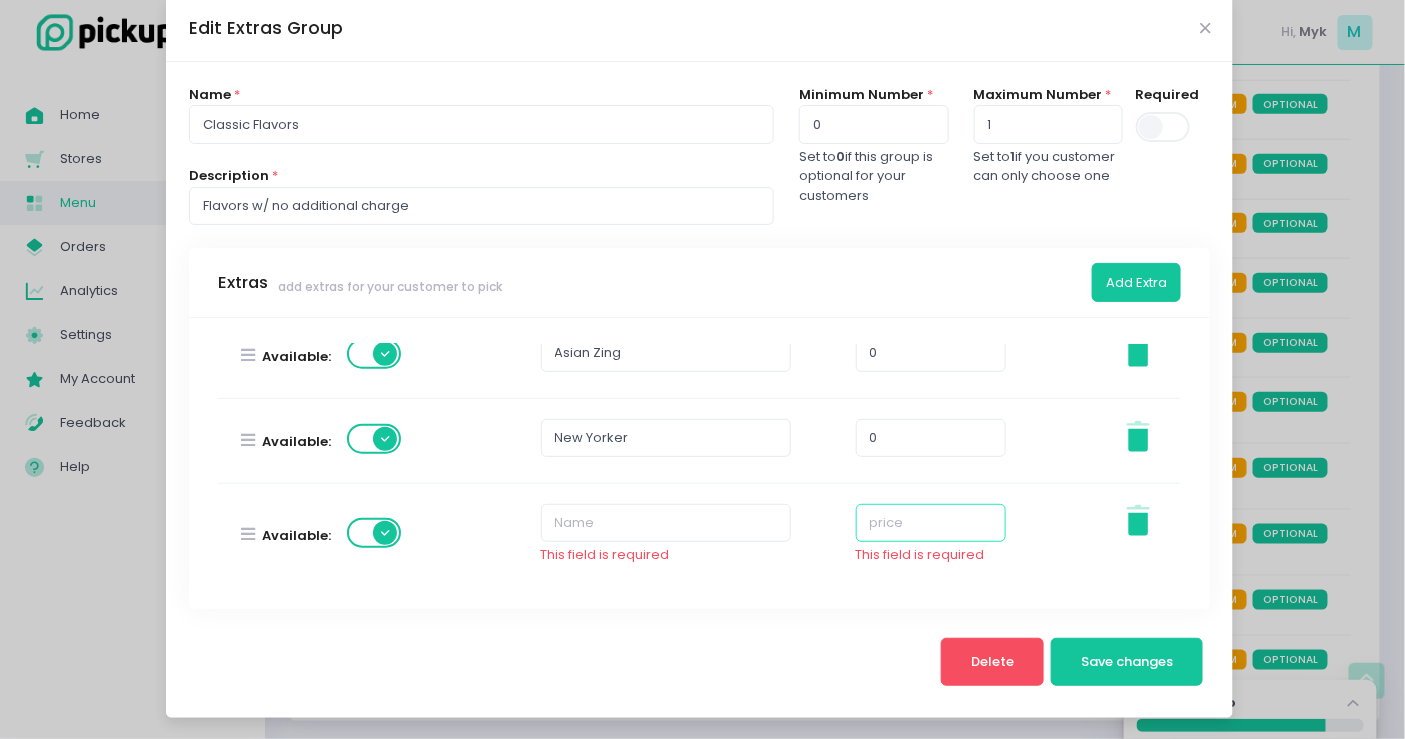 click at bounding box center (931, 523) 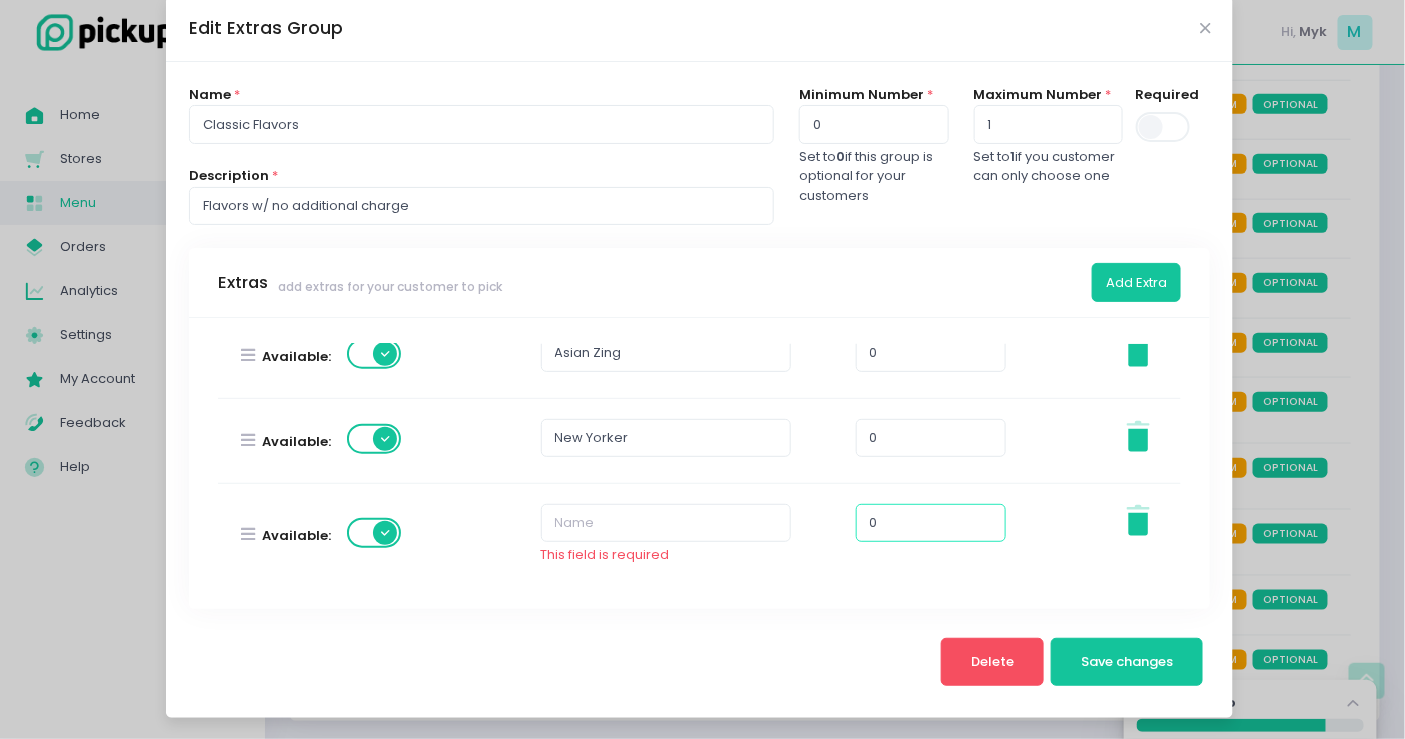 type on "0" 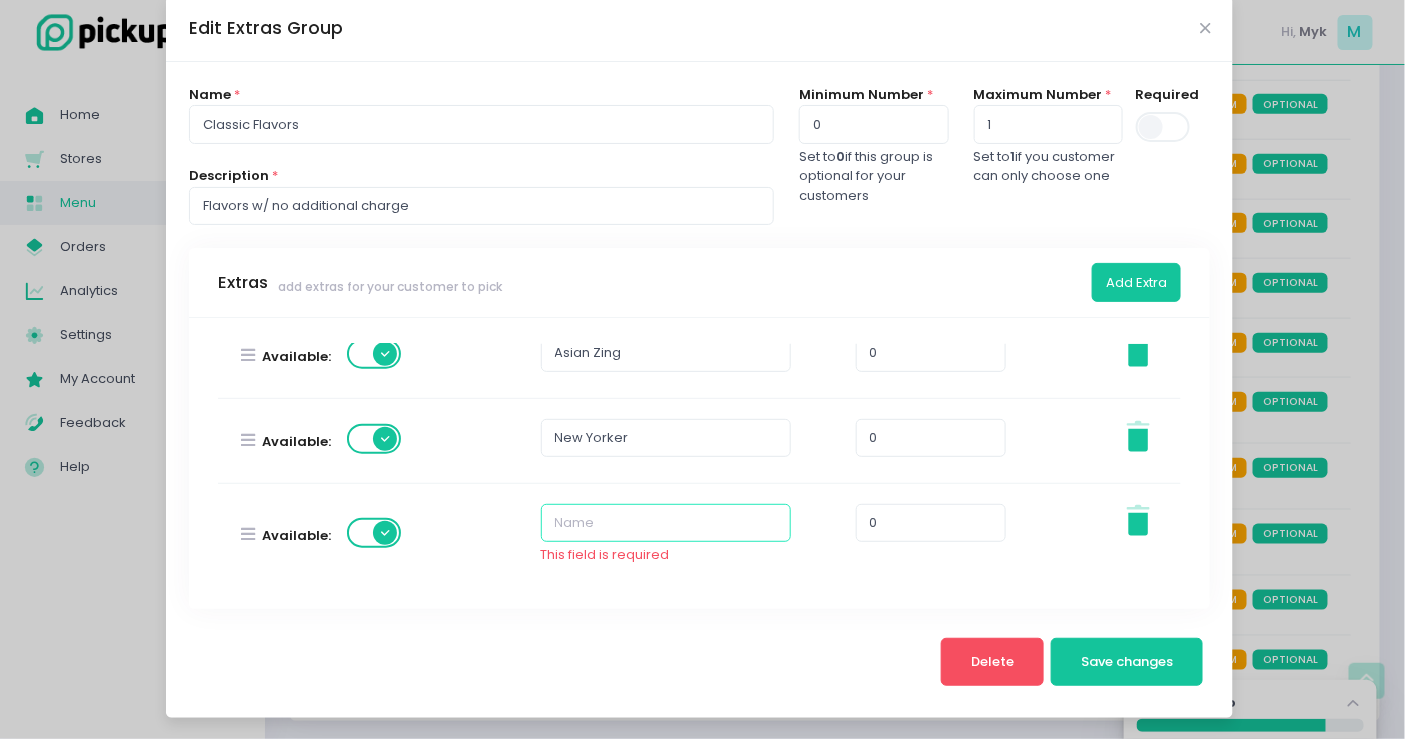 click at bounding box center (666, 523) 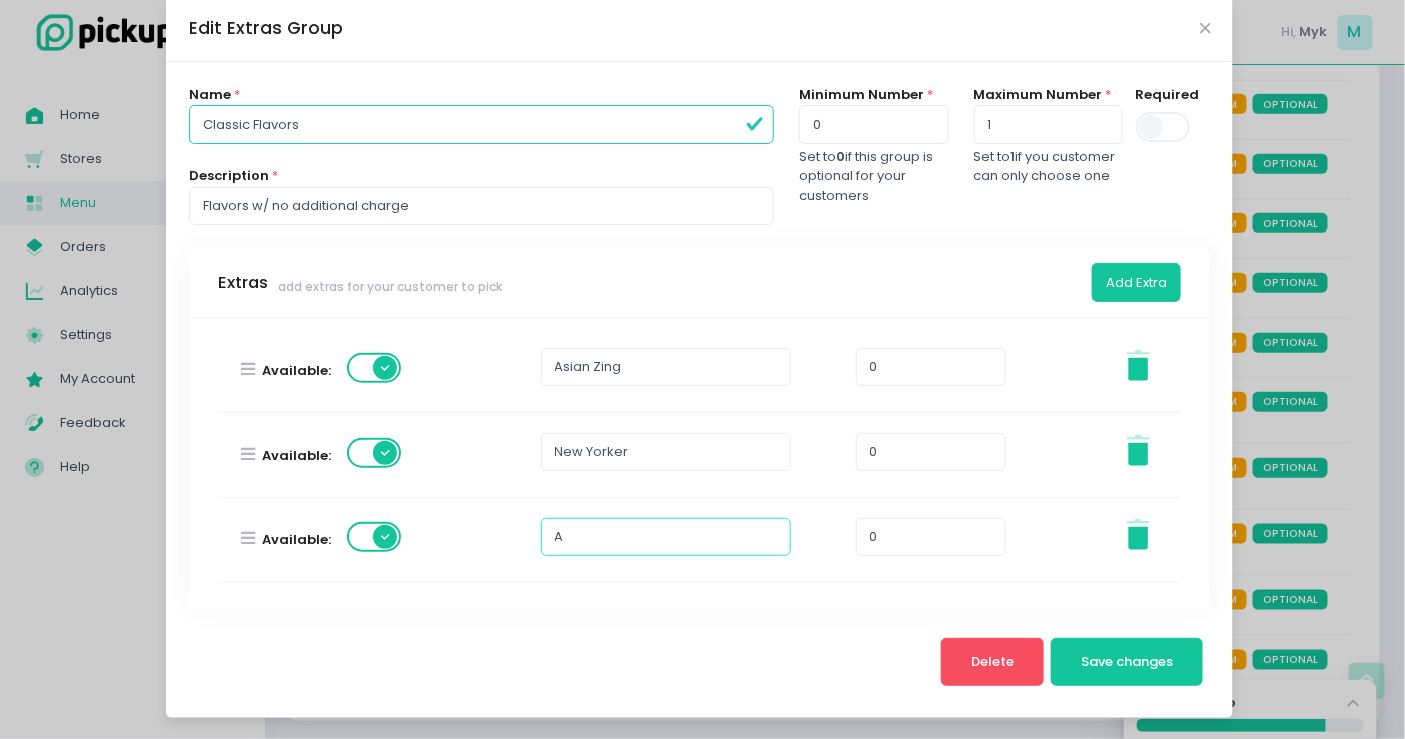 scroll, scrollTop: 612, scrollLeft: 0, axis: vertical 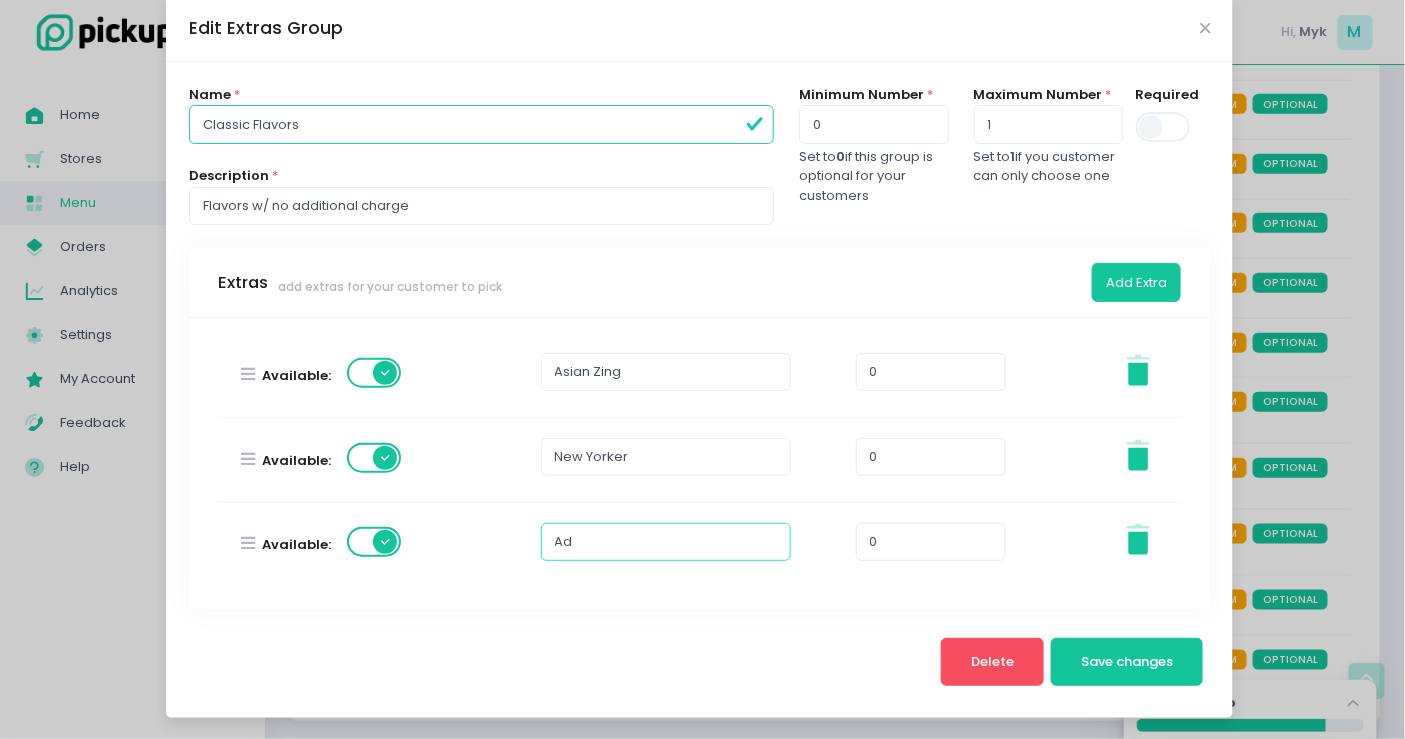type on "A" 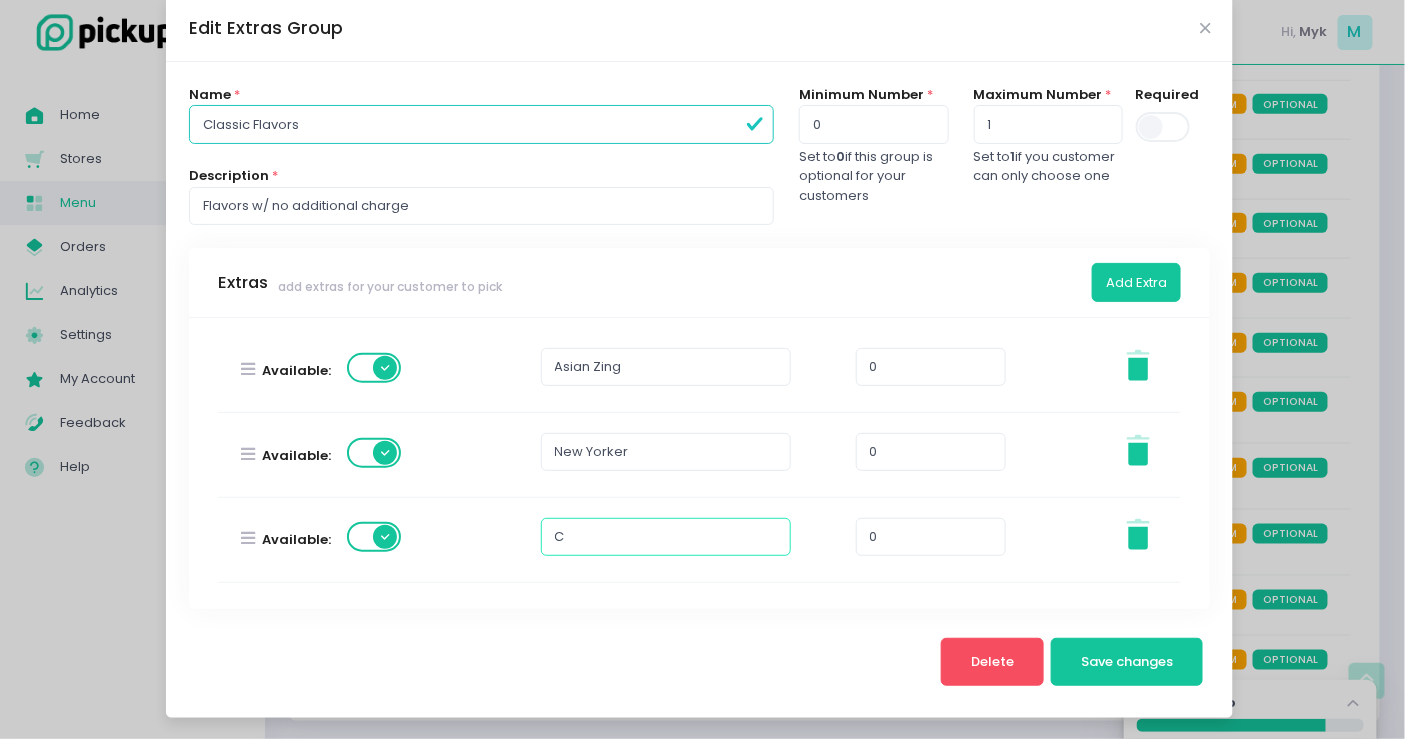 scroll, scrollTop: 612, scrollLeft: 0, axis: vertical 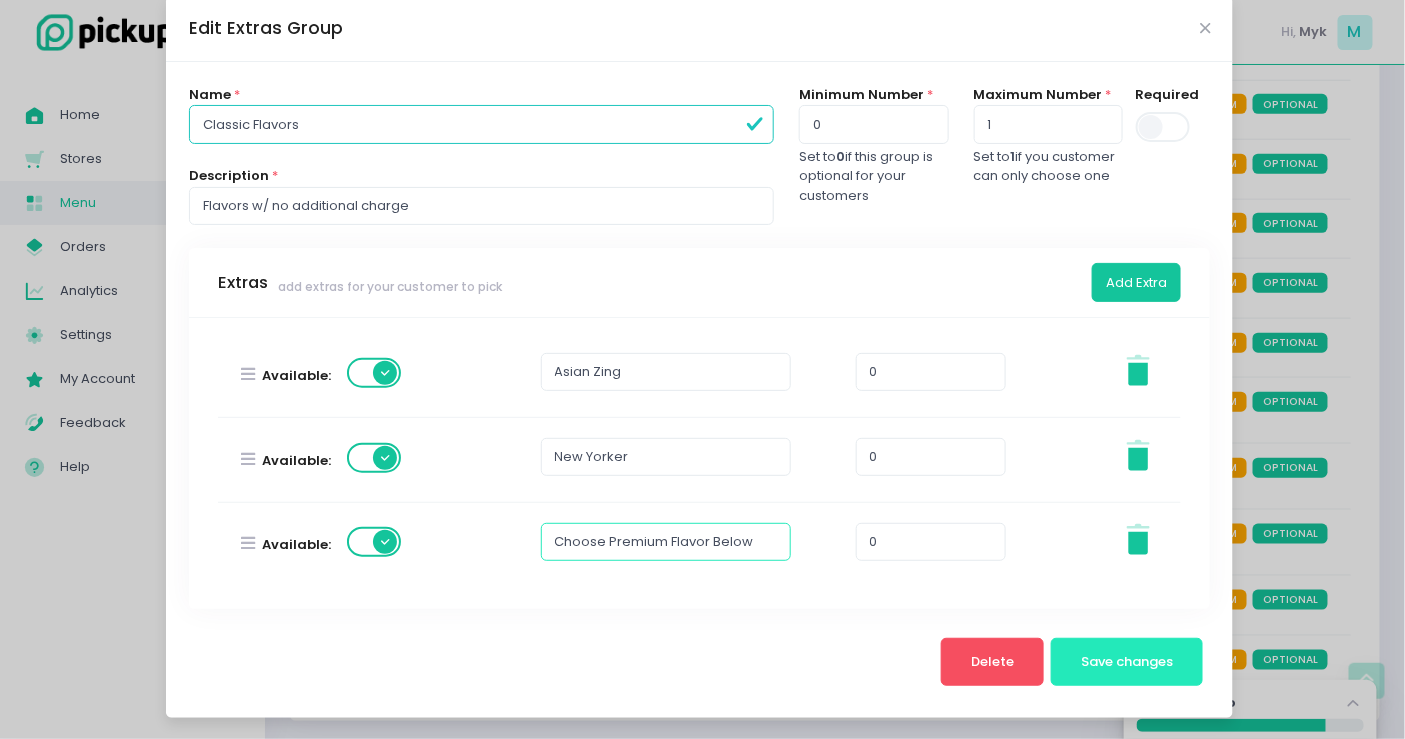 type on "Choose Premium Flavor Below" 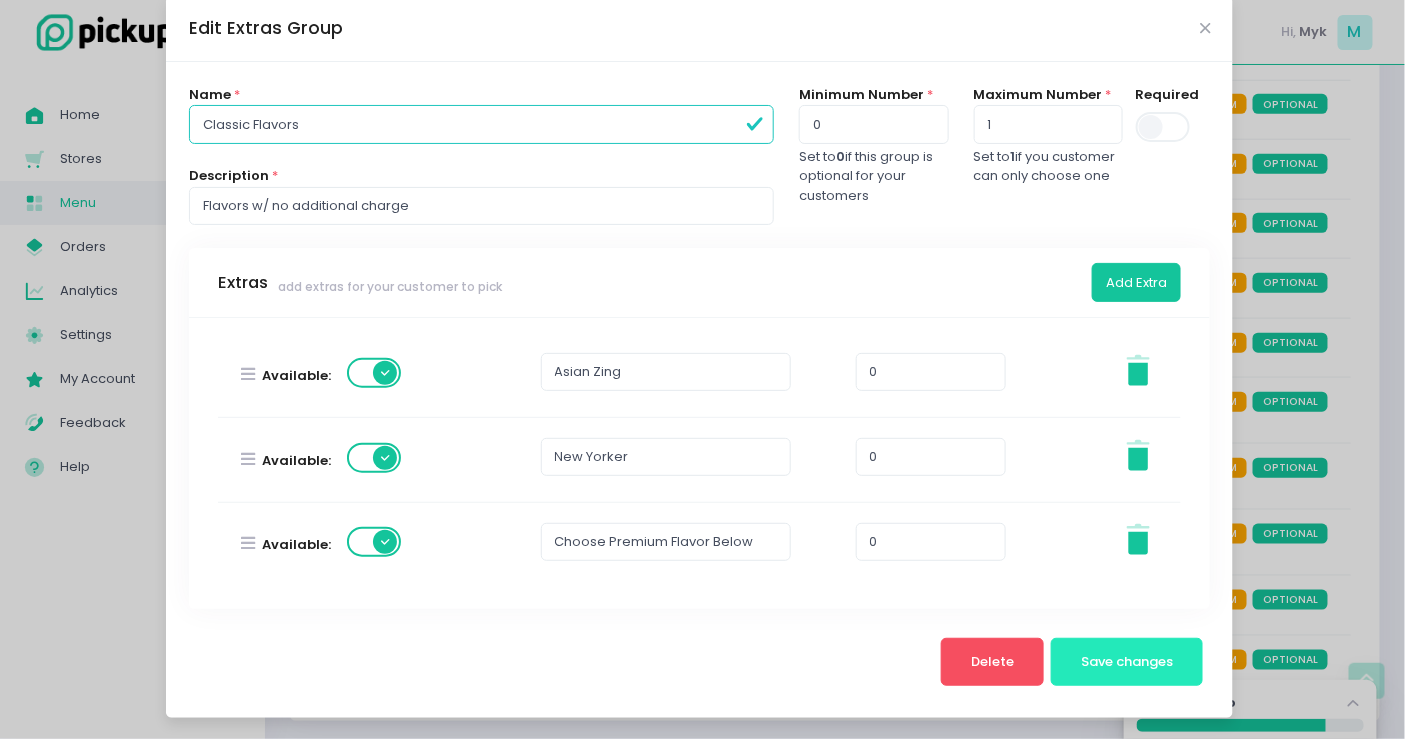 click on "Save changes" at bounding box center [1127, 661] 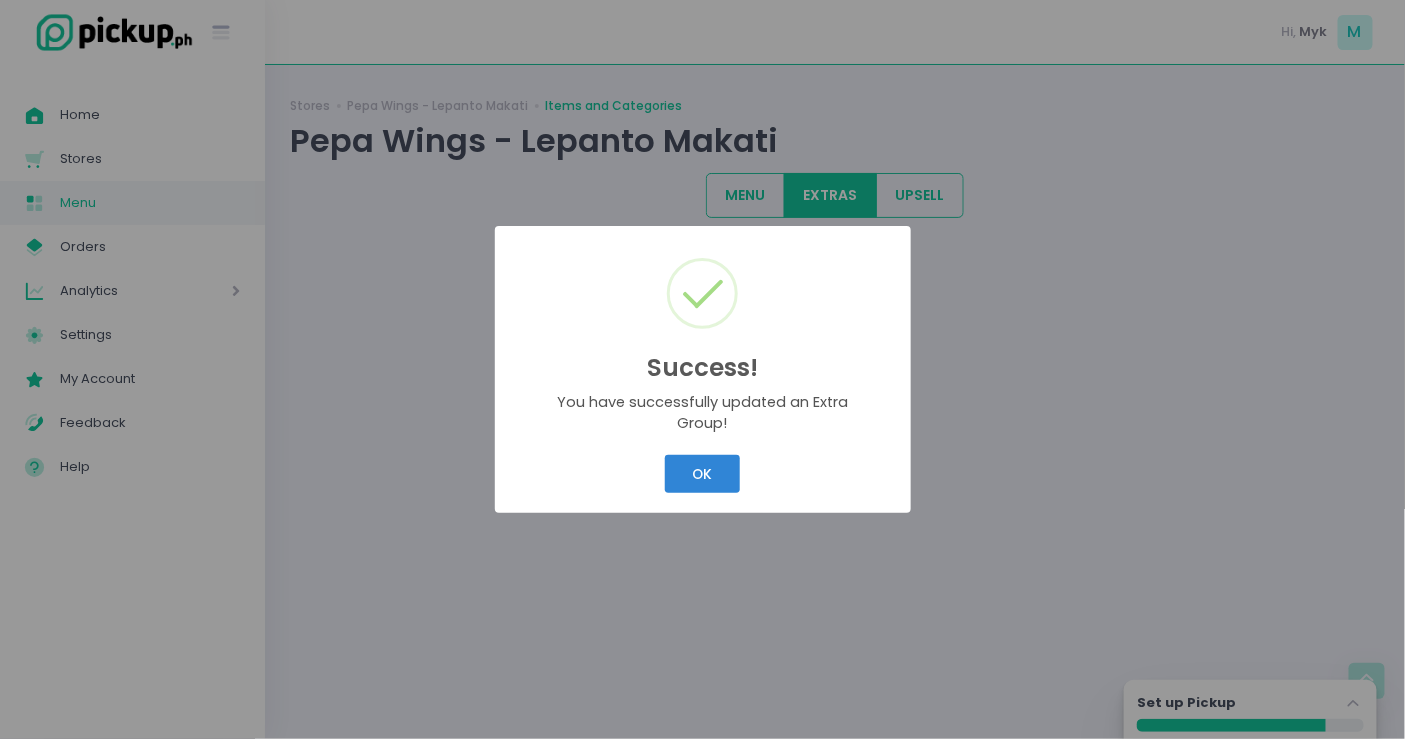 scroll, scrollTop: 0, scrollLeft: 0, axis: both 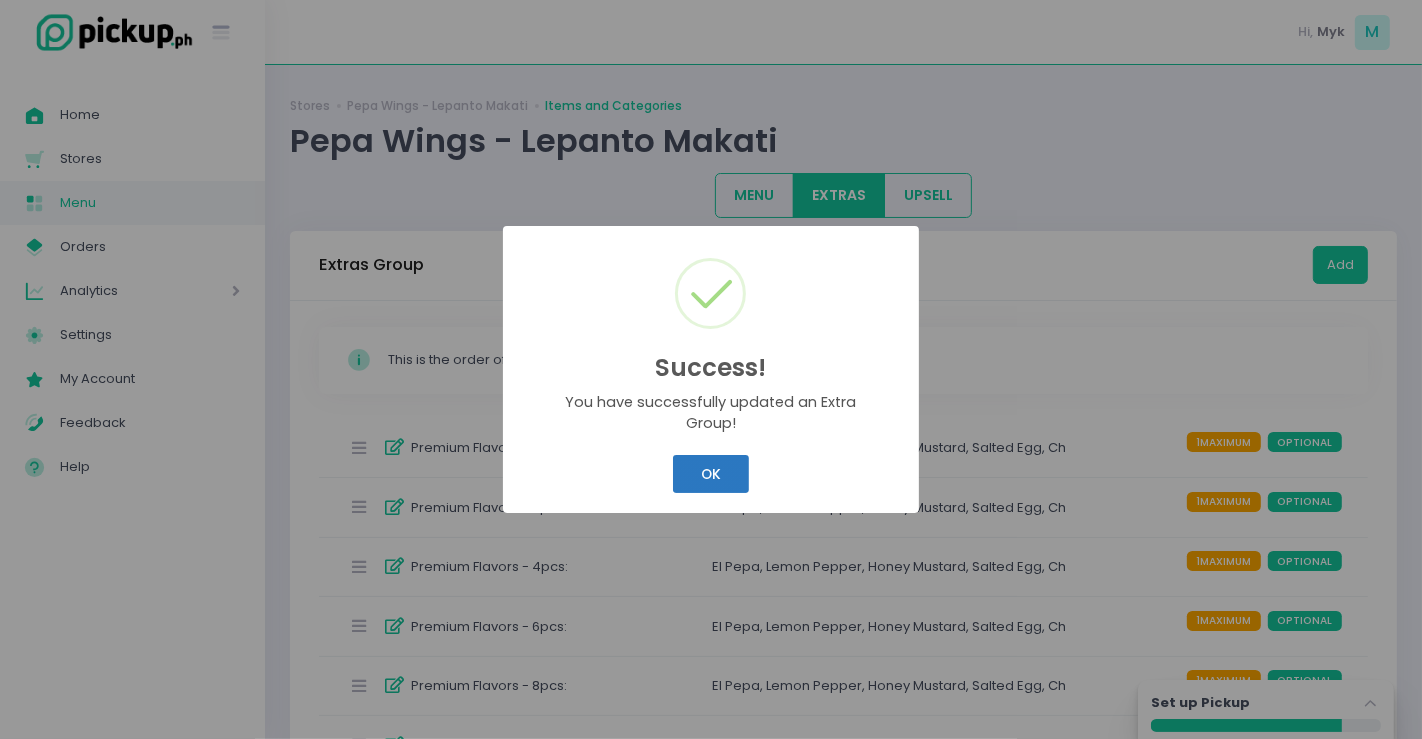 click on "OK" at bounding box center [710, 474] 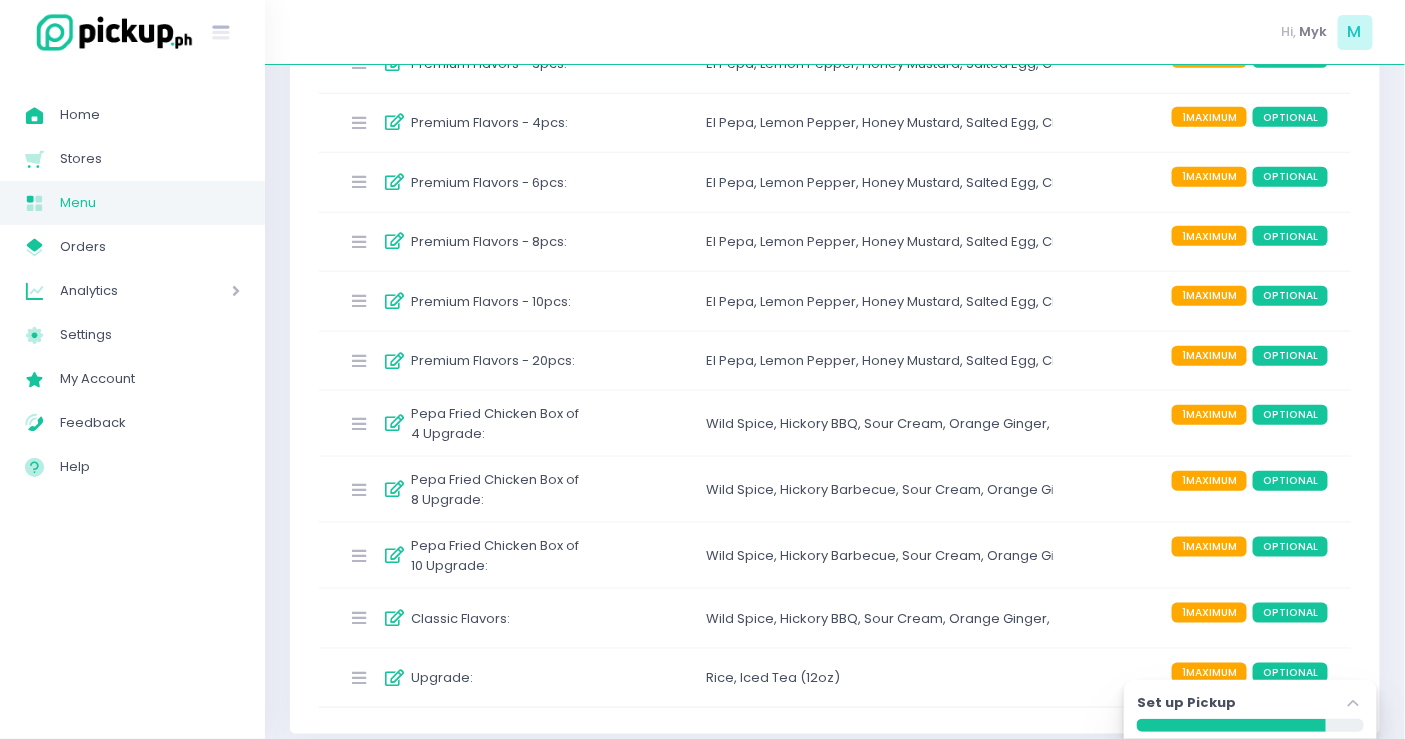 scroll, scrollTop: 457, scrollLeft: 0, axis: vertical 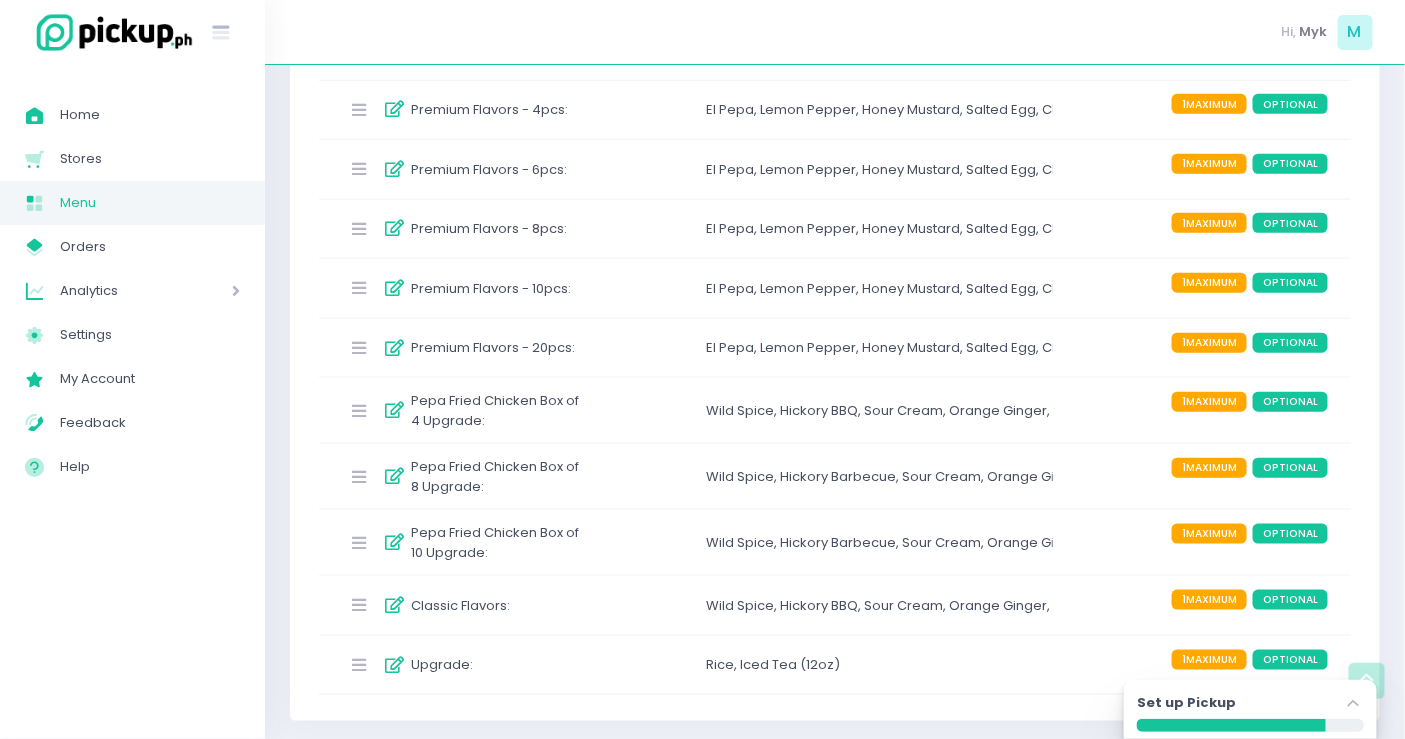 click on "Upgrade : Rice ,   Iced Tea (12oz)         1  MAXIMUM  OPTIONAL" at bounding box center (835, 665) 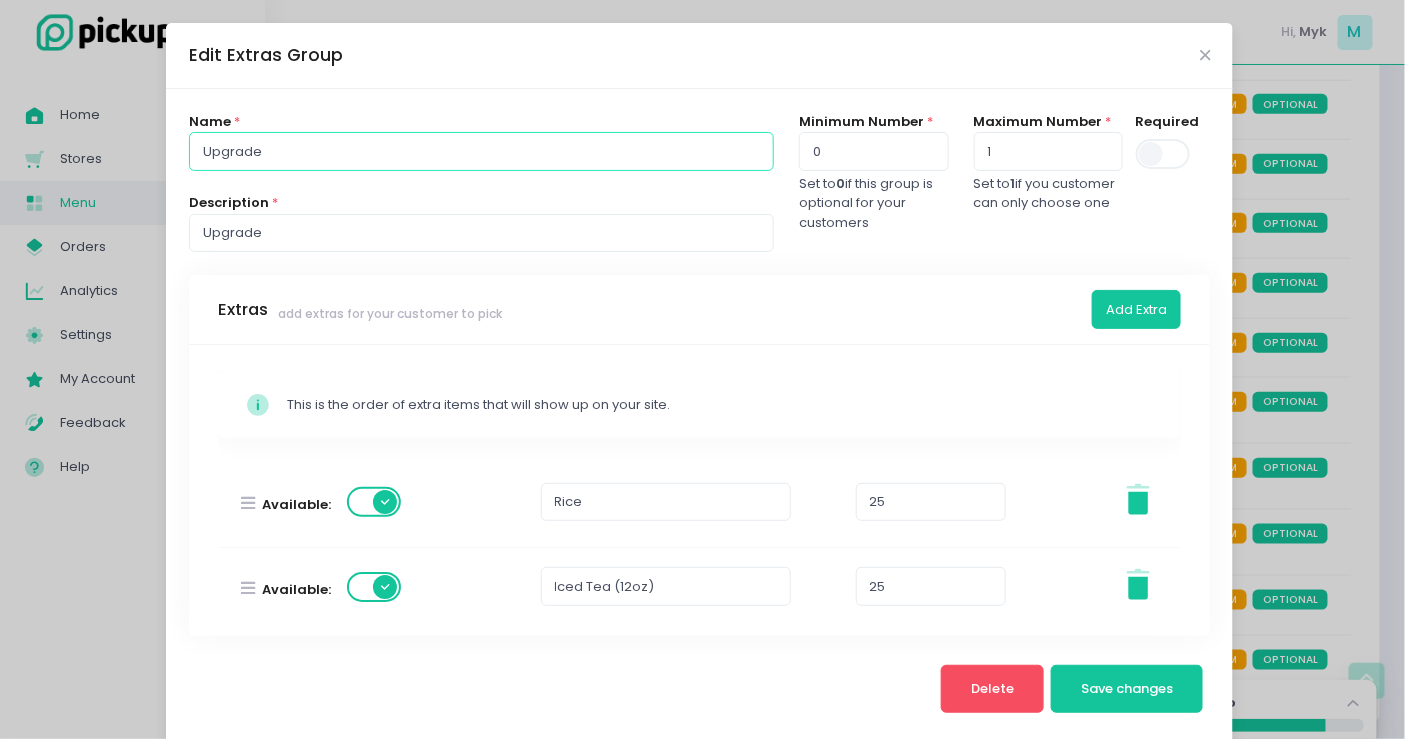 drag, startPoint x: 276, startPoint y: 148, endPoint x: 70, endPoint y: 159, distance: 206.29349 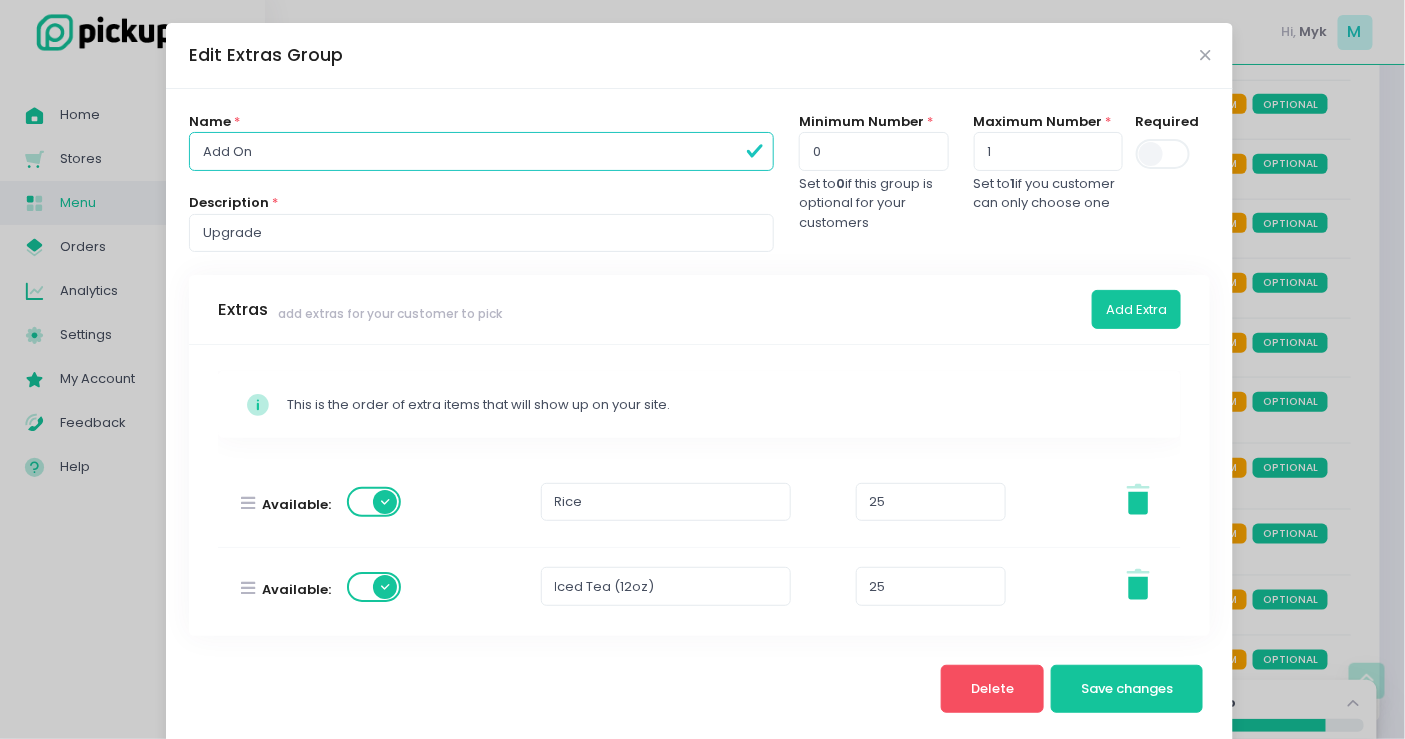 type on "Add On" 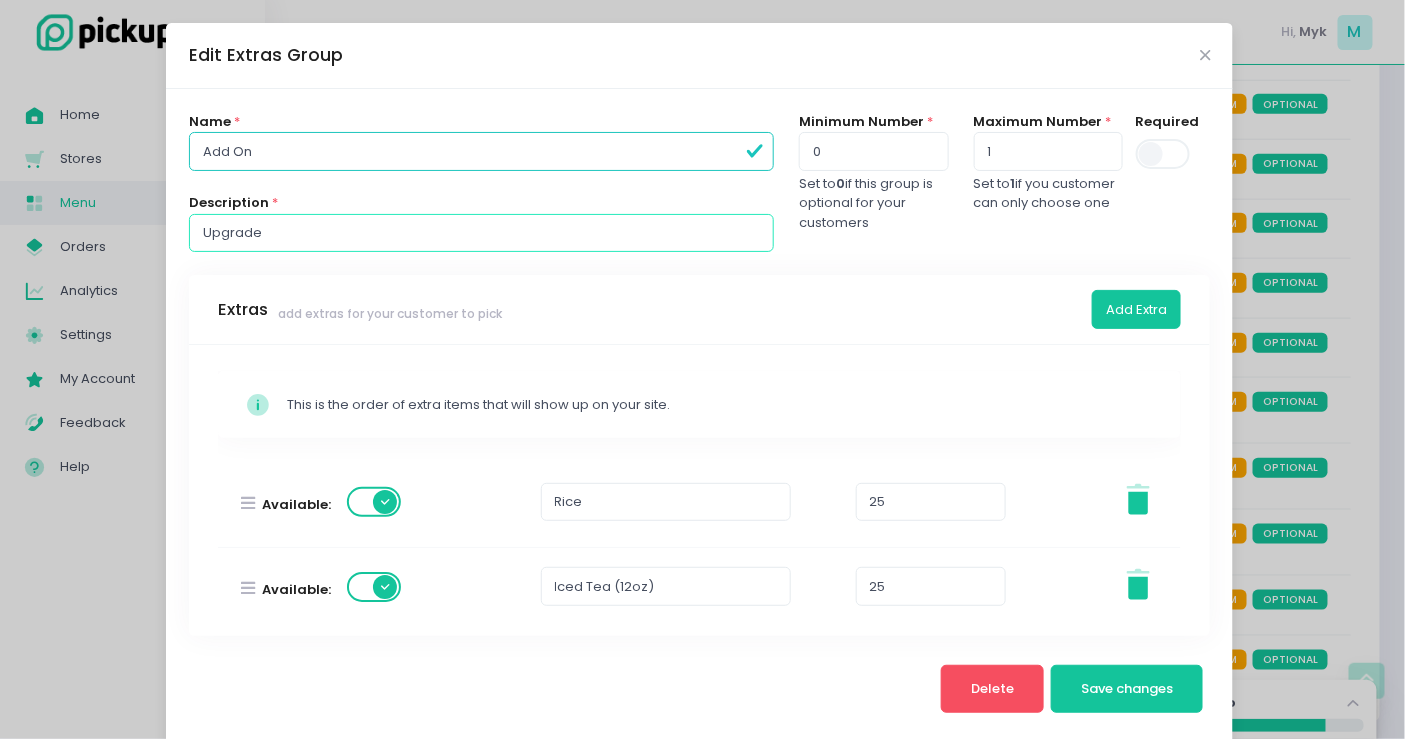 drag, startPoint x: 326, startPoint y: 230, endPoint x: 125, endPoint y: 237, distance: 201.12186 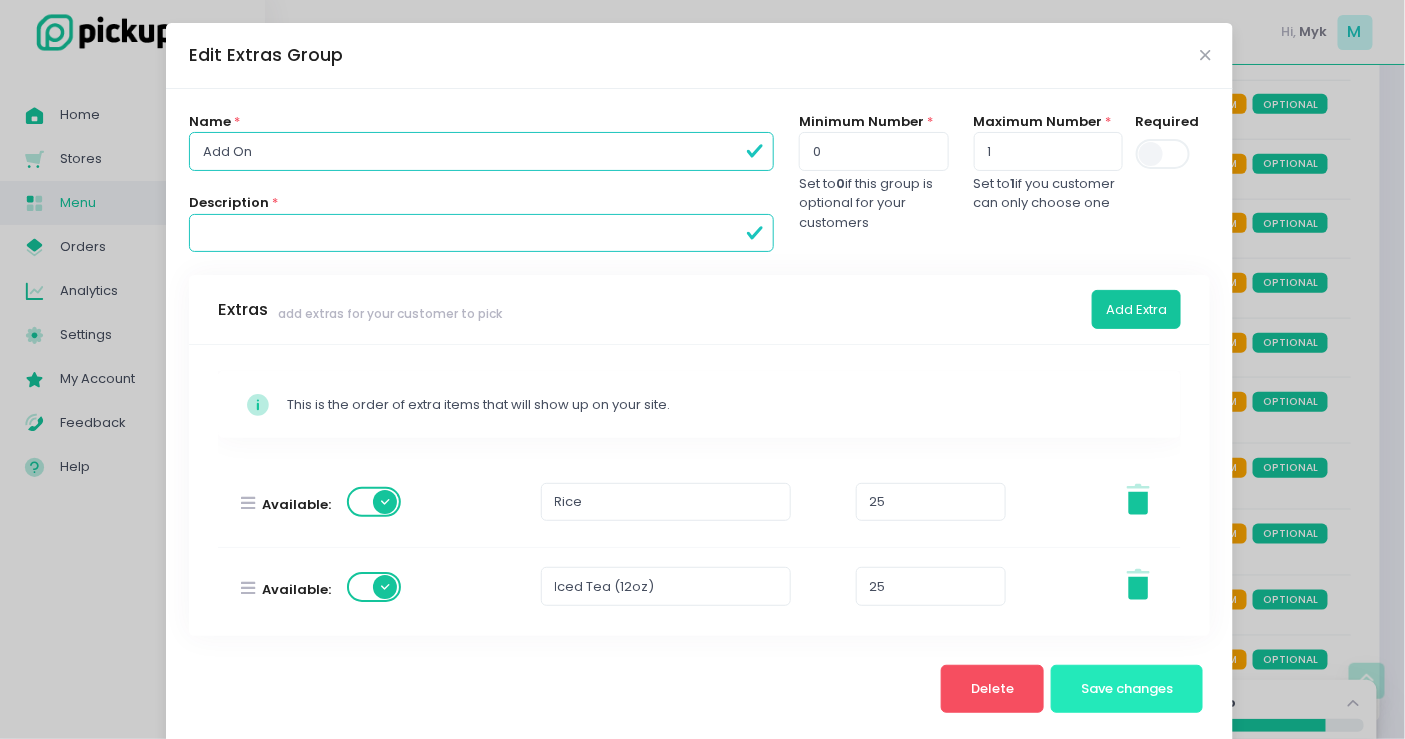 type 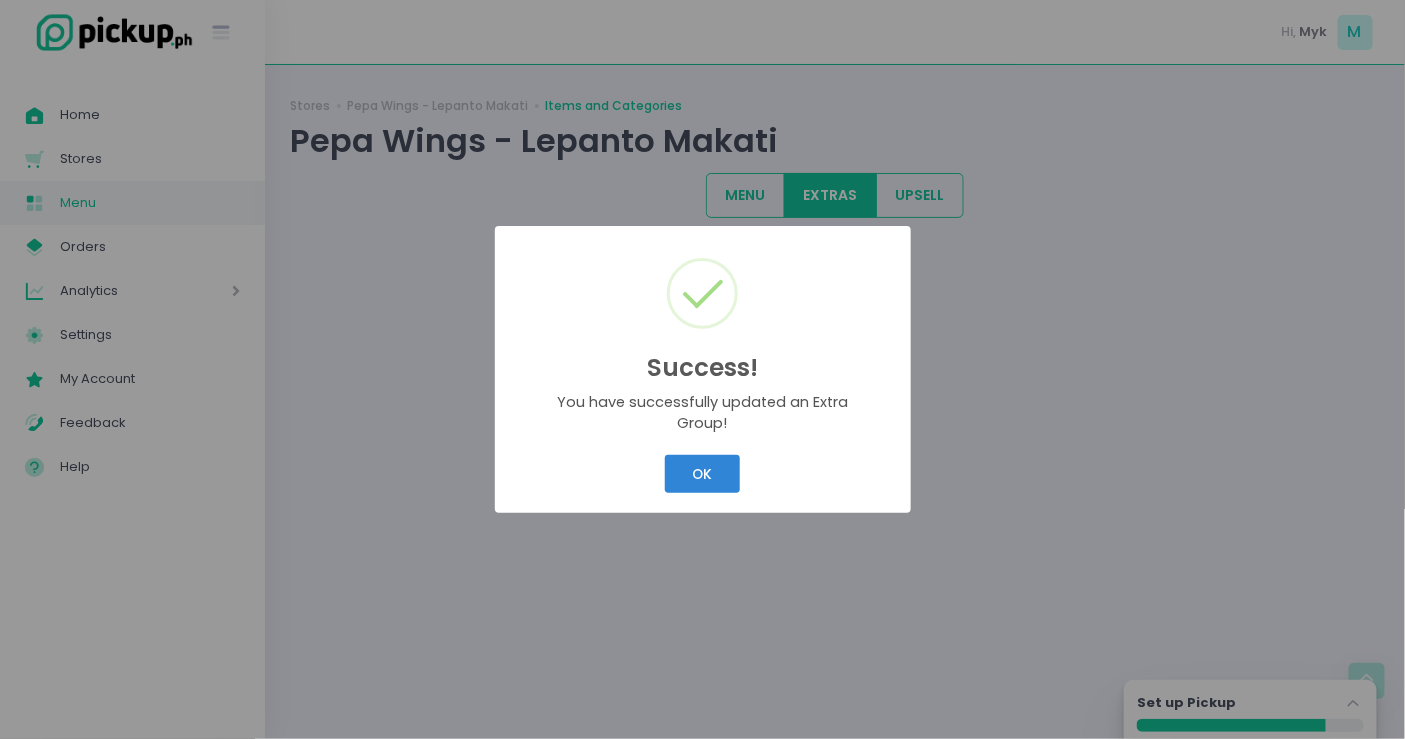 scroll, scrollTop: 0, scrollLeft: 0, axis: both 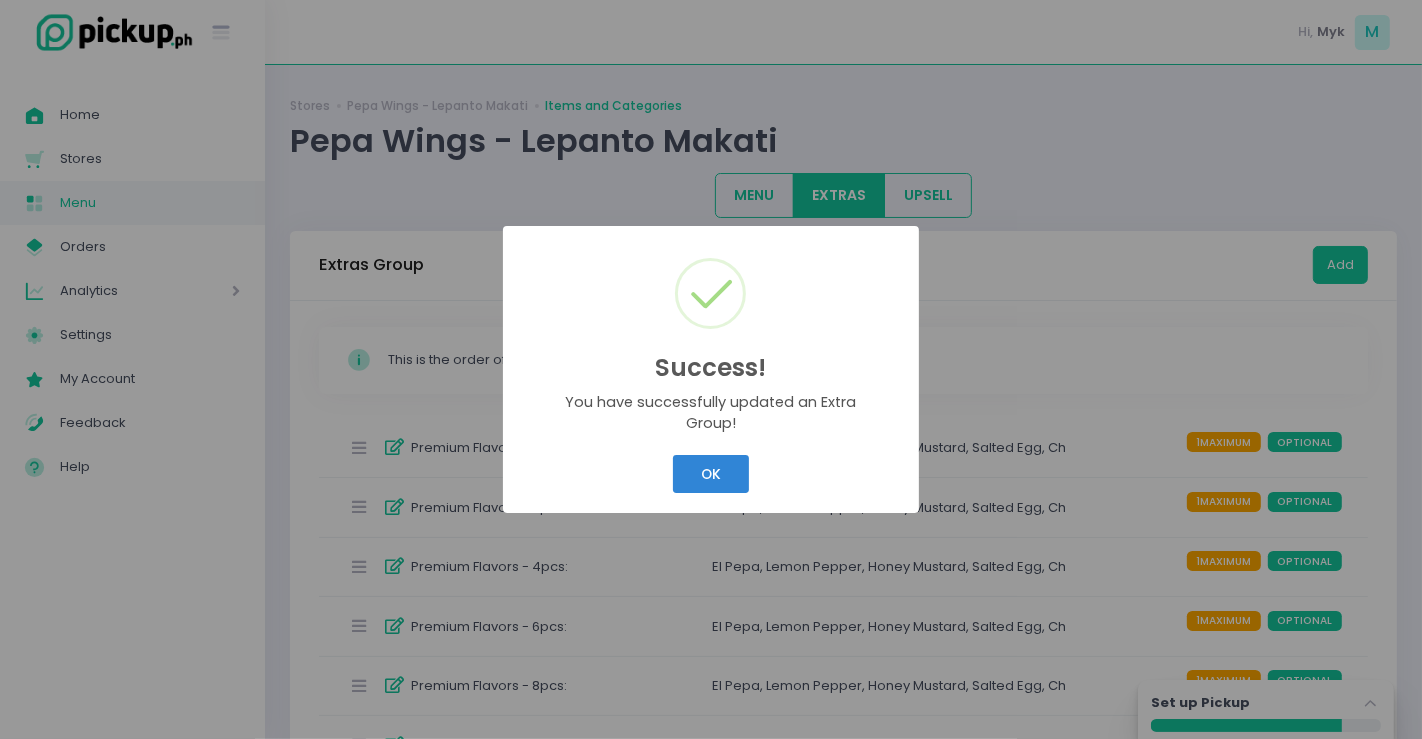 click on "OK Cancel" at bounding box center (711, 474) 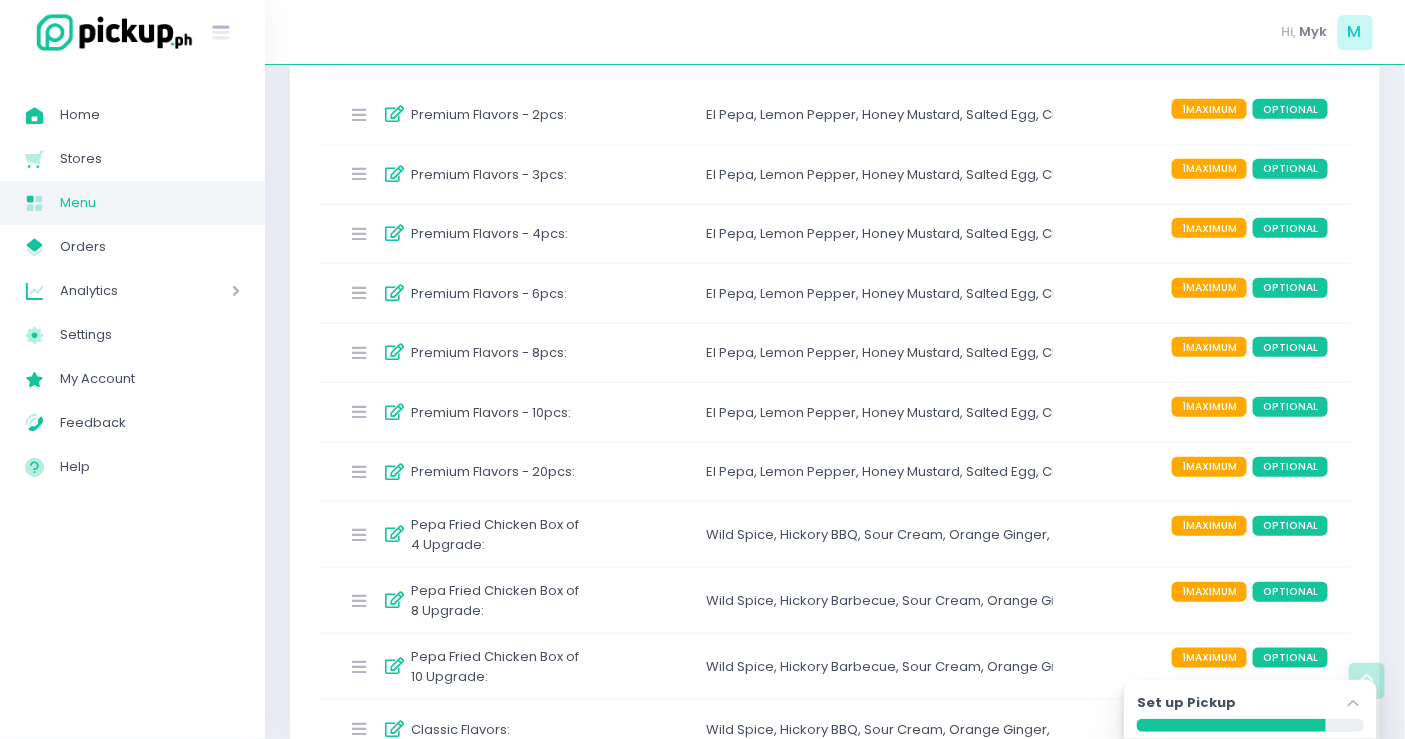 scroll, scrollTop: 457, scrollLeft: 0, axis: vertical 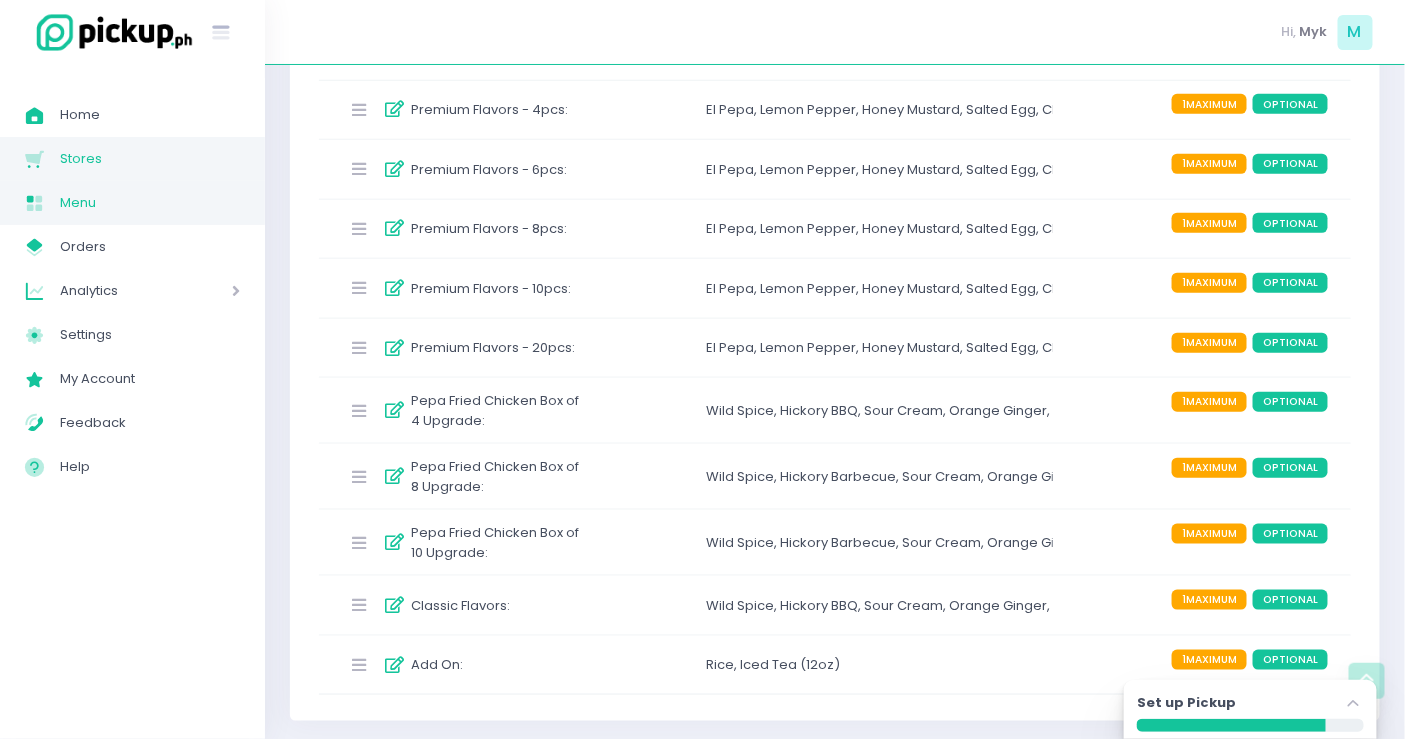 click on "Stores" at bounding box center [150, 159] 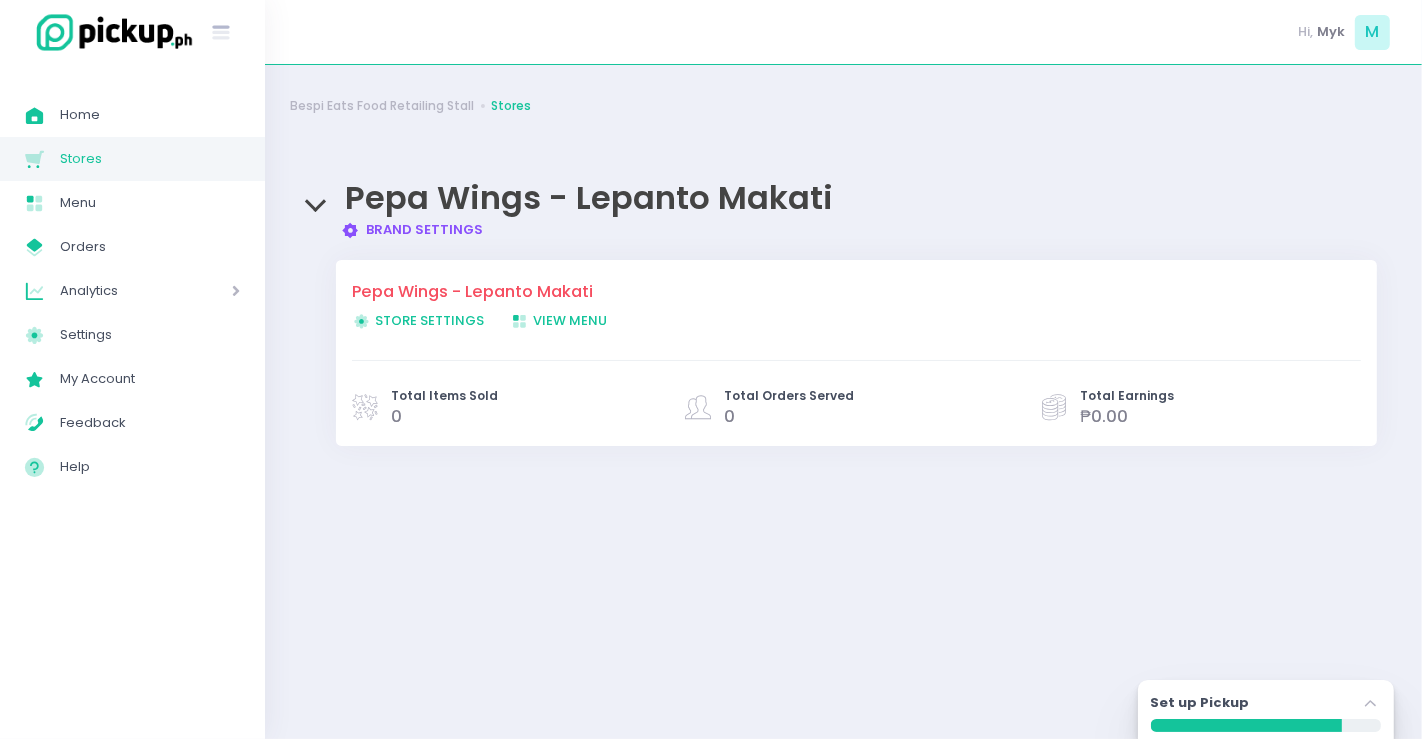click on "Store Settings Created with Sketch. Store Settings" at bounding box center (418, 320) 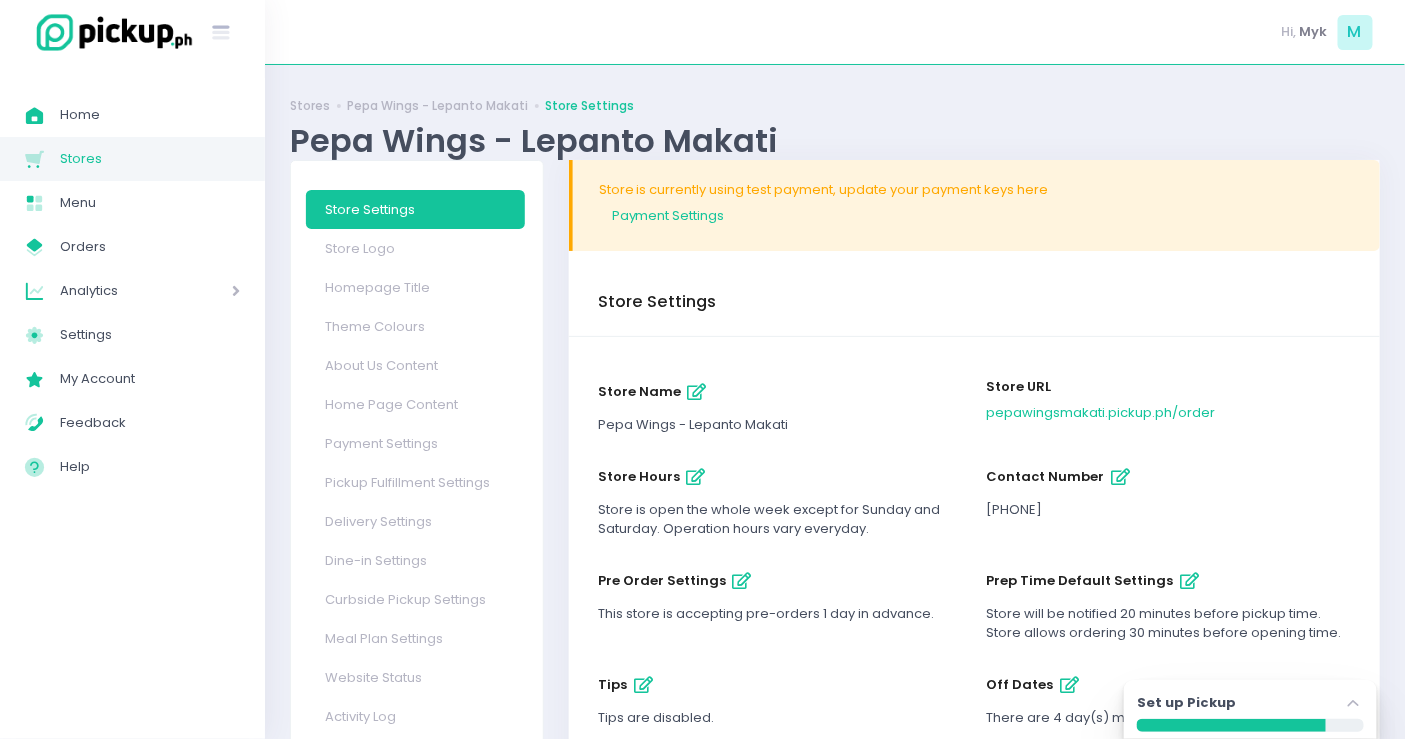 click on "Stores Created with Sketch. Stores" at bounding box center (132, 159) 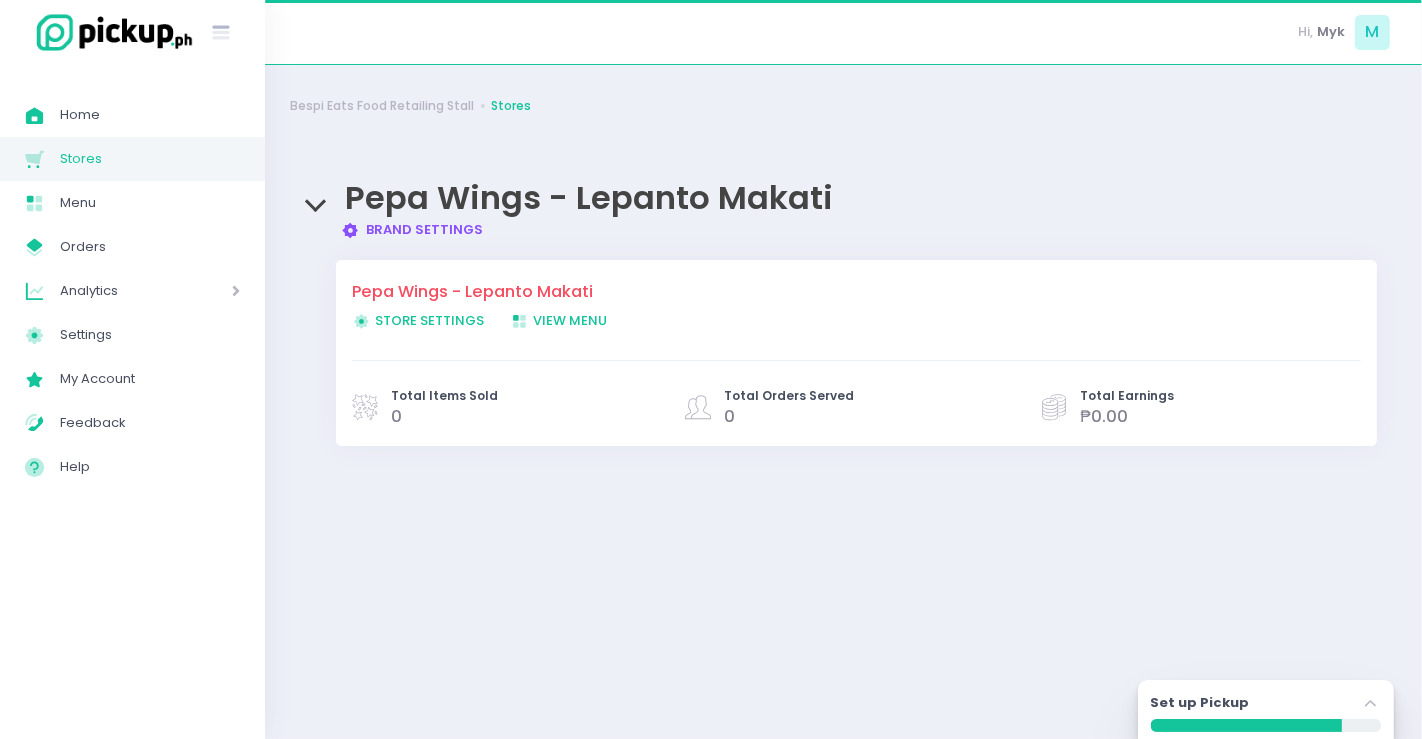 click on "Brand Settings Created with Sketch.   Brand Settings" at bounding box center (412, 229) 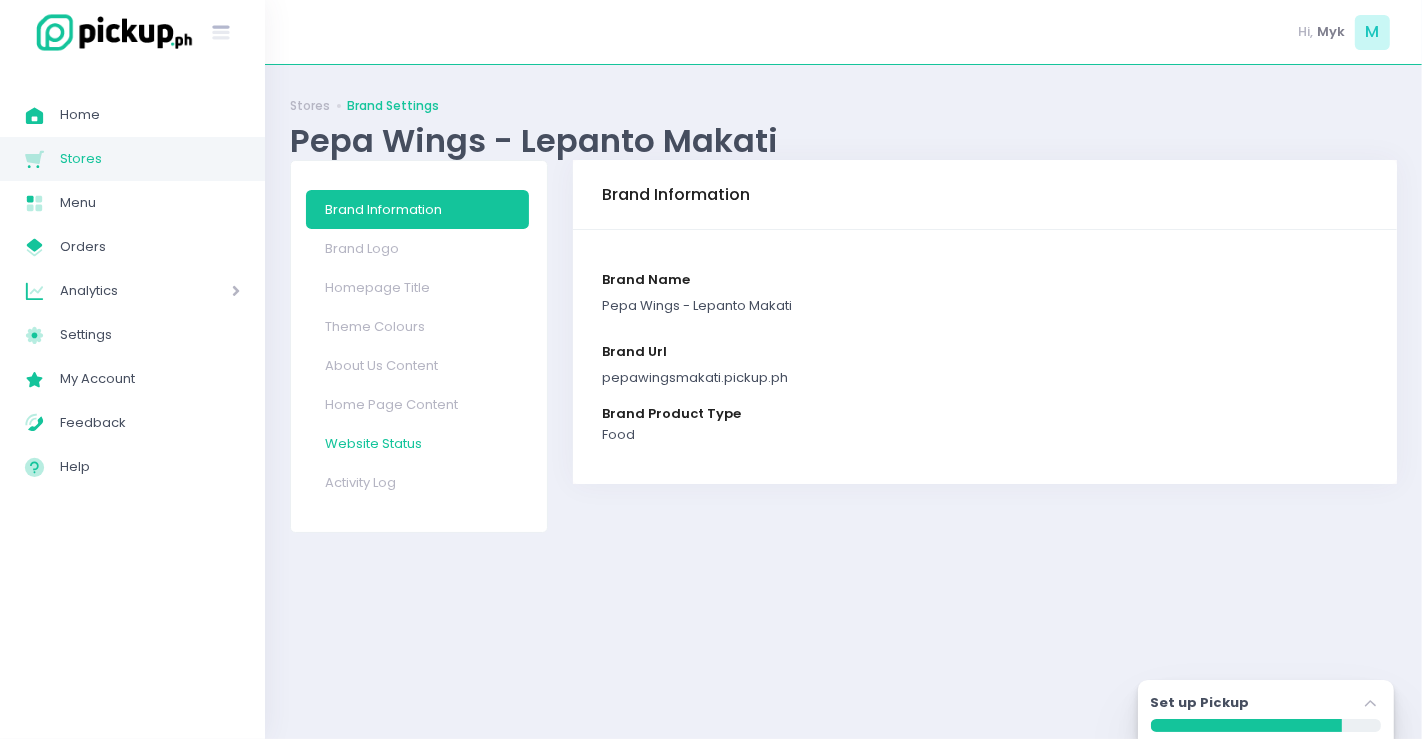 click on "Website Status" at bounding box center (418, 443) 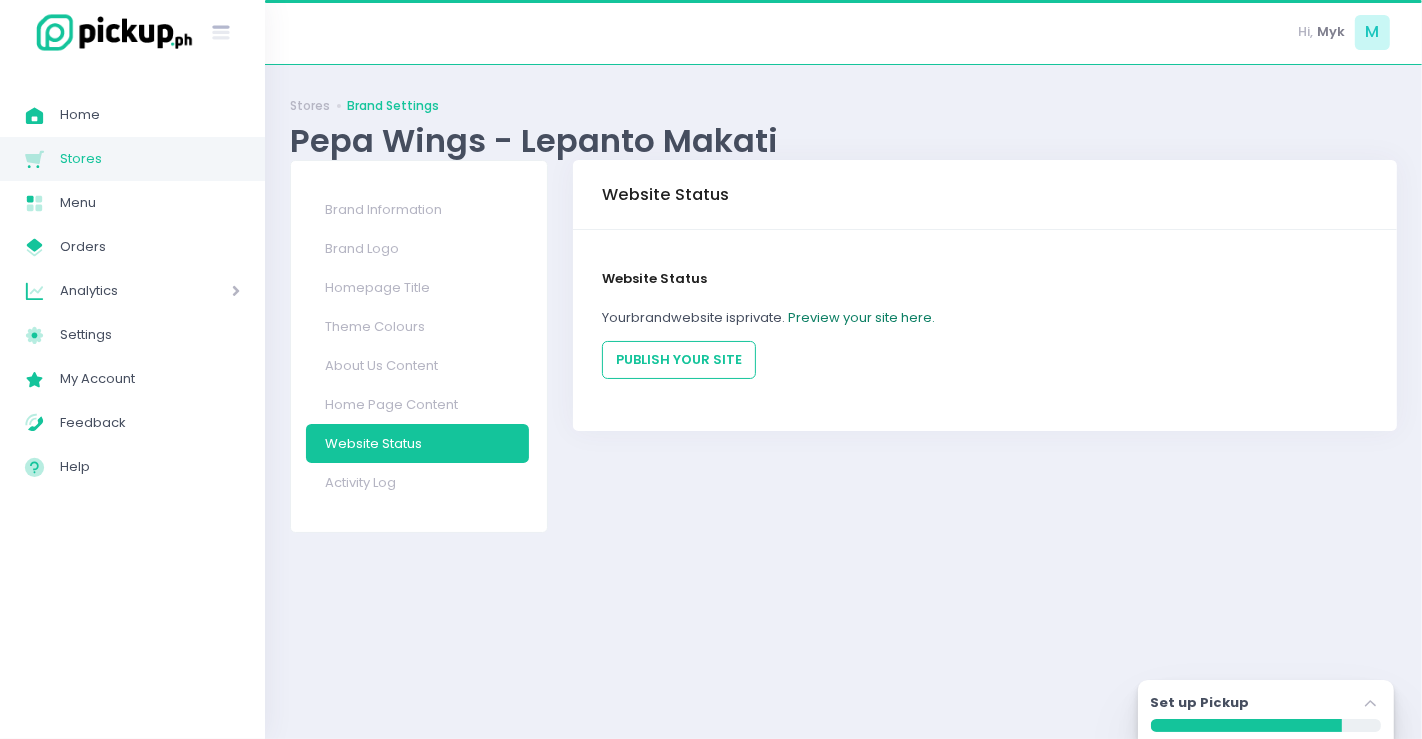 click on "Preview your site here." 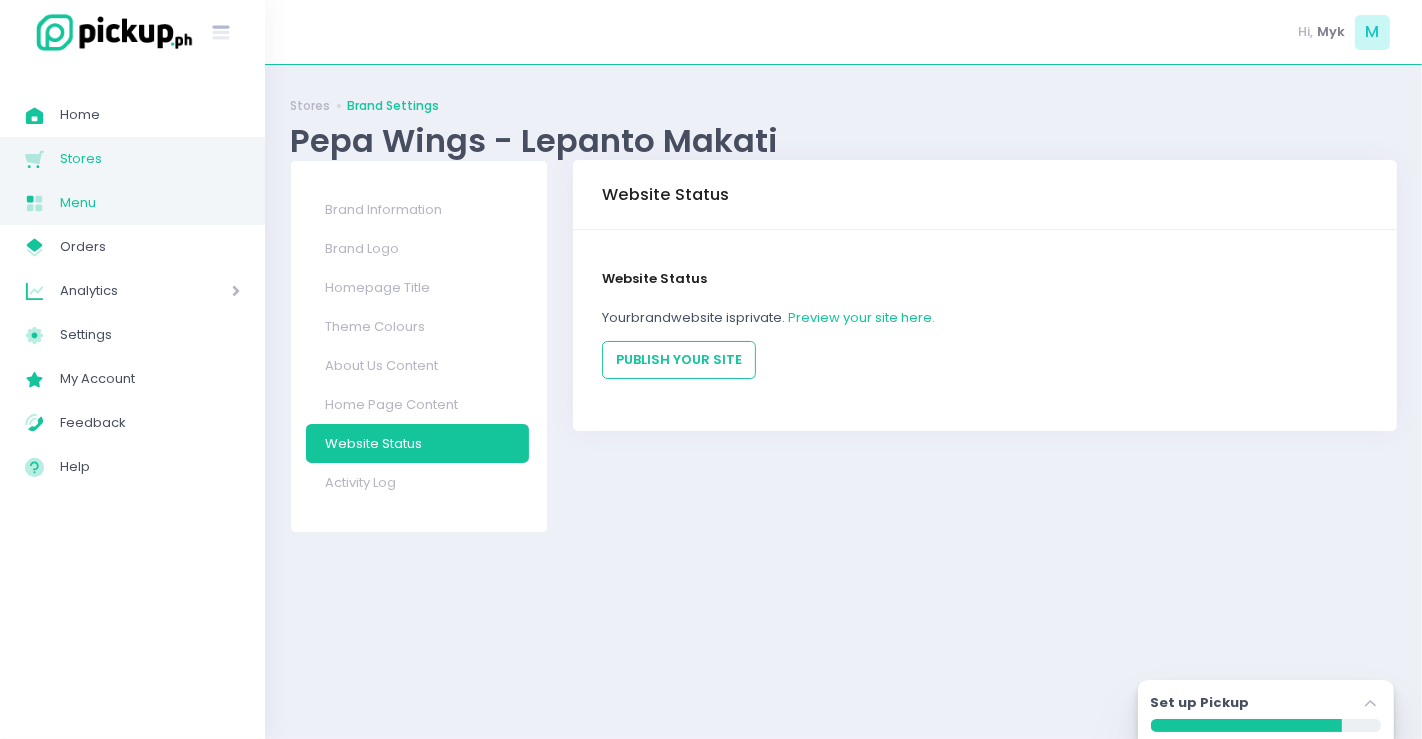click on "Menu" at bounding box center [150, 203] 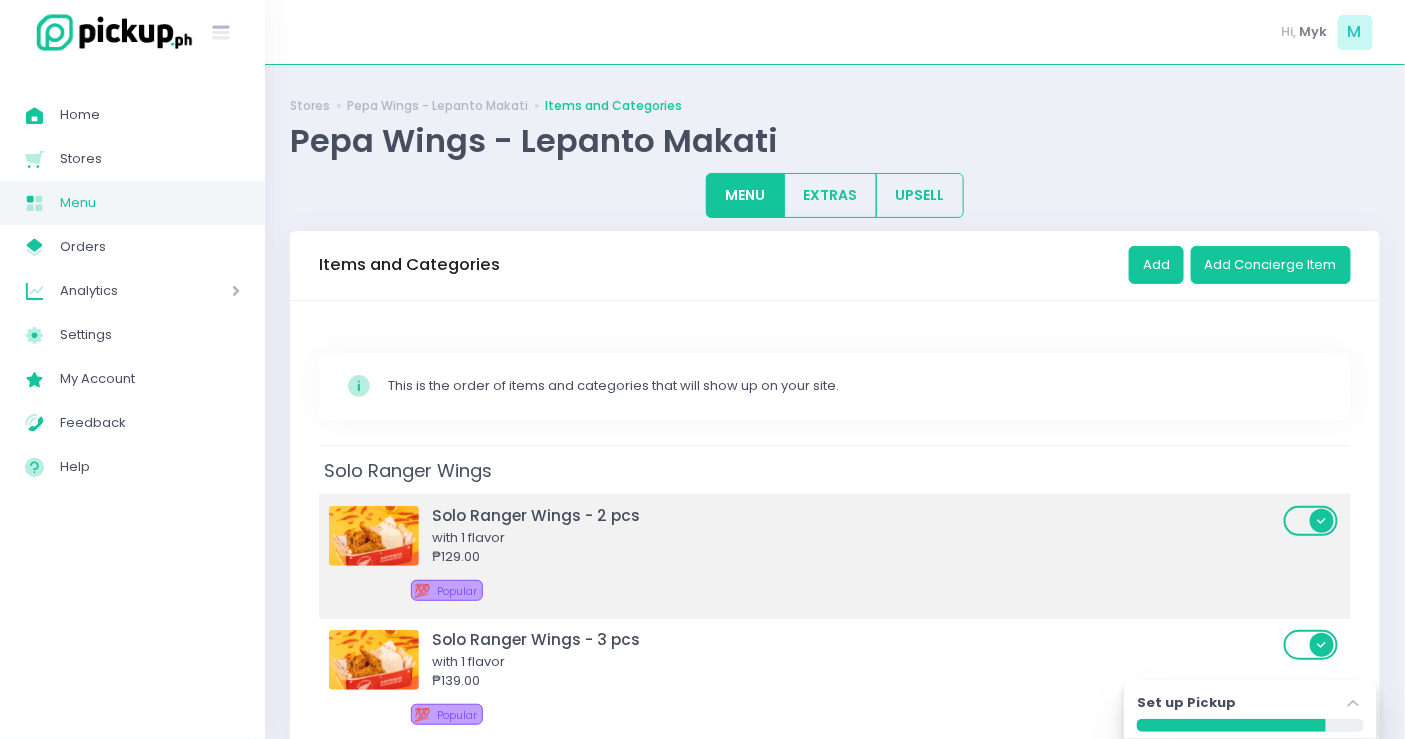 click on "Solo Ranger Wings - 2 pcs" at bounding box center [855, 515] 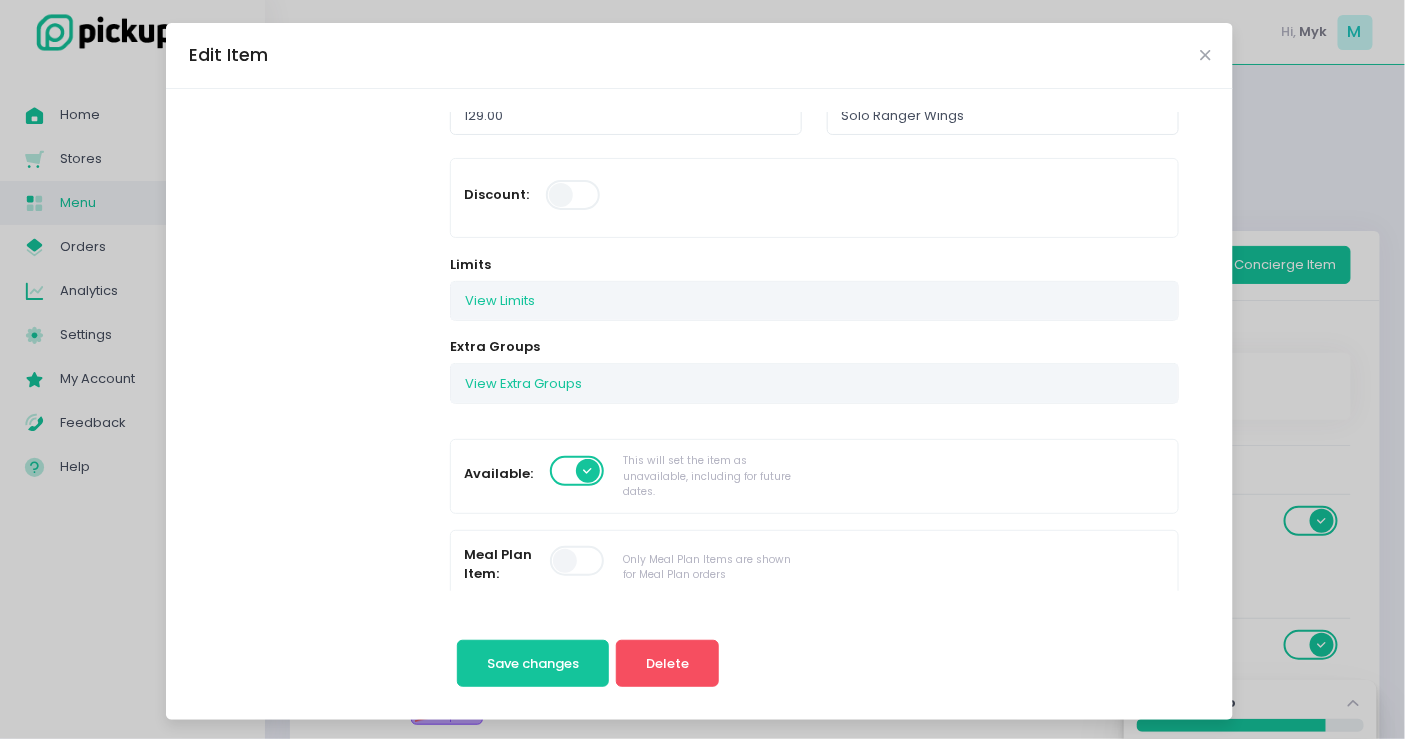 scroll, scrollTop: 333, scrollLeft: 0, axis: vertical 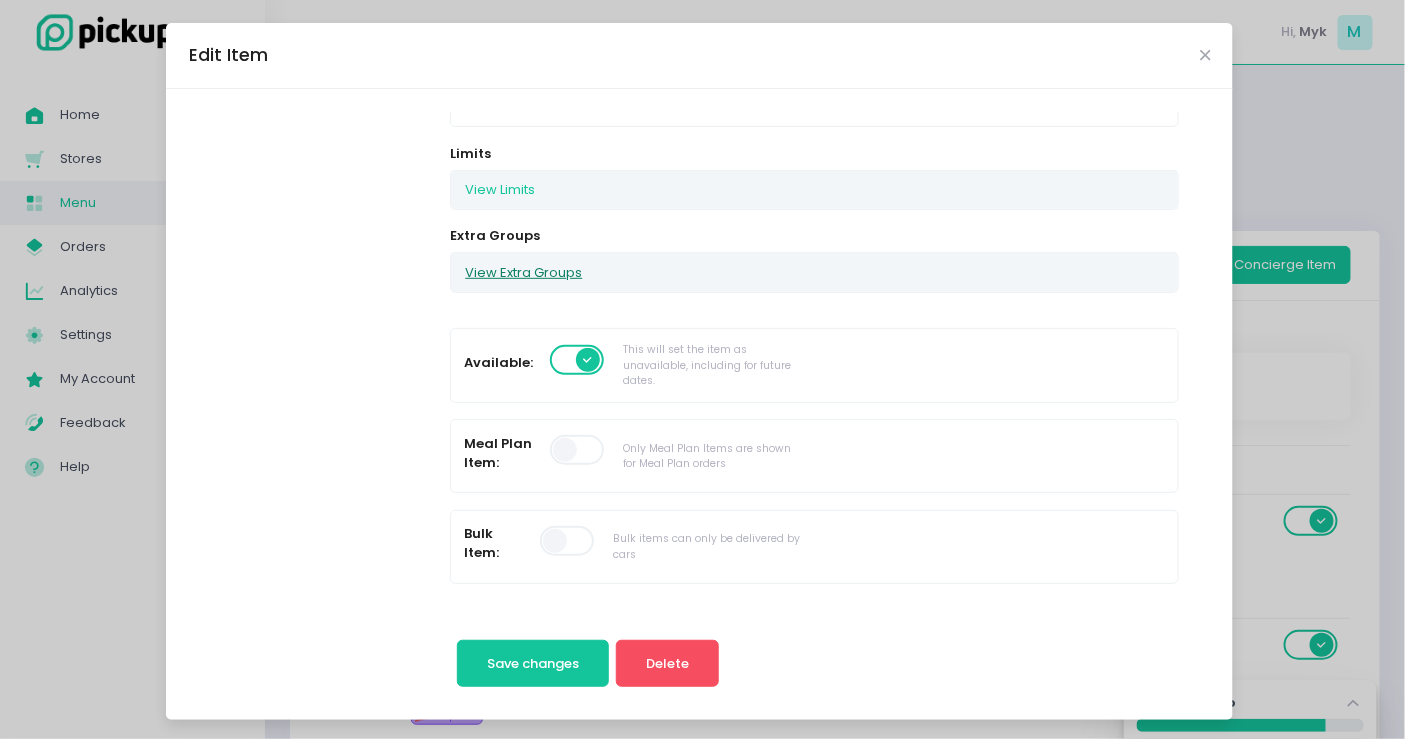 click on "View Extra Groups" at bounding box center (523, 272) 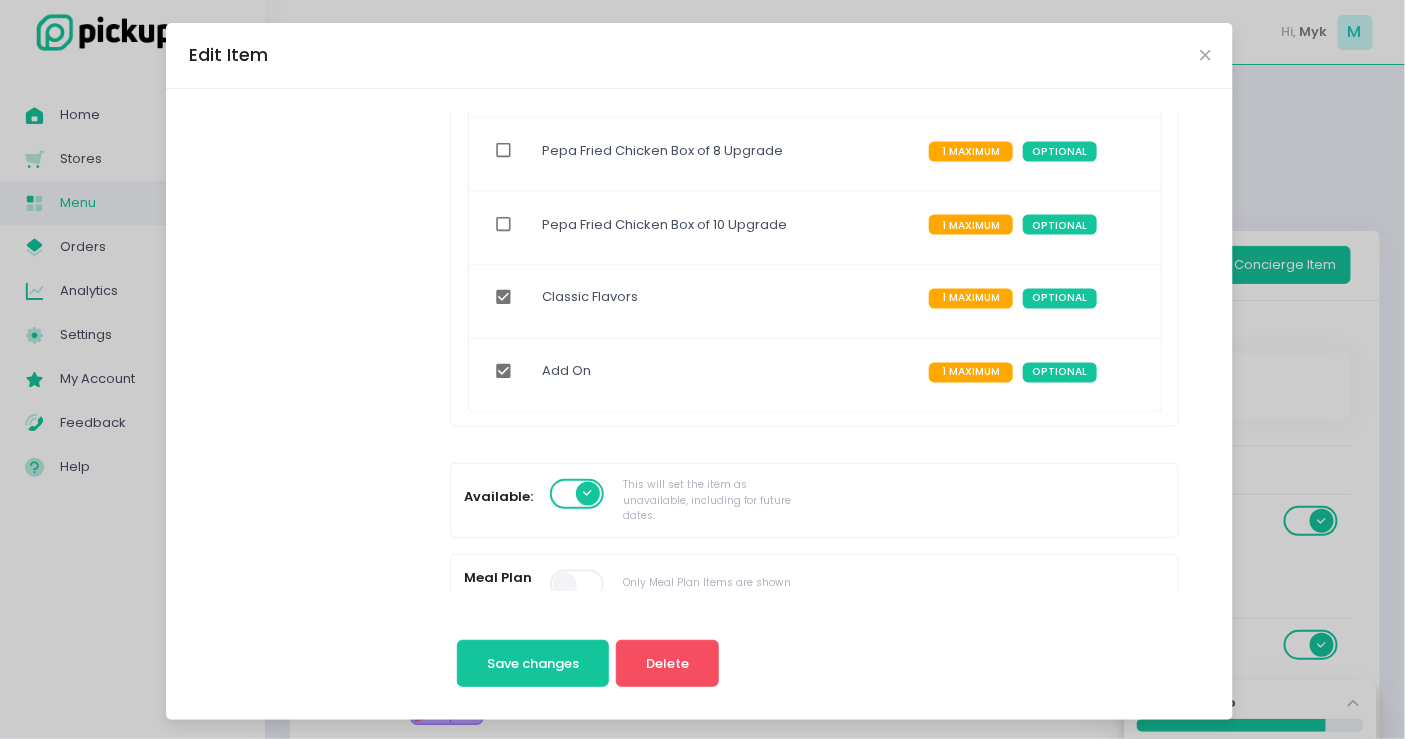 scroll, scrollTop: 1000, scrollLeft: 0, axis: vertical 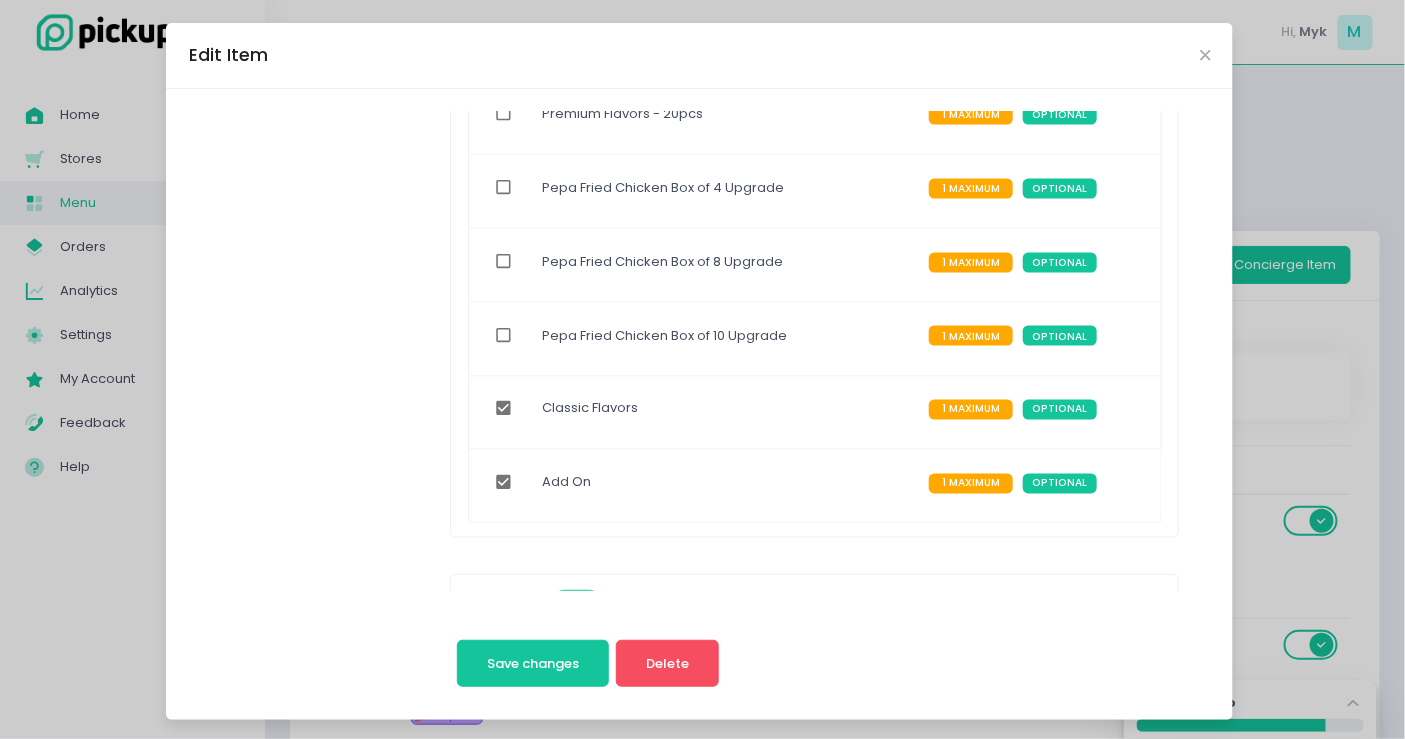 click at bounding box center [504, 483] 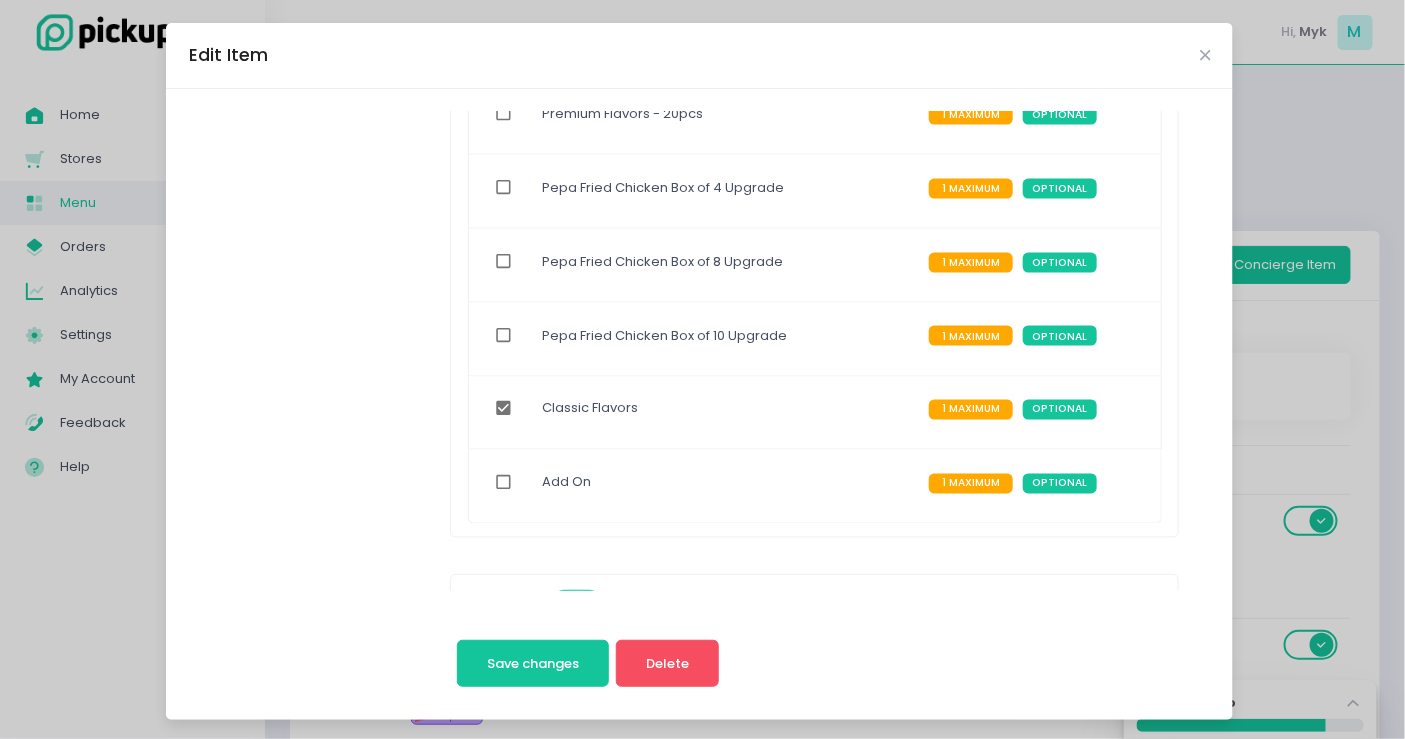 click at bounding box center [504, 409] 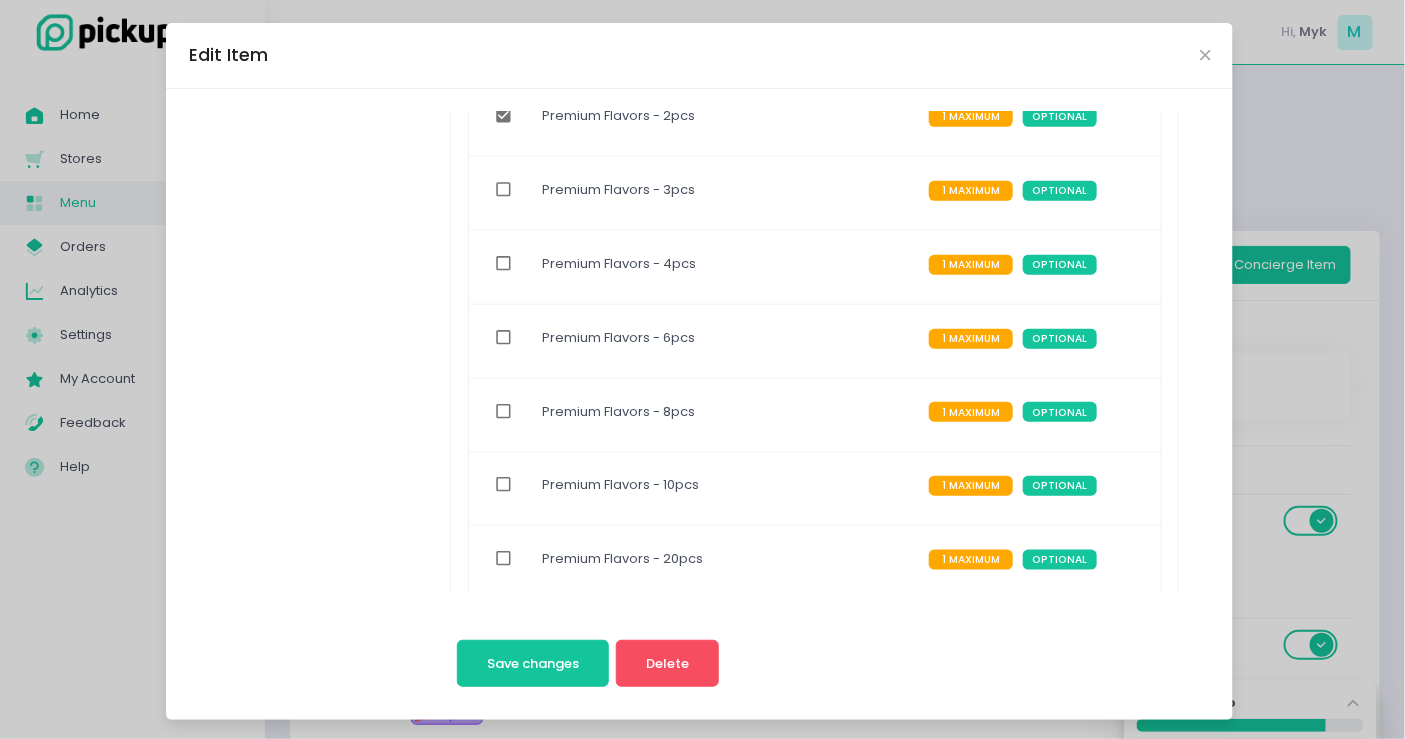 scroll, scrollTop: 333, scrollLeft: 0, axis: vertical 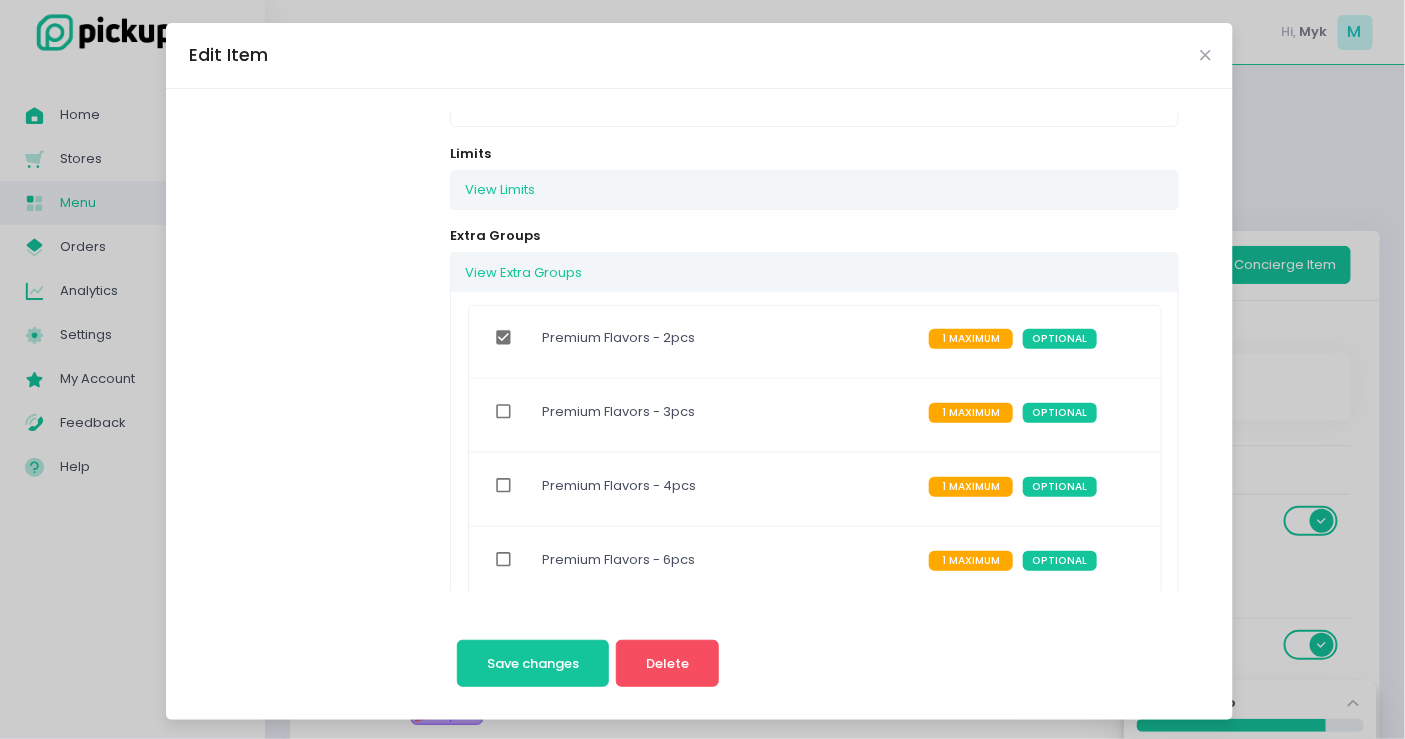 click at bounding box center (504, 338) 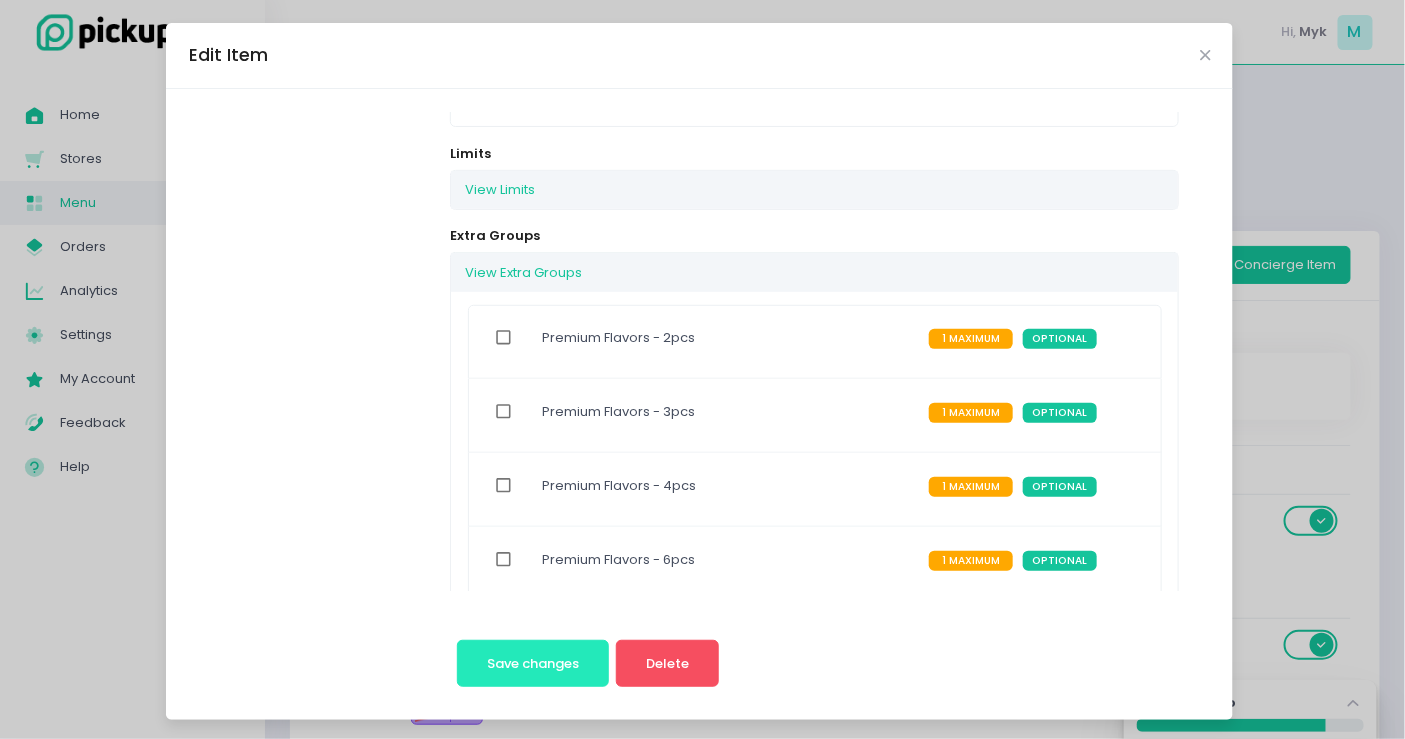 click on "Save changes" at bounding box center (533, 664) 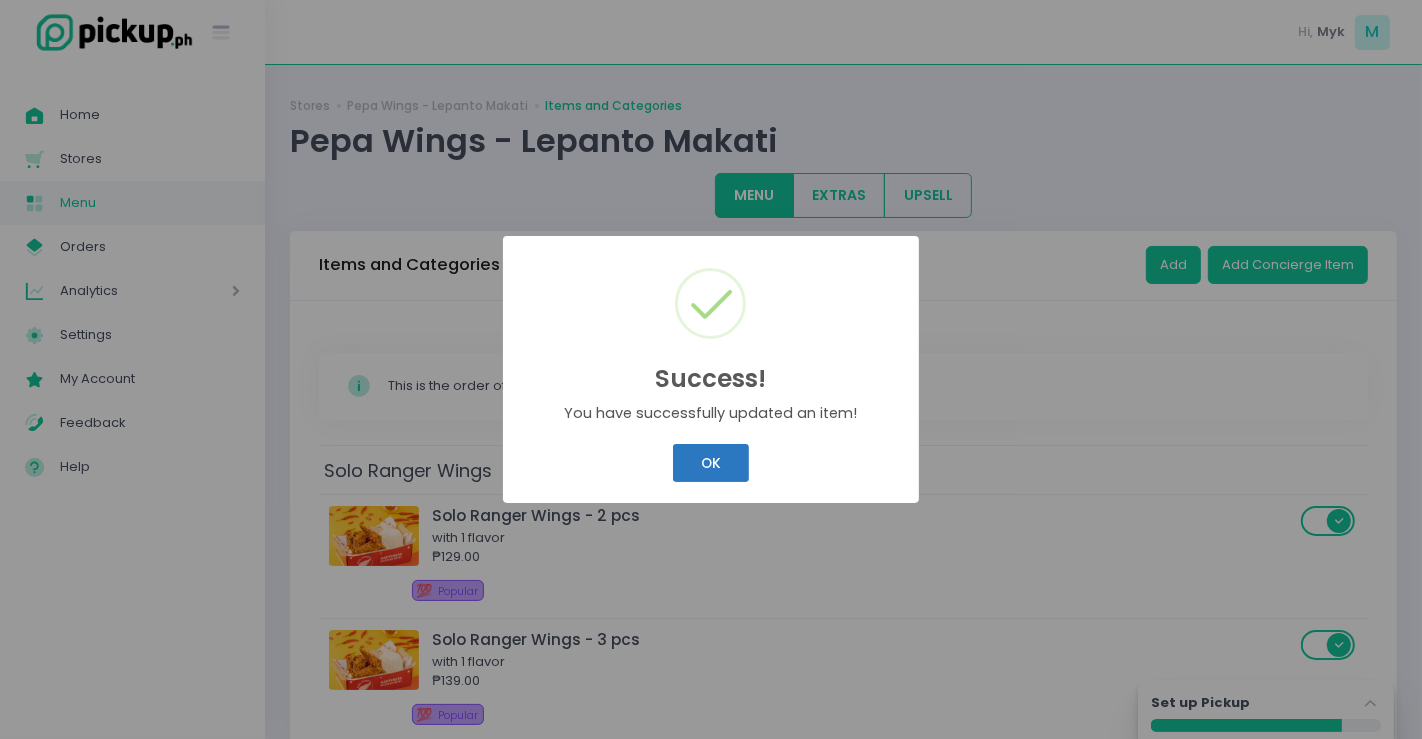 click on "OK" at bounding box center [710, 463] 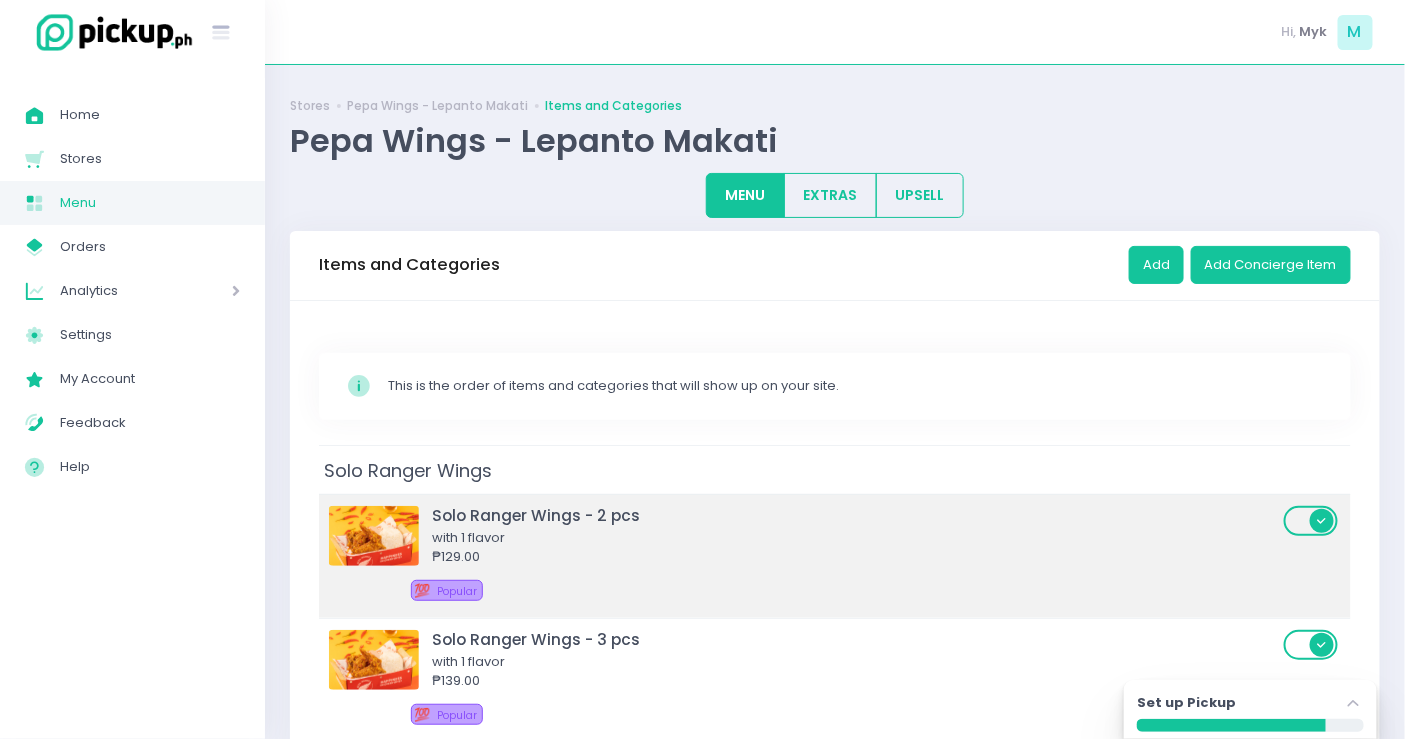 click on "Solo Ranger Wings - 2 pcs" at bounding box center [855, 515] 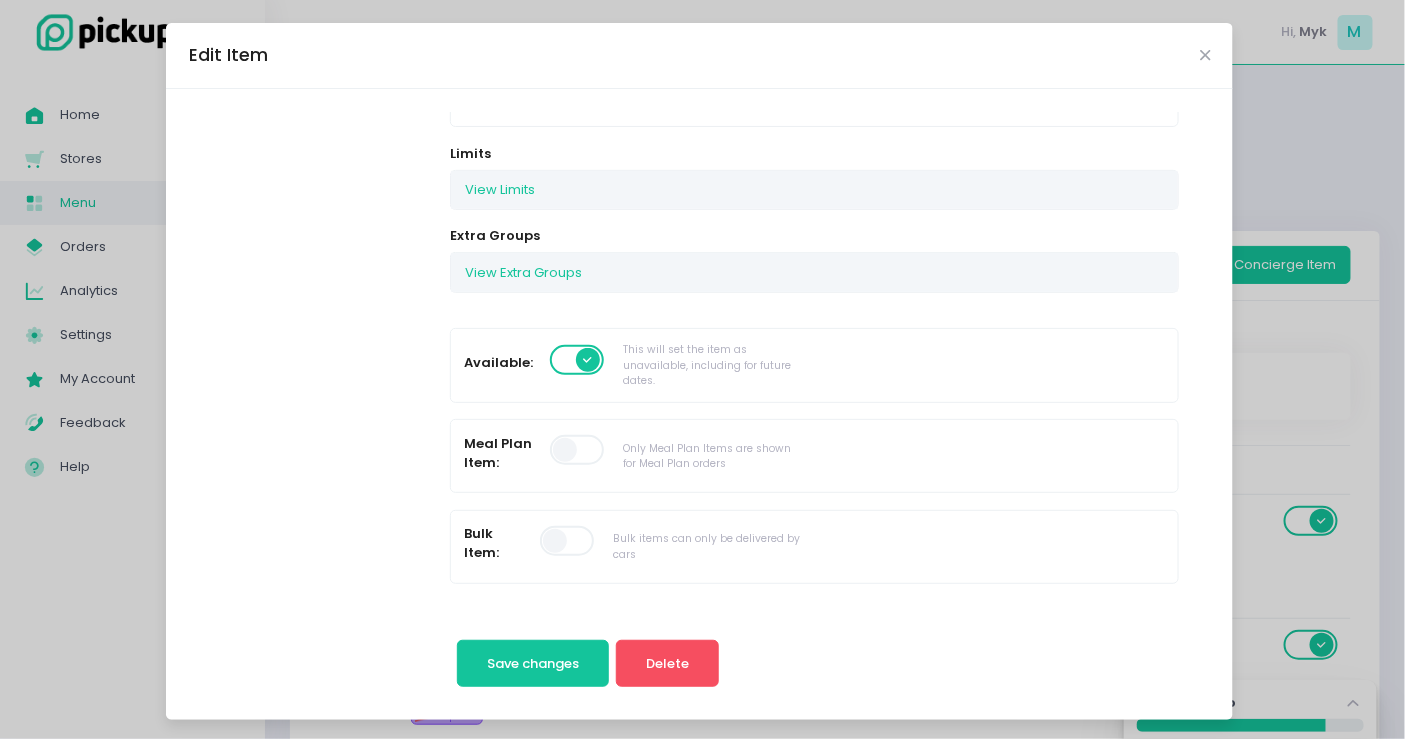 scroll, scrollTop: 444, scrollLeft: 0, axis: vertical 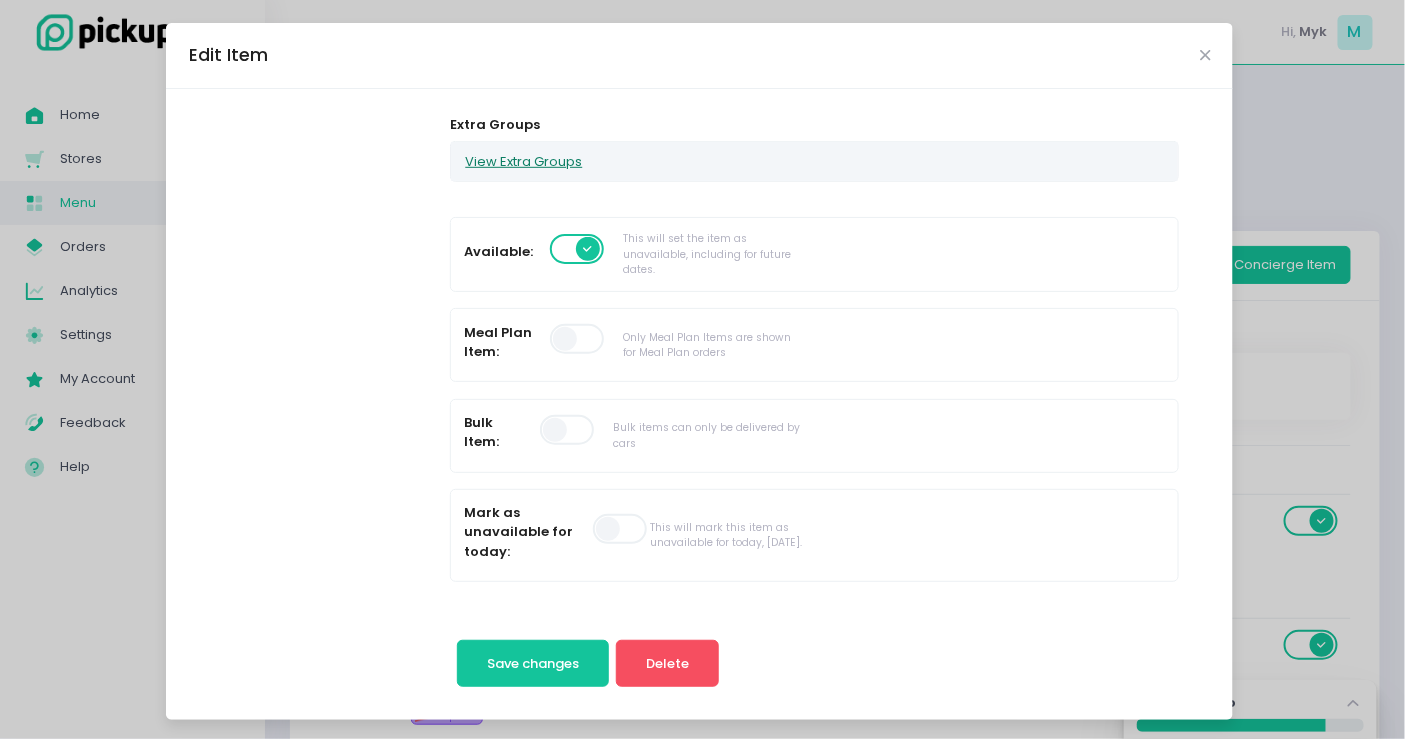 click on "View Extra Groups" at bounding box center [523, 161] 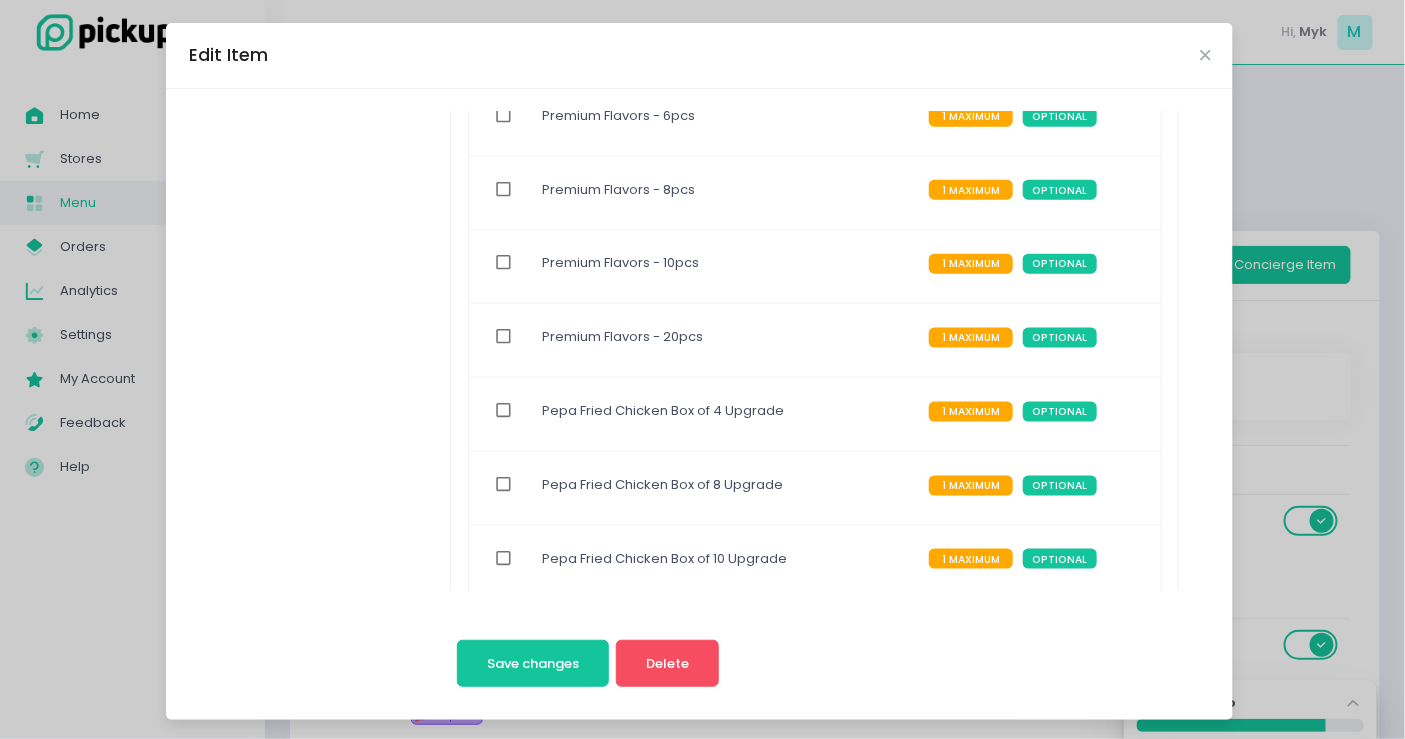 scroll, scrollTop: 888, scrollLeft: 0, axis: vertical 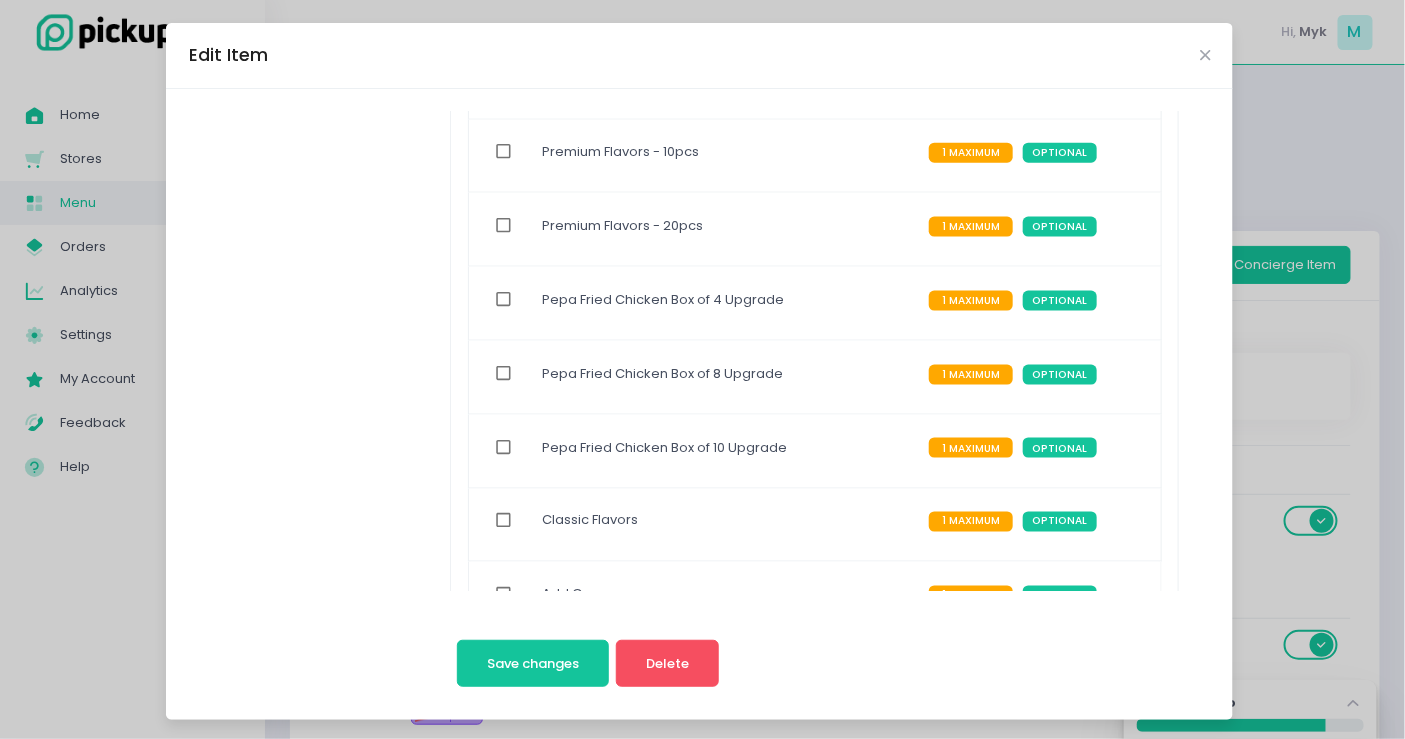 click at bounding box center (500, 524) 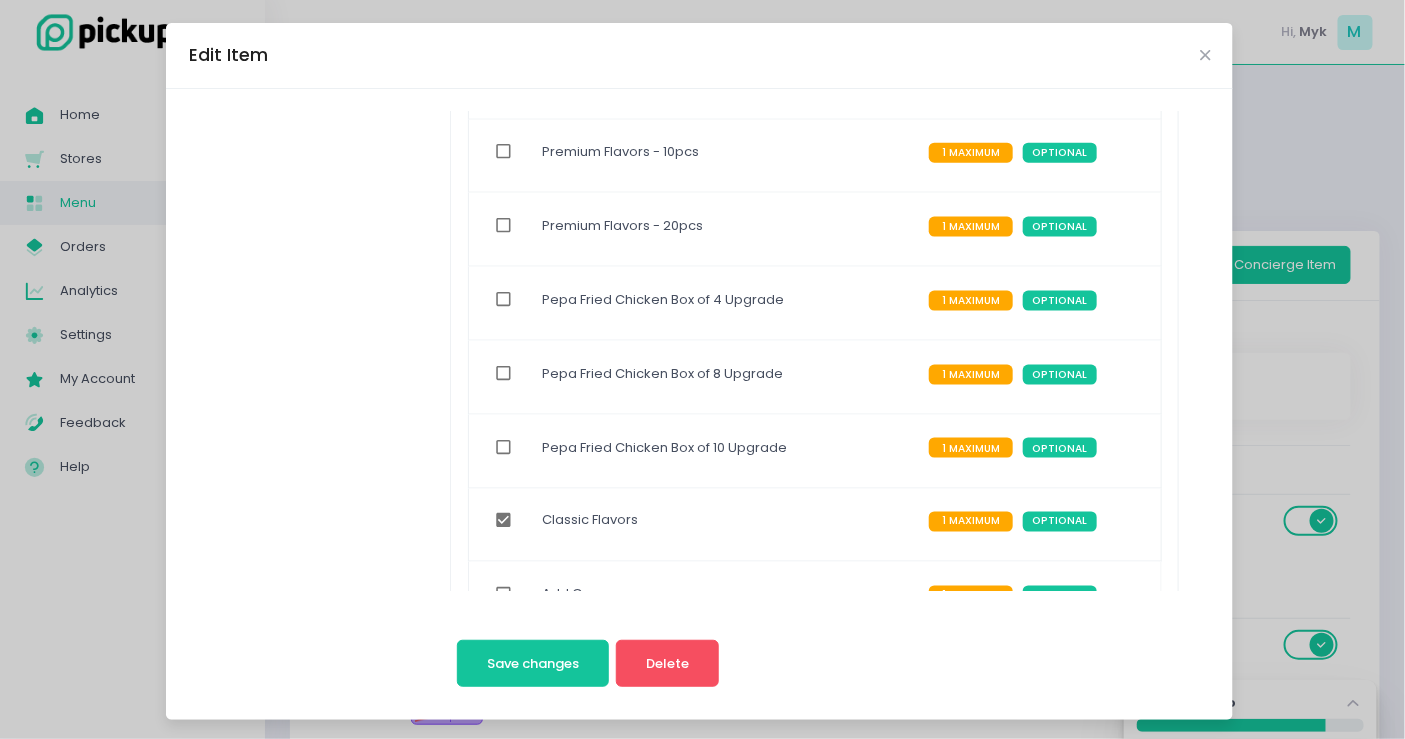 scroll, scrollTop: 333, scrollLeft: 0, axis: vertical 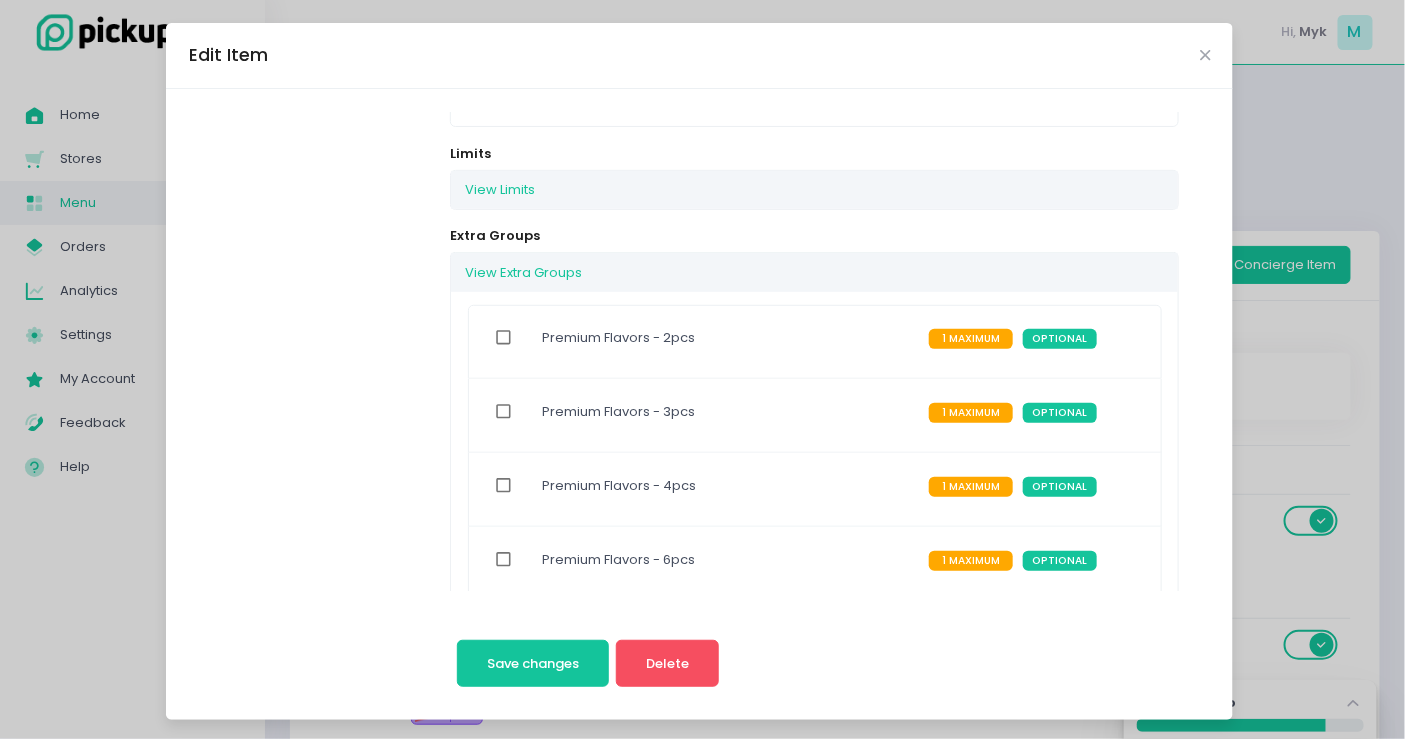 click at bounding box center [504, 338] 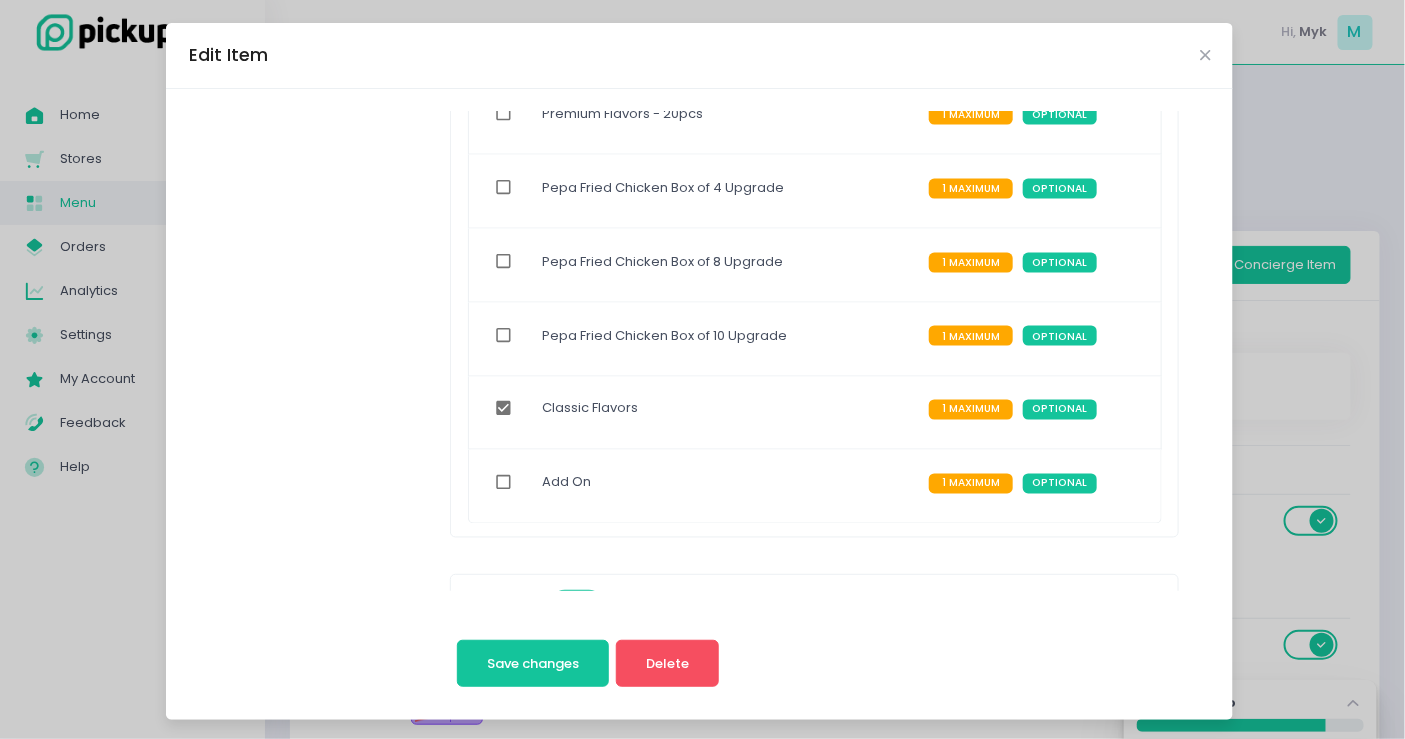 scroll, scrollTop: 1111, scrollLeft: 0, axis: vertical 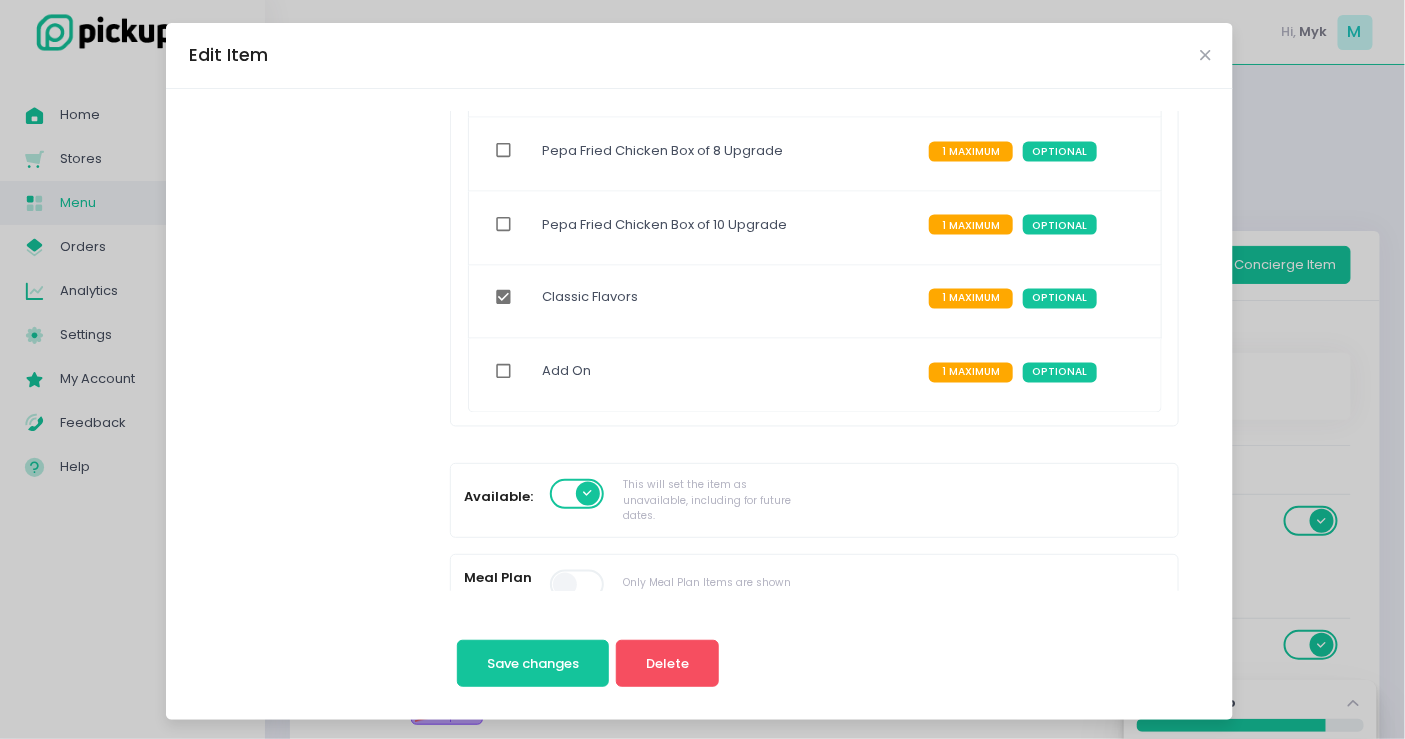 click at bounding box center (504, 372) 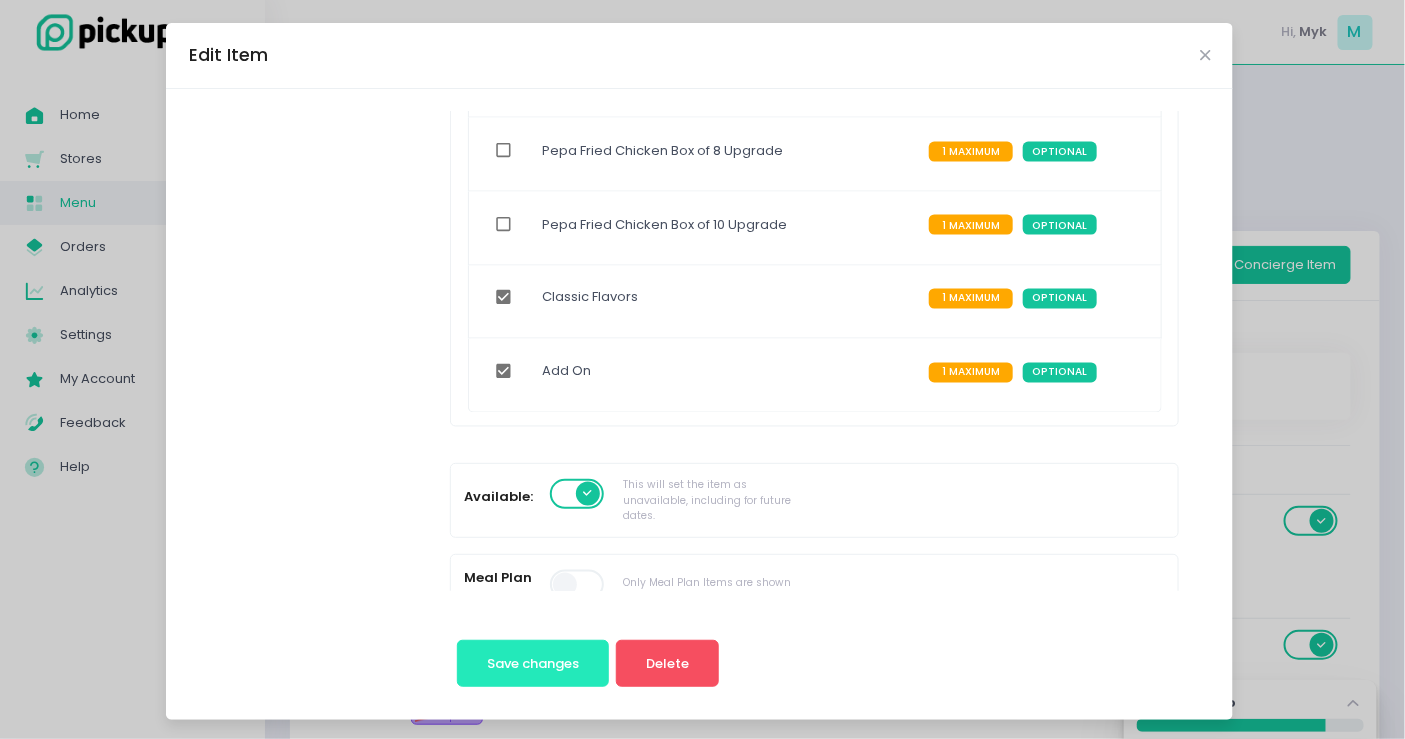 click on "Save changes" at bounding box center [533, 664] 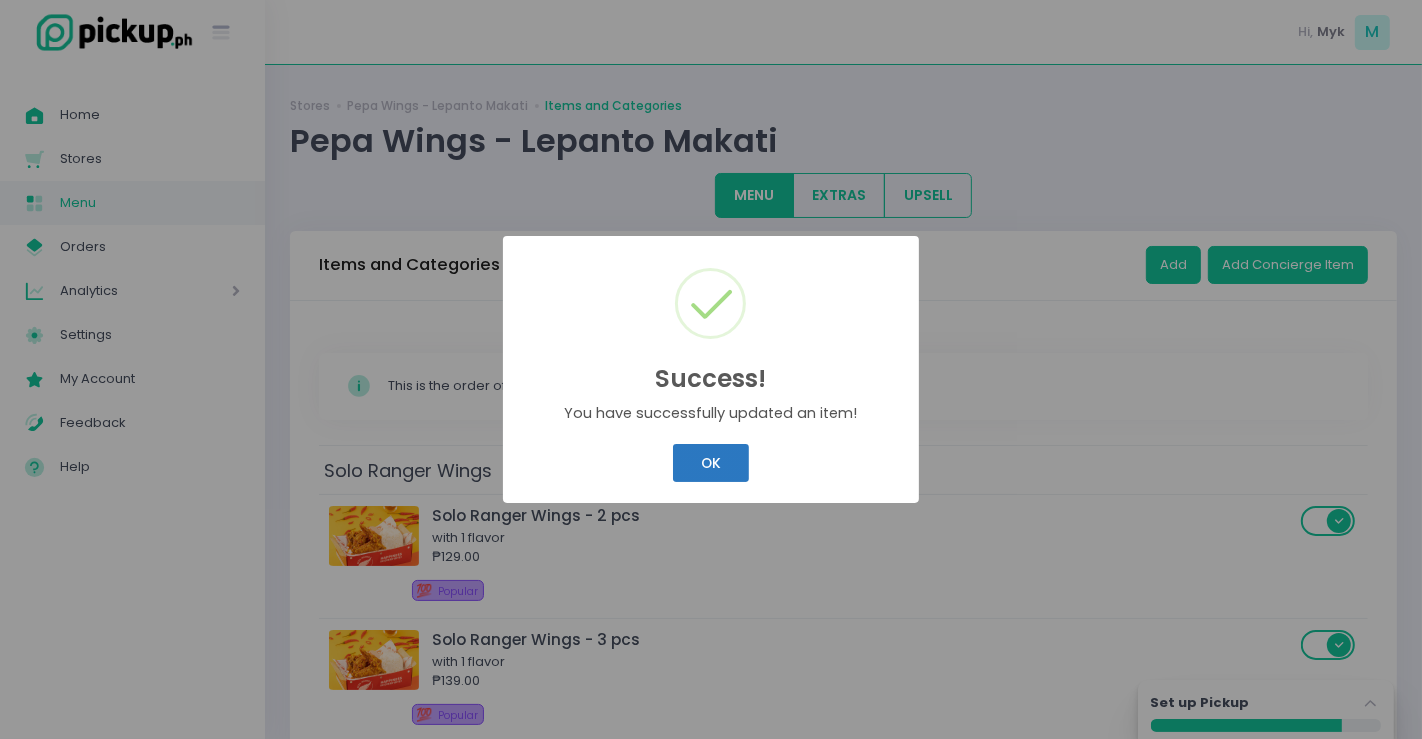 click on "OK" at bounding box center [710, 463] 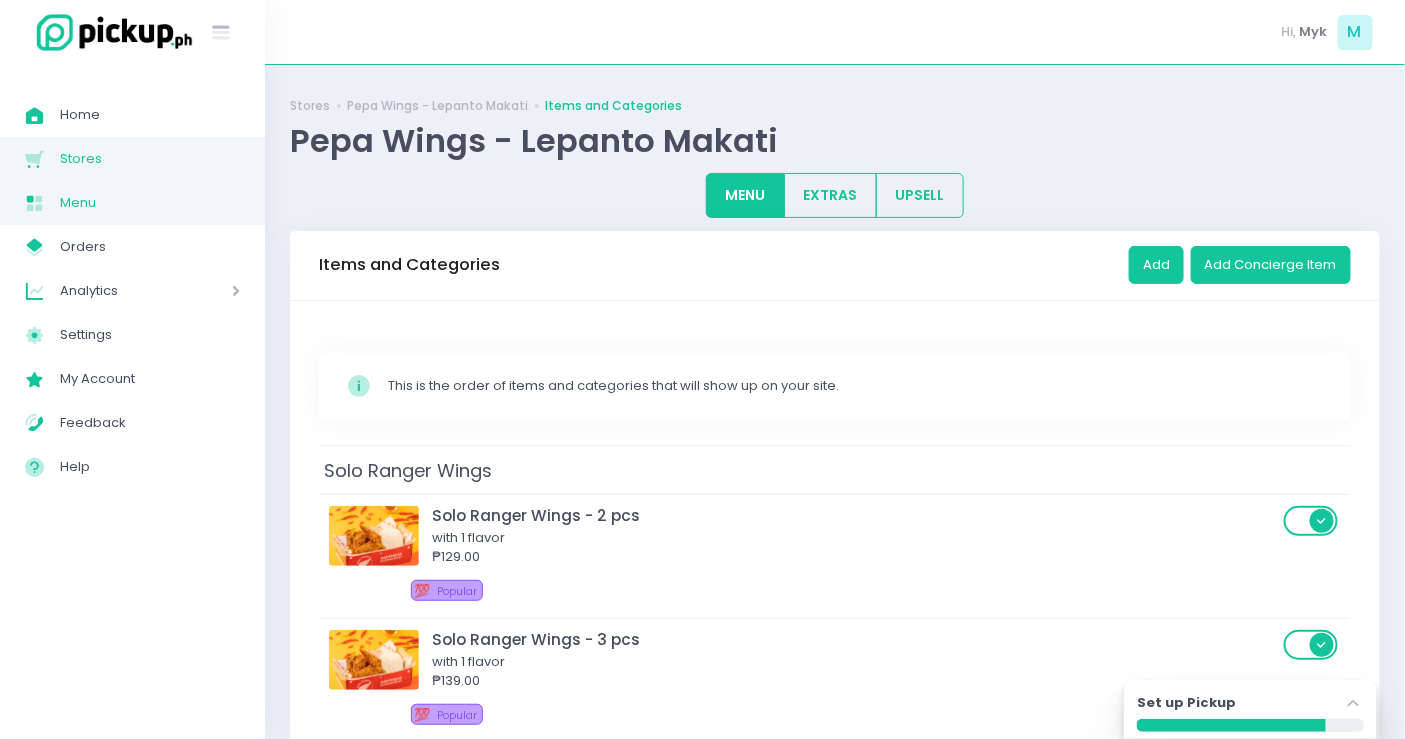 click on "Stores" at bounding box center [150, 159] 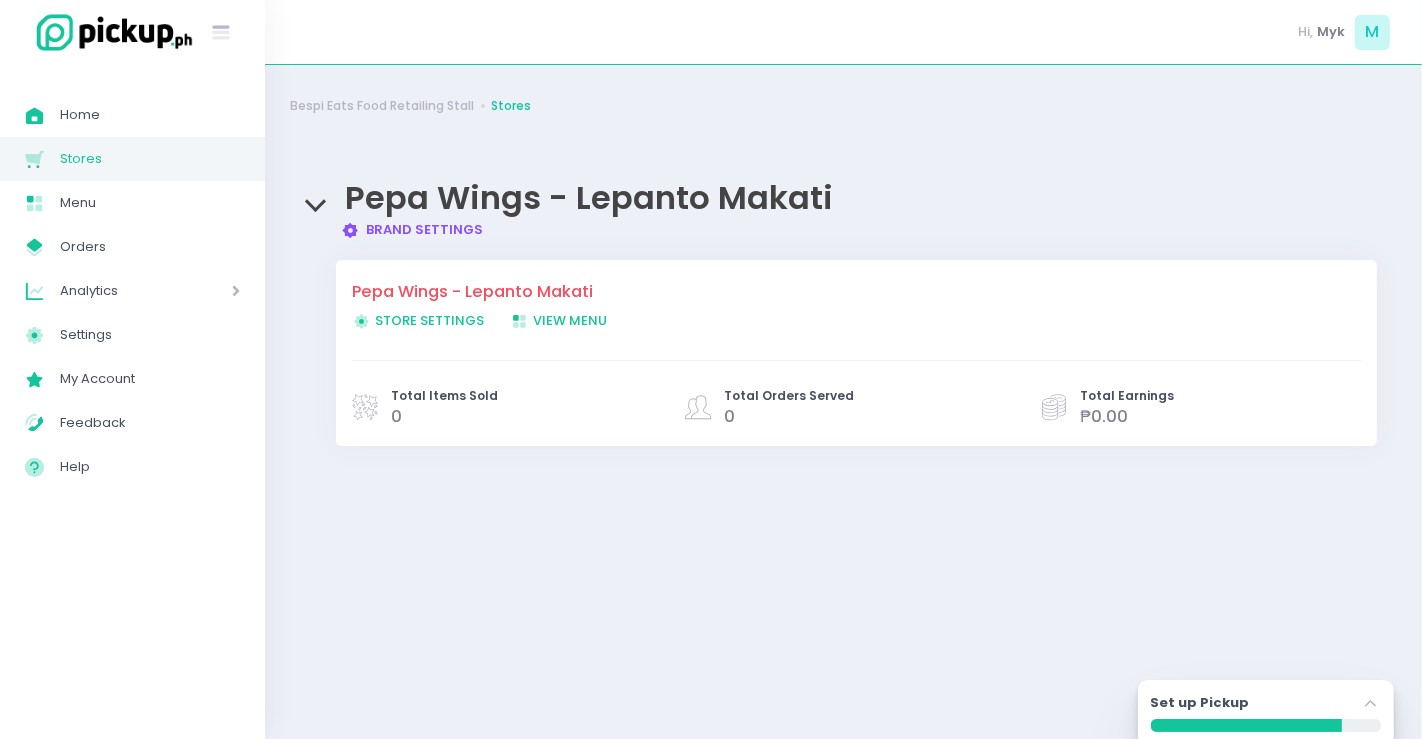 click on "Brand Settings Created with Sketch.   Brand Settings" at bounding box center (412, 229) 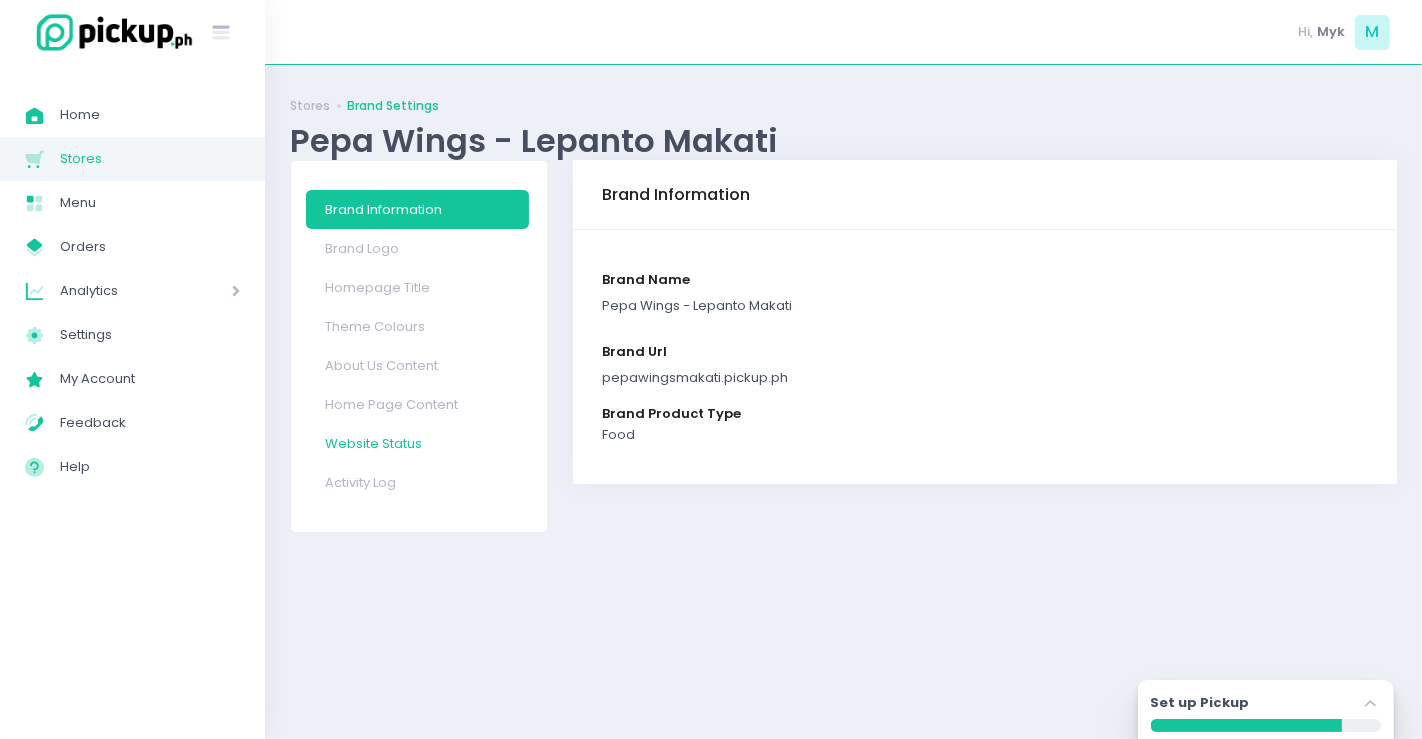 click on "Website Status" at bounding box center [418, 443] 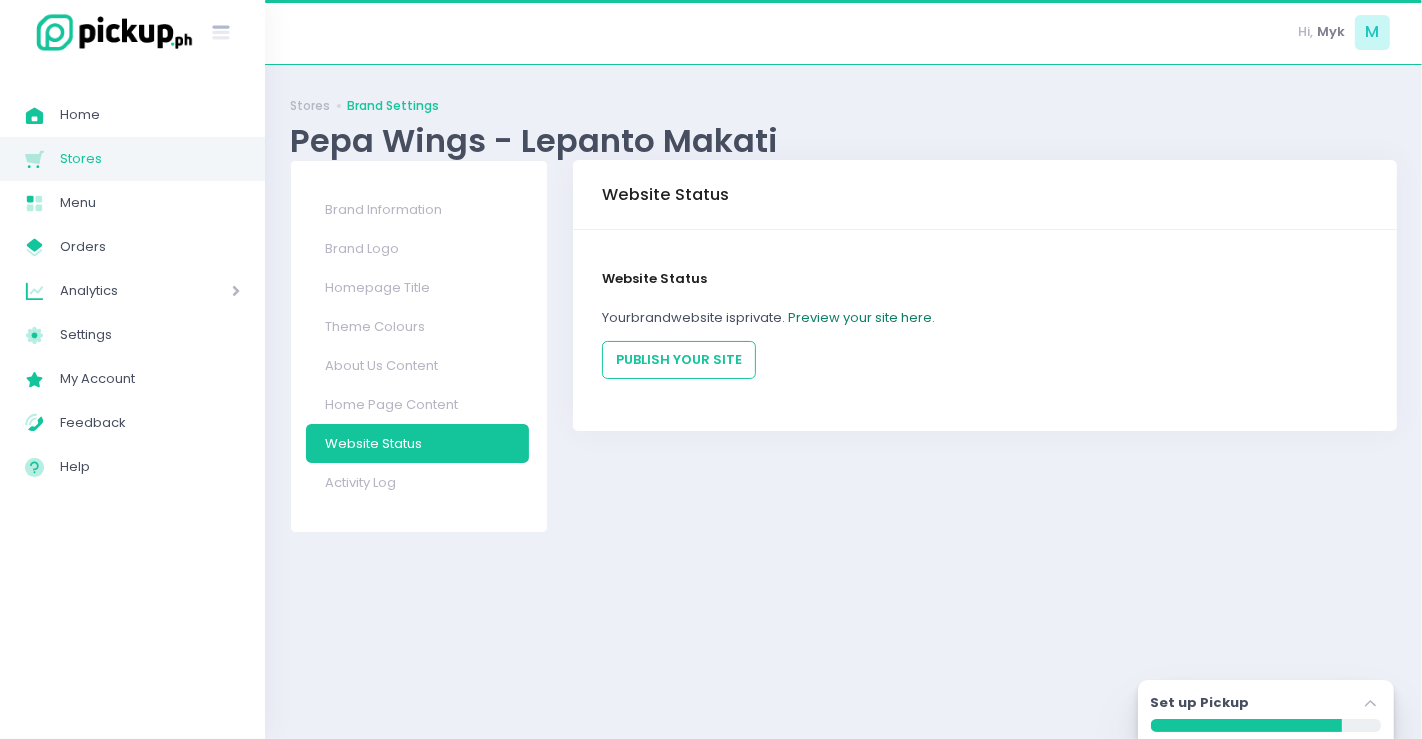 click on "Preview your site here." 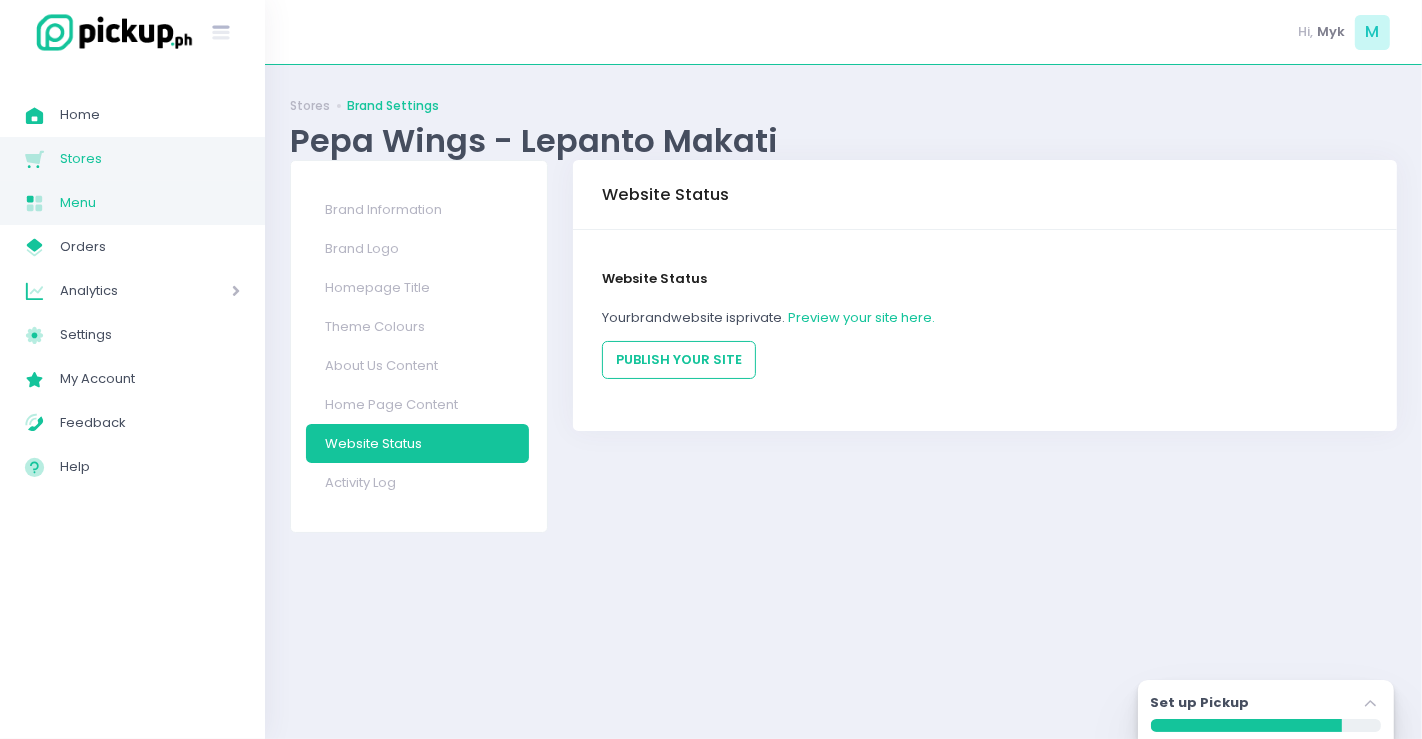 click on "Menu" at bounding box center (150, 203) 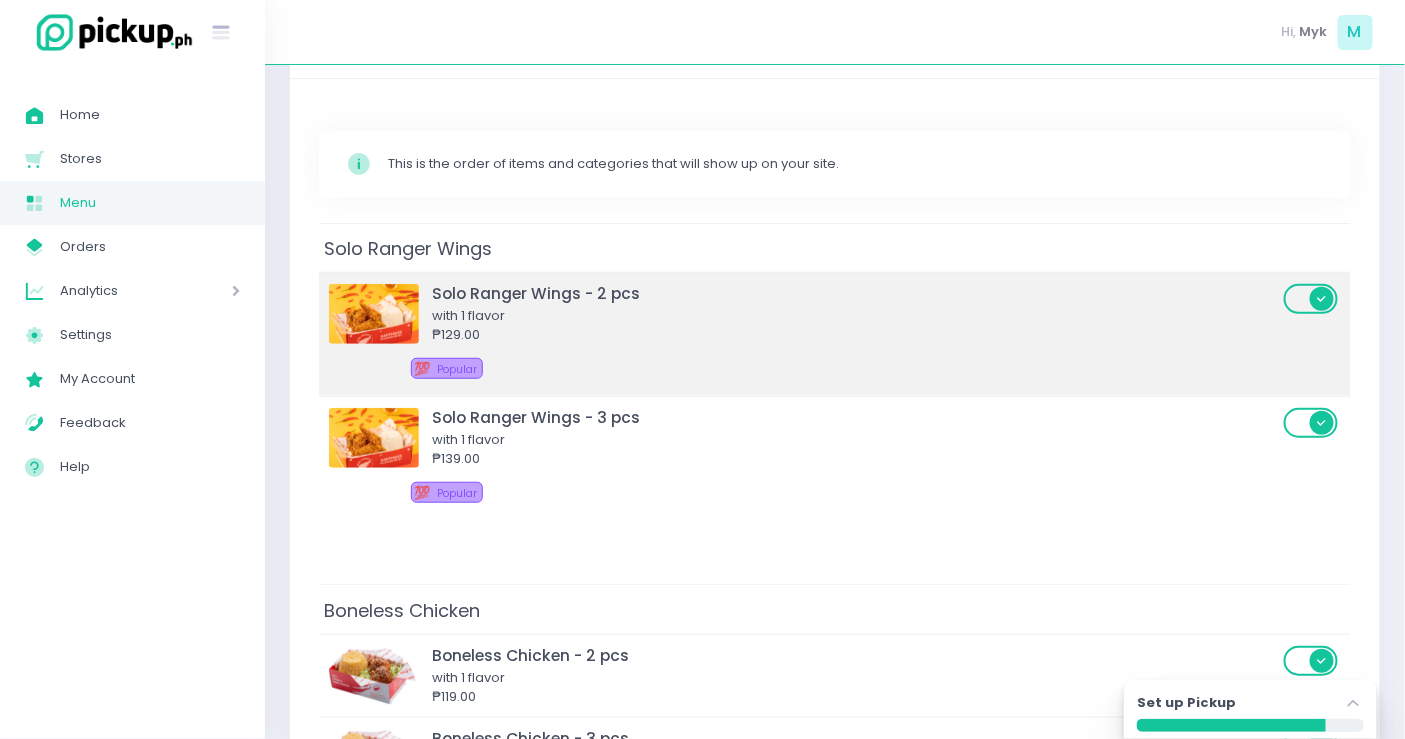 scroll, scrollTop: 0, scrollLeft: 0, axis: both 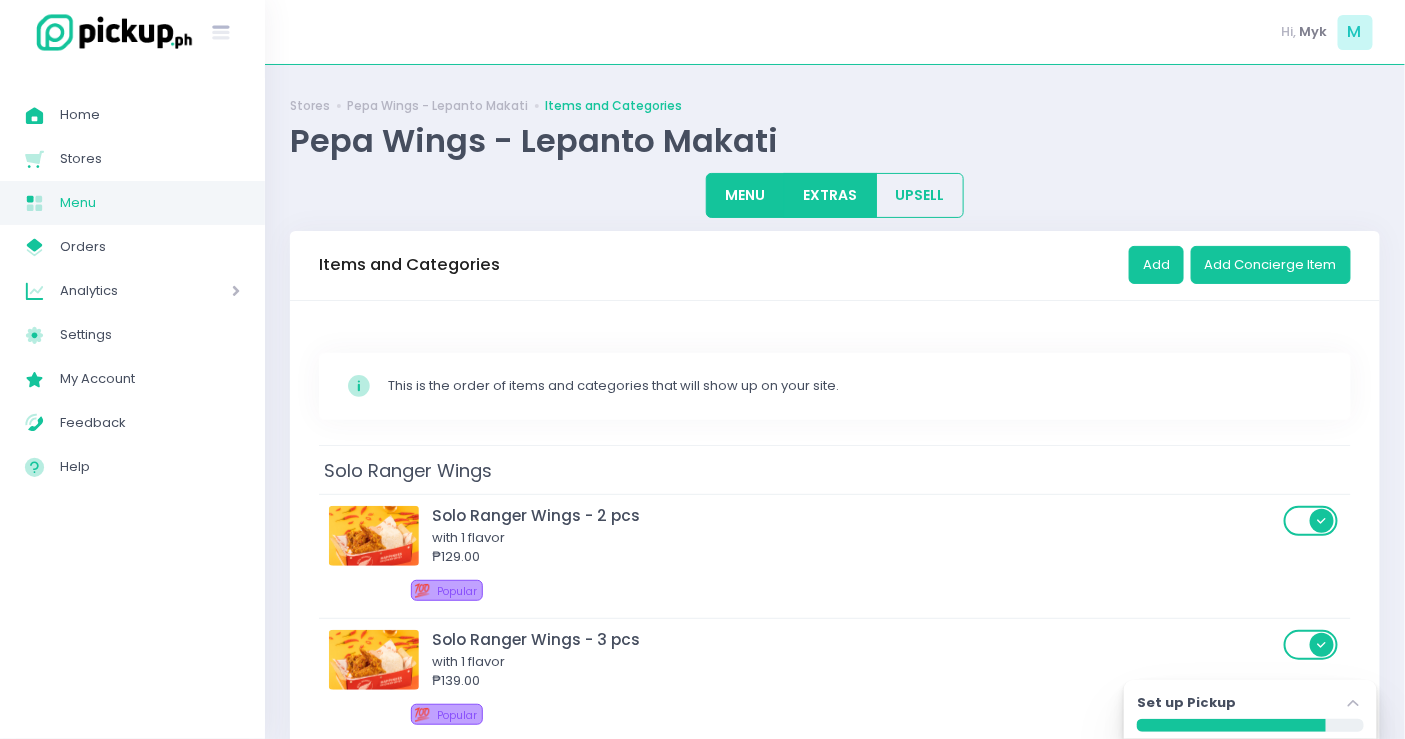 click on "EXTRAS" at bounding box center (830, 195) 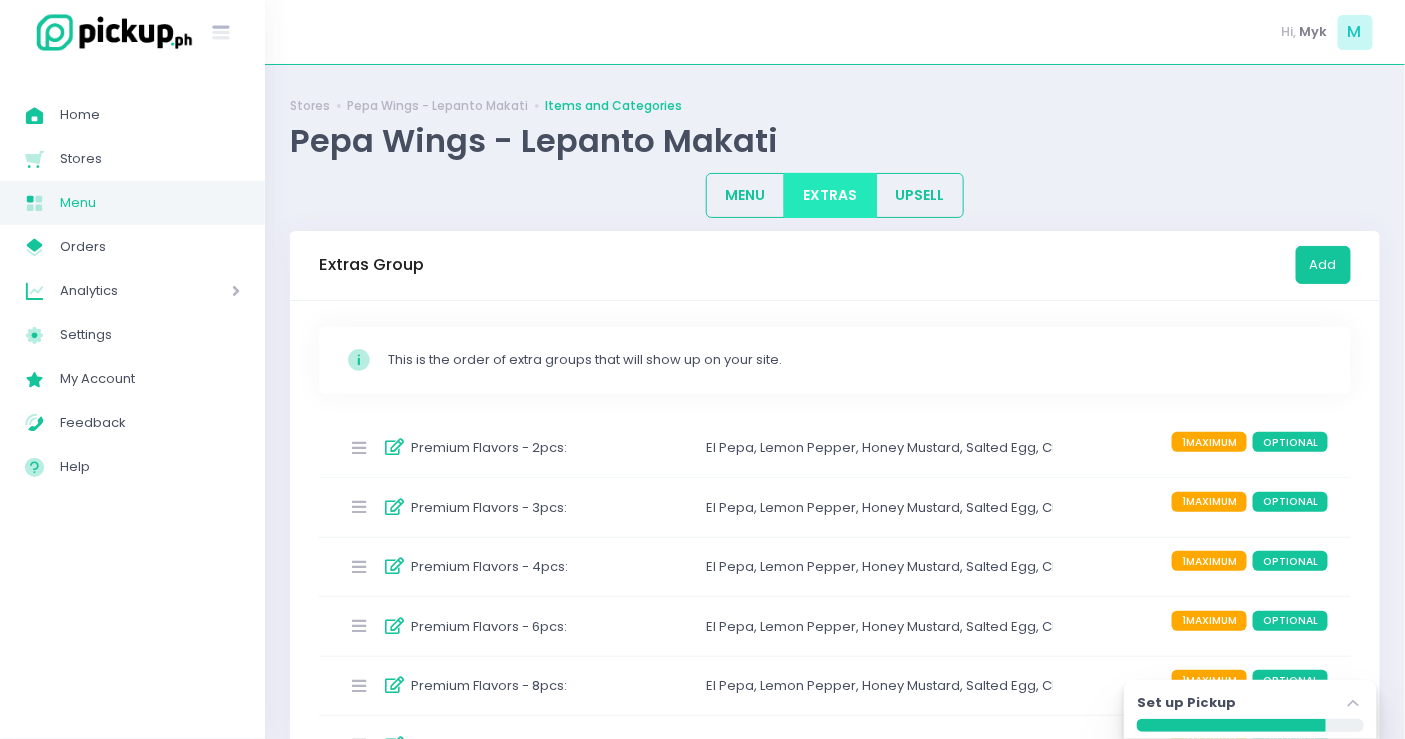 scroll, scrollTop: 111, scrollLeft: 0, axis: vertical 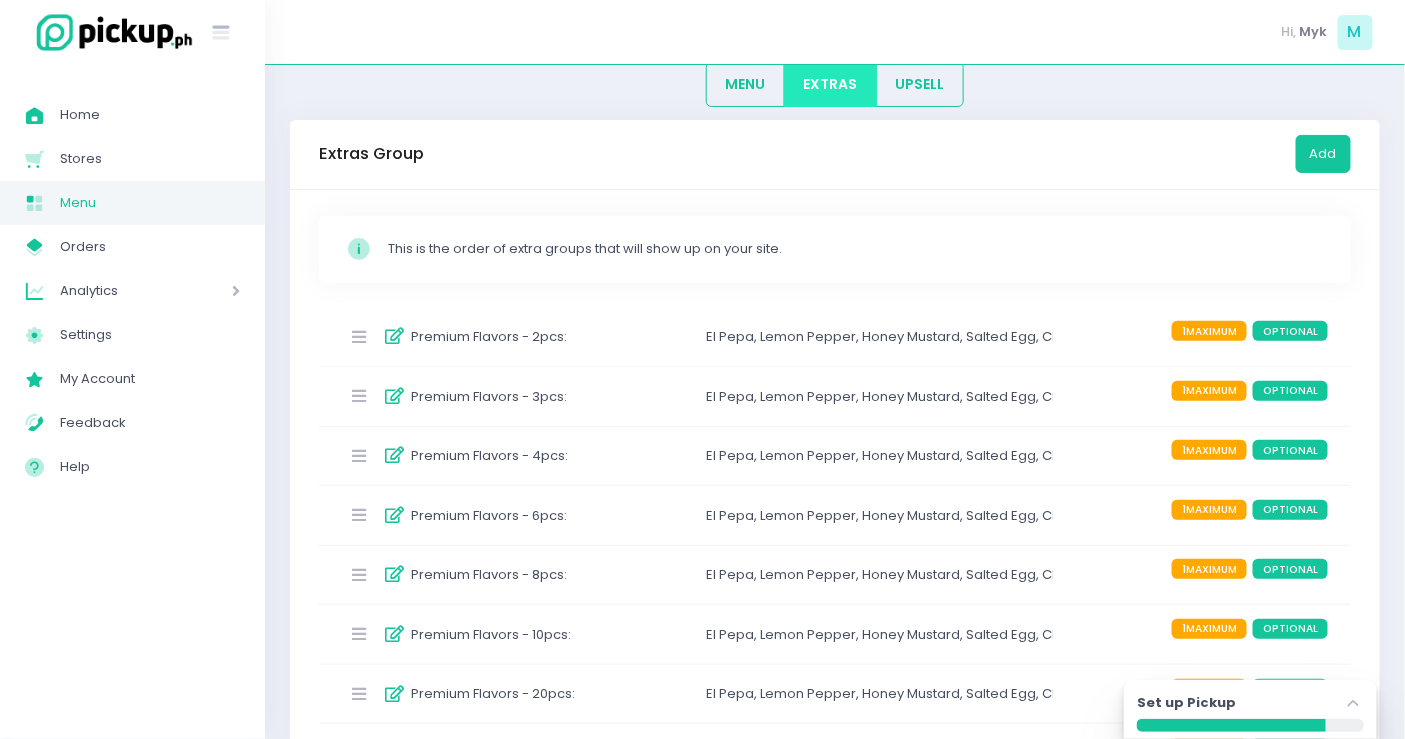 click on "Premium Flavors - 2pcs : El Pepa ,   Lemon Pepper  ,   Honey Mustard ,   Salted Egg ,   Cheddar Cheese ,   Garlic Parmesan ,   Butter Sriracha         1  MAXIMUM  OPTIONAL" at bounding box center (835, 337) 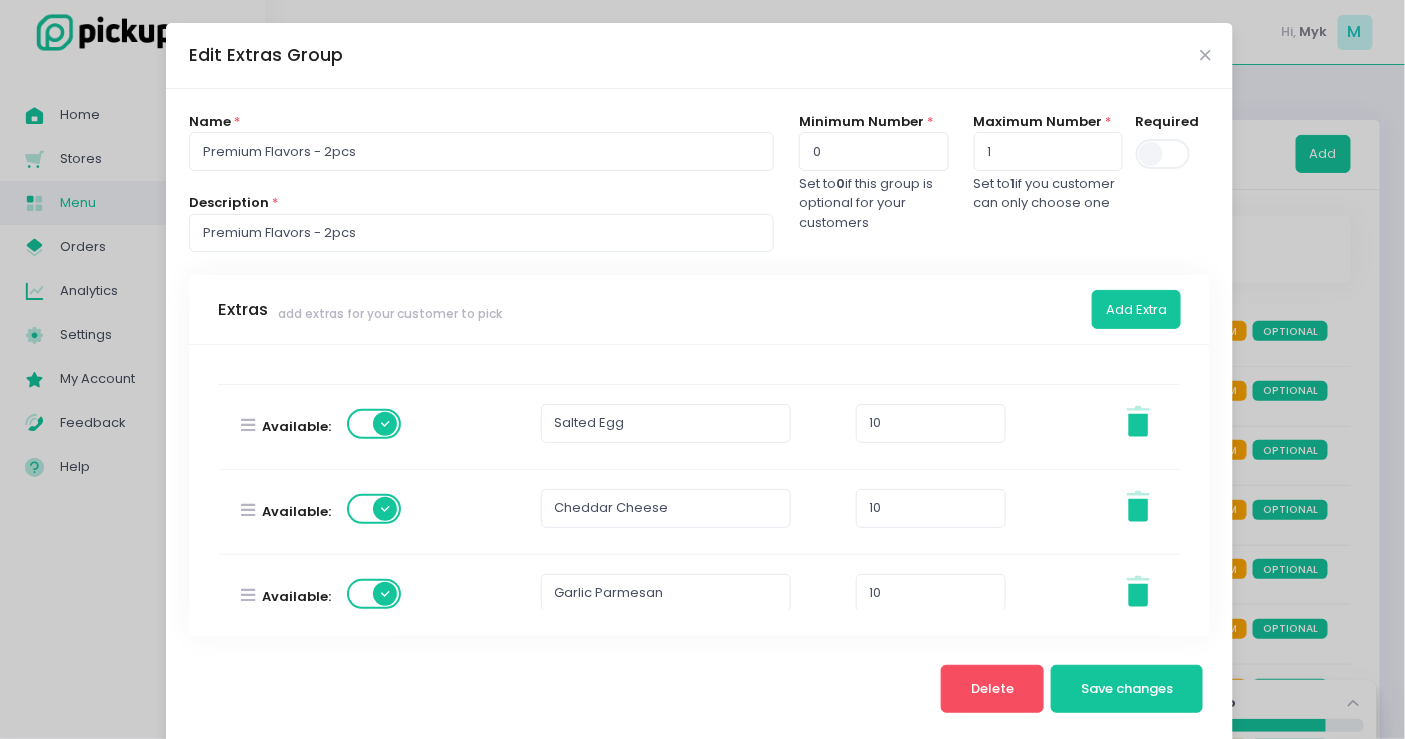 scroll, scrollTop: 0, scrollLeft: 0, axis: both 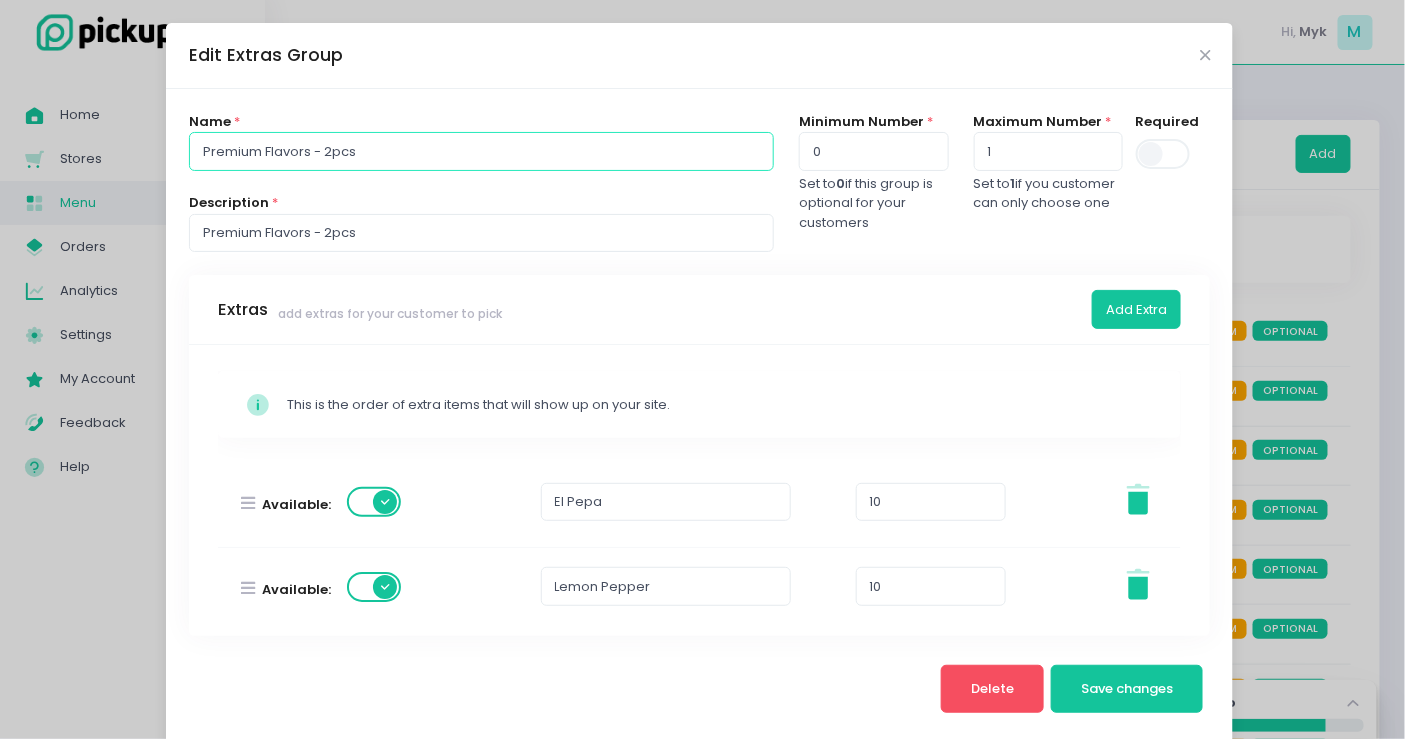 drag, startPoint x: 256, startPoint y: 150, endPoint x: 91, endPoint y: 177, distance: 167.1945 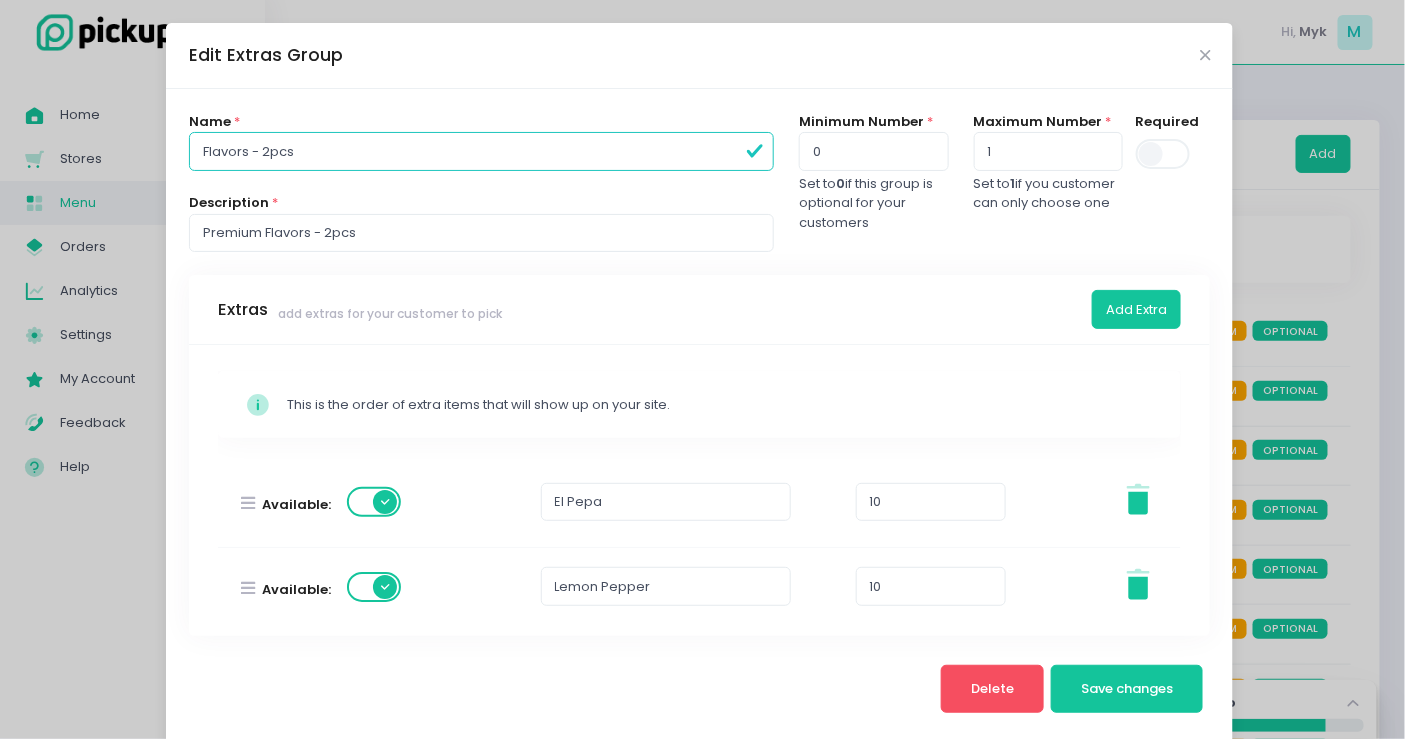 type on "Flavors - 2pcs" 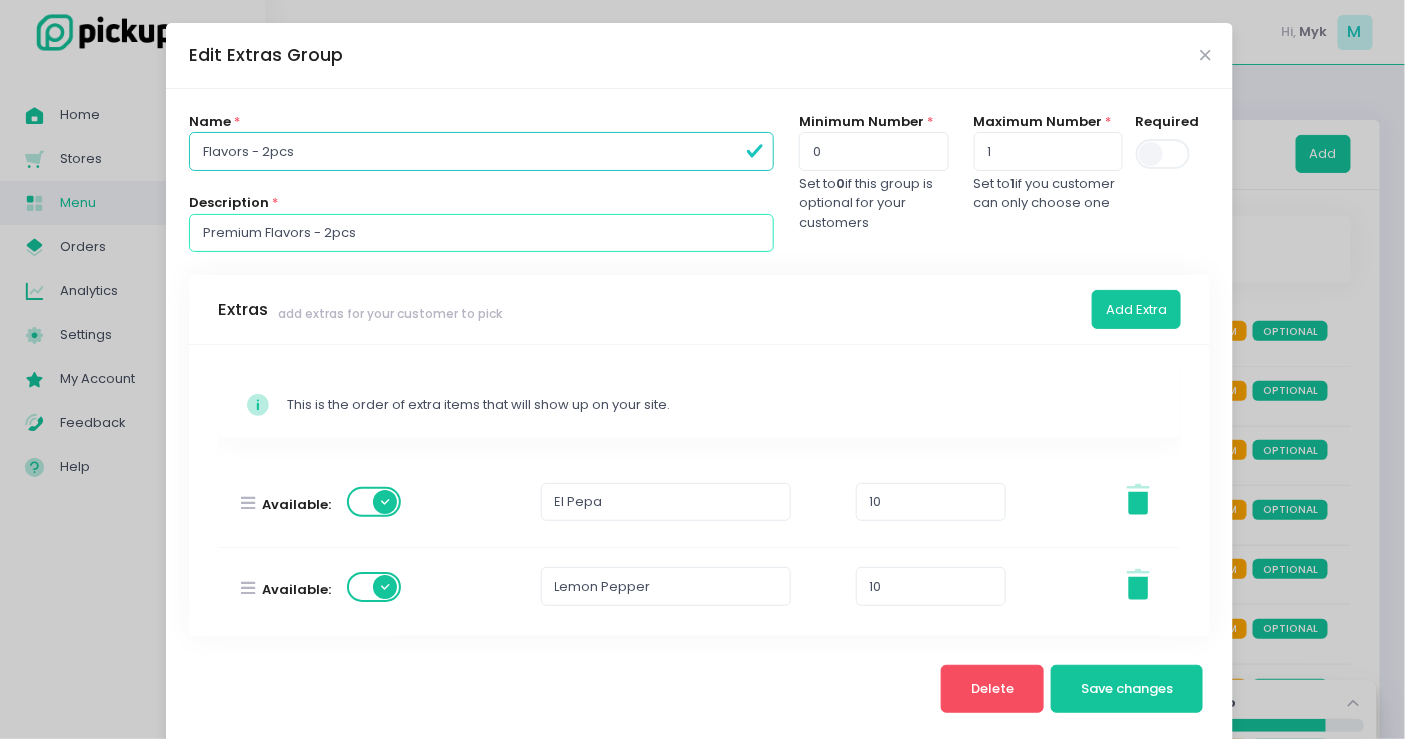 drag, startPoint x: 255, startPoint y: 238, endPoint x: 160, endPoint y: 249, distance: 95.63472 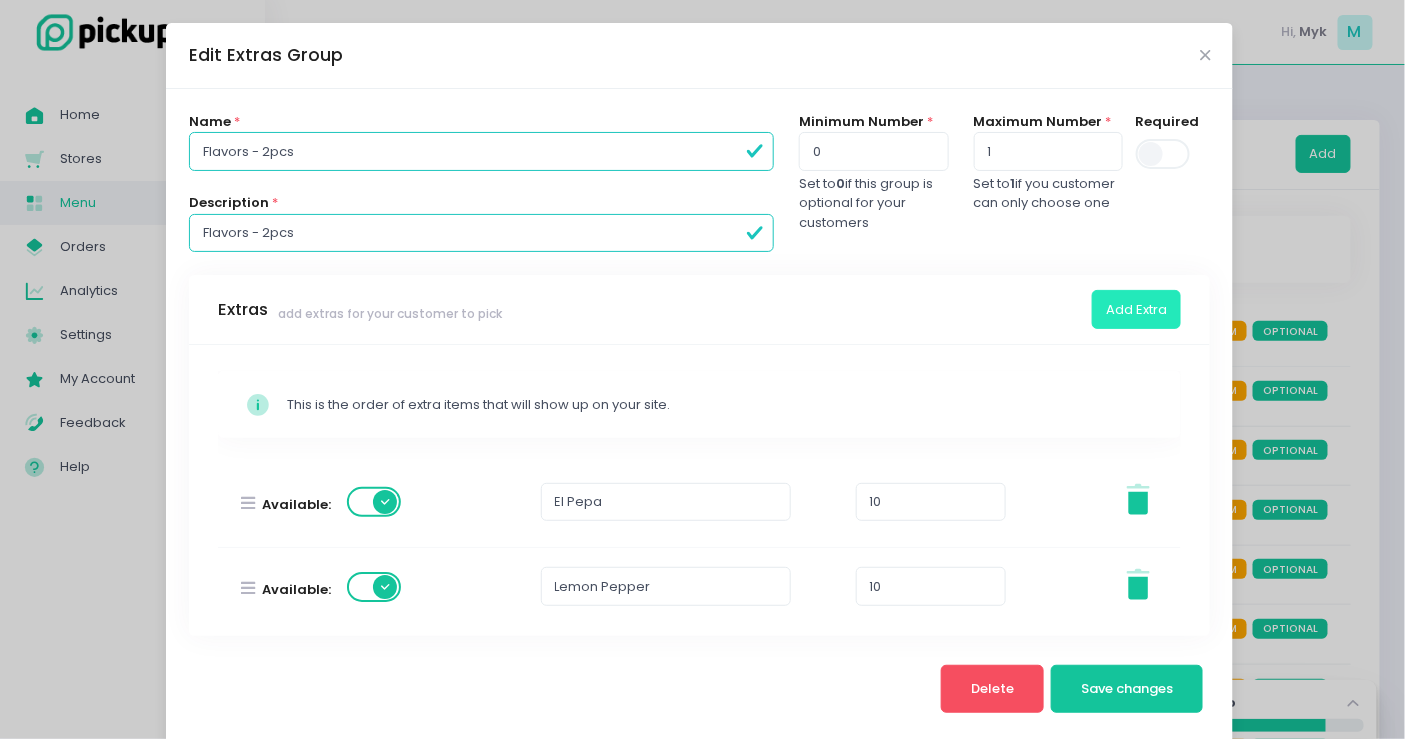 type on "Flavors - 2pcs" 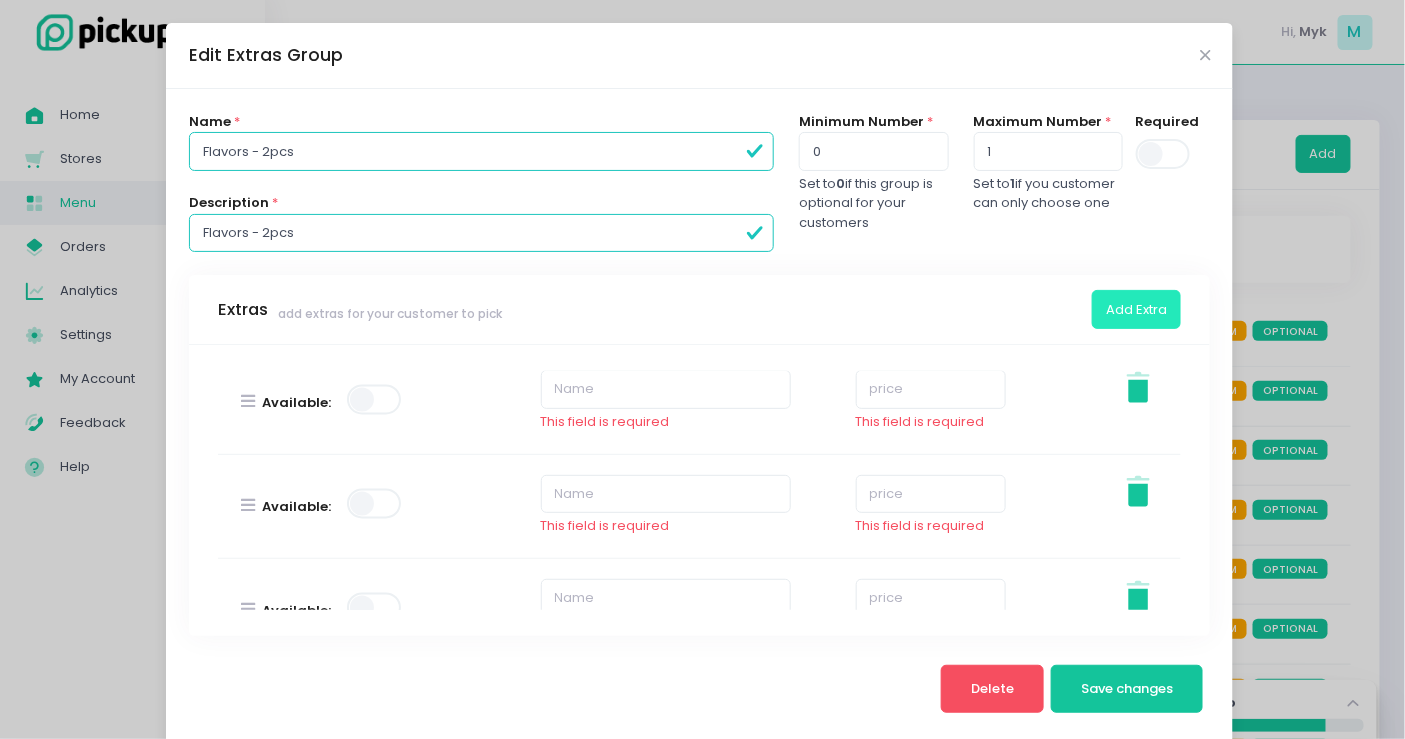 scroll, scrollTop: 1482, scrollLeft: 0, axis: vertical 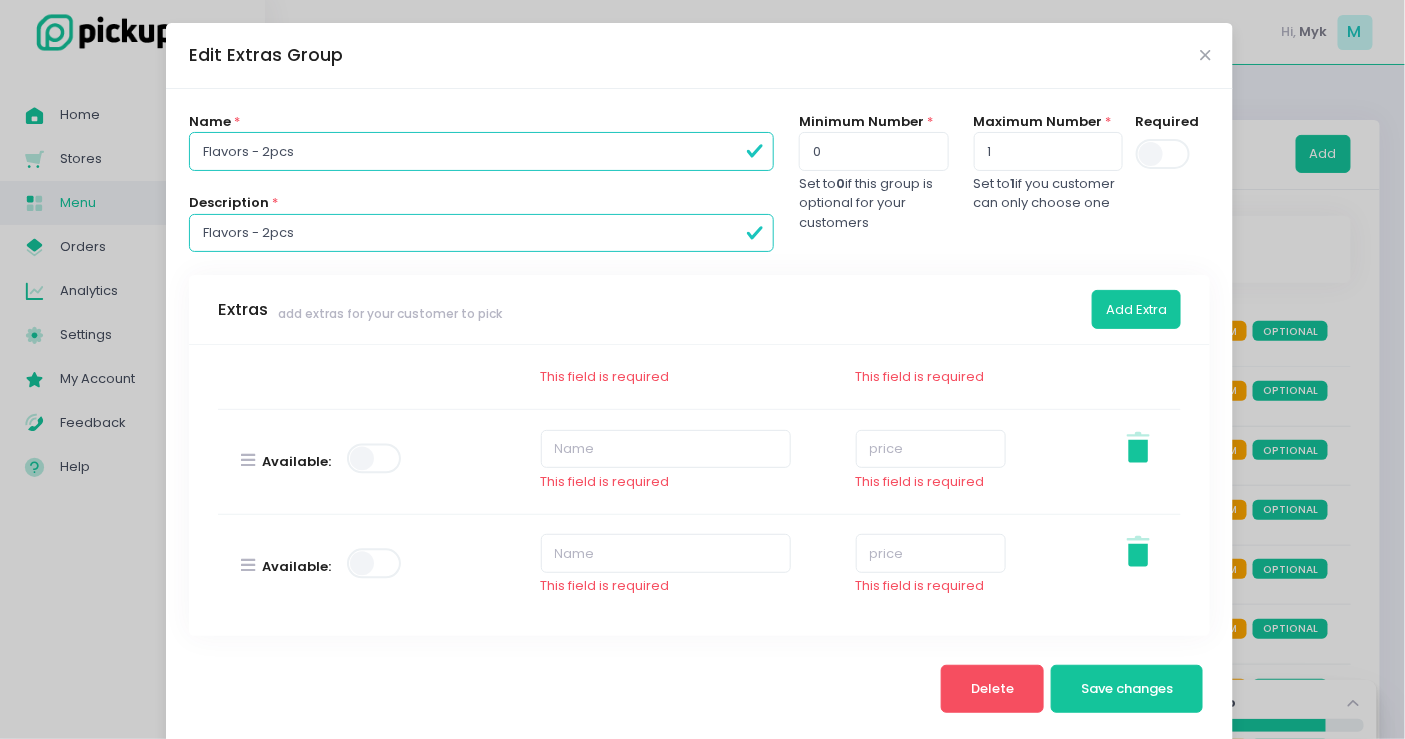 click 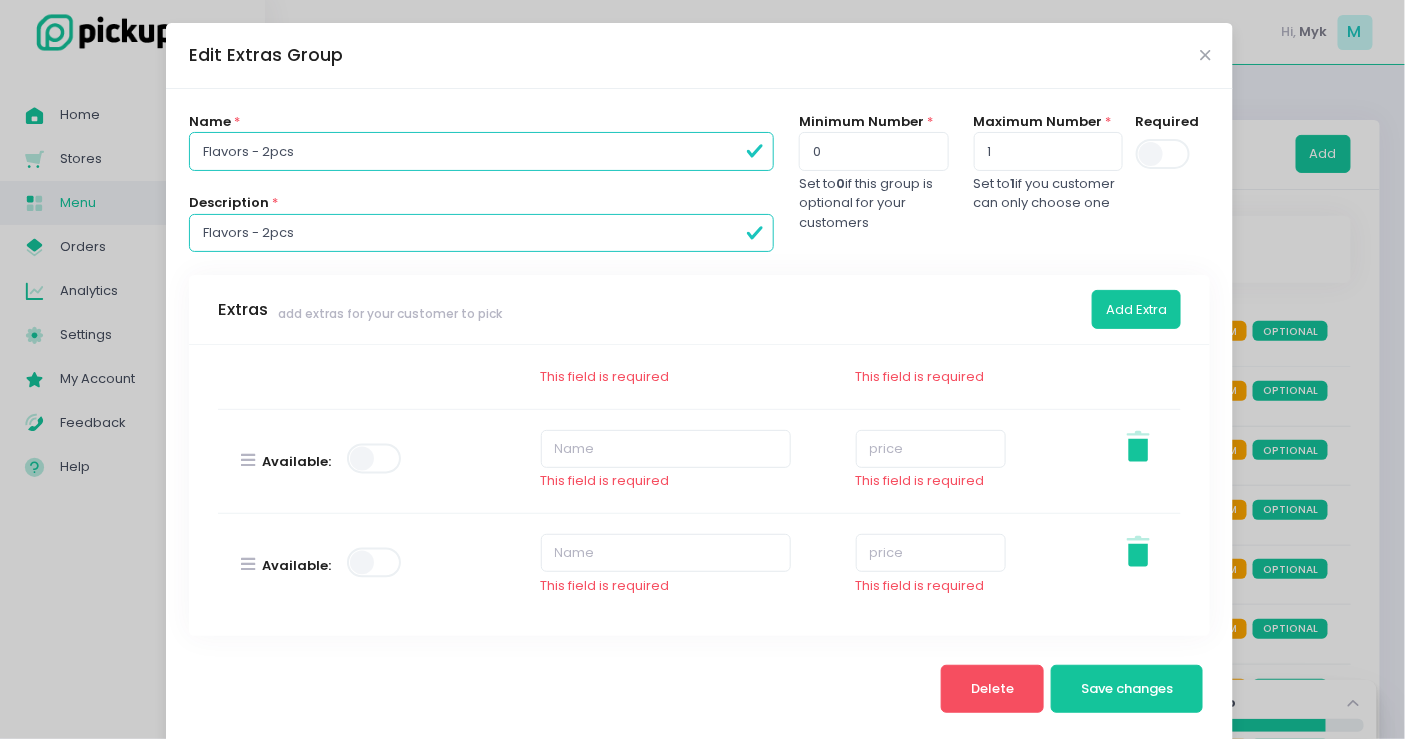 click on "Stockholm-icons / General / Trash Created with Sketch." at bounding box center (1138, 461) 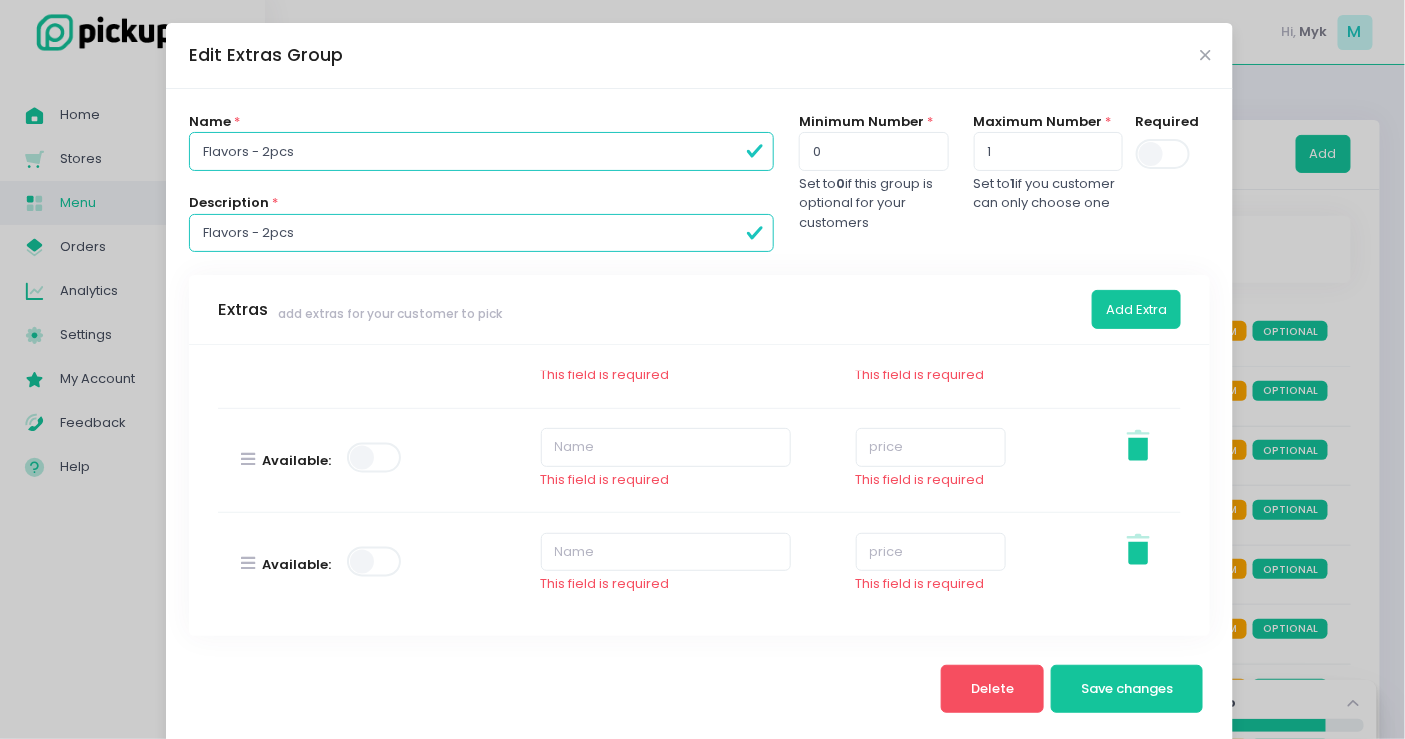 click 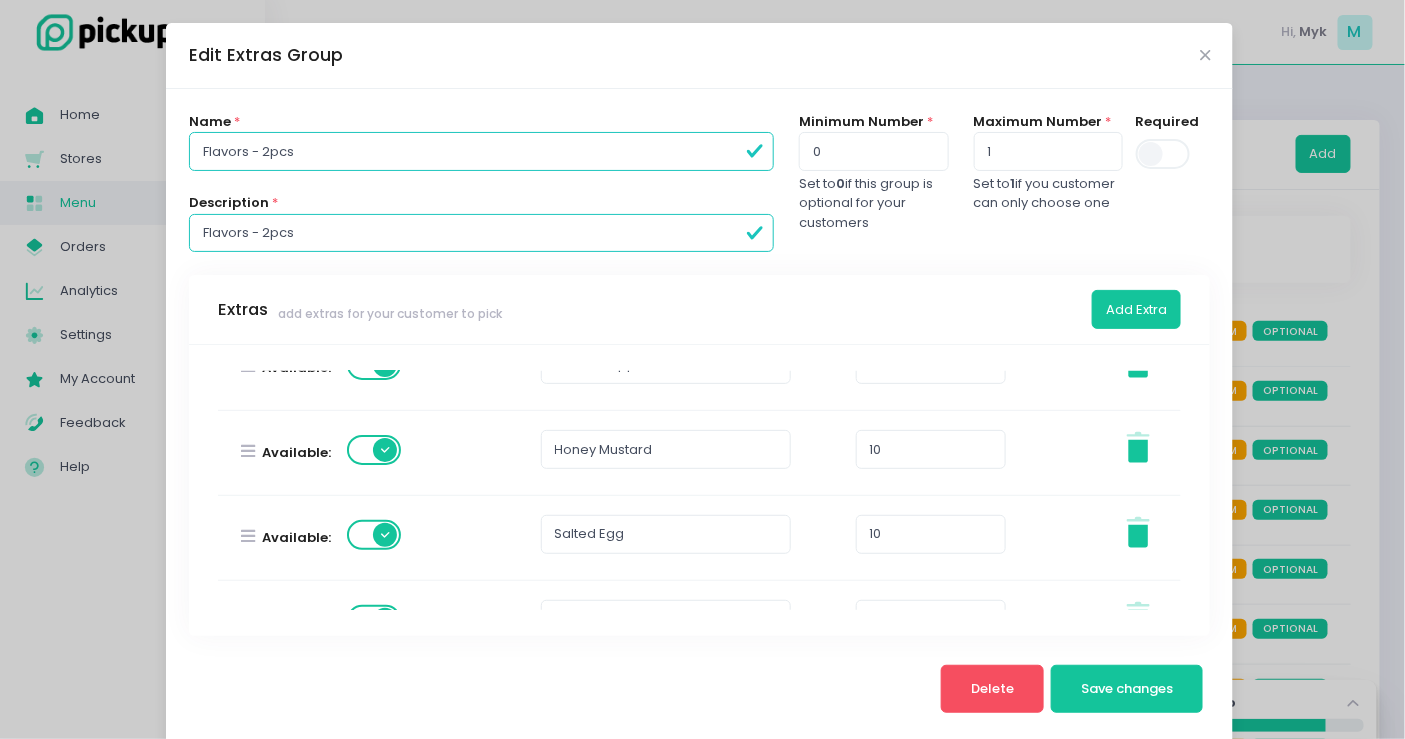 scroll, scrollTop: 0, scrollLeft: 0, axis: both 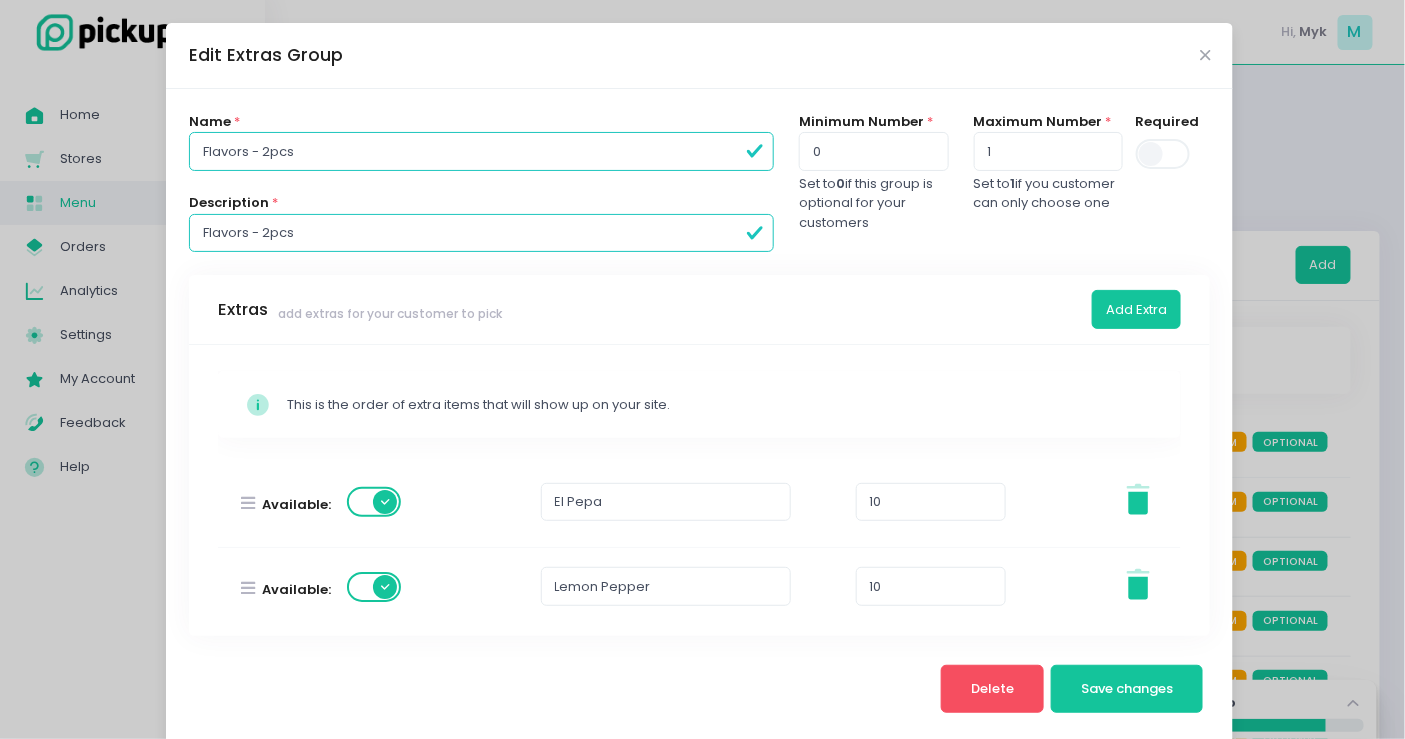 click on "Stockholm-icons / General / Trash Created with Sketch." 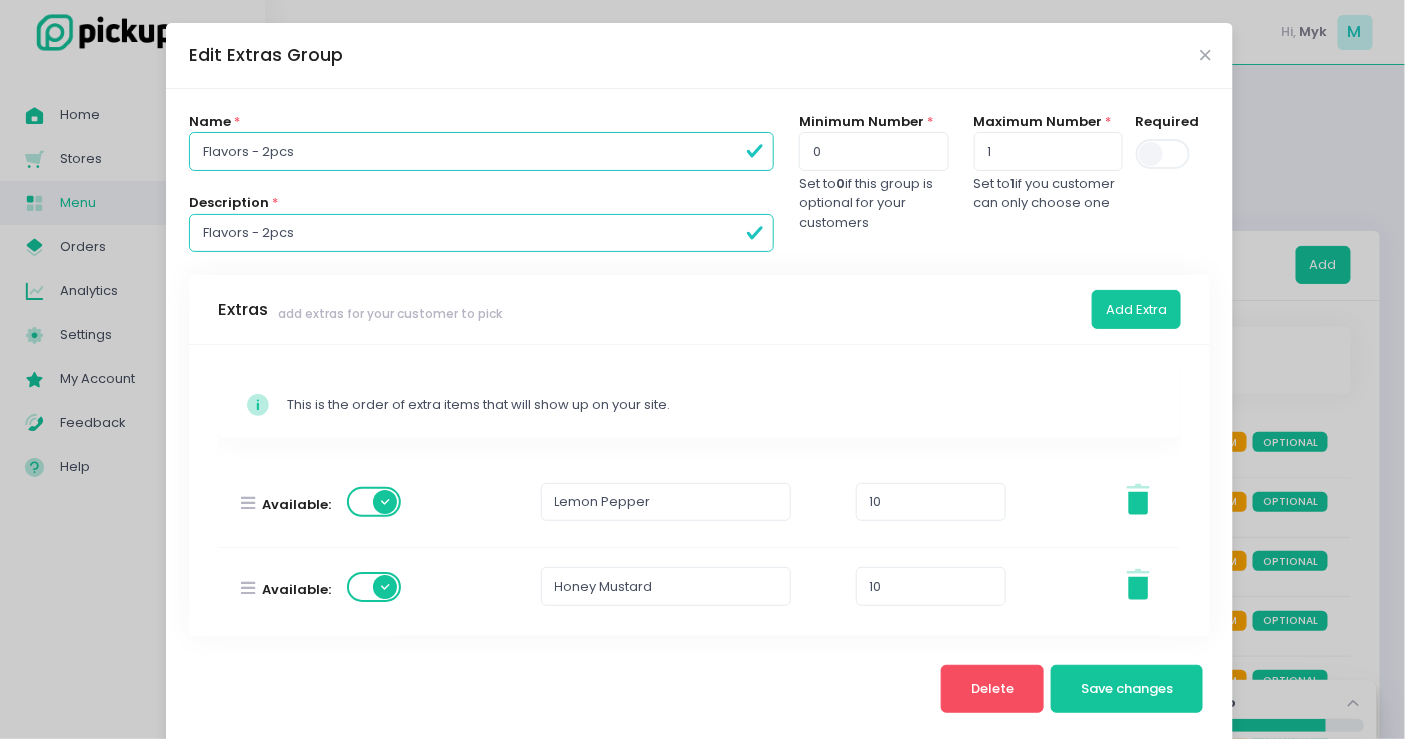 click on "Stockholm-icons / General / Trash Created with Sketch." 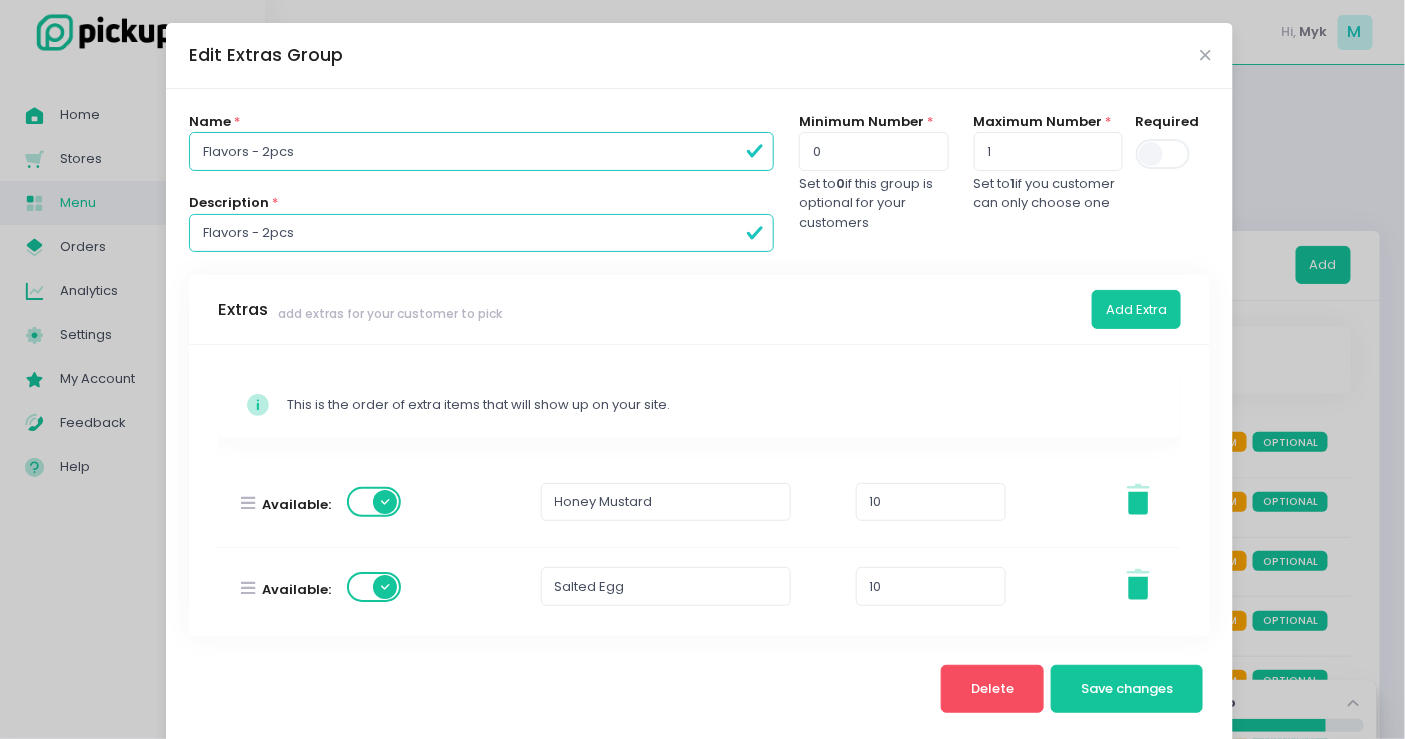 click on "Stockholm-icons / General / Trash Created with Sketch." 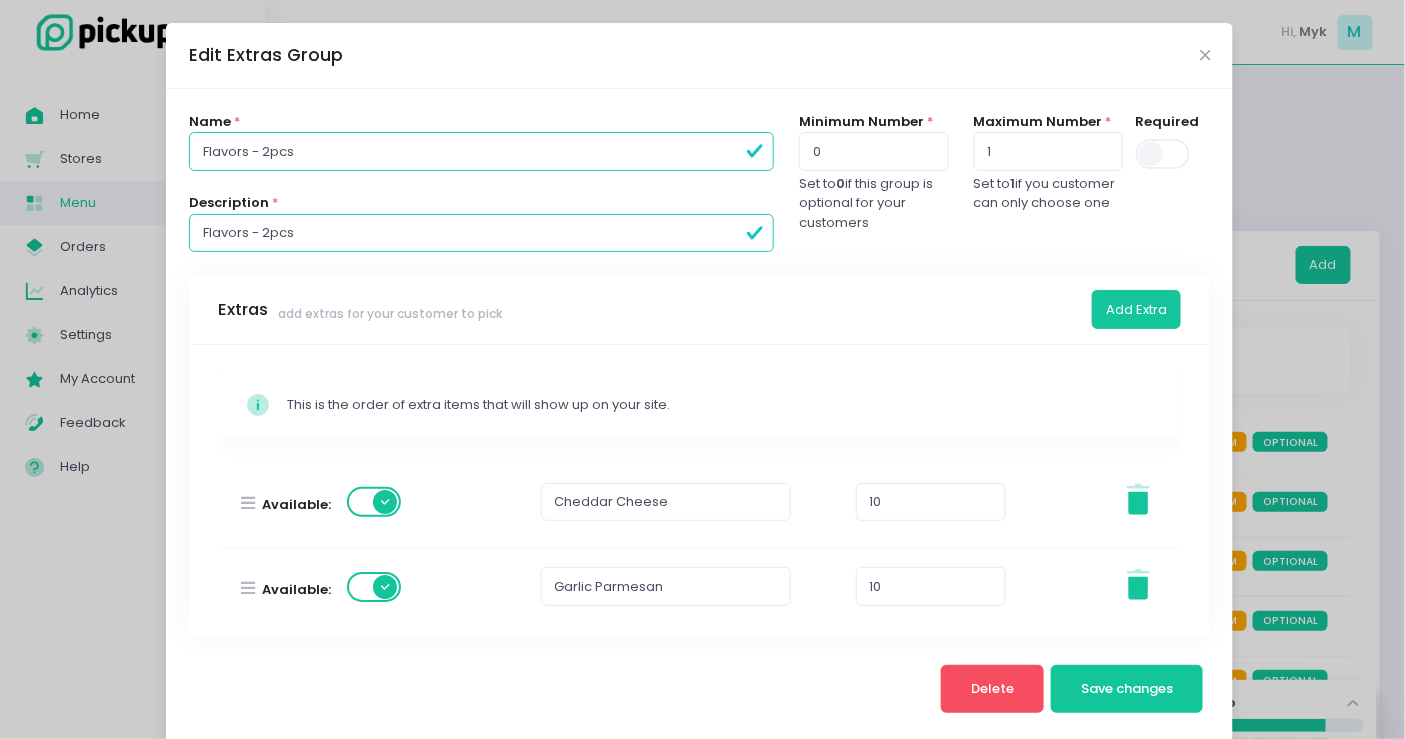 click 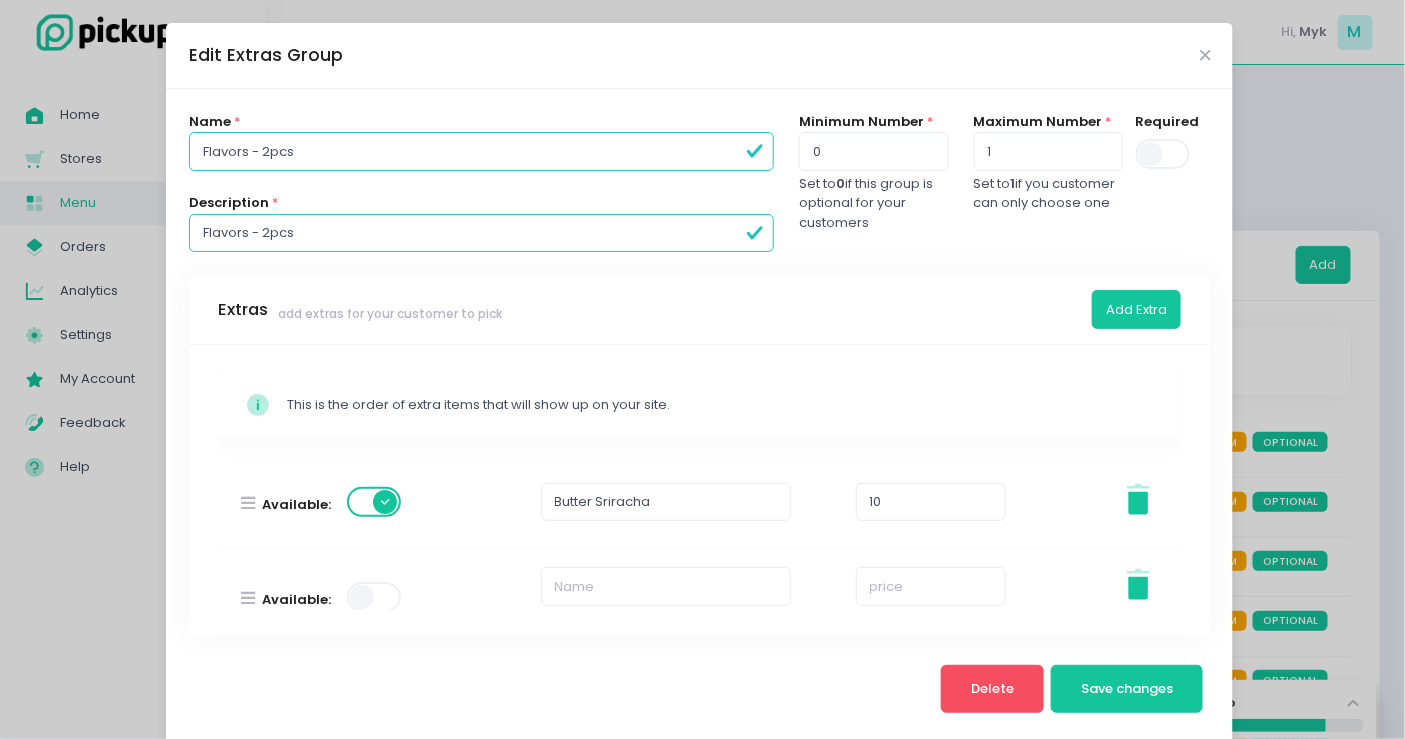 click 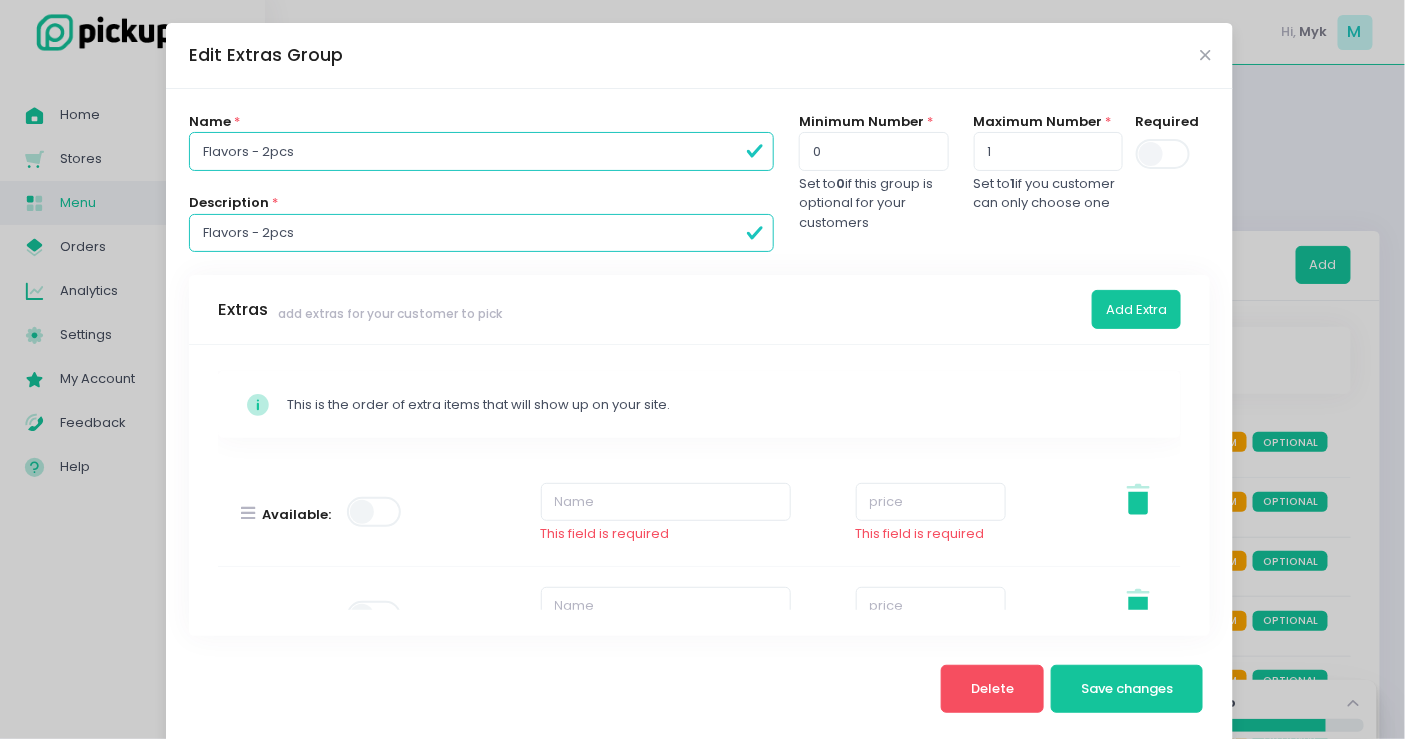 click 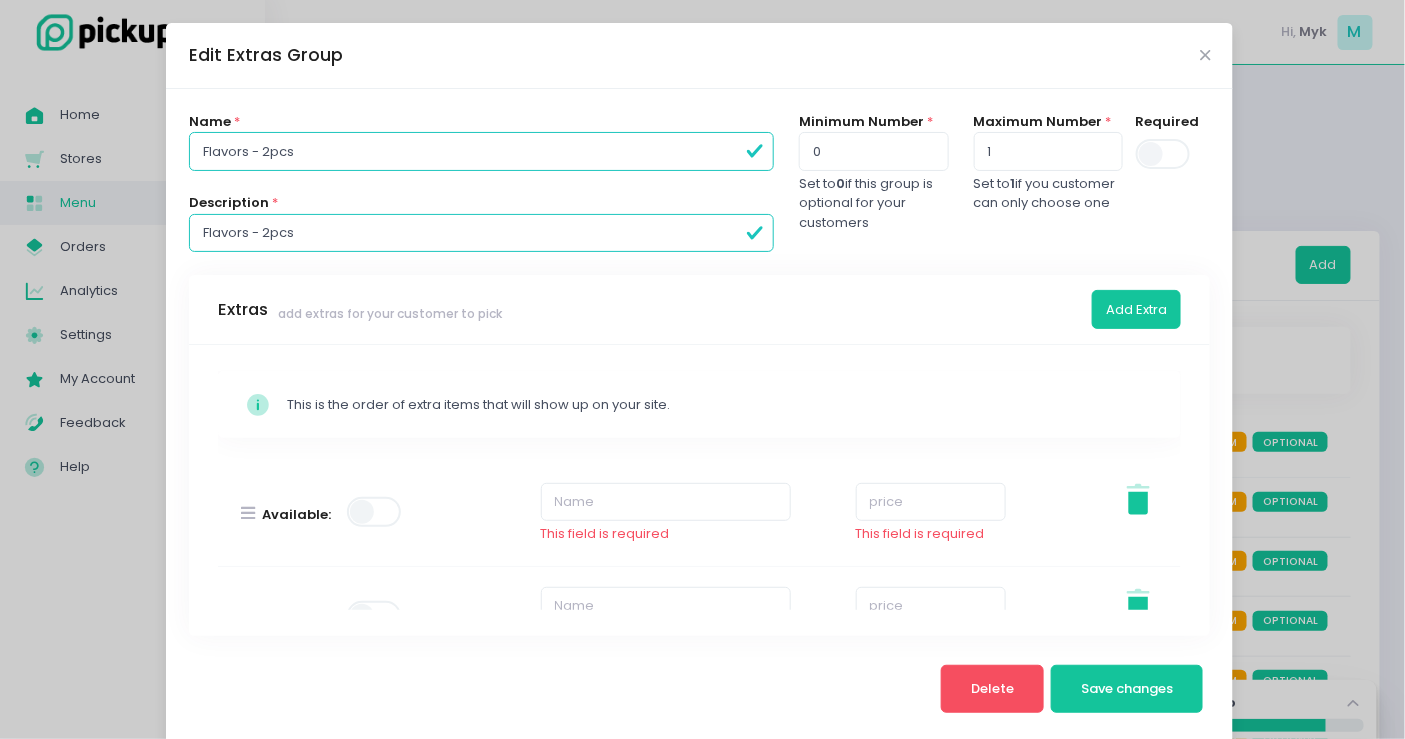 click 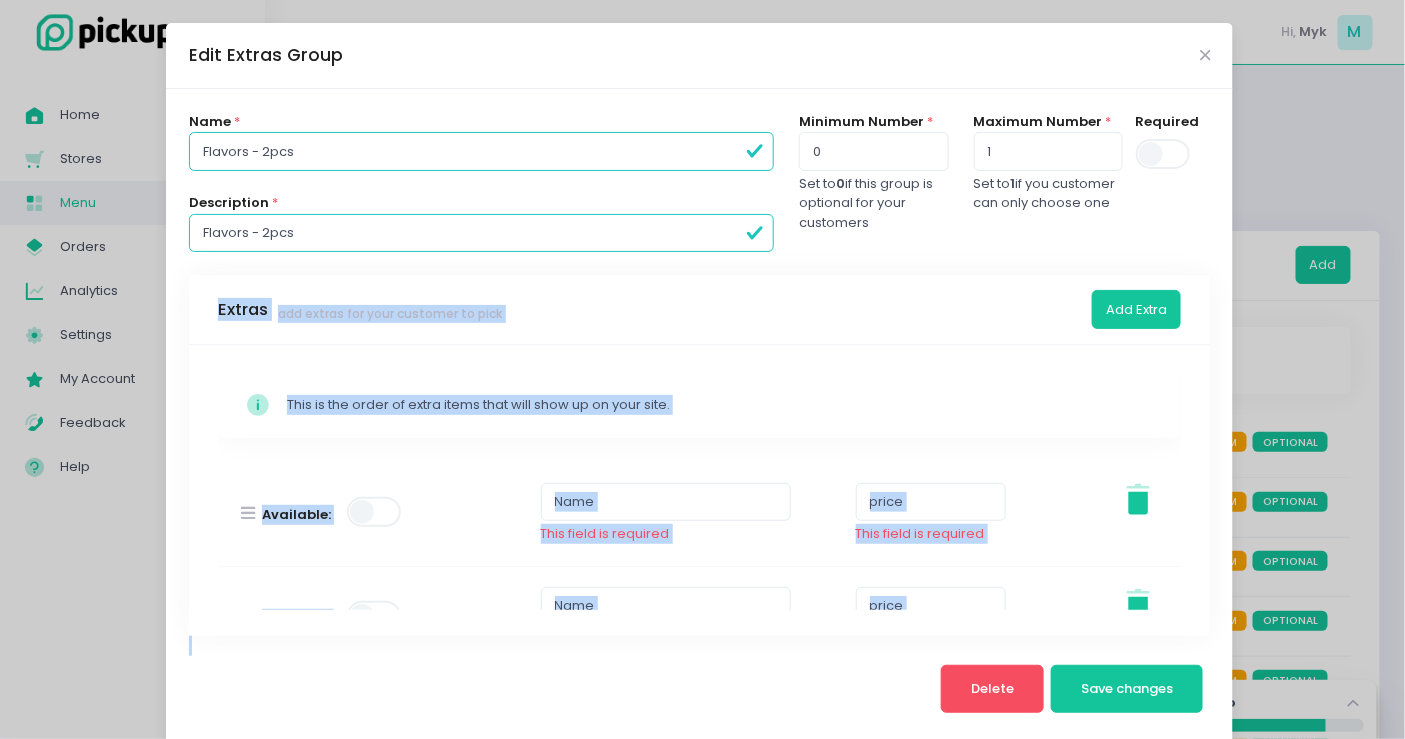 click on "Stockholm-icons / General / Trash Created with Sketch." 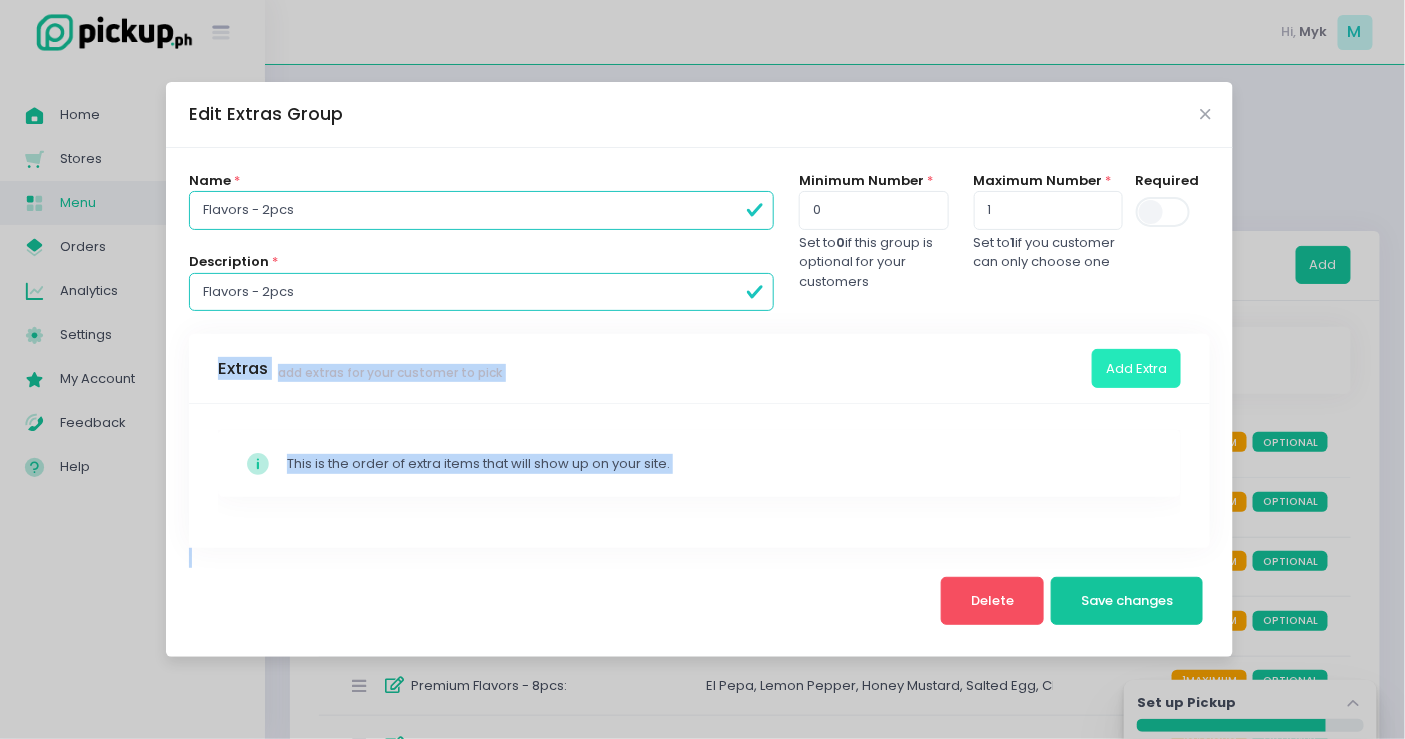 click on "Add Extra" at bounding box center (1136, 368) 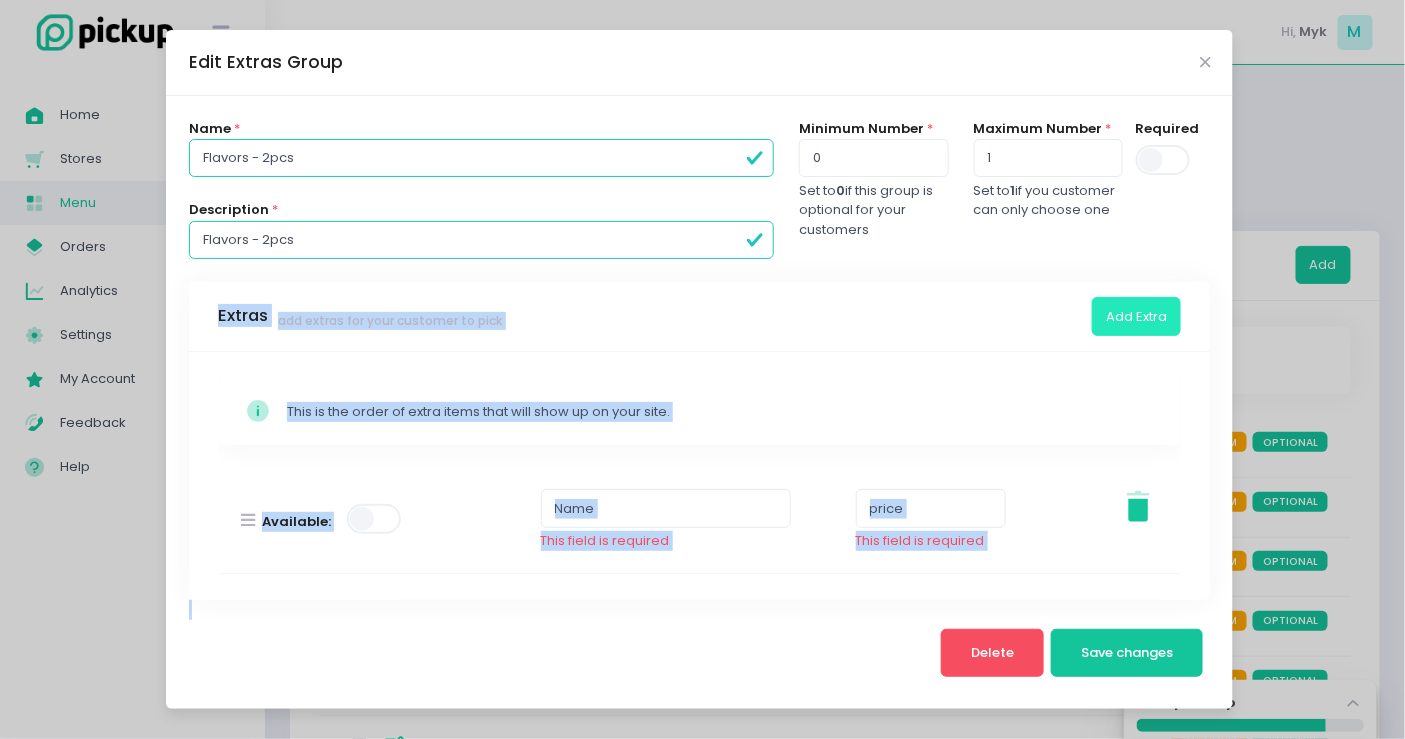 click on "Add Extra" at bounding box center [1136, 316] 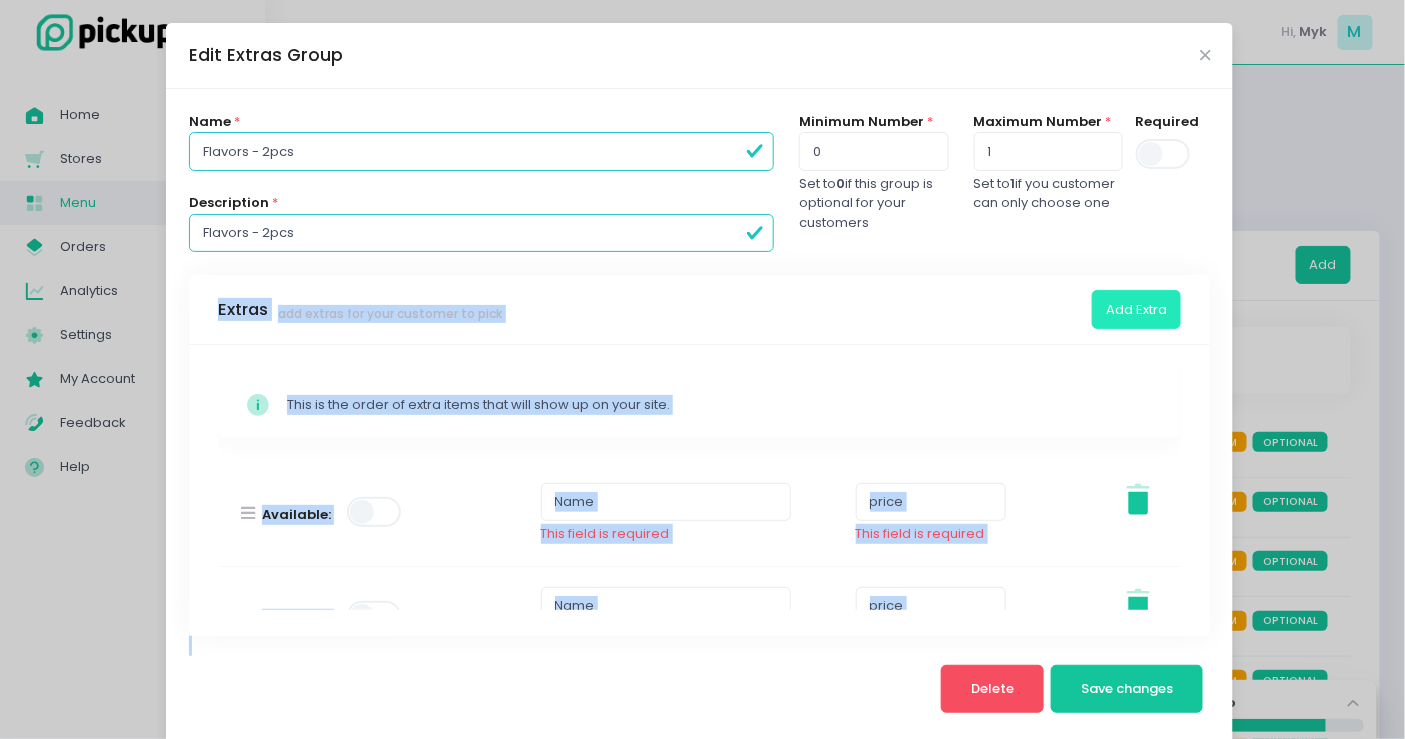 click on "Add Extra" at bounding box center (1136, 309) 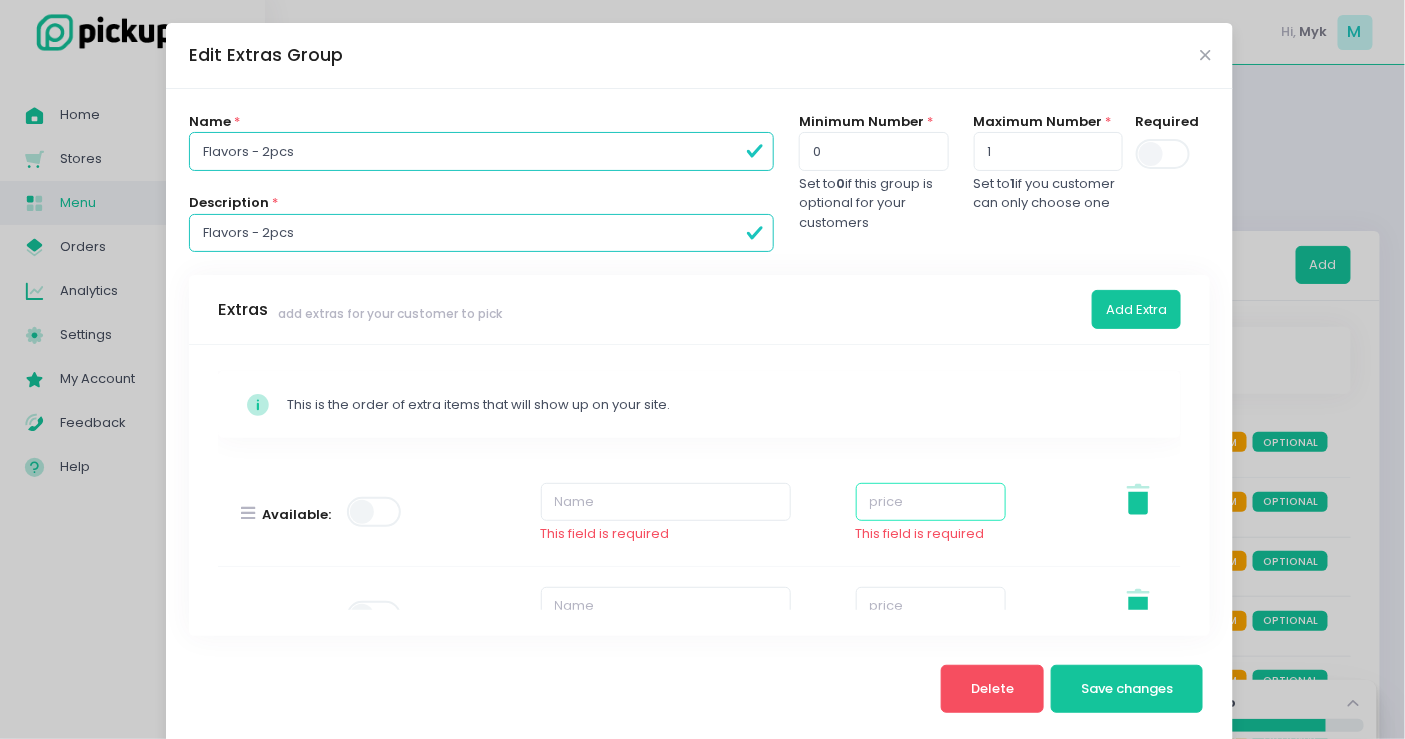 click at bounding box center [931, 502] 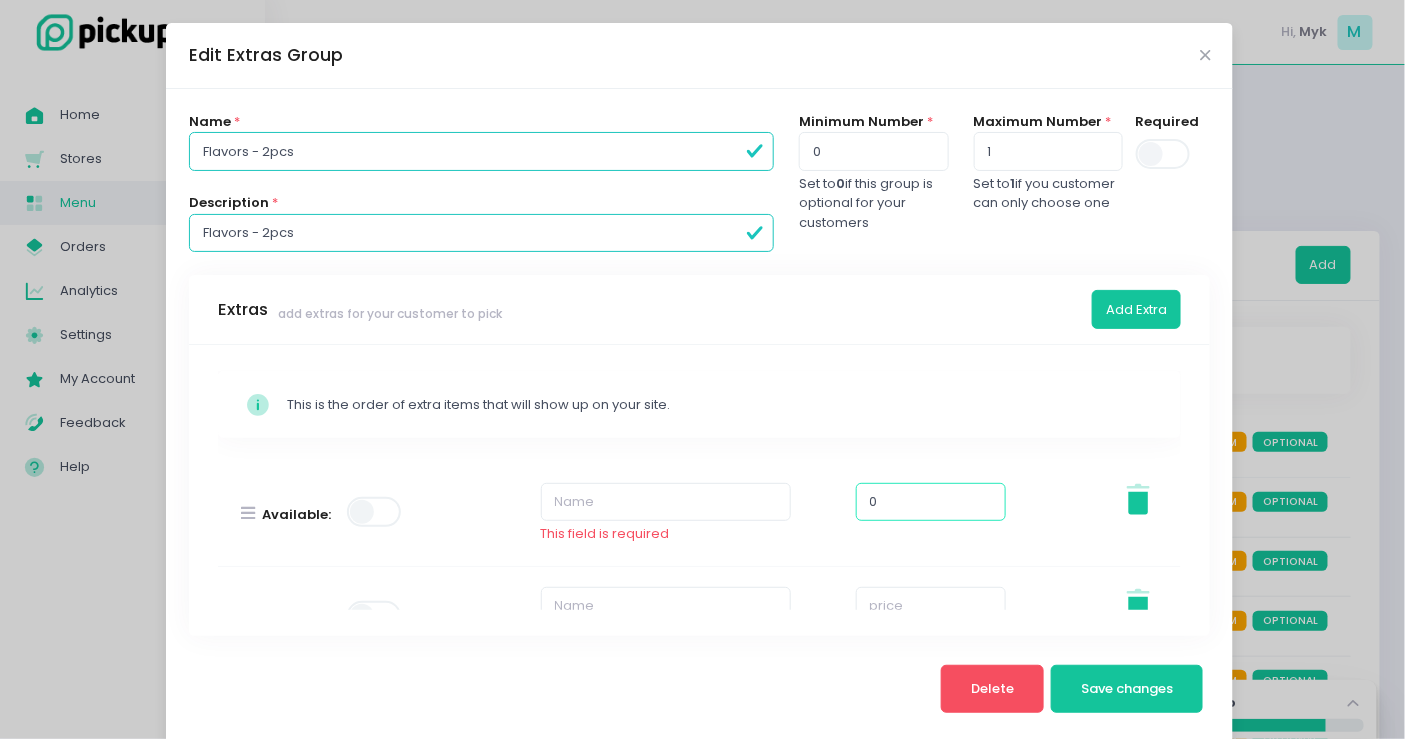 drag, startPoint x: 916, startPoint y: 509, endPoint x: 823, endPoint y: 491, distance: 94.72592 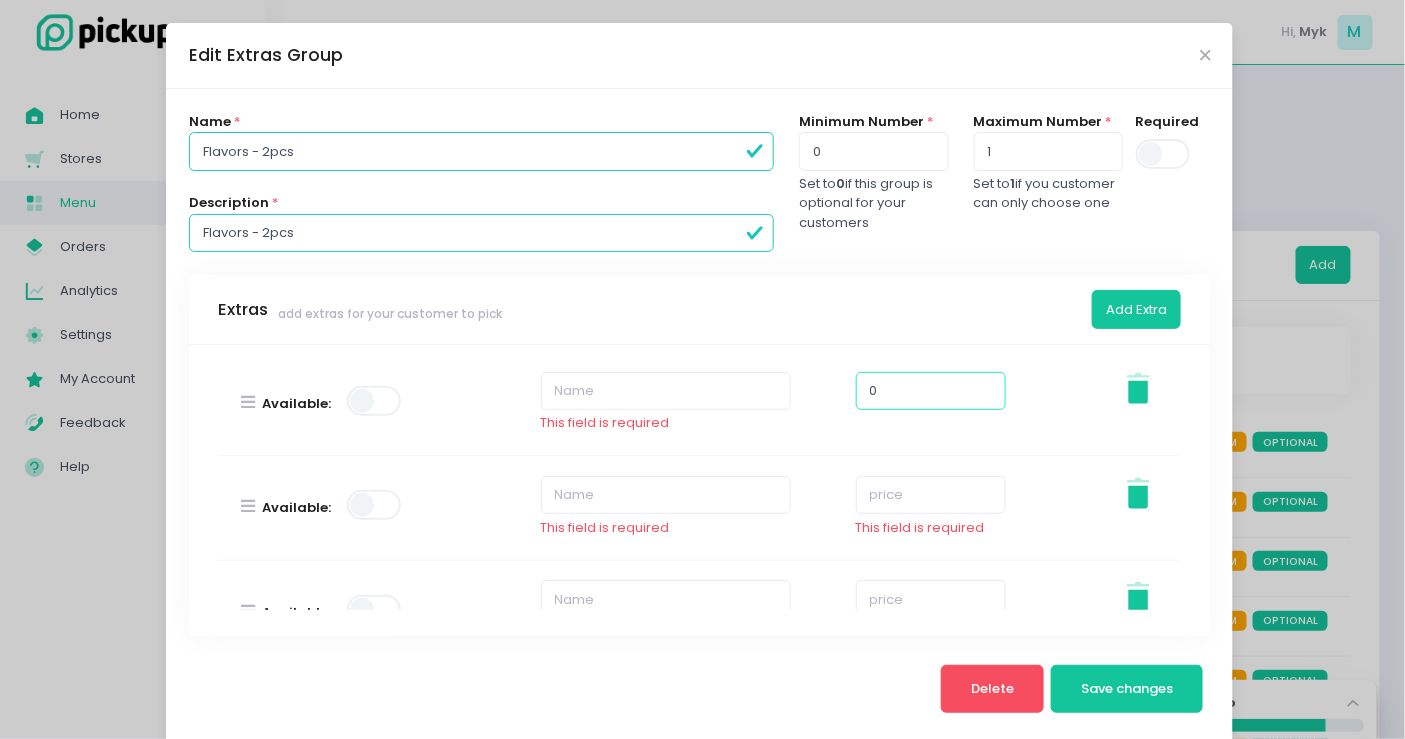 type on "0" 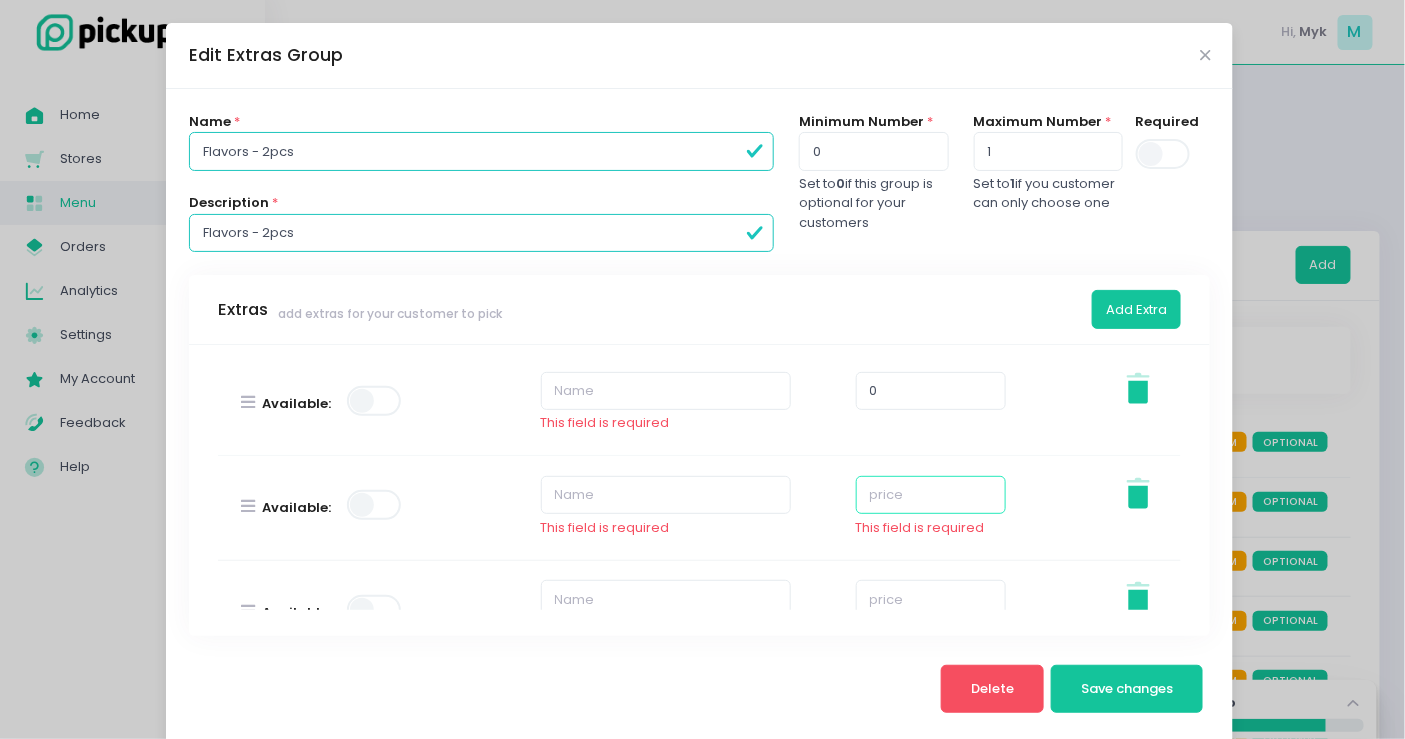 click at bounding box center [931, 495] 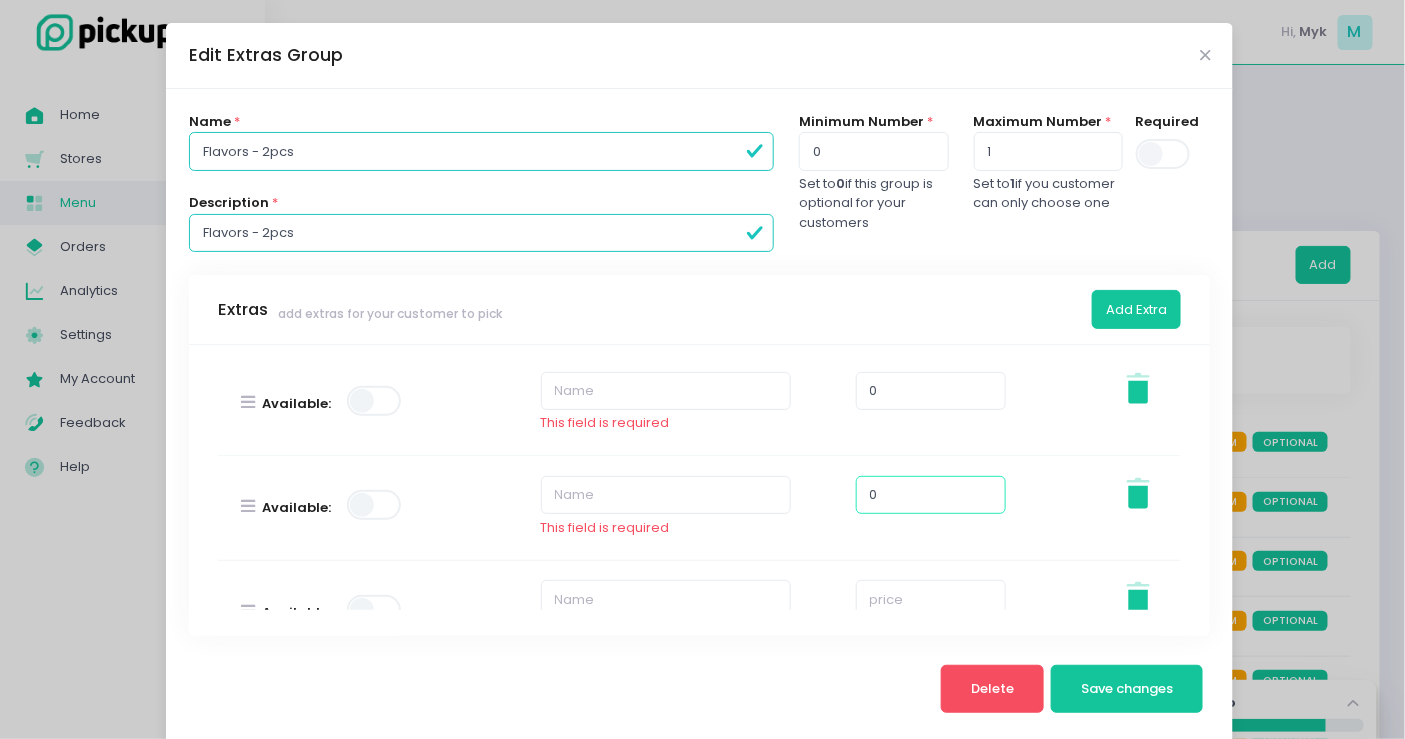 type on "0" 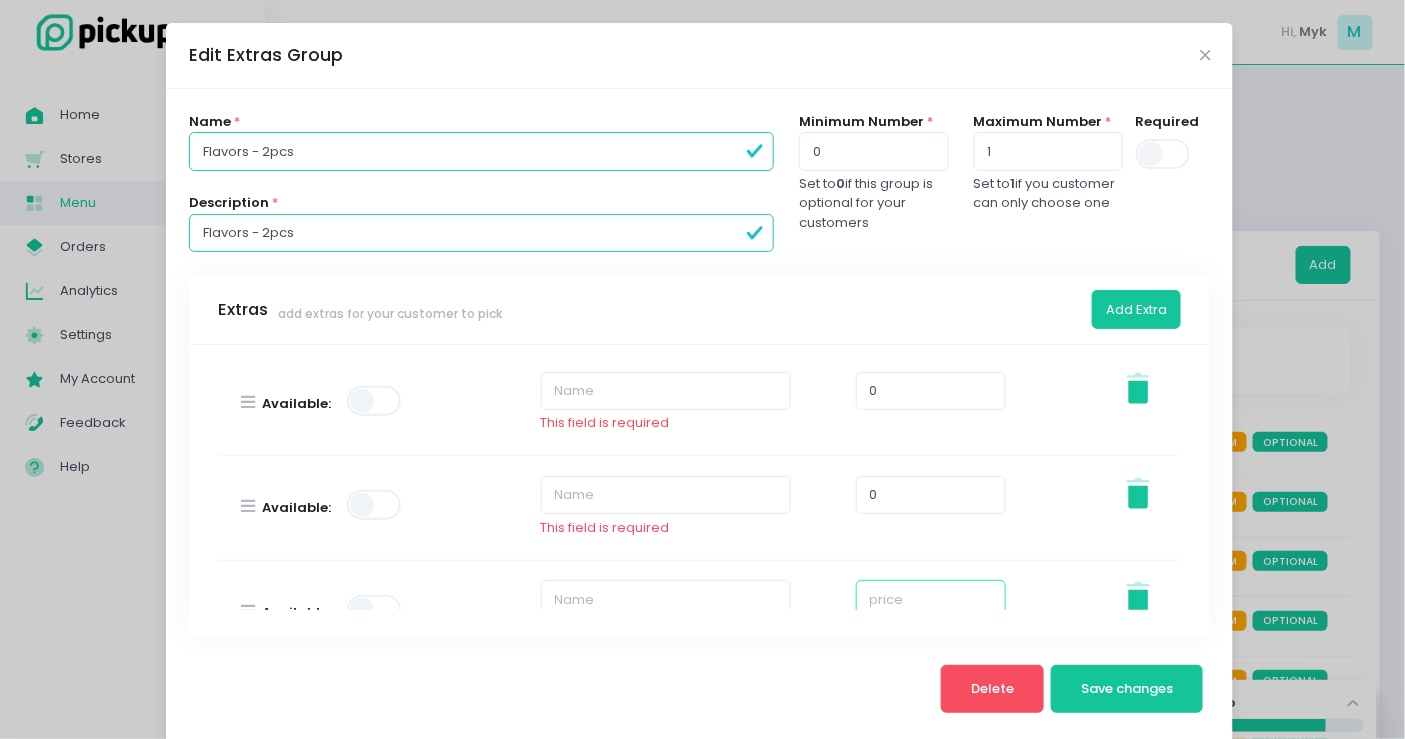 click at bounding box center [931, 599] 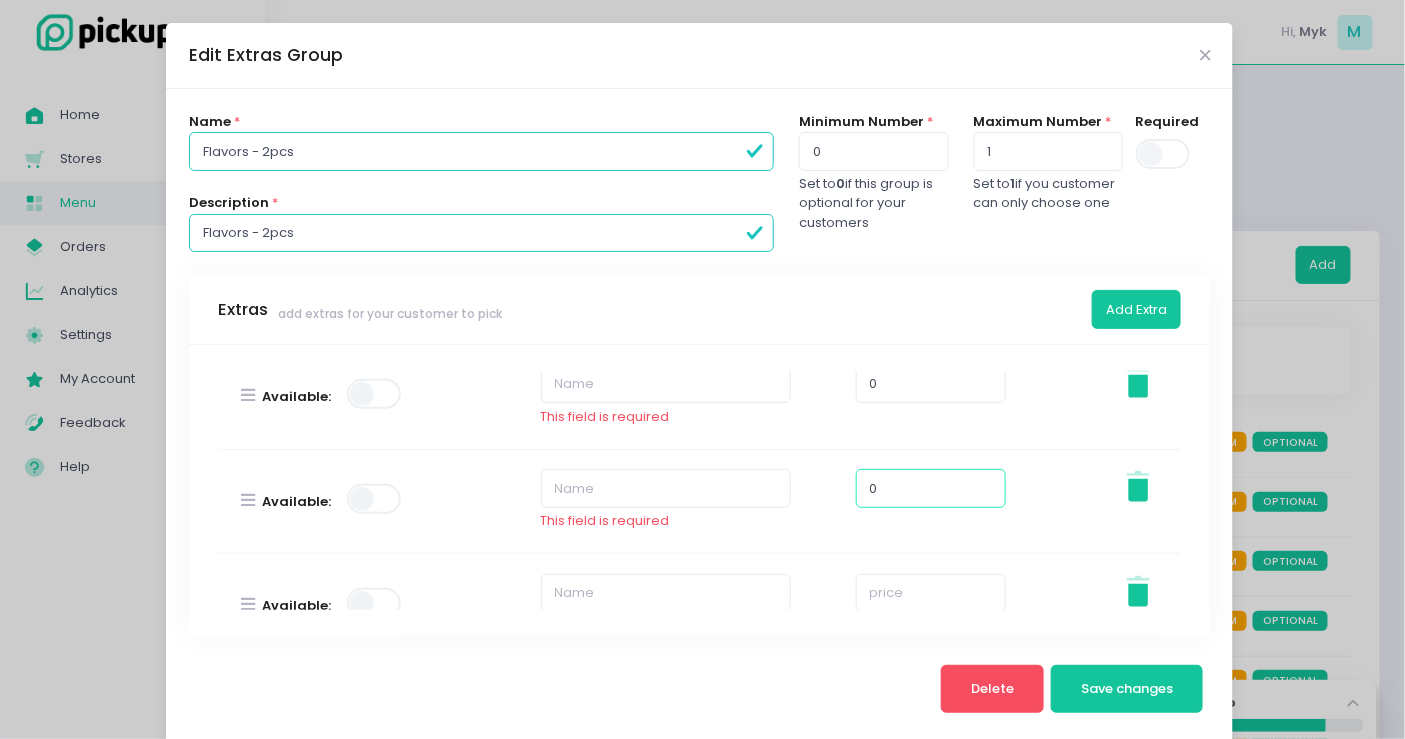 type on "0" 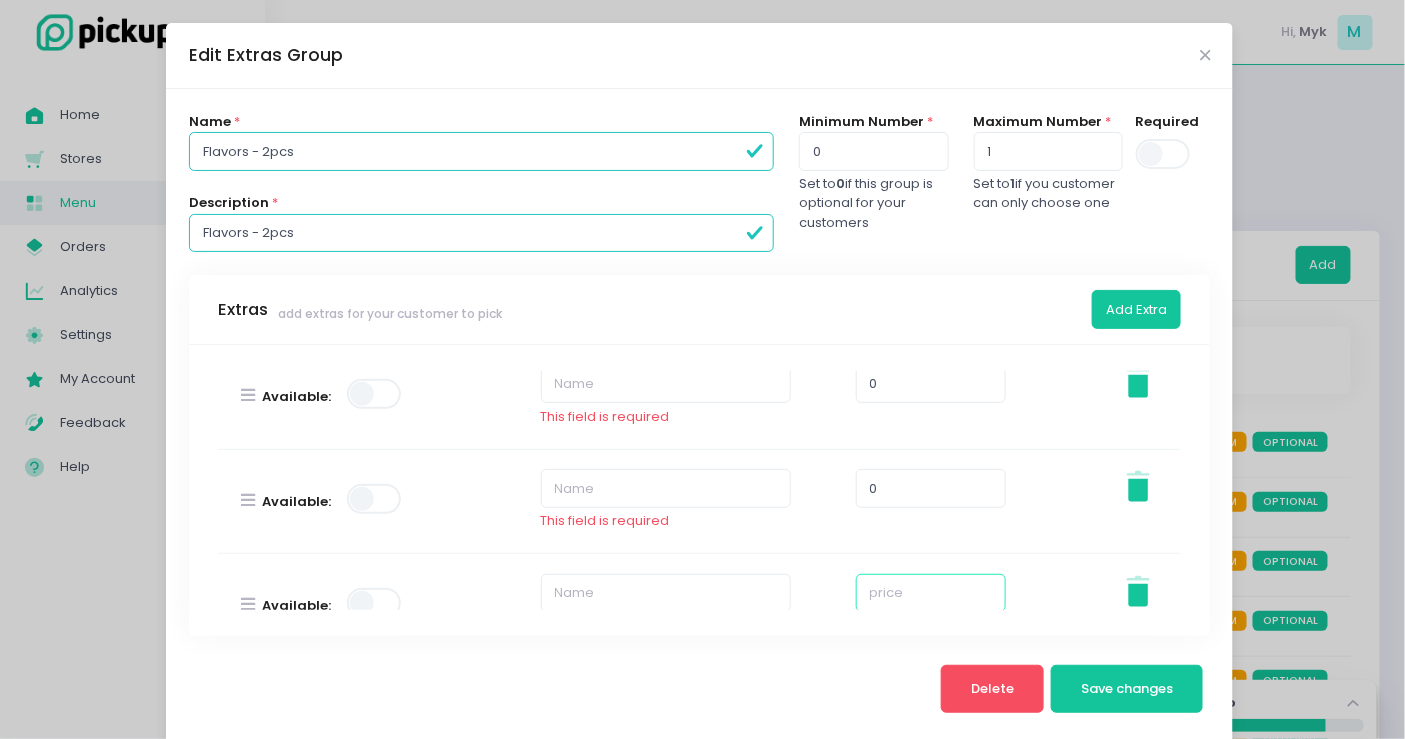 click at bounding box center (931, 593) 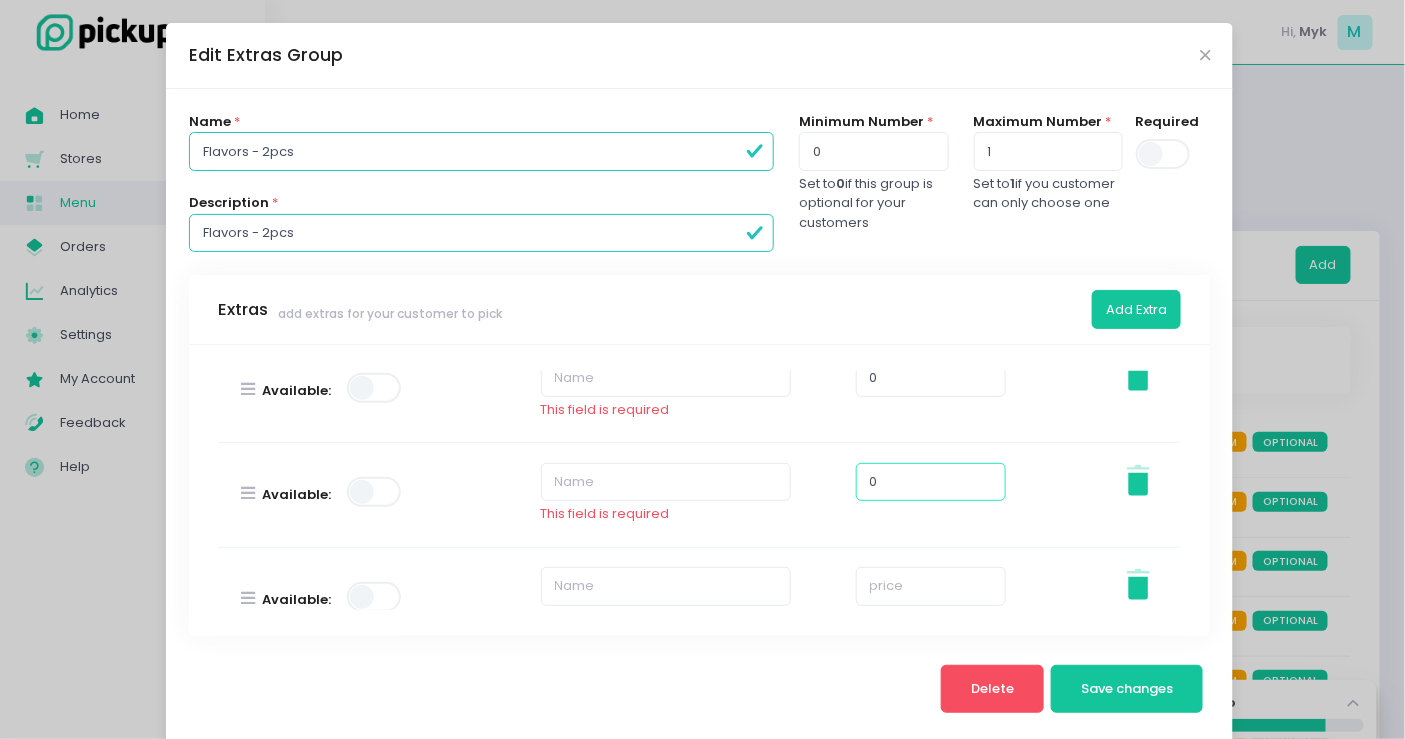 type on "0" 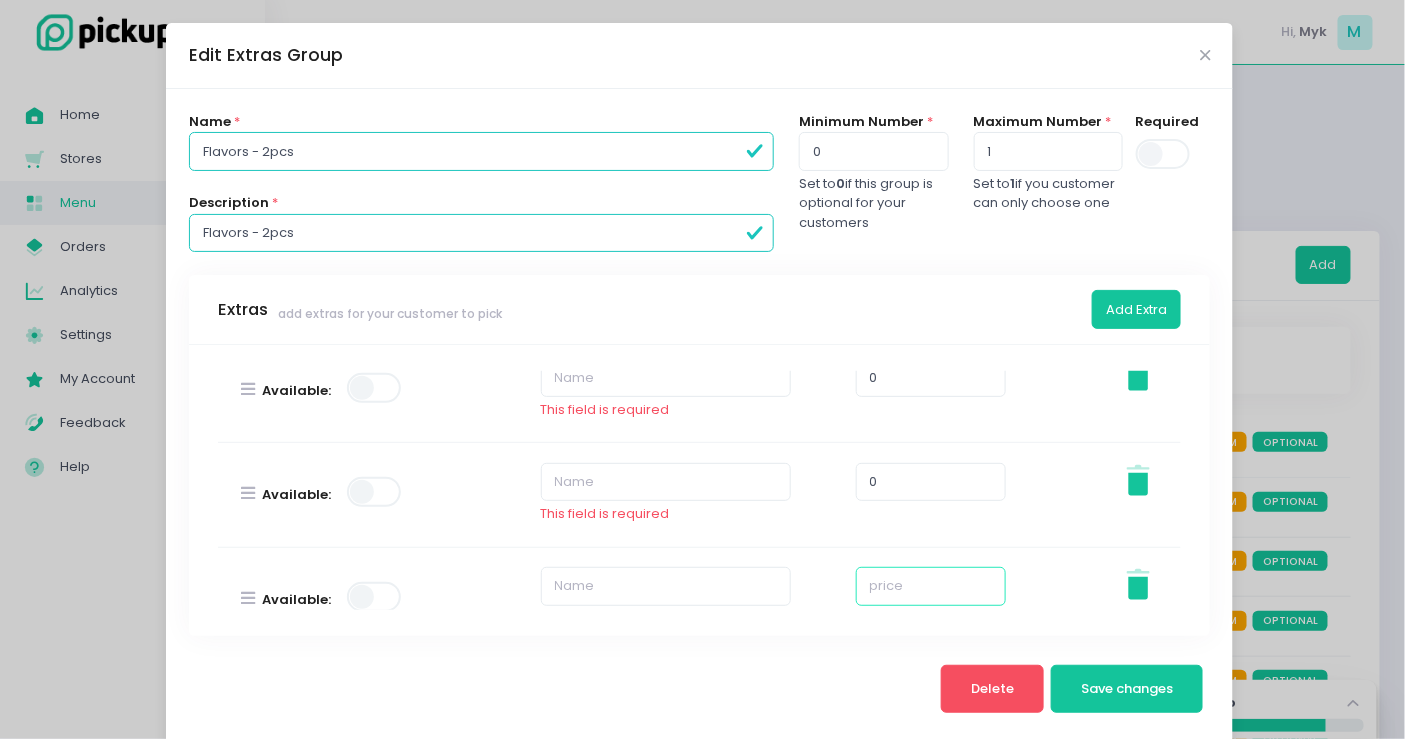 click at bounding box center [931, 586] 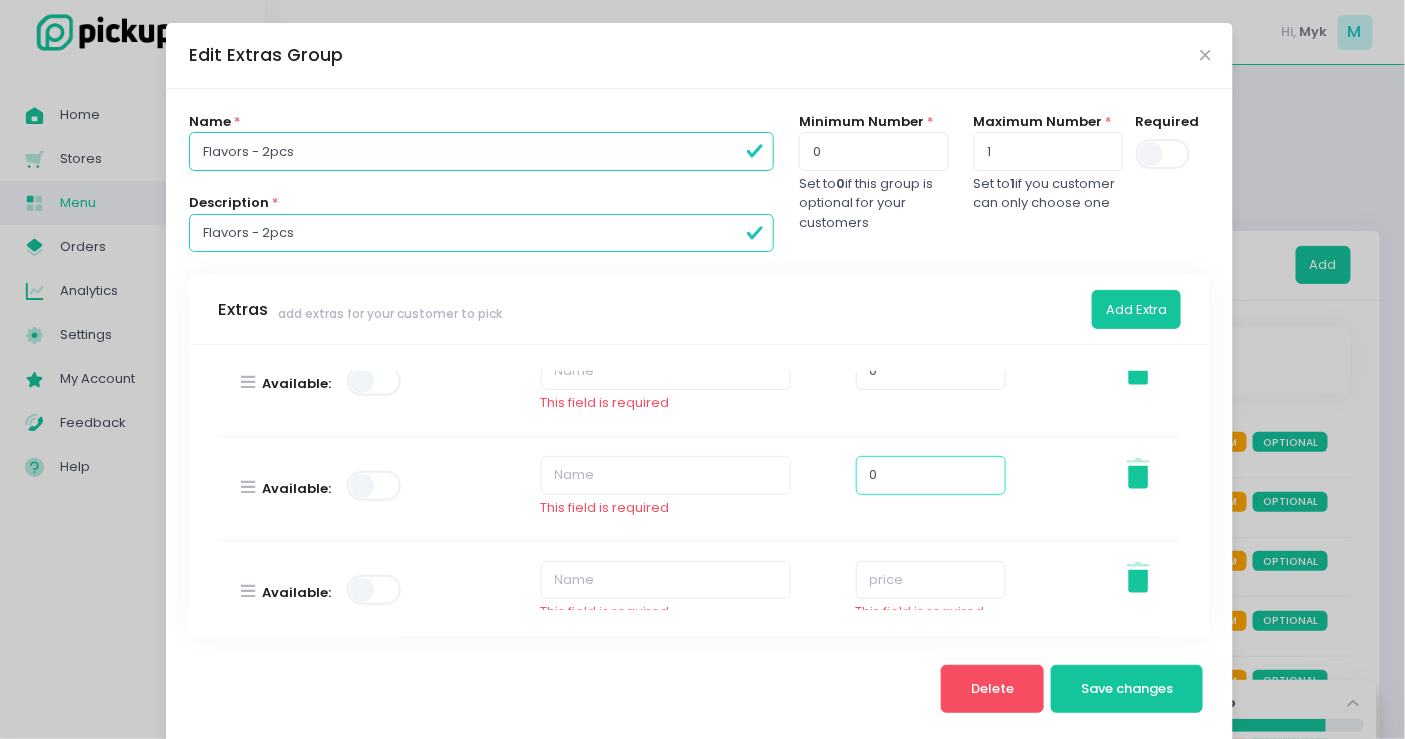 type on "0" 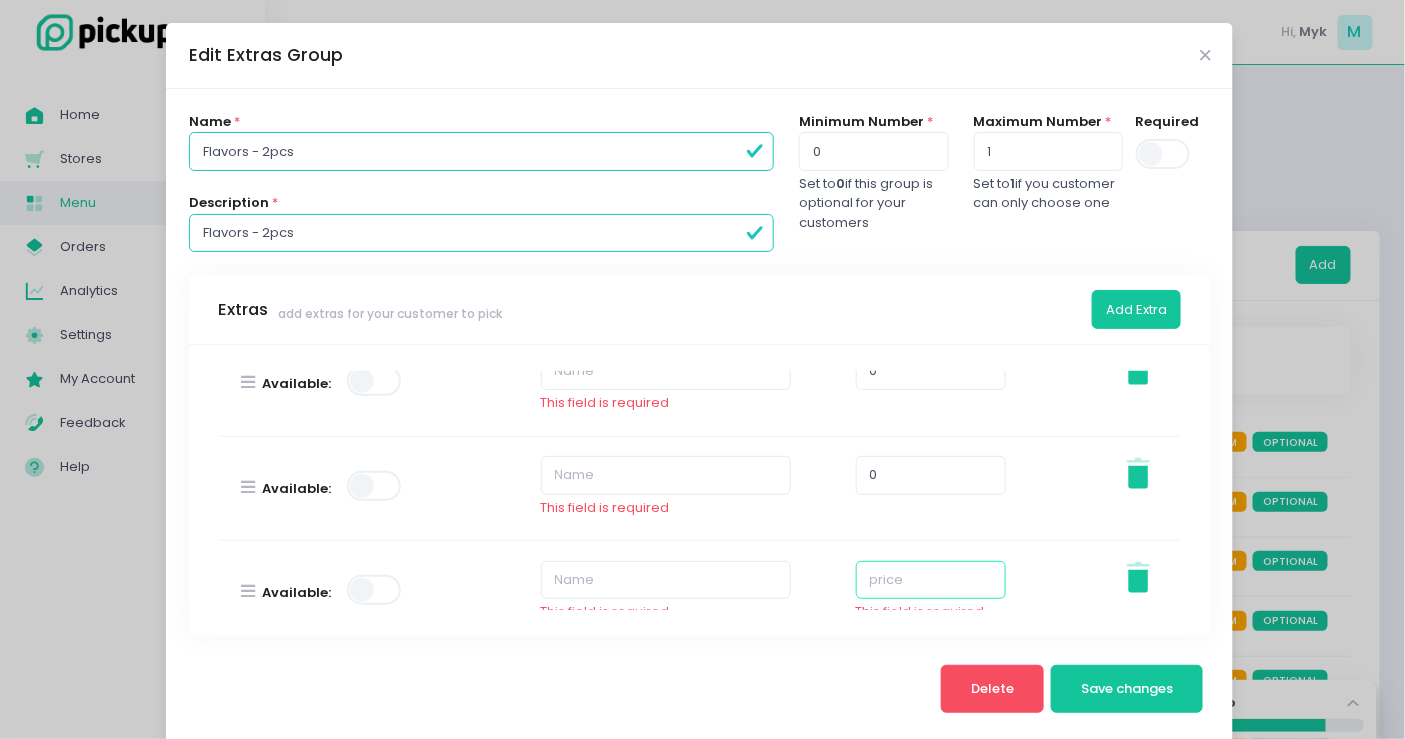 click at bounding box center [931, 580] 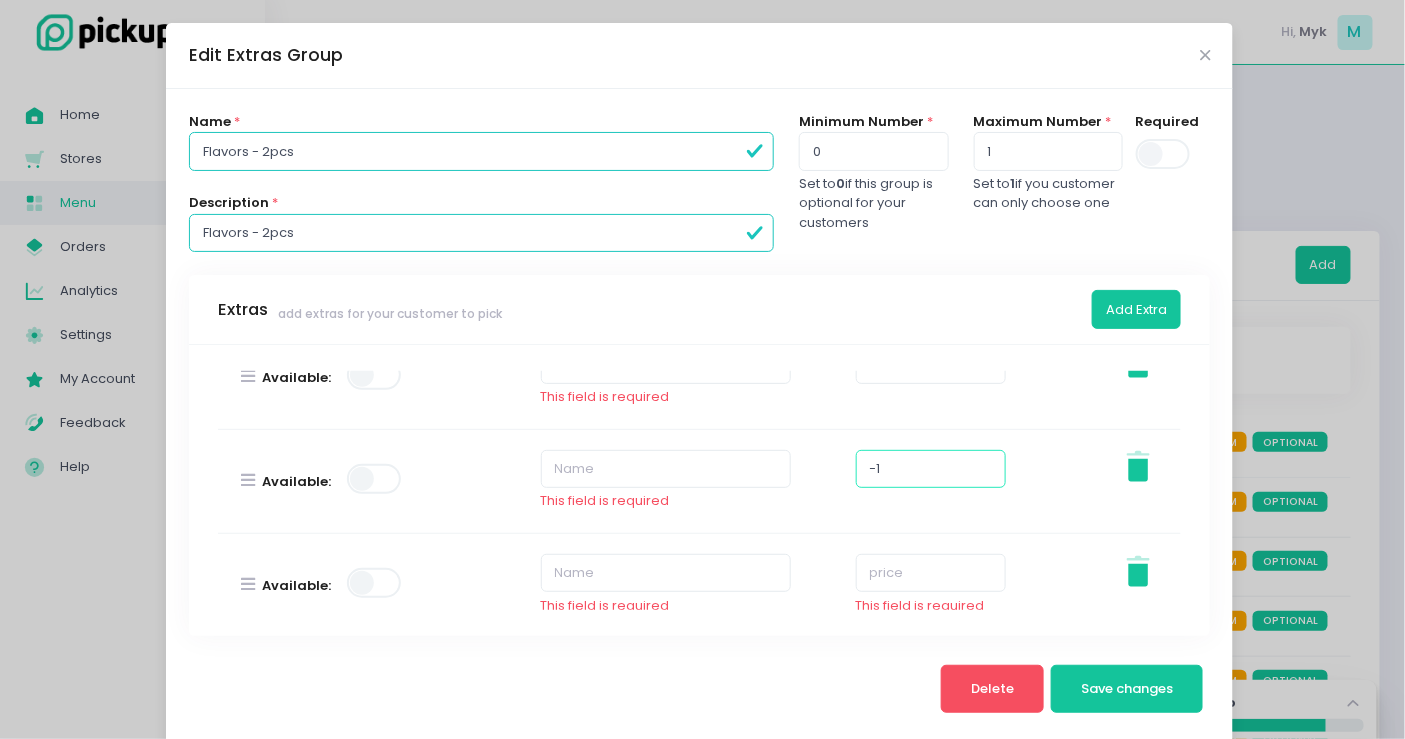 type on "-1" 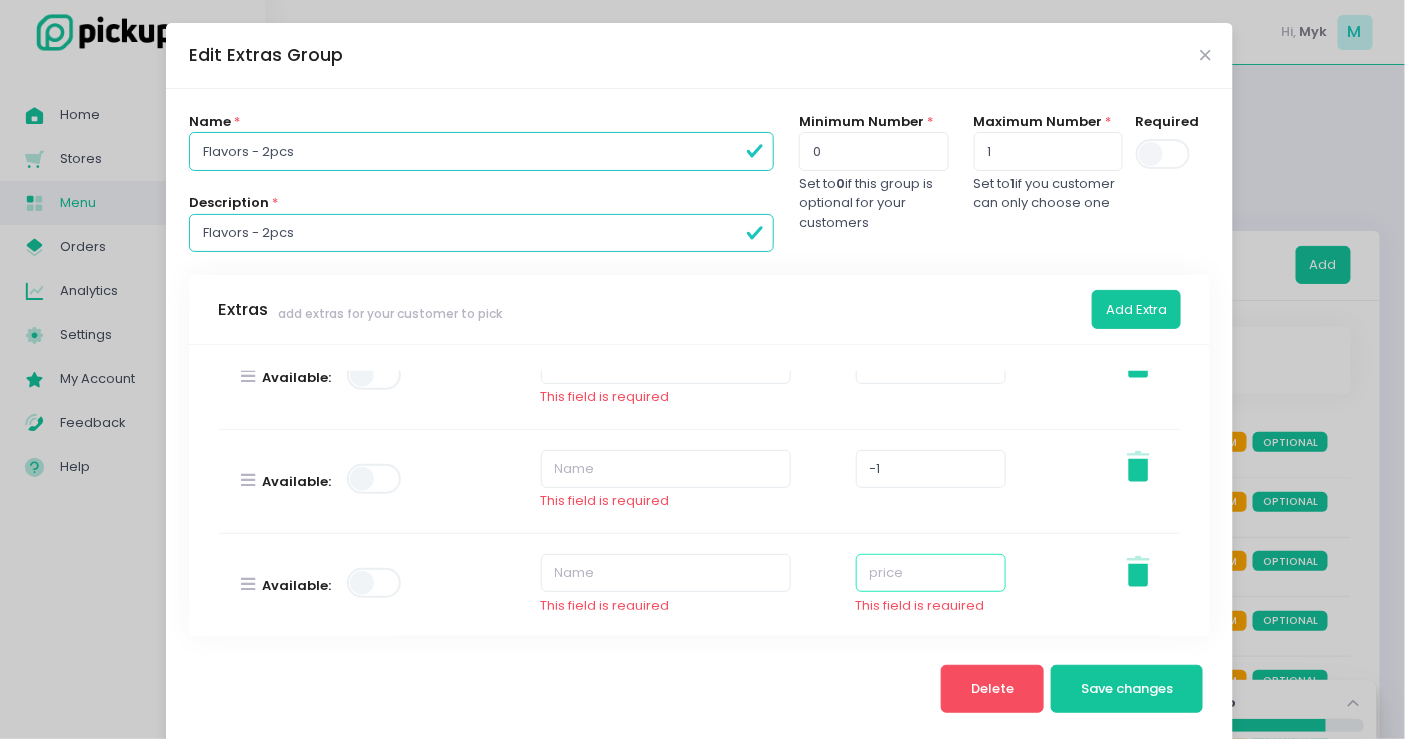 click at bounding box center [931, 573] 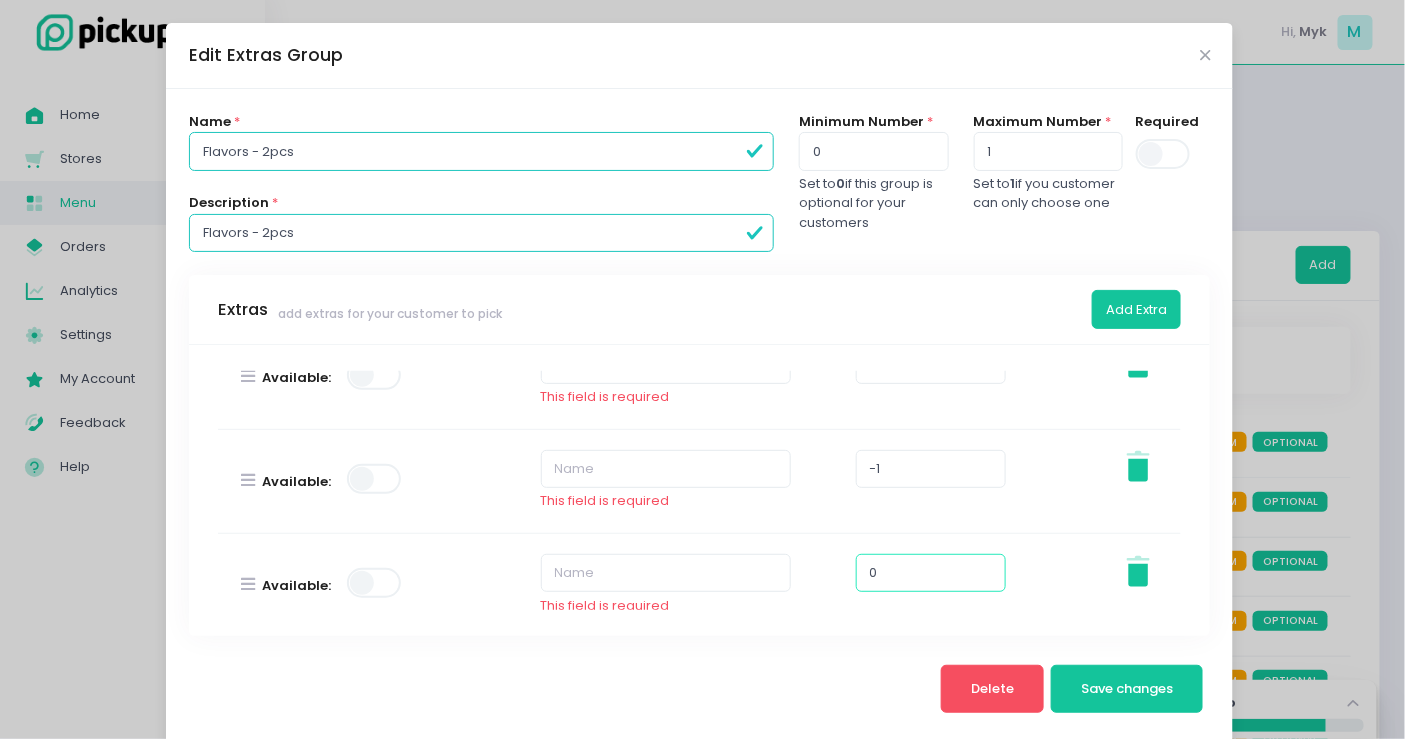 scroll, scrollTop: 666, scrollLeft: 0, axis: vertical 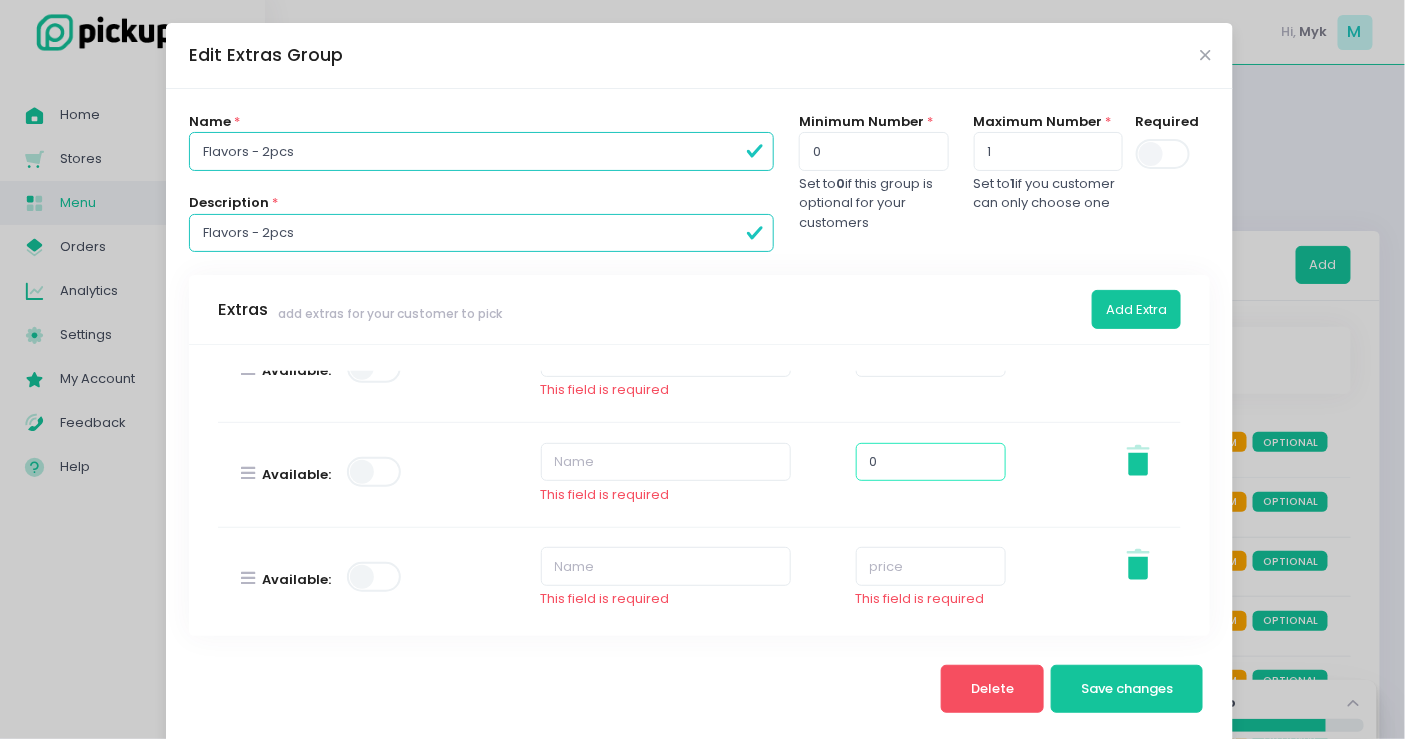 type on "0" 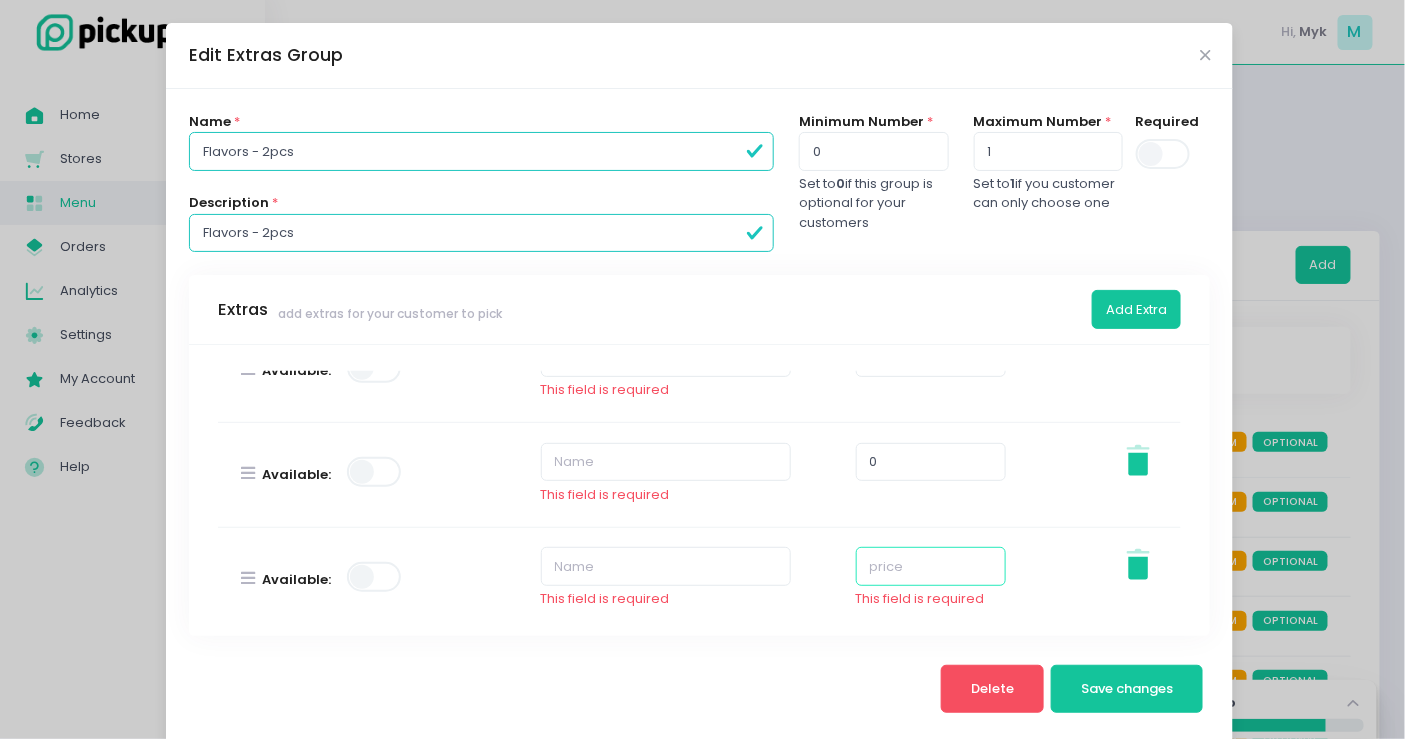 click at bounding box center (931, 566) 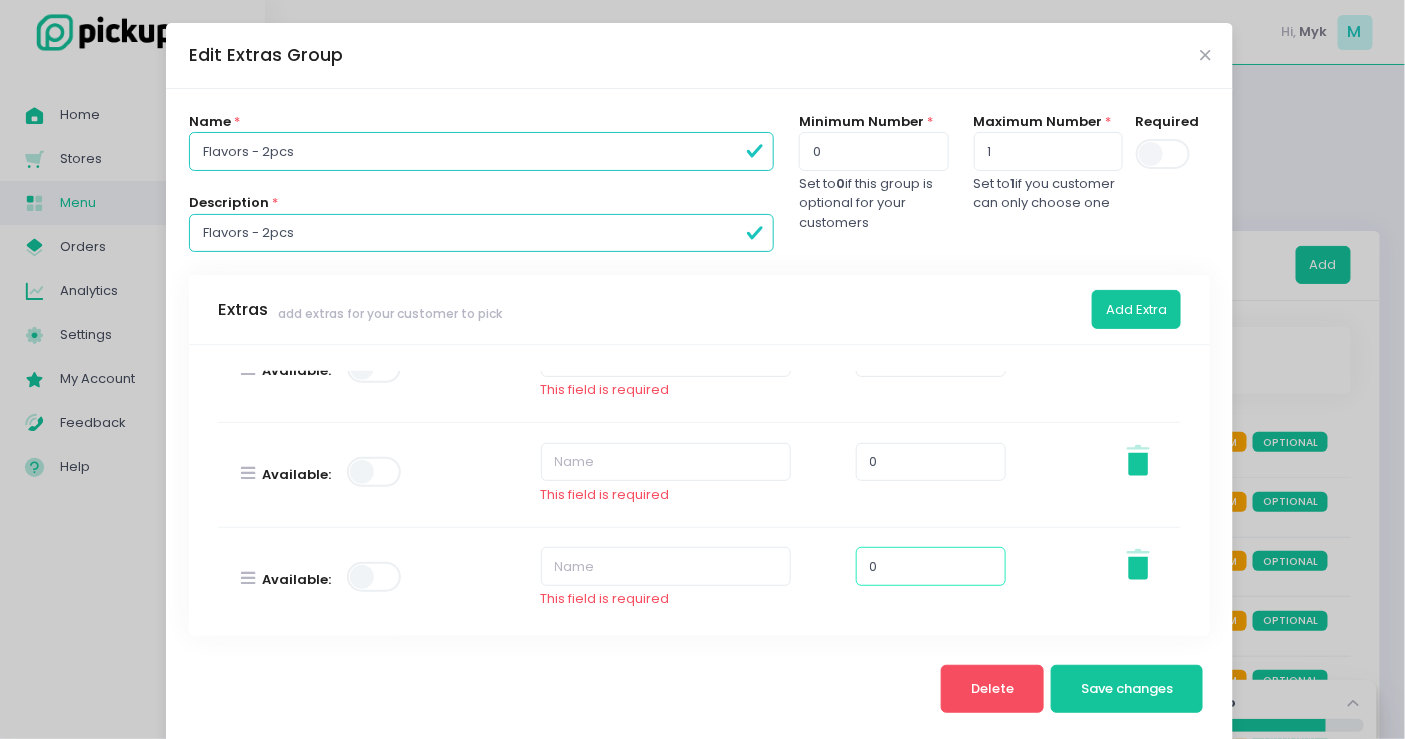 type on "0" 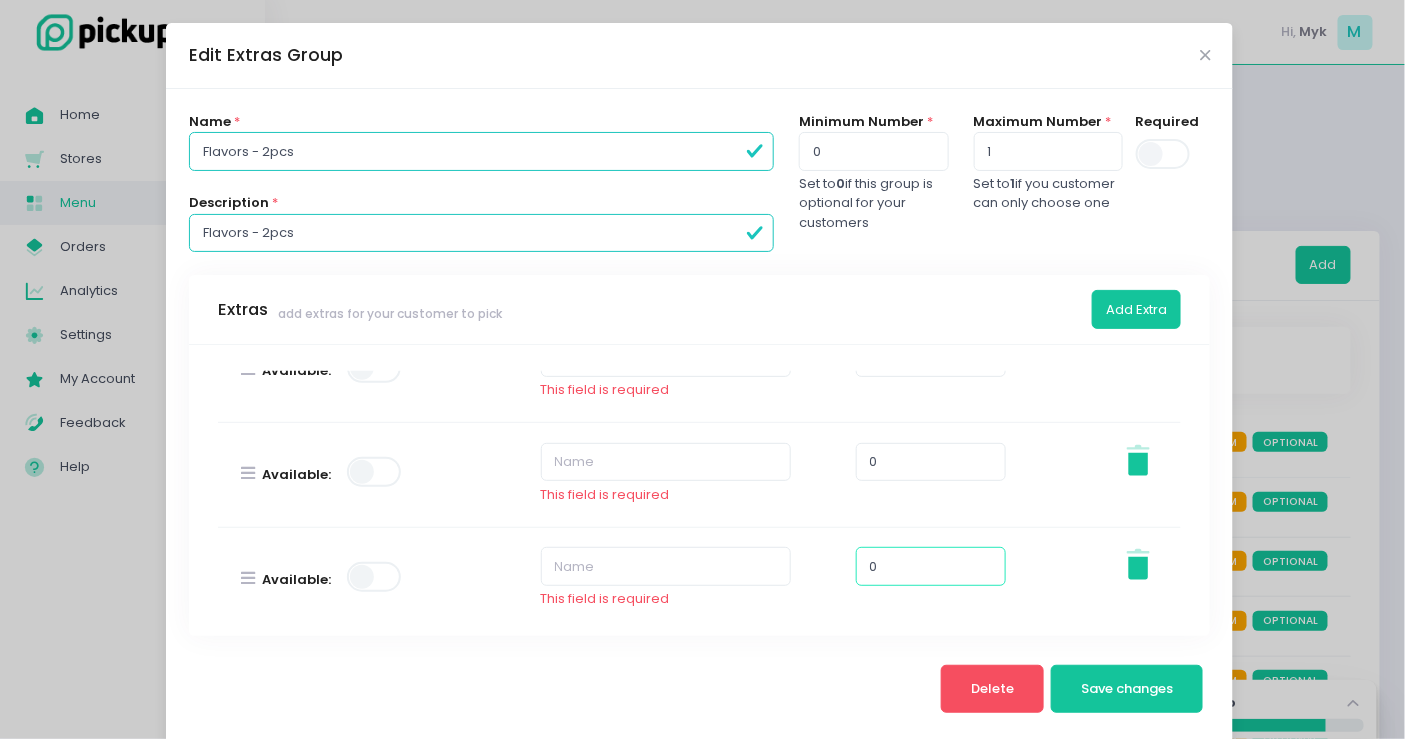 scroll, scrollTop: 777, scrollLeft: 0, axis: vertical 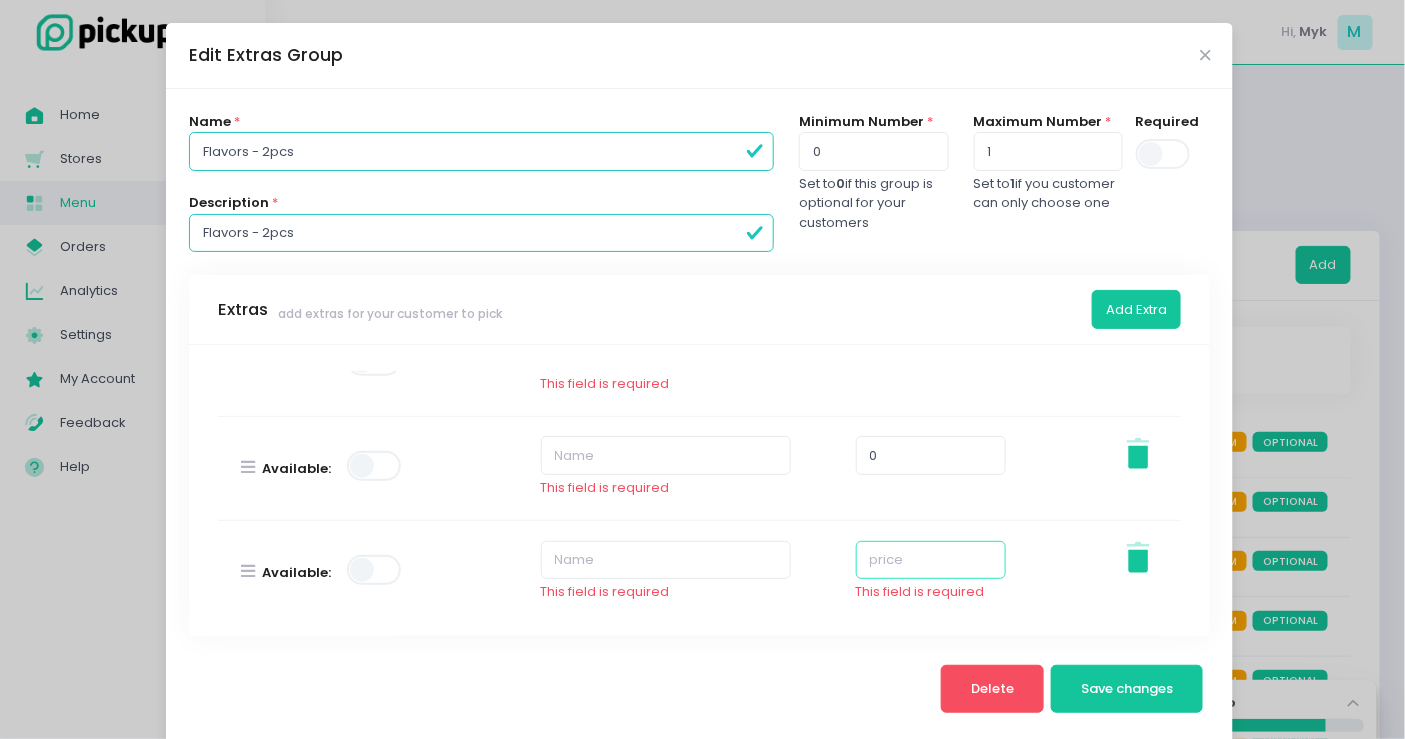 click at bounding box center [931, 560] 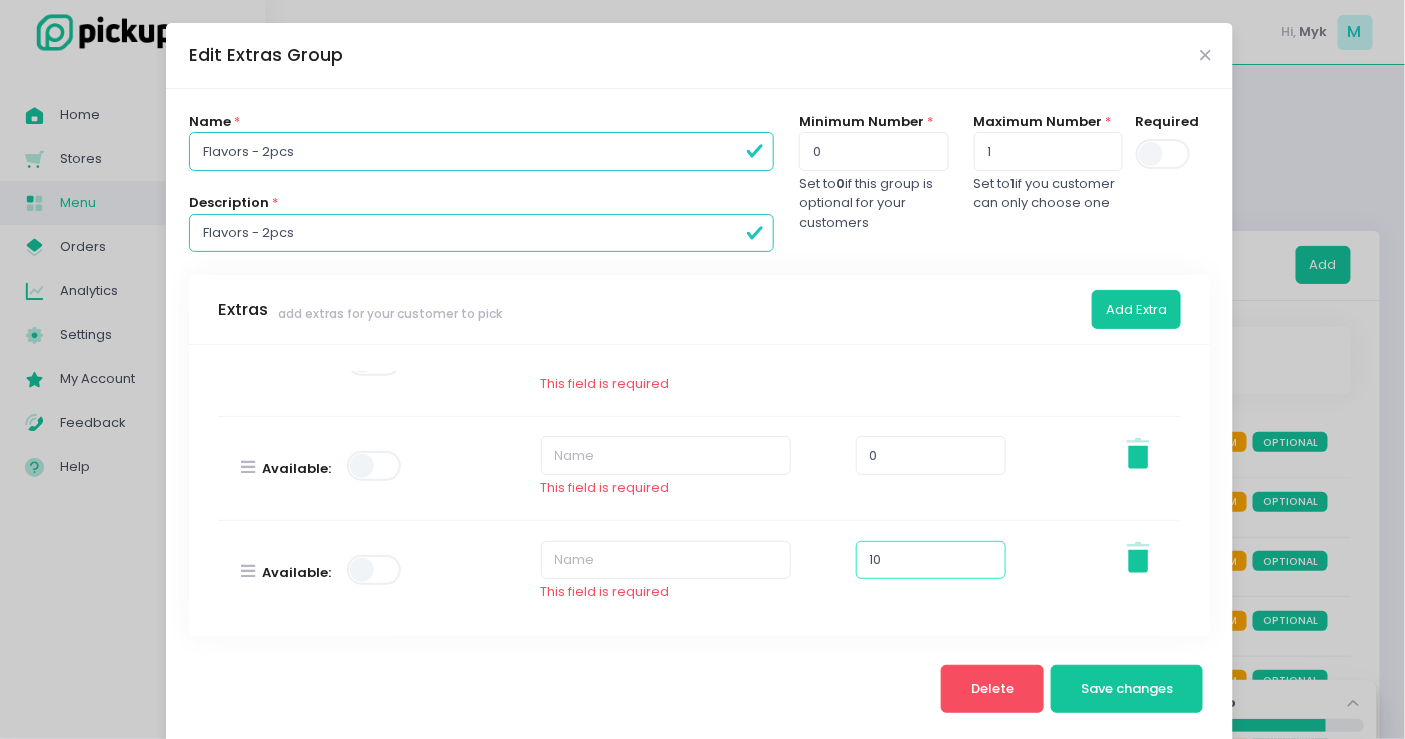 scroll, scrollTop: 888, scrollLeft: 0, axis: vertical 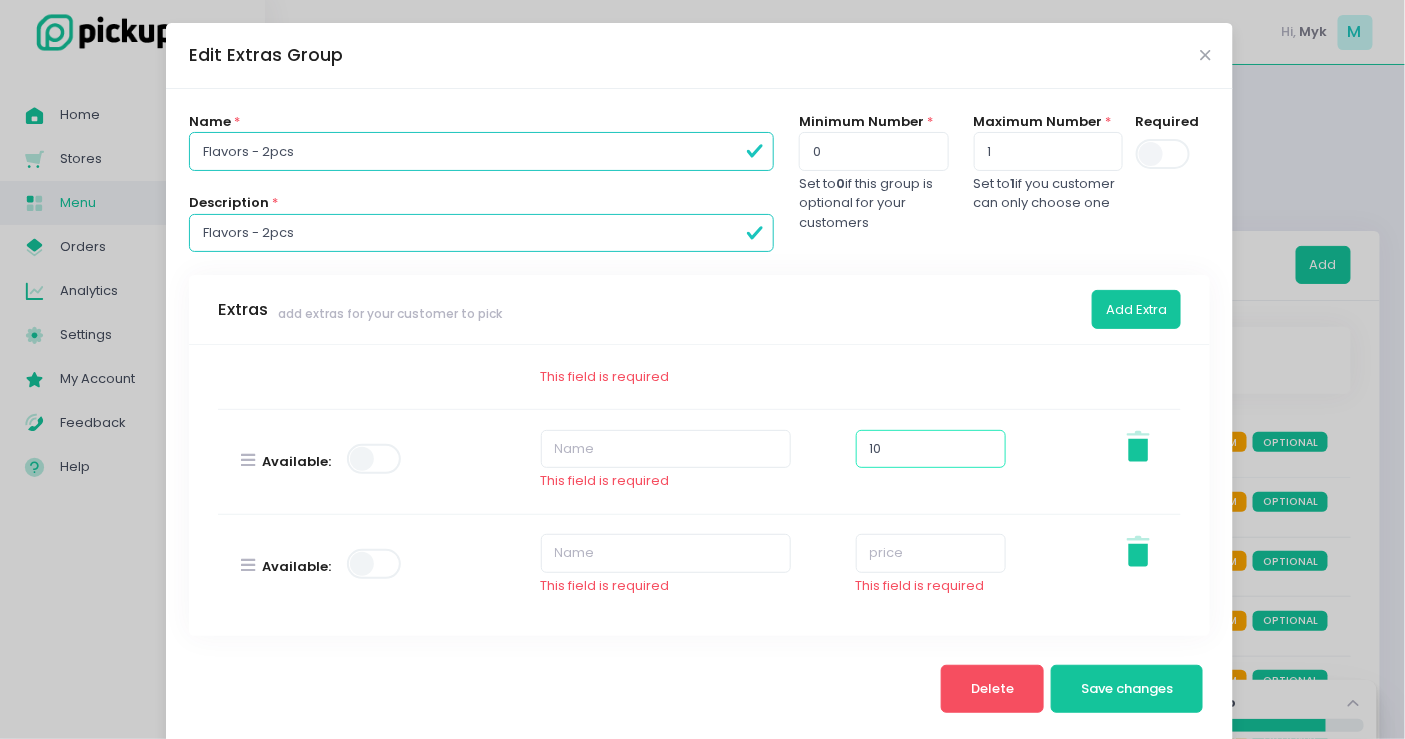 type on "10" 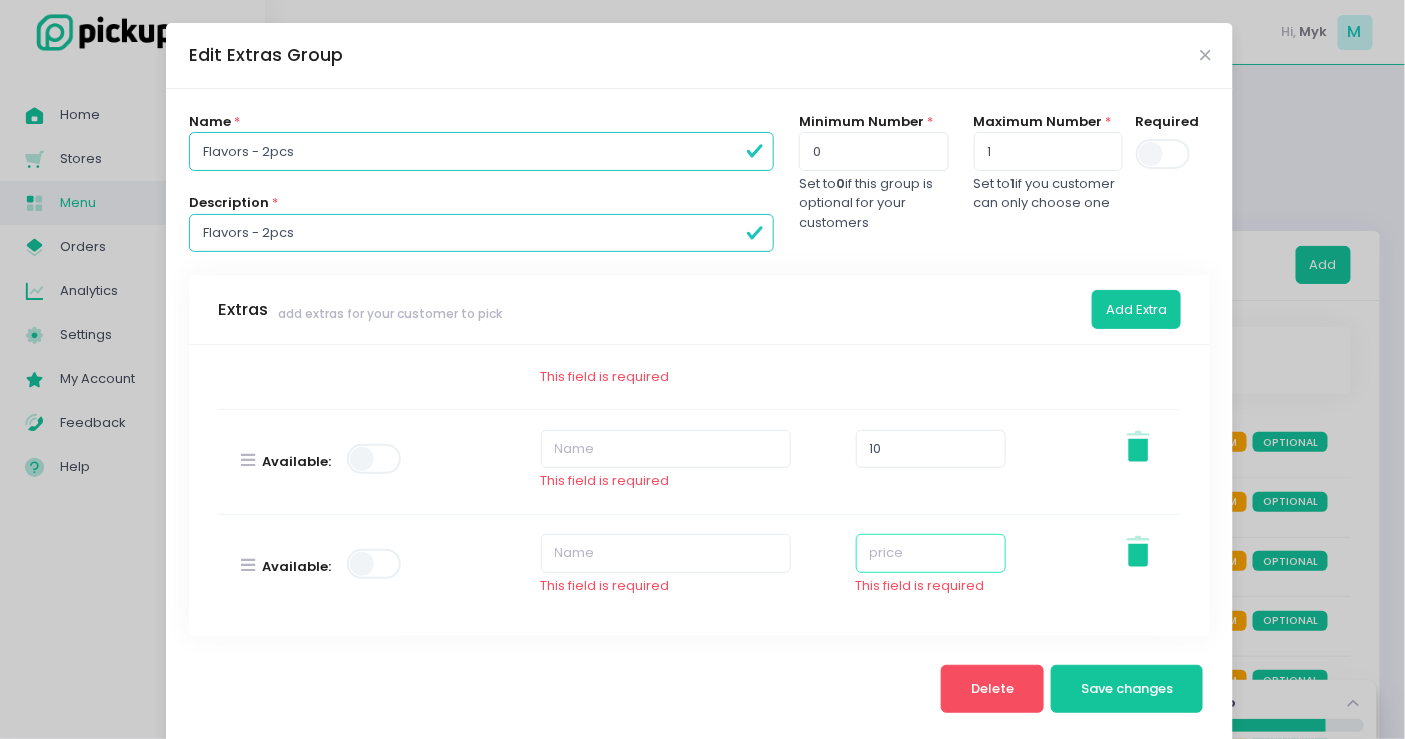 click at bounding box center [931, 553] 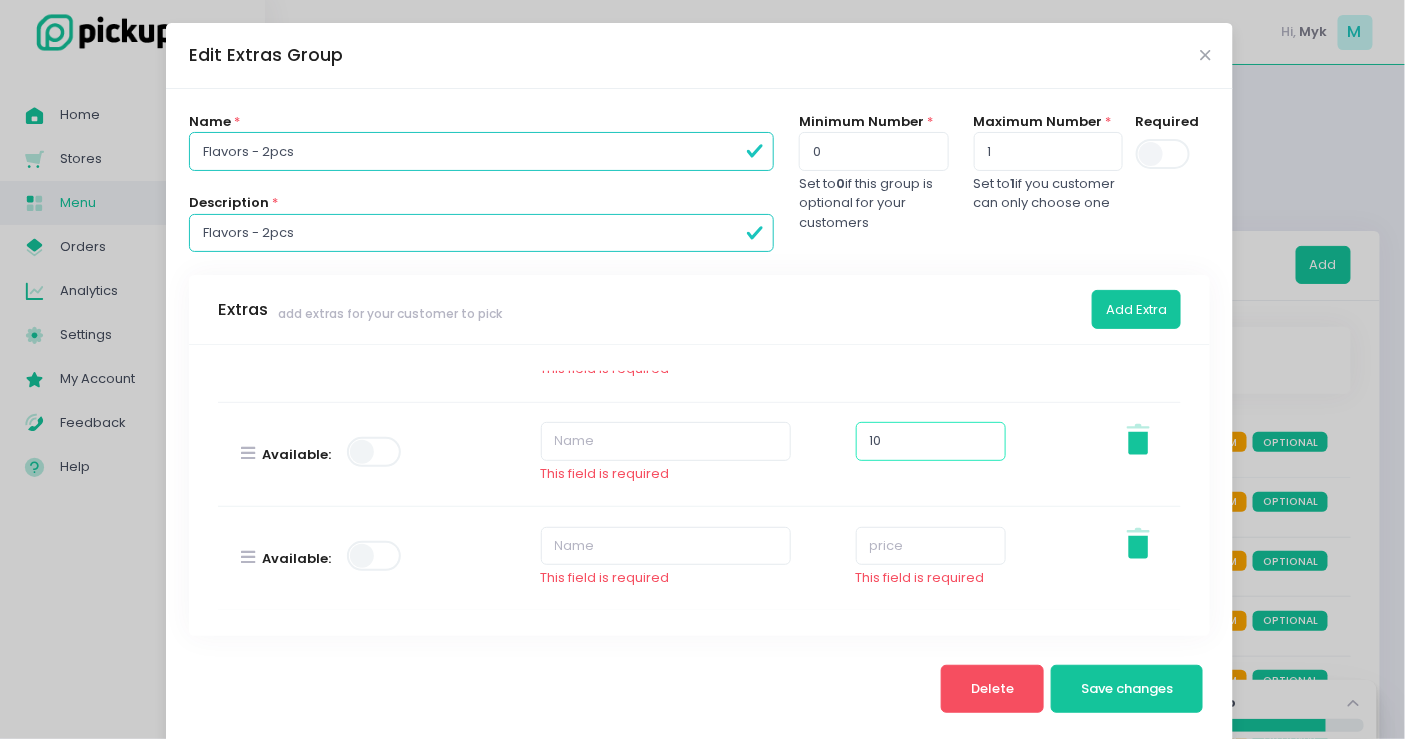 type on "10" 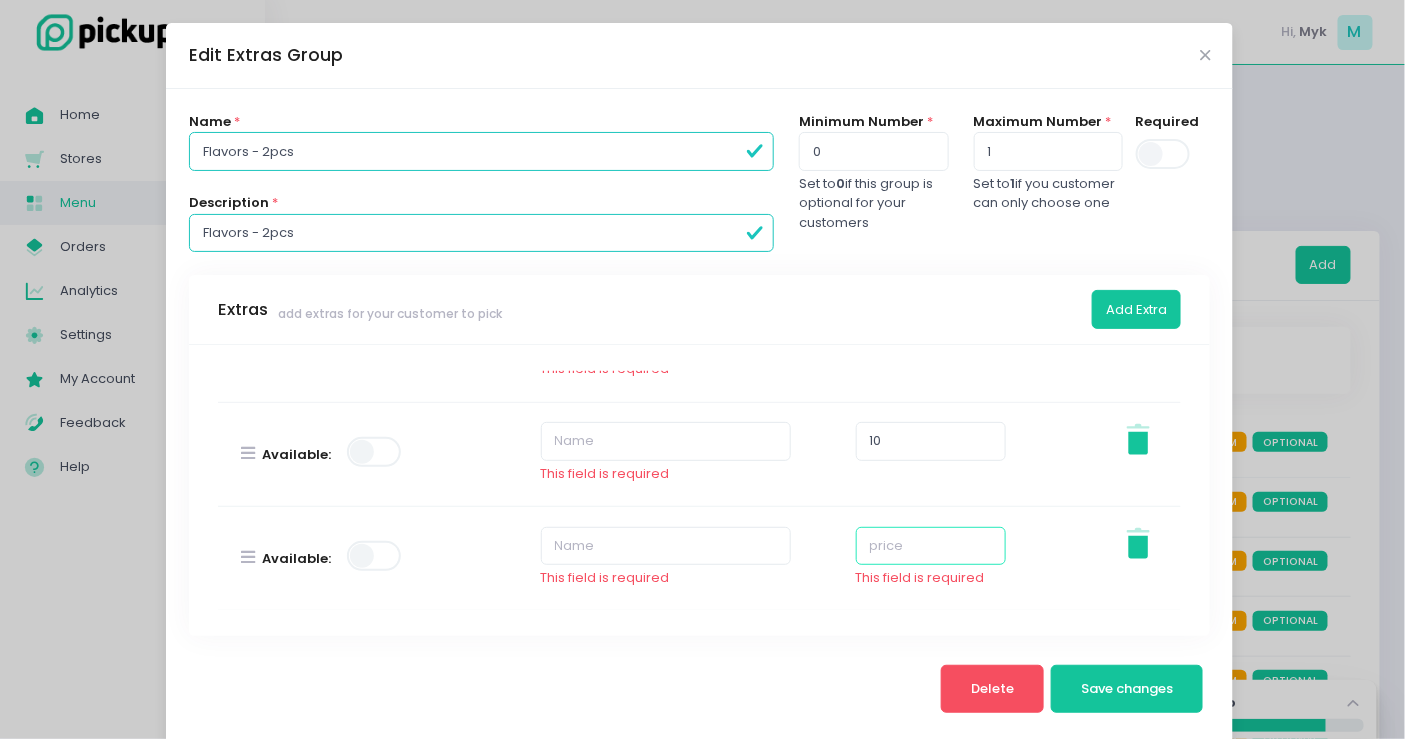 click at bounding box center [931, 546] 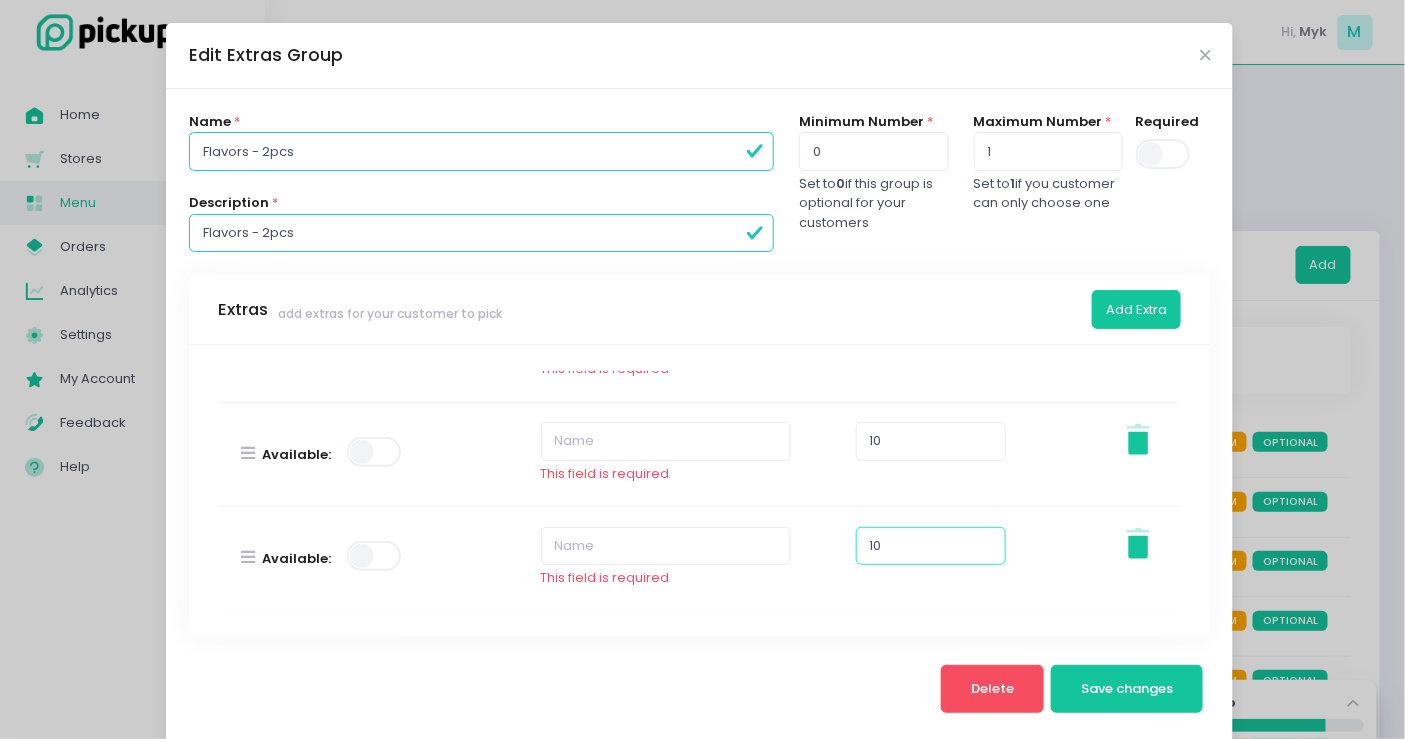 scroll, scrollTop: 1111, scrollLeft: 0, axis: vertical 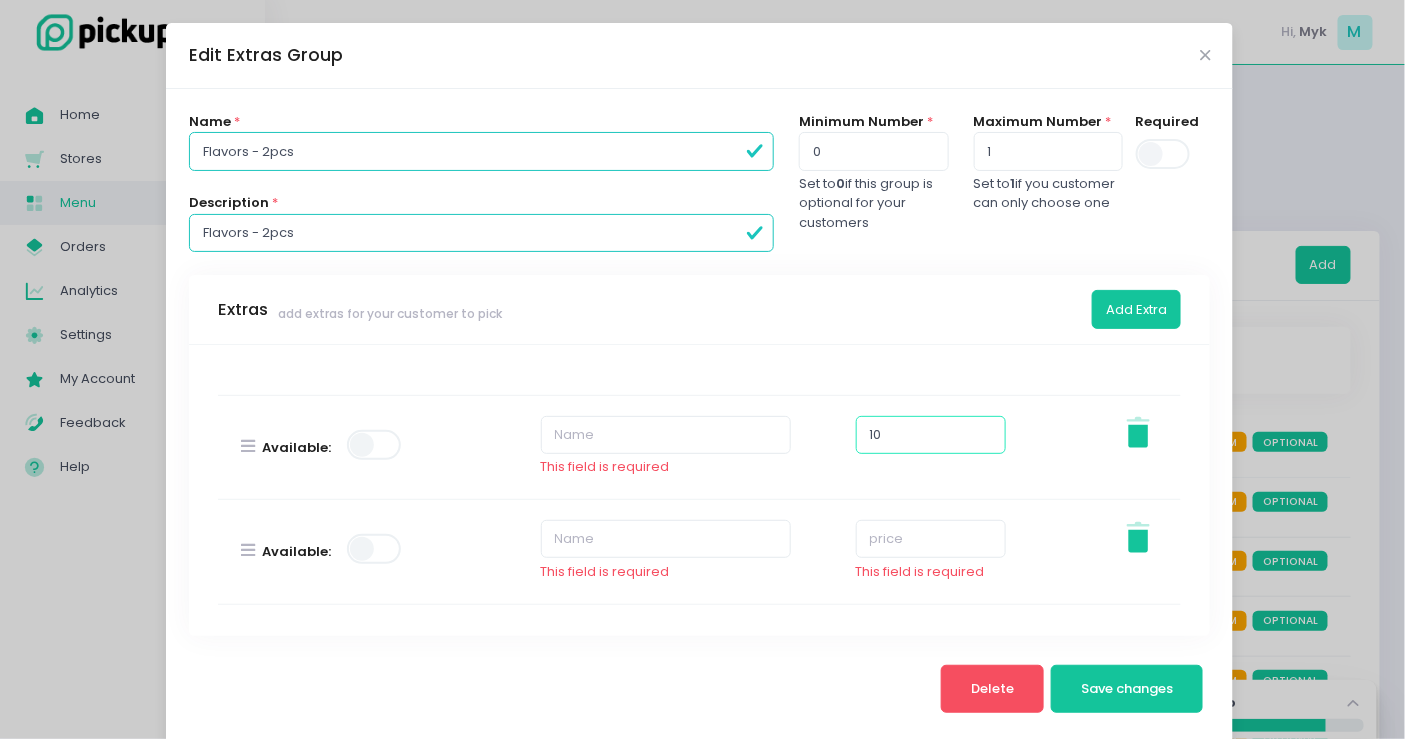 type on "10" 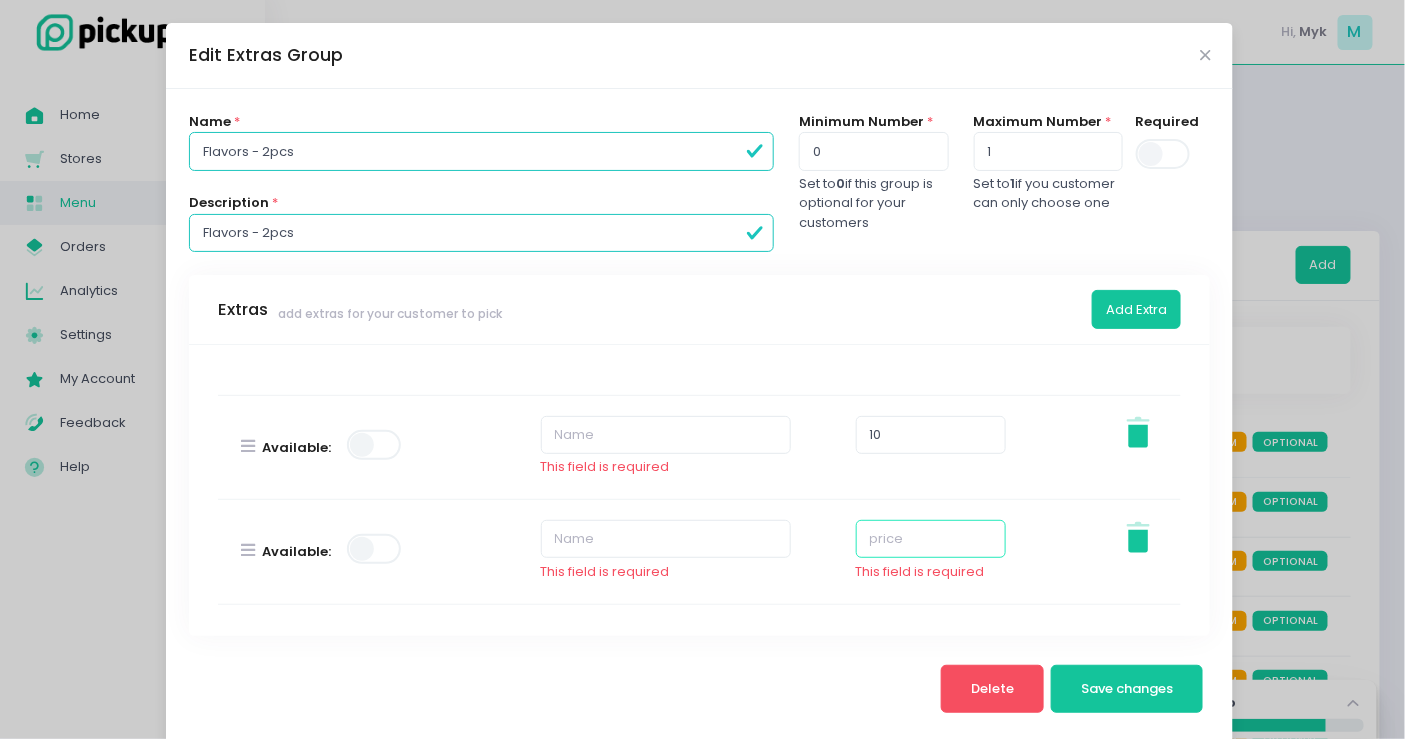 click at bounding box center (931, 539) 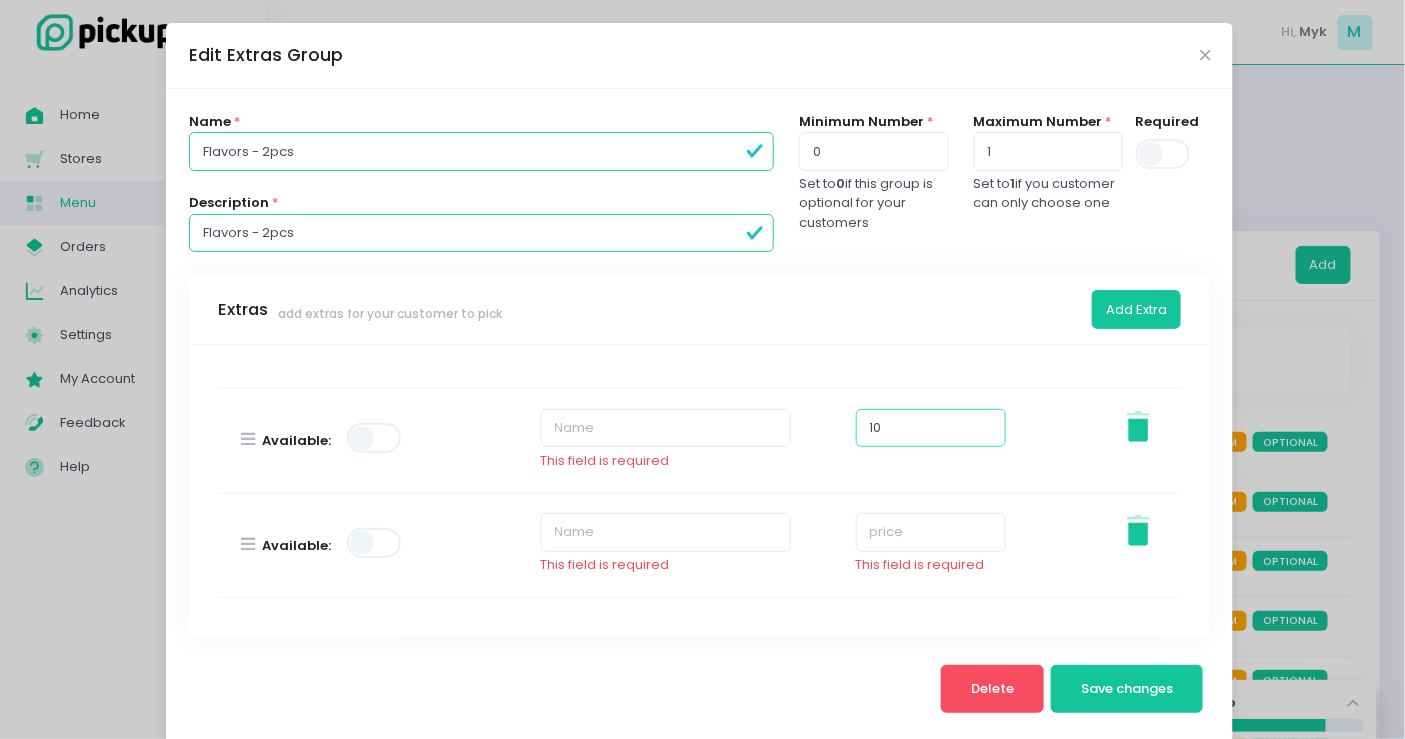 type on "10" 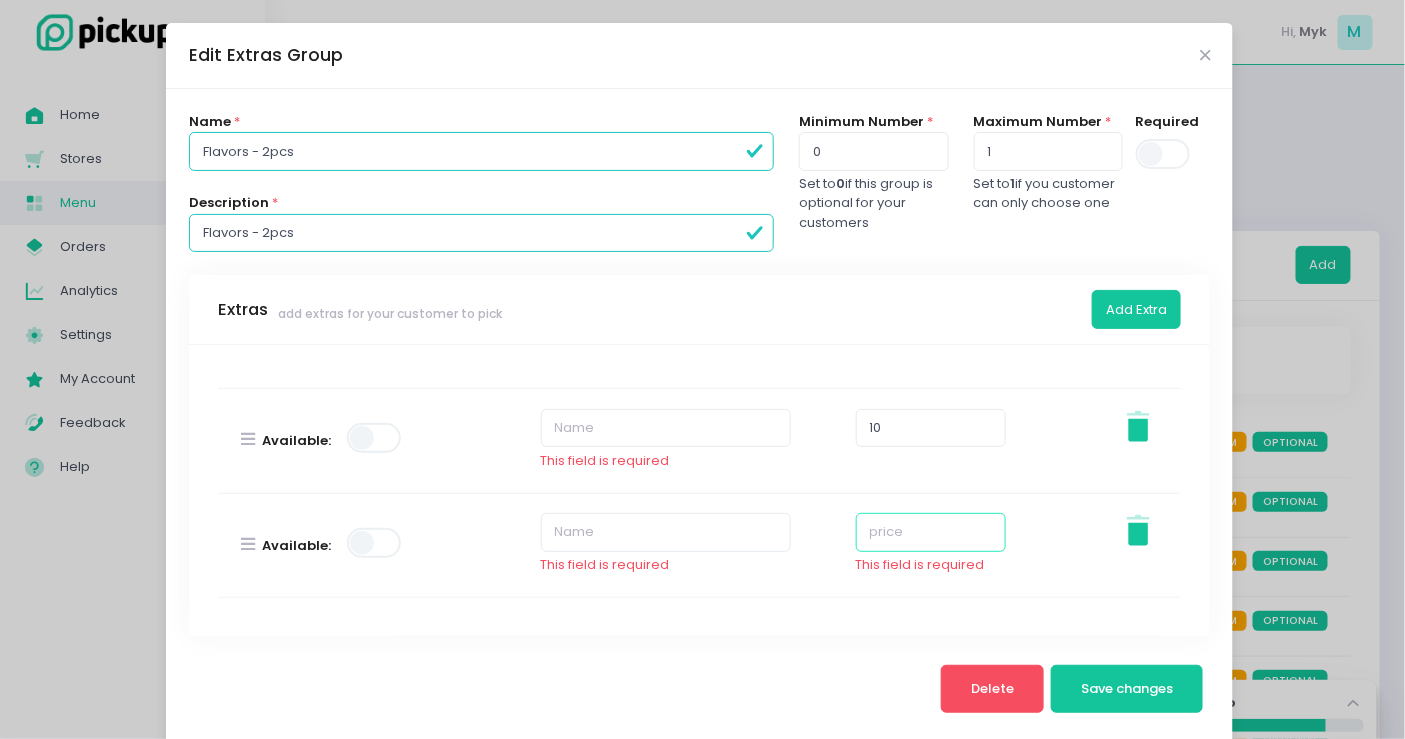 click at bounding box center [931, 532] 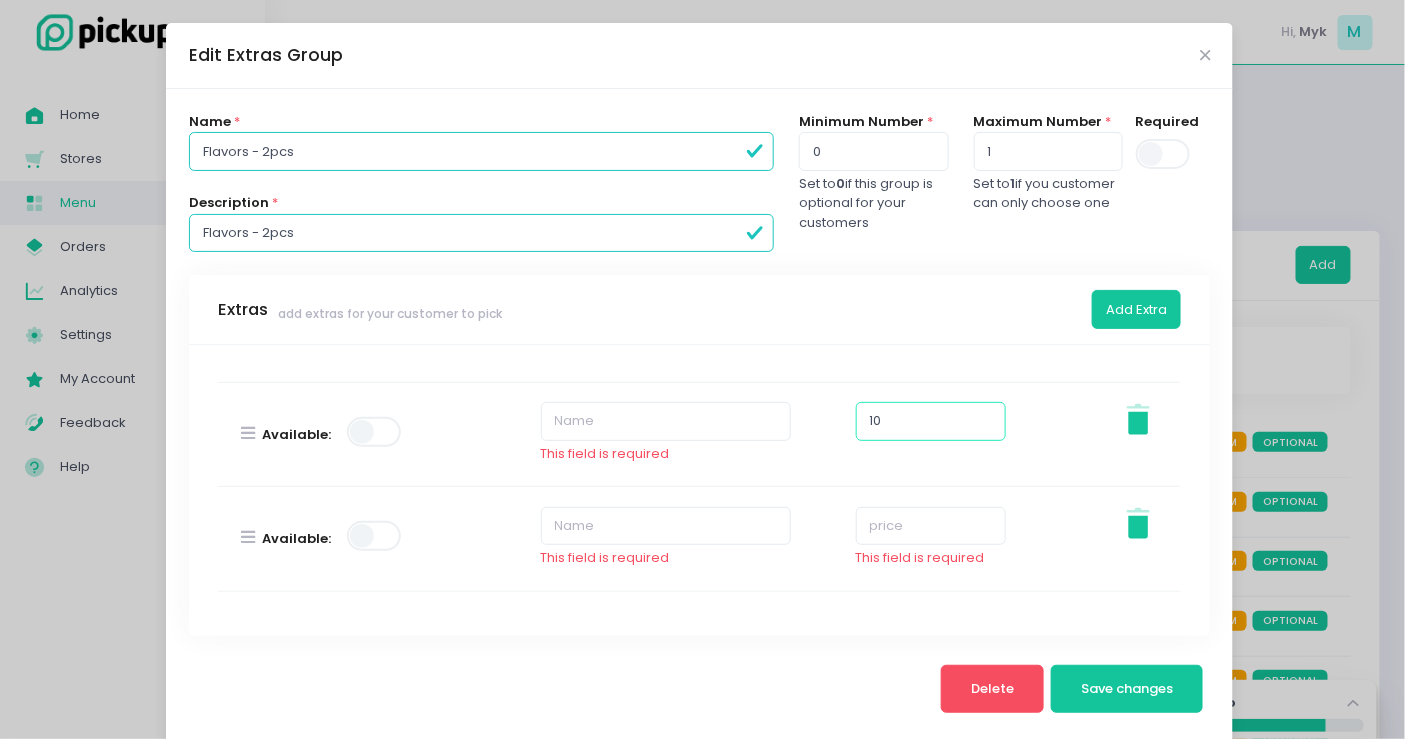 type on "10" 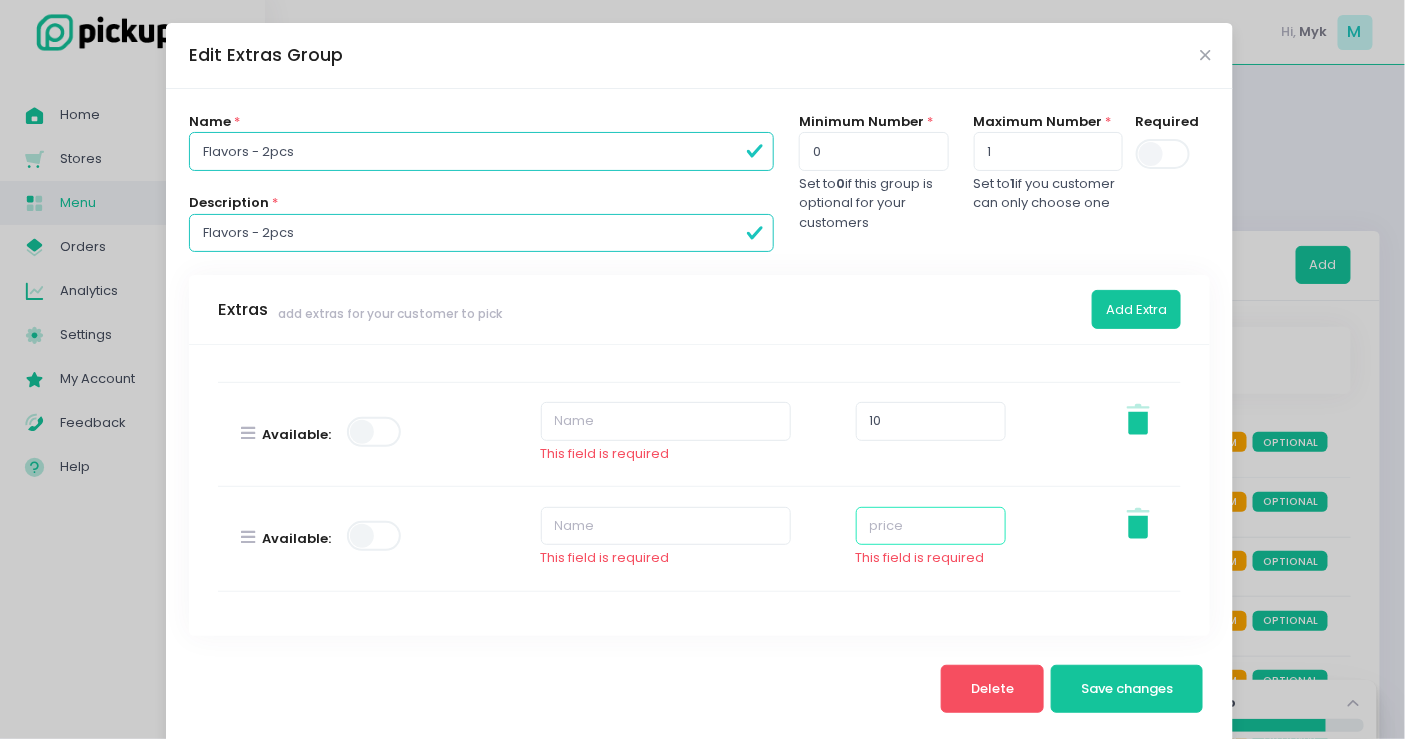 click at bounding box center (931, 526) 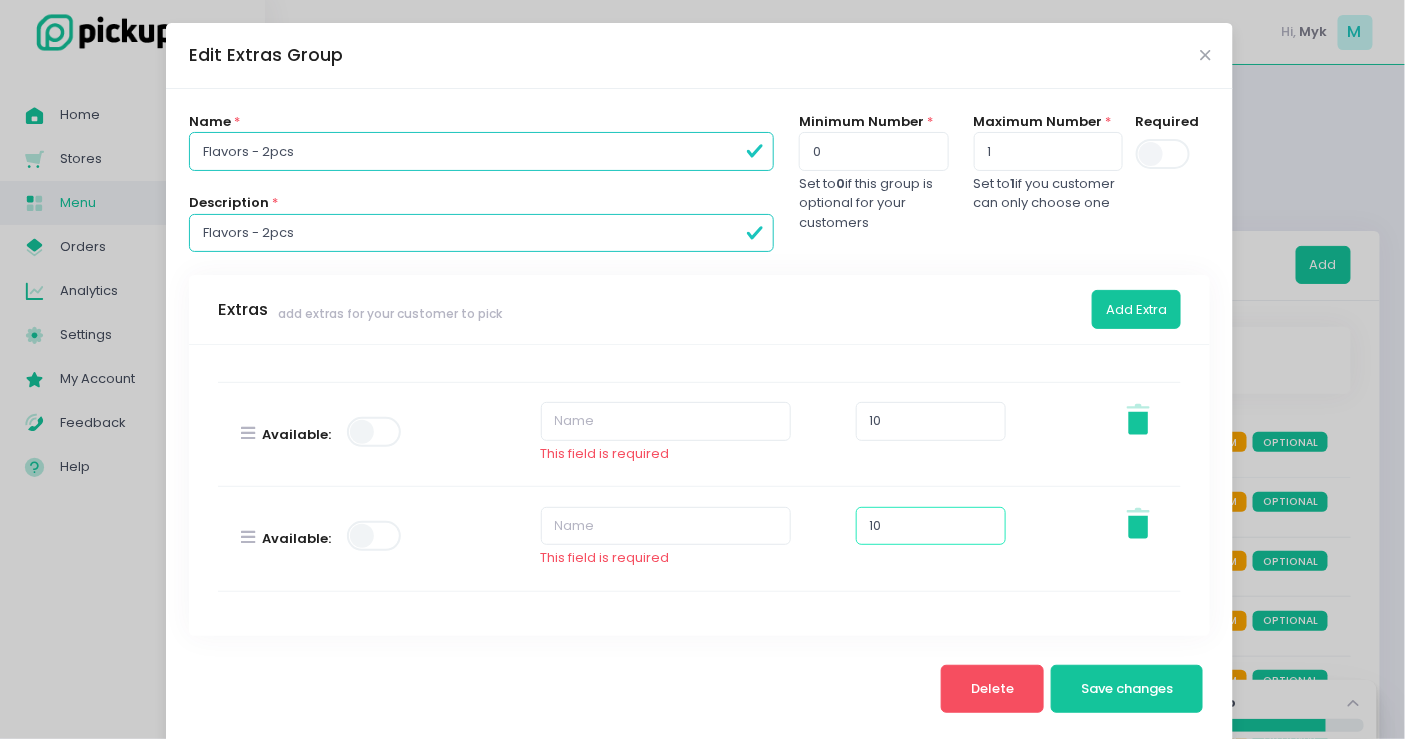 scroll, scrollTop: 1411, scrollLeft: 0, axis: vertical 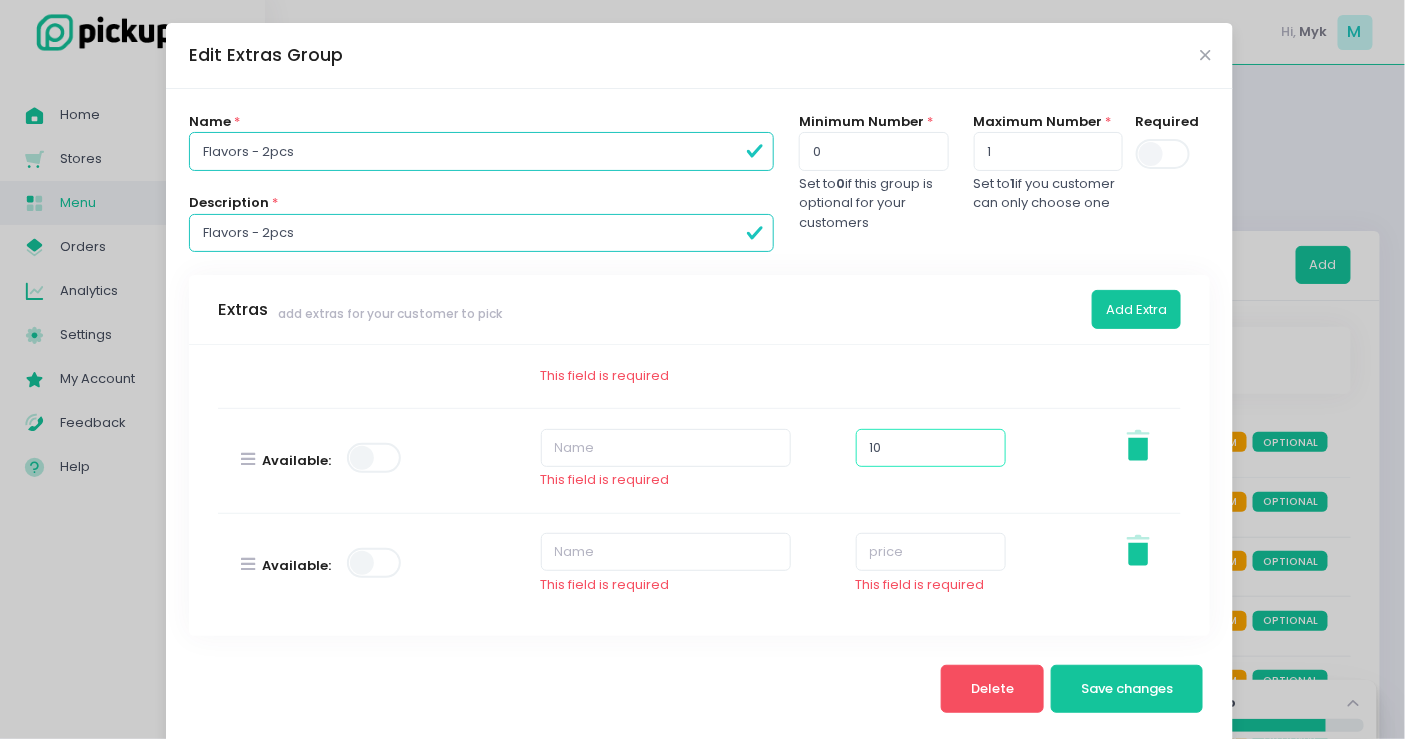type on "10" 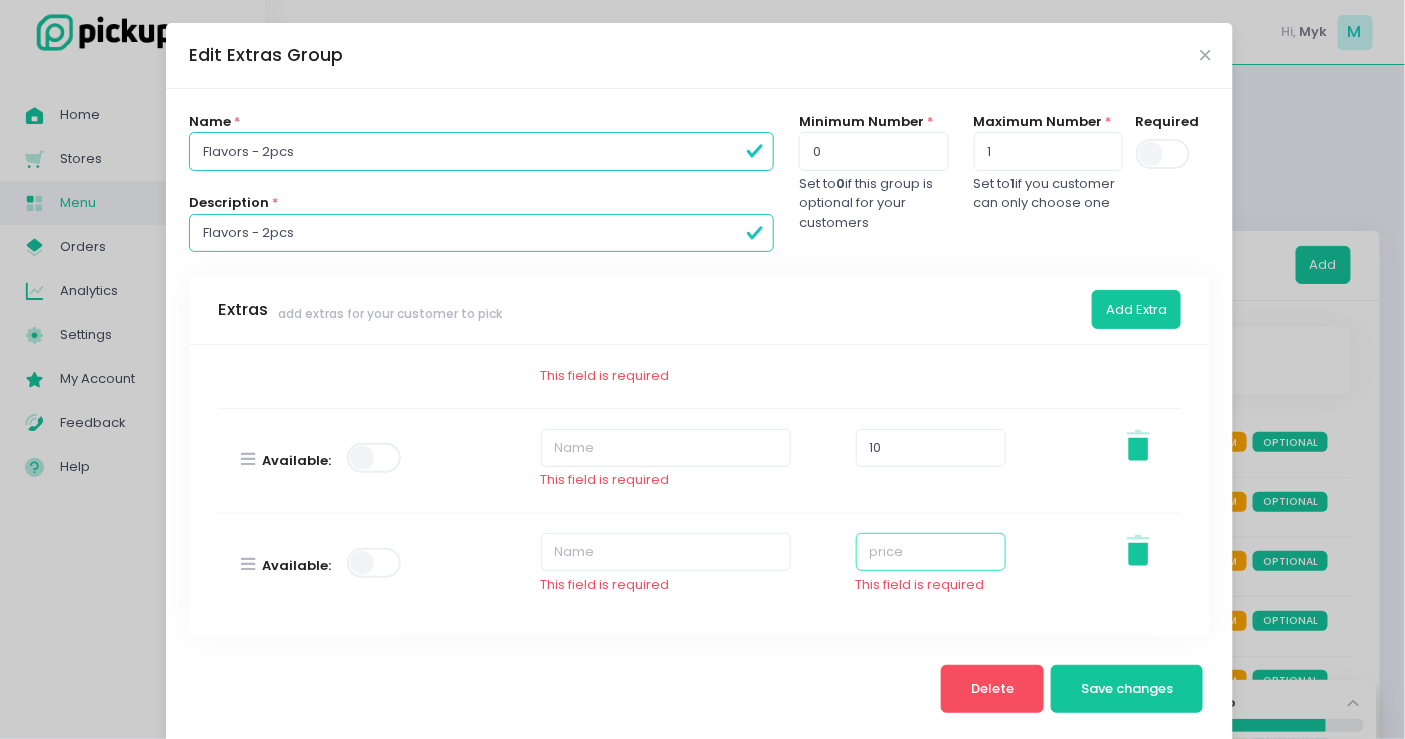click at bounding box center (931, 552) 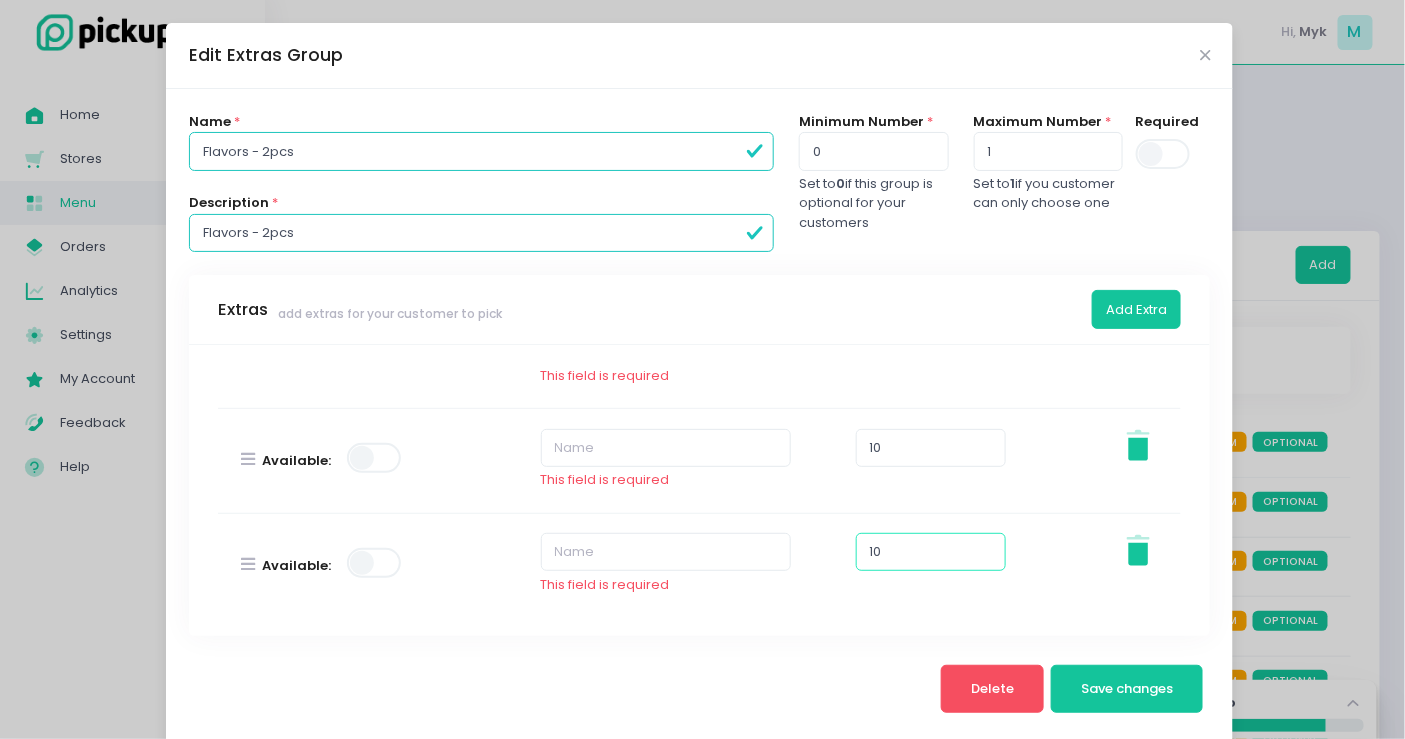 scroll, scrollTop: 27, scrollLeft: 0, axis: vertical 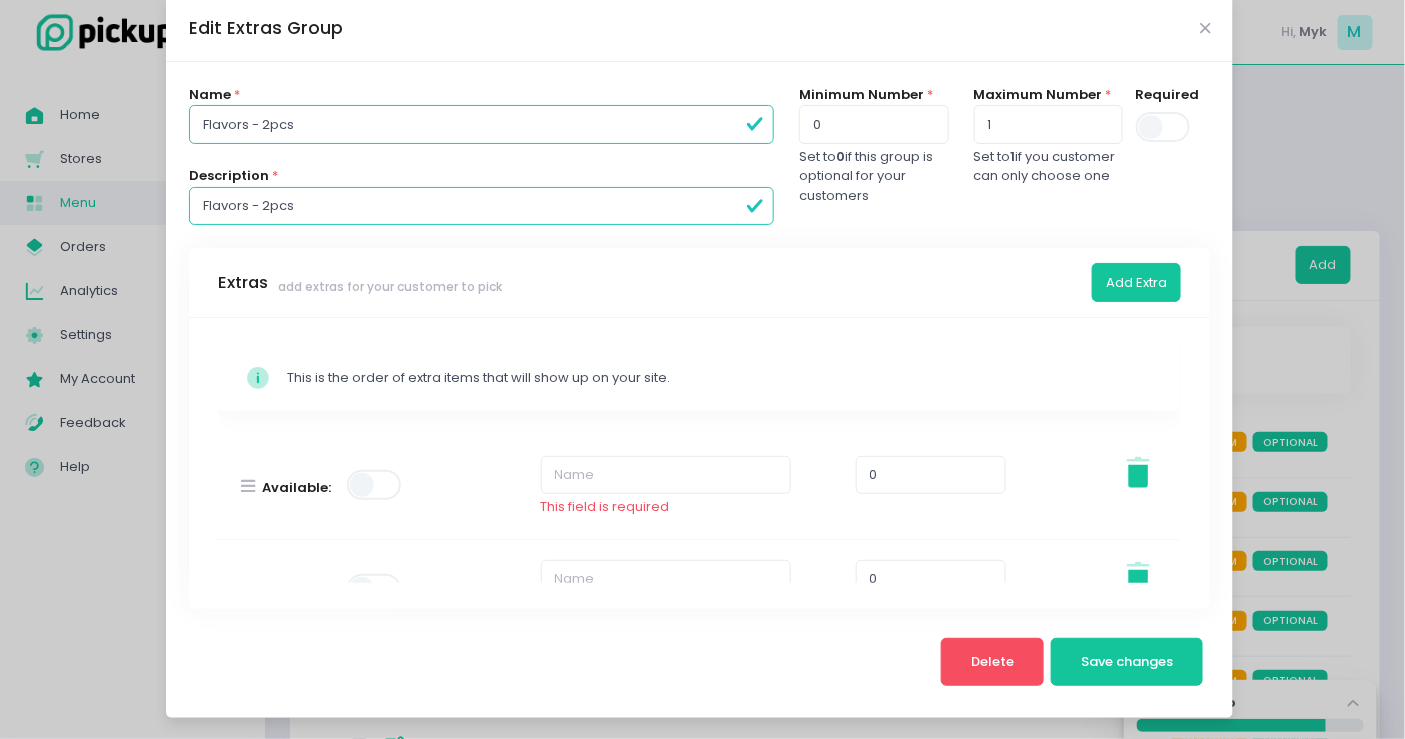 type on "10" 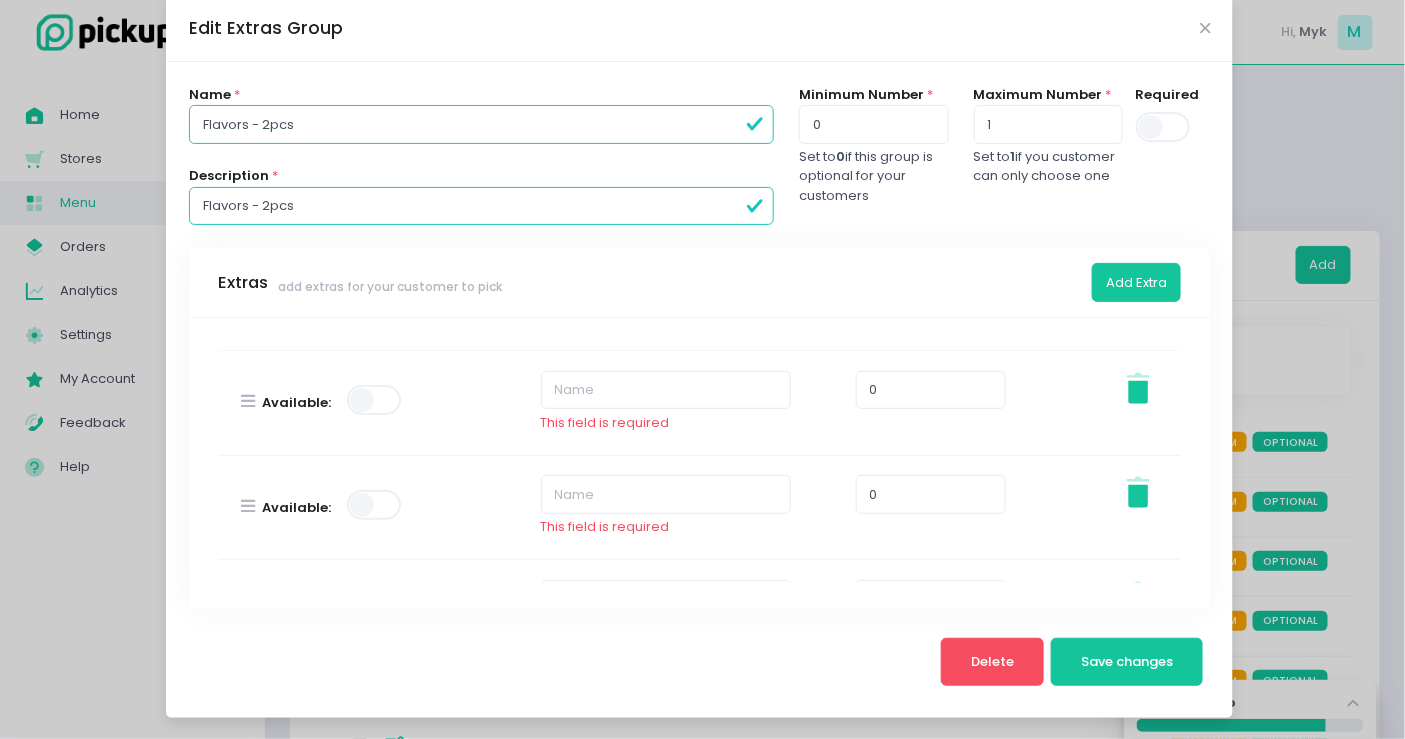 scroll, scrollTop: 0, scrollLeft: 0, axis: both 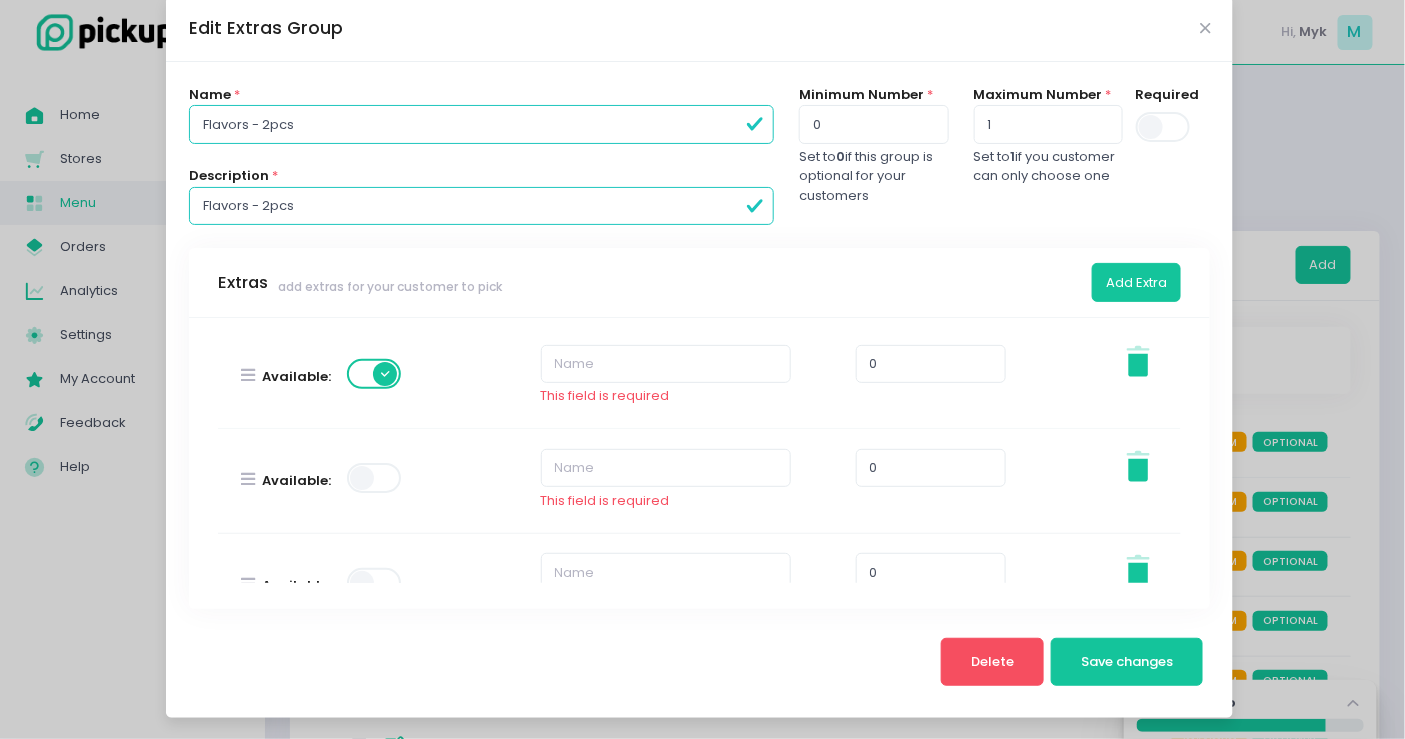 click at bounding box center [375, 478] 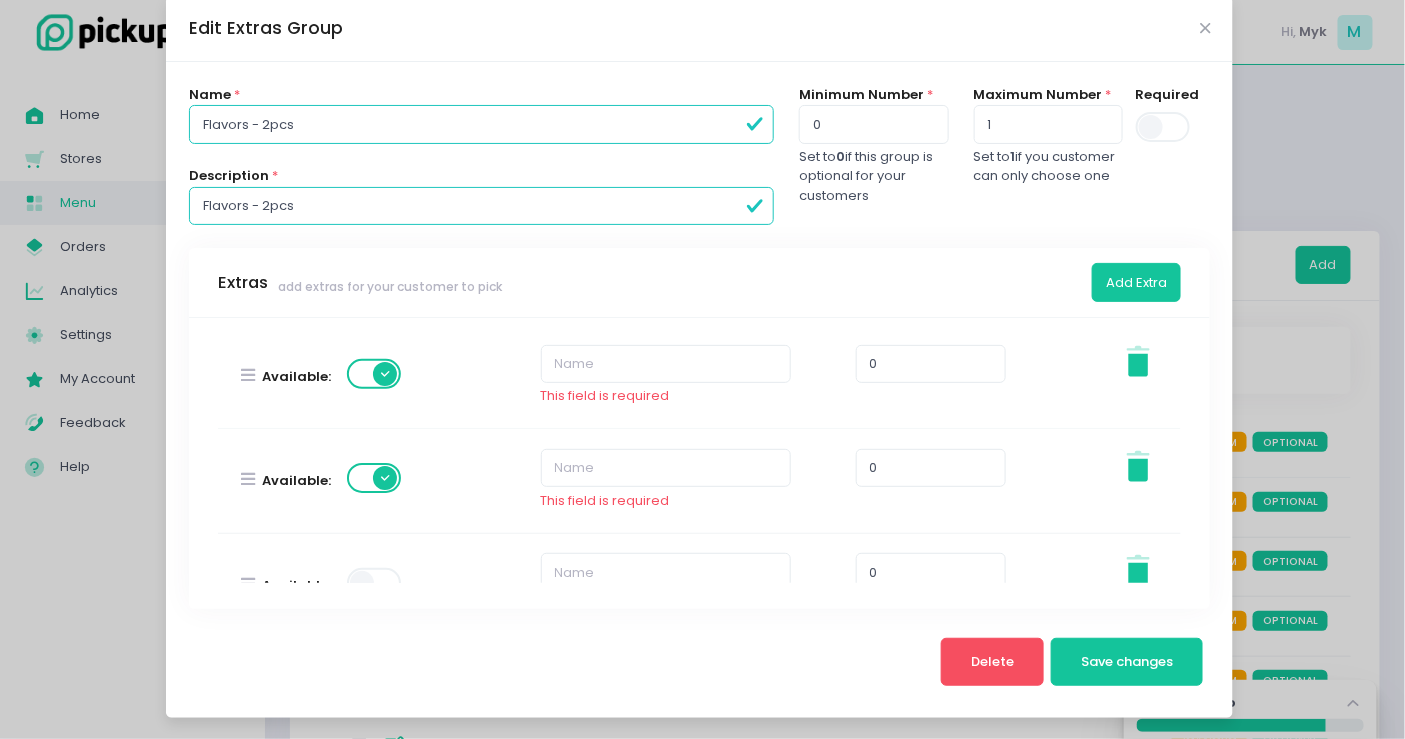 scroll, scrollTop: 333, scrollLeft: 0, axis: vertical 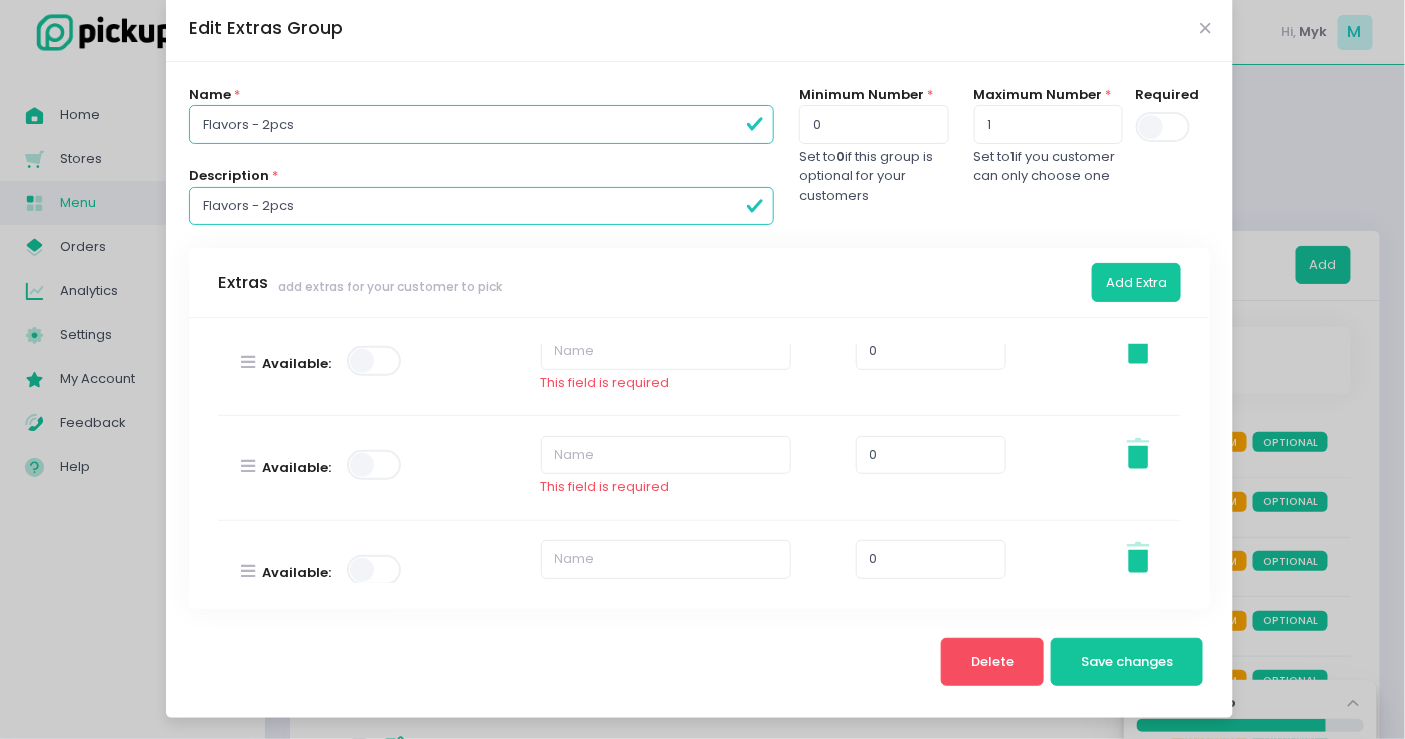 click at bounding box center (375, 361) 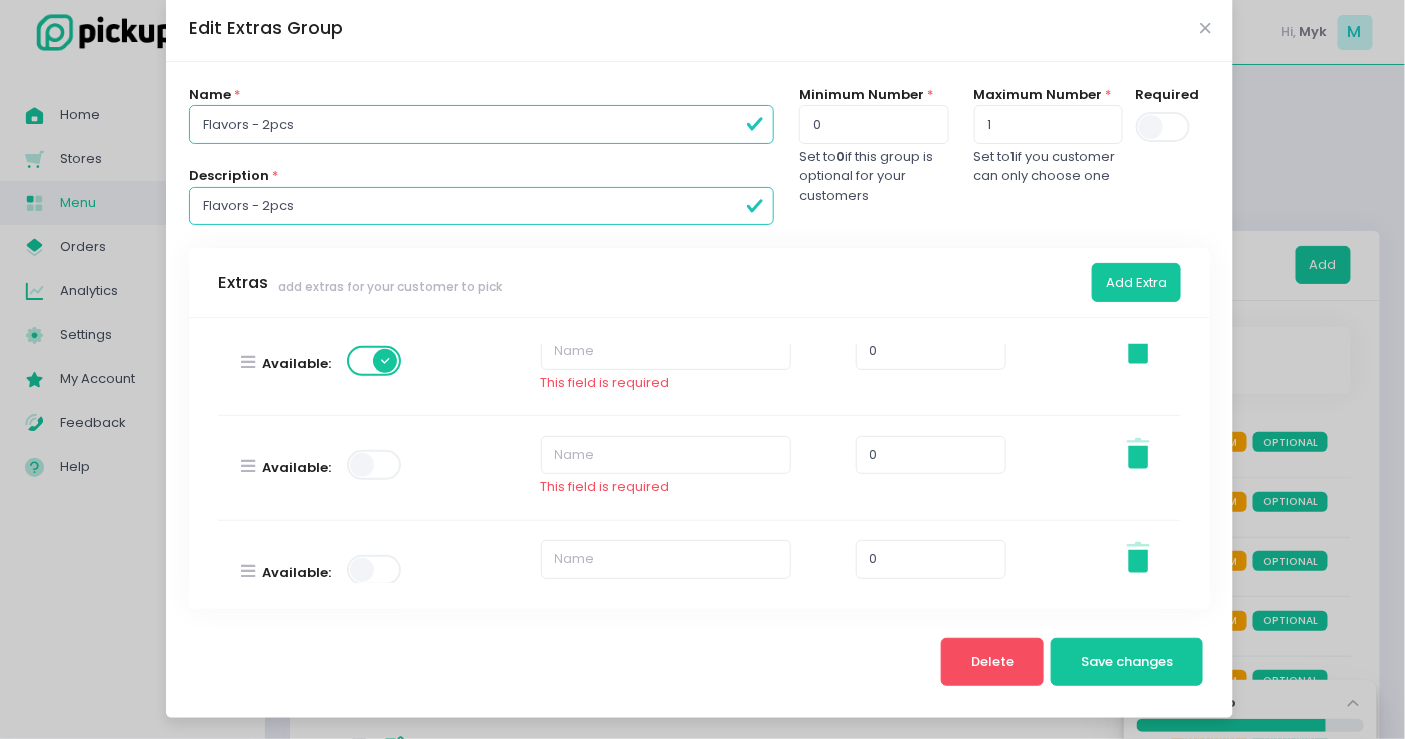 click at bounding box center [375, 465] 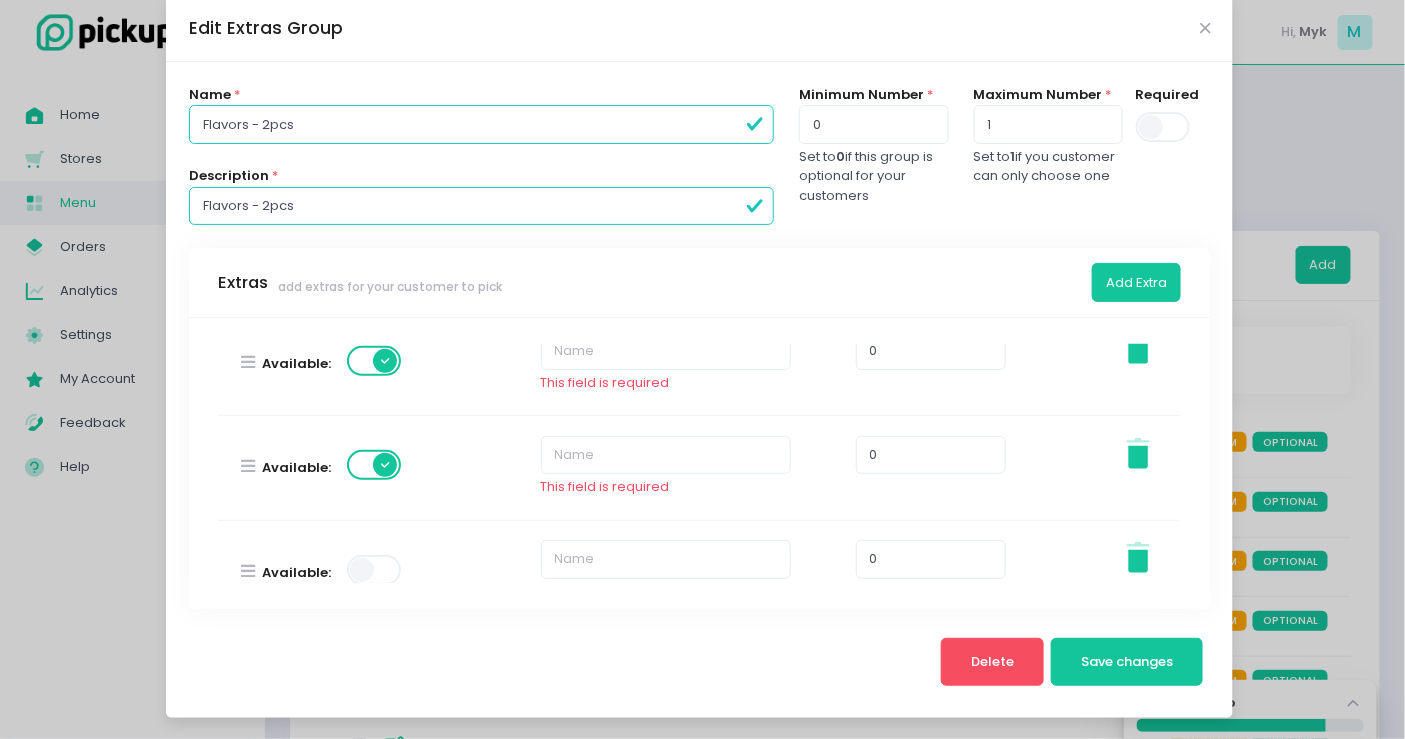 click at bounding box center (375, 570) 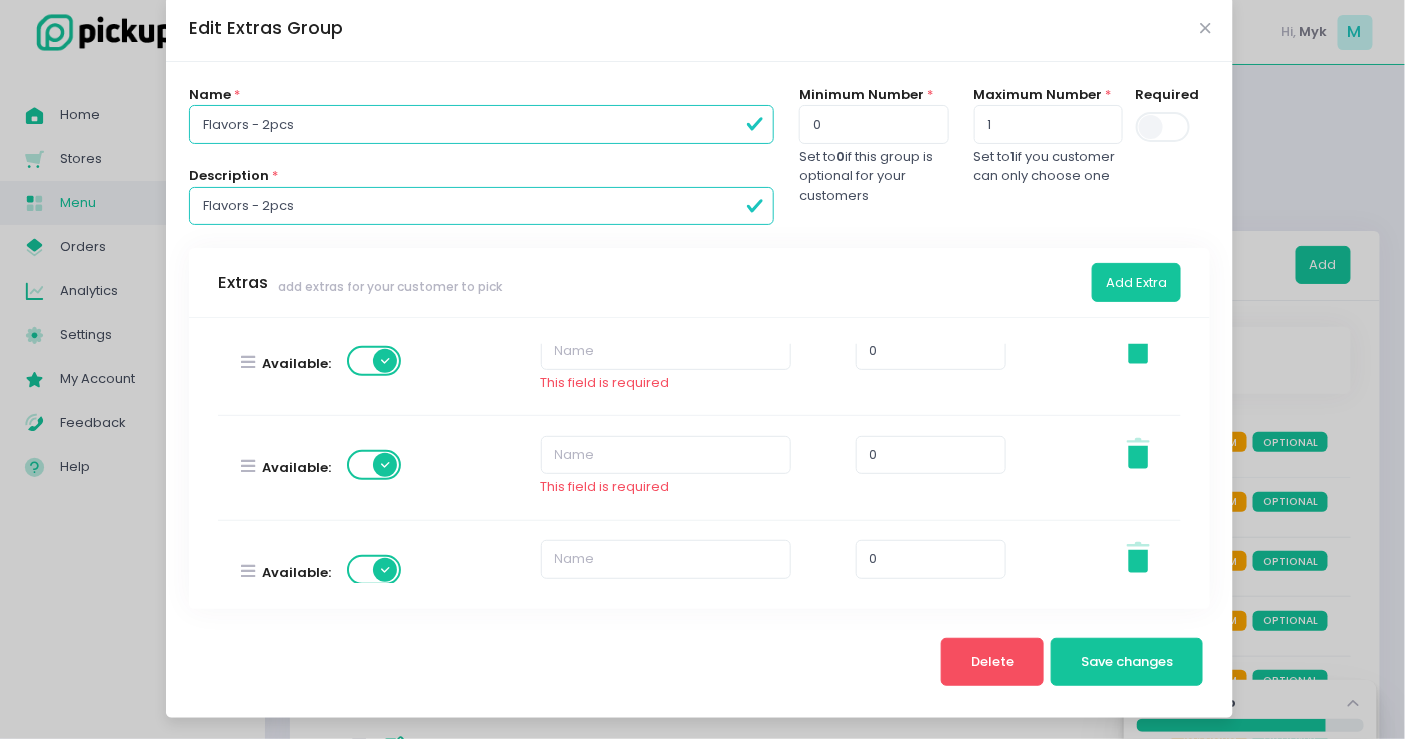scroll, scrollTop: 555, scrollLeft: 0, axis: vertical 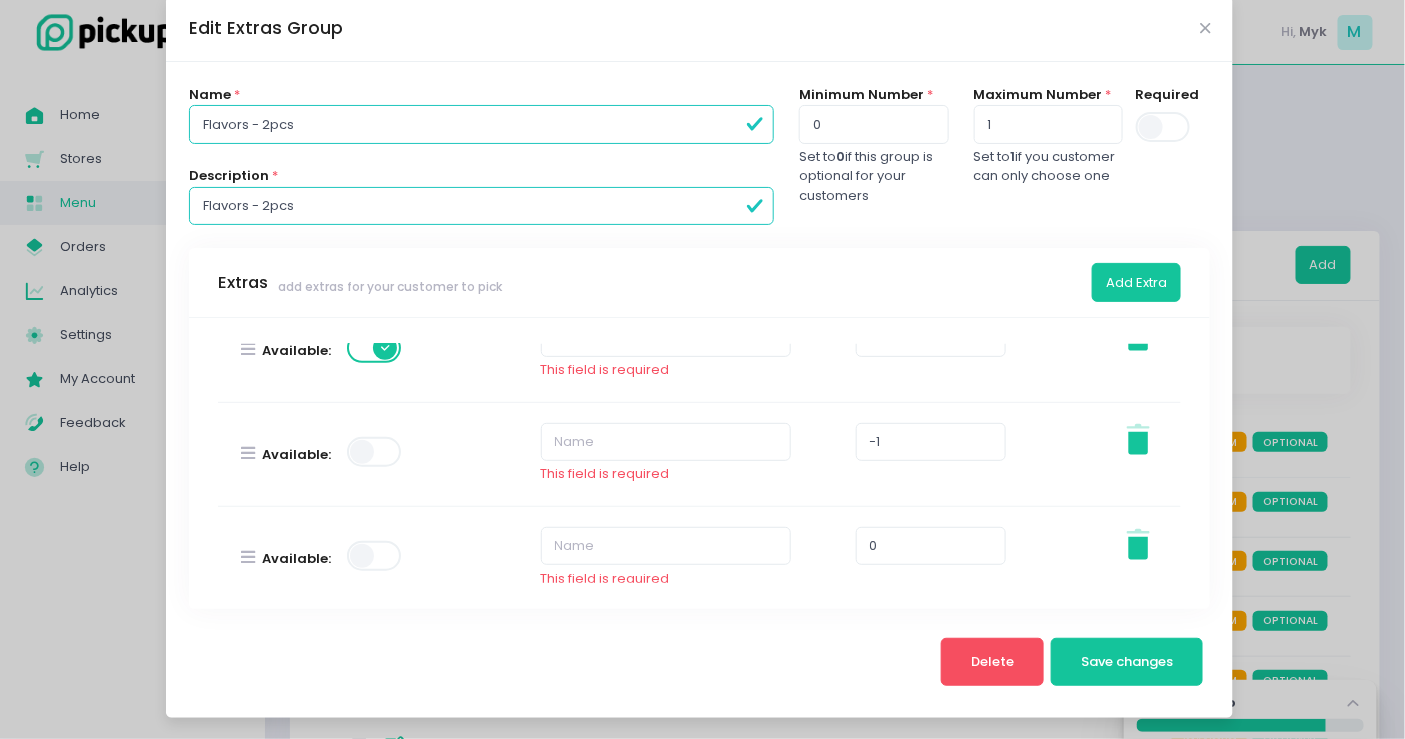 click at bounding box center (375, 452) 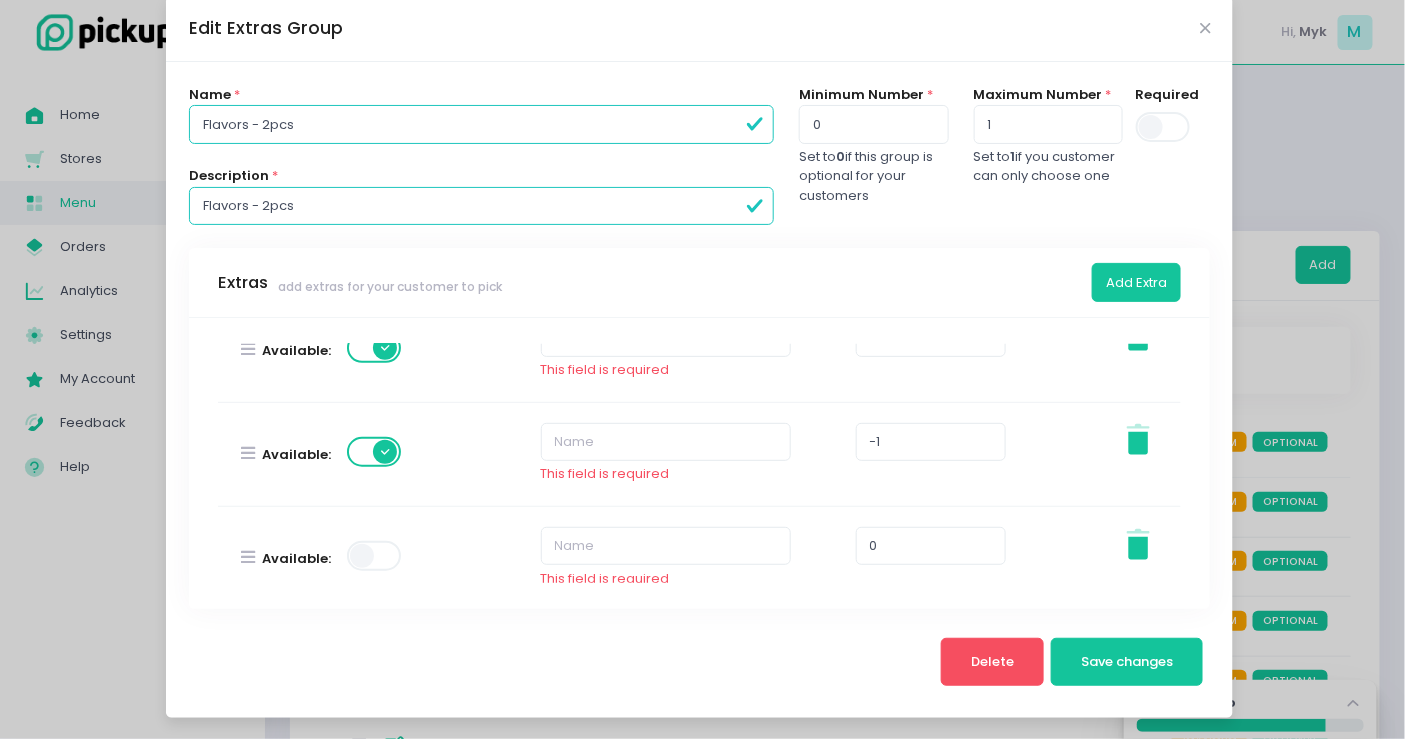 click at bounding box center (375, 556) 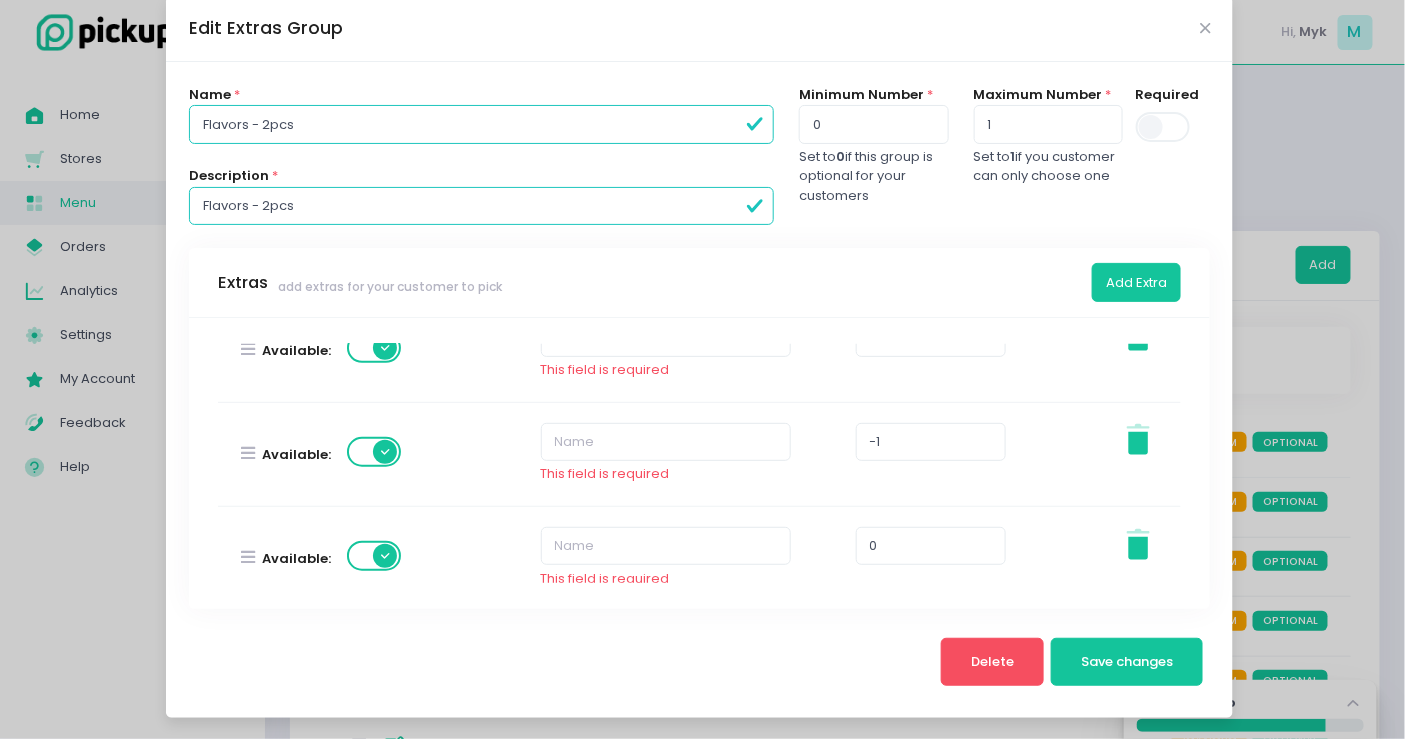 scroll, scrollTop: 777, scrollLeft: 0, axis: vertical 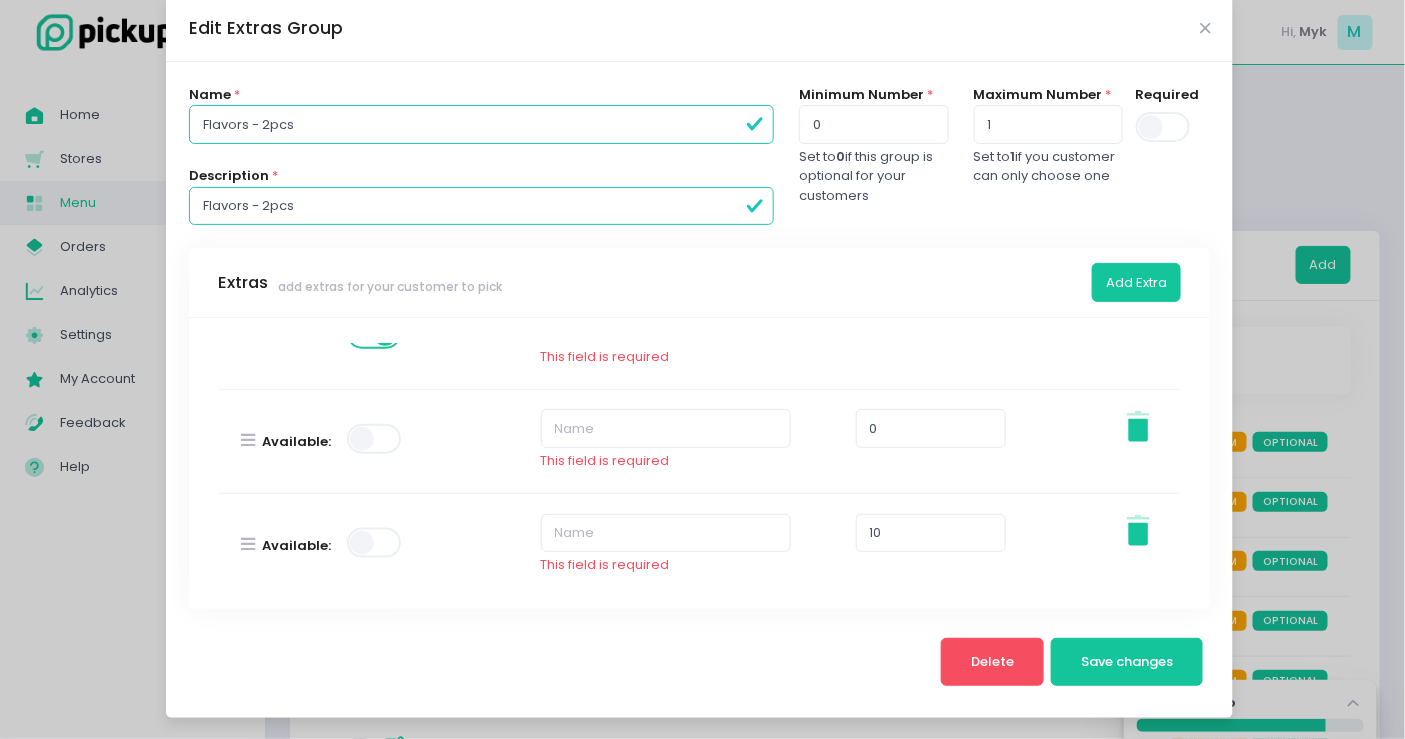 click at bounding box center [375, 439] 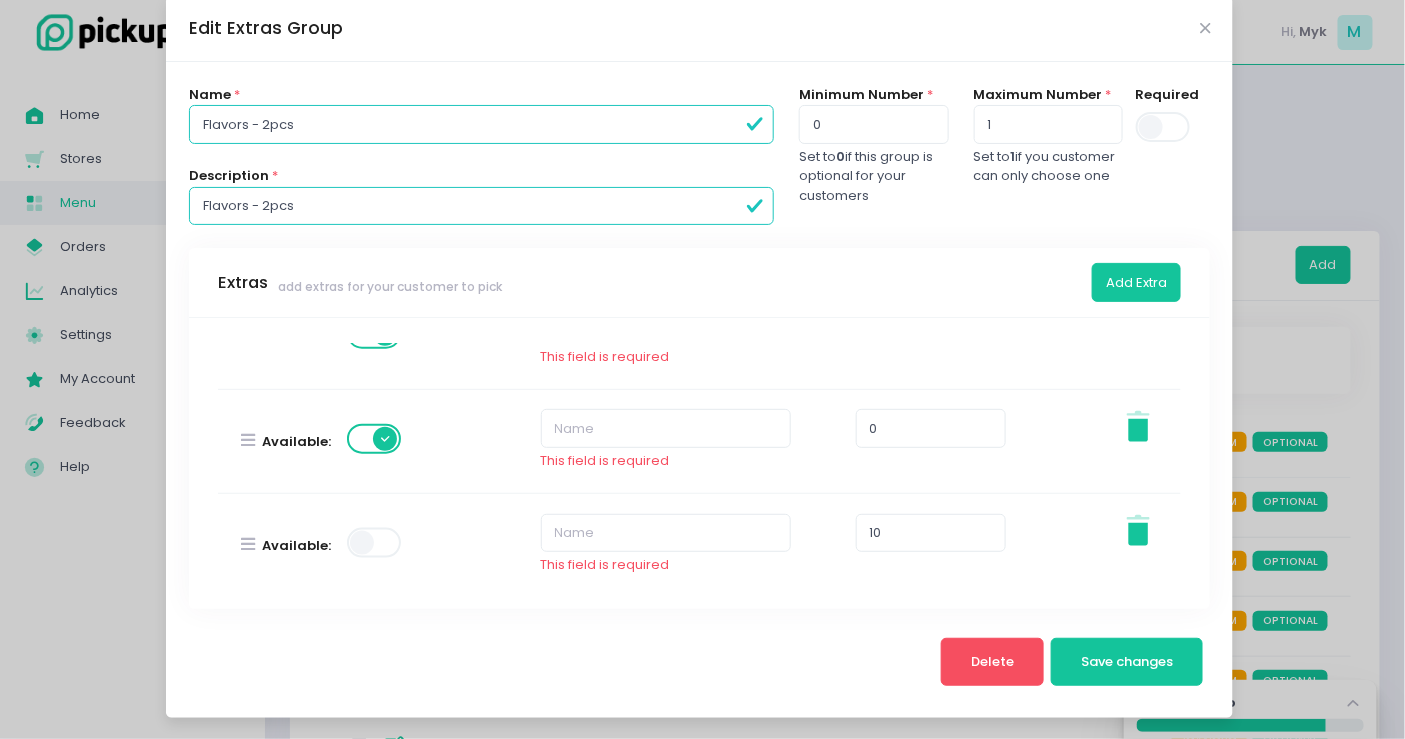click at bounding box center (375, 543) 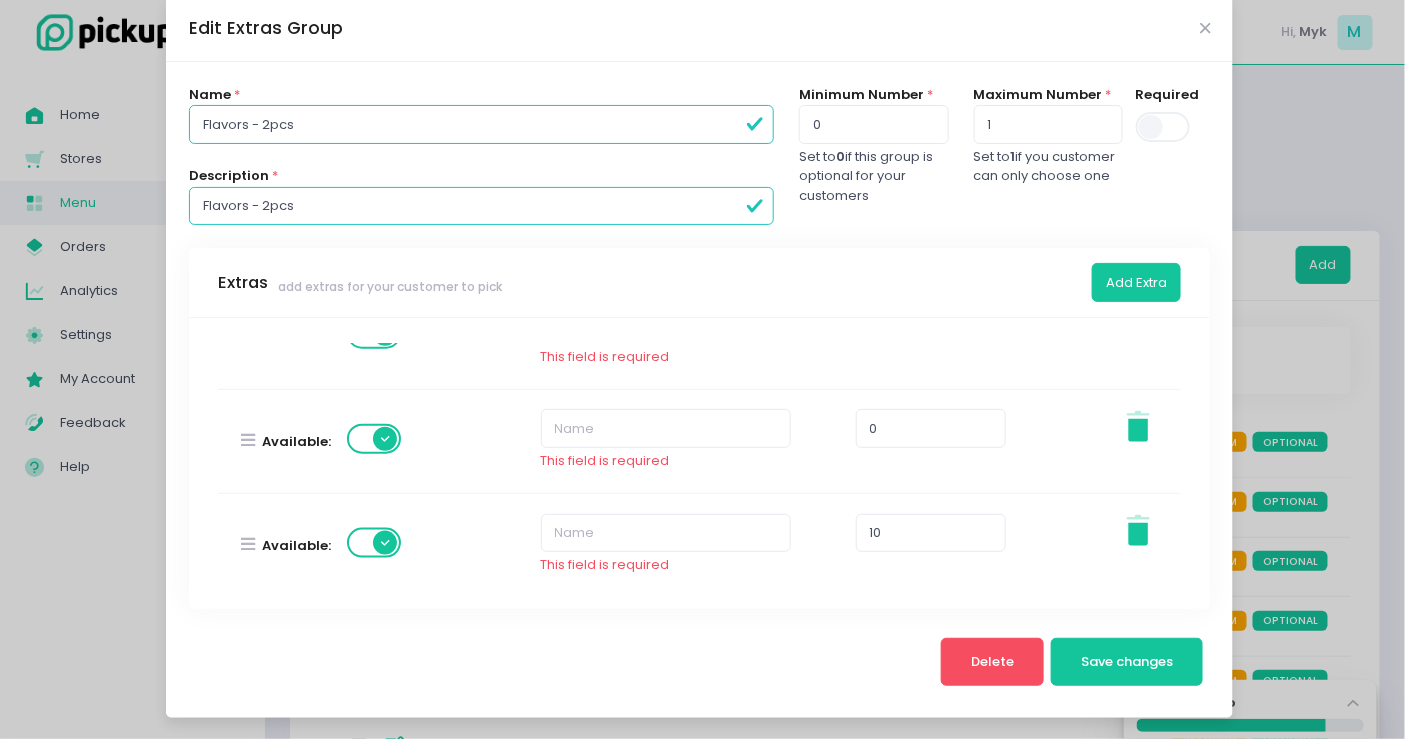 scroll, scrollTop: 1000, scrollLeft: 0, axis: vertical 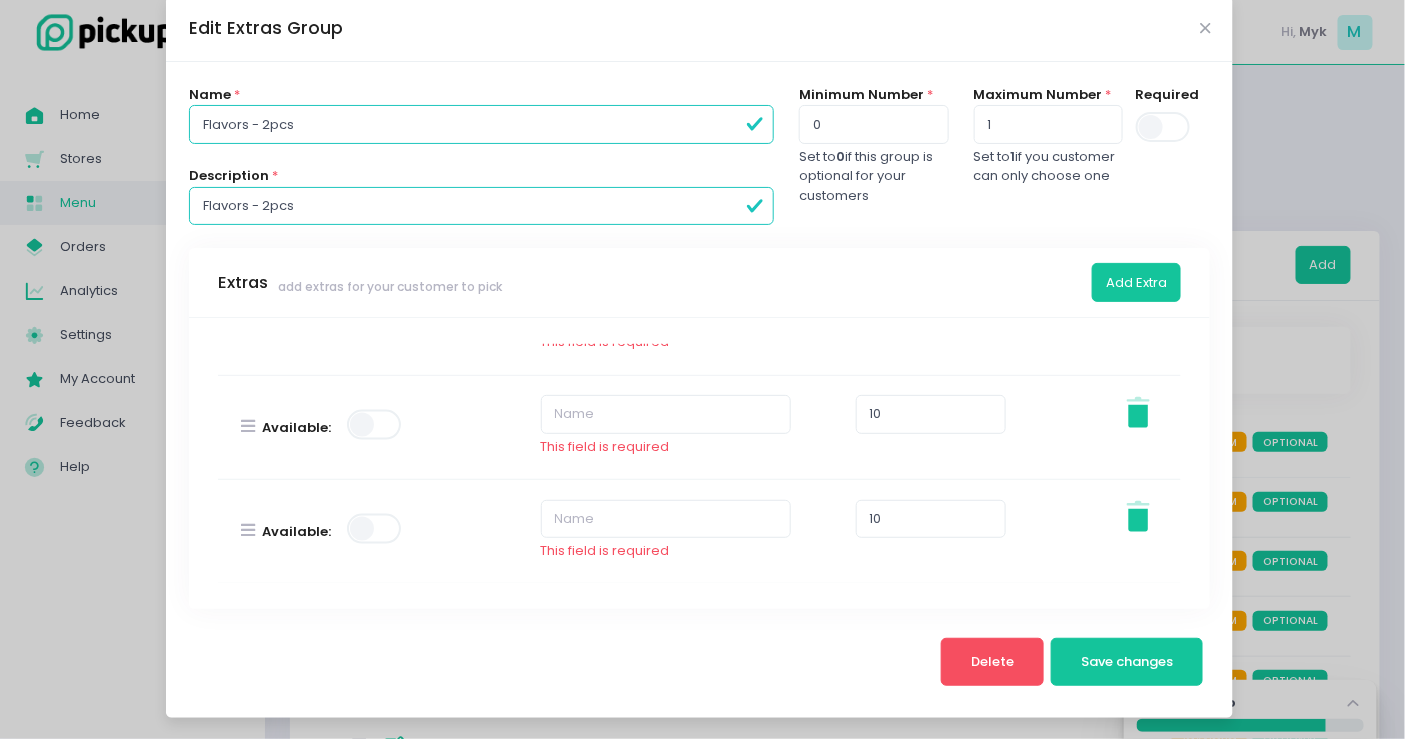 click at bounding box center [375, 529] 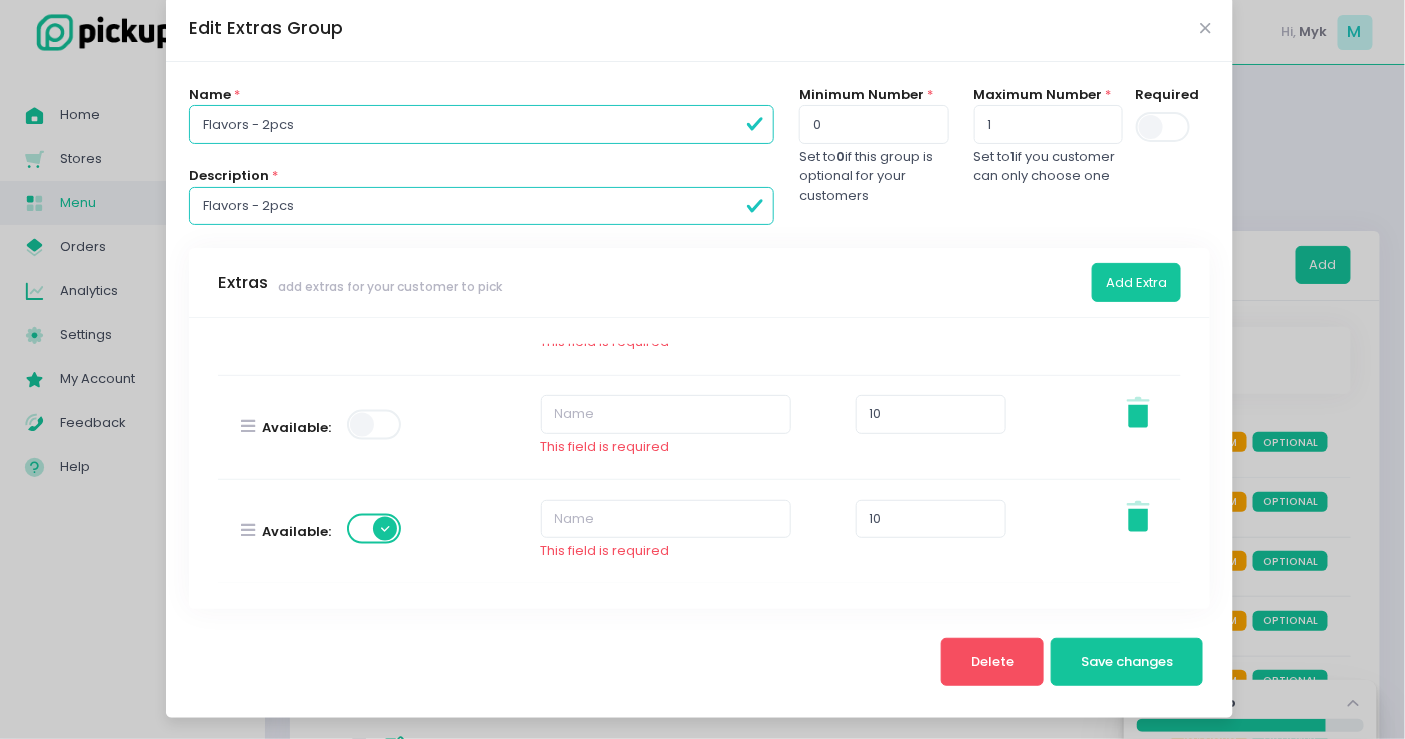click at bounding box center [375, 425] 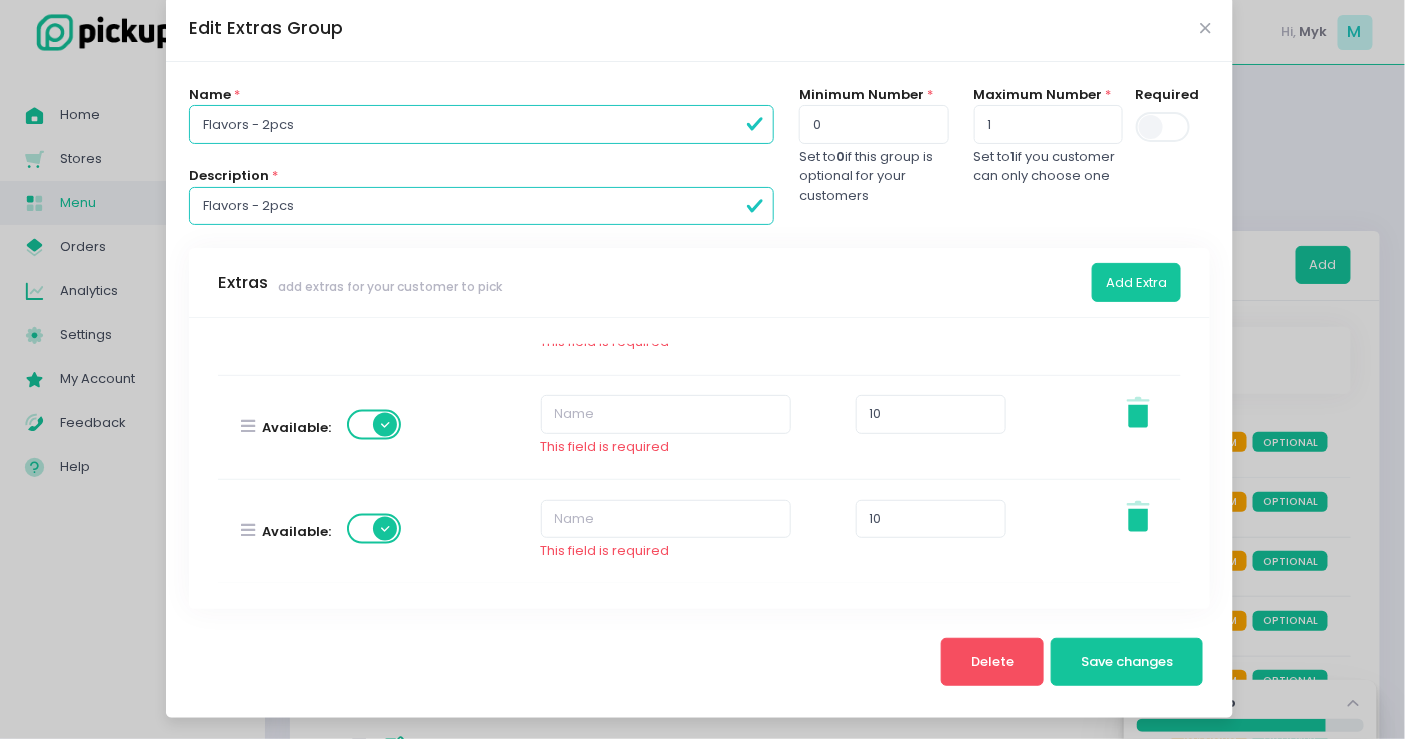 scroll, scrollTop: 1222, scrollLeft: 0, axis: vertical 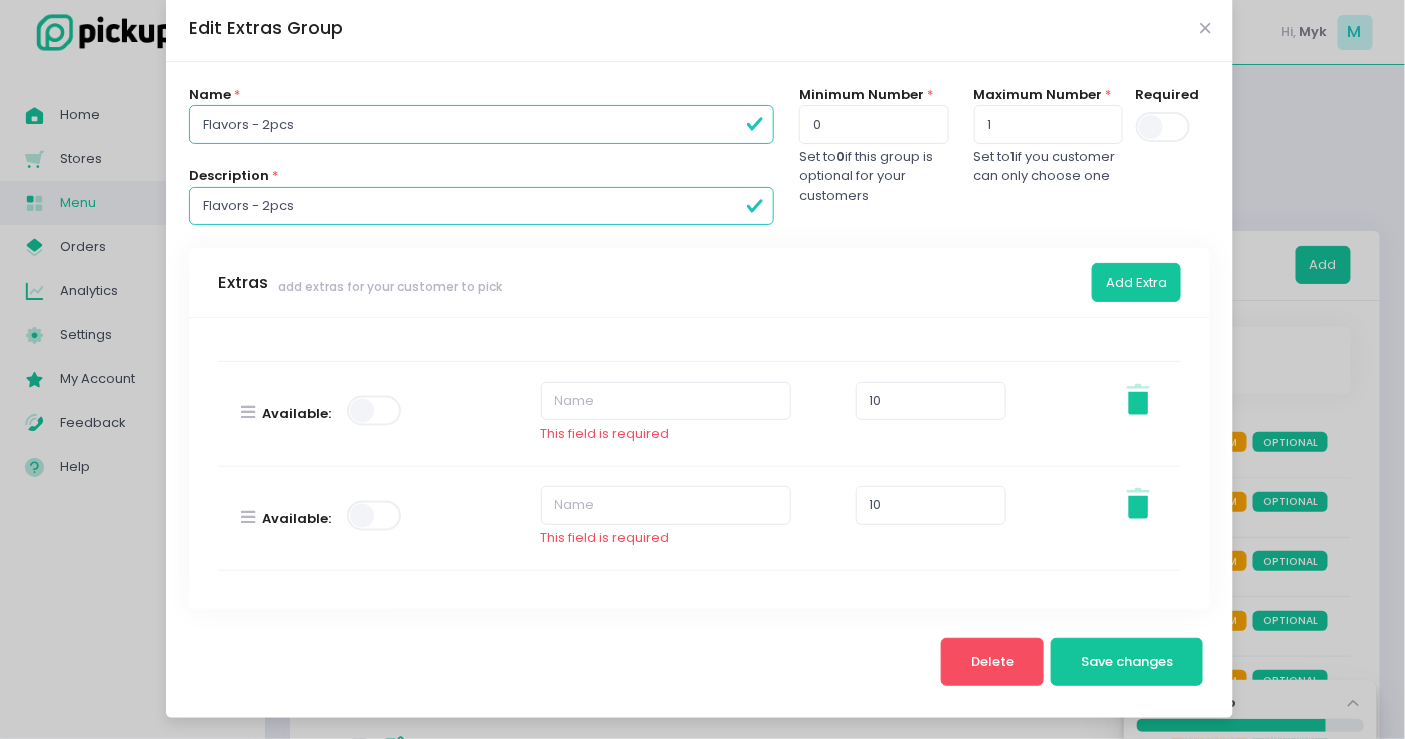 click at bounding box center (375, 516) 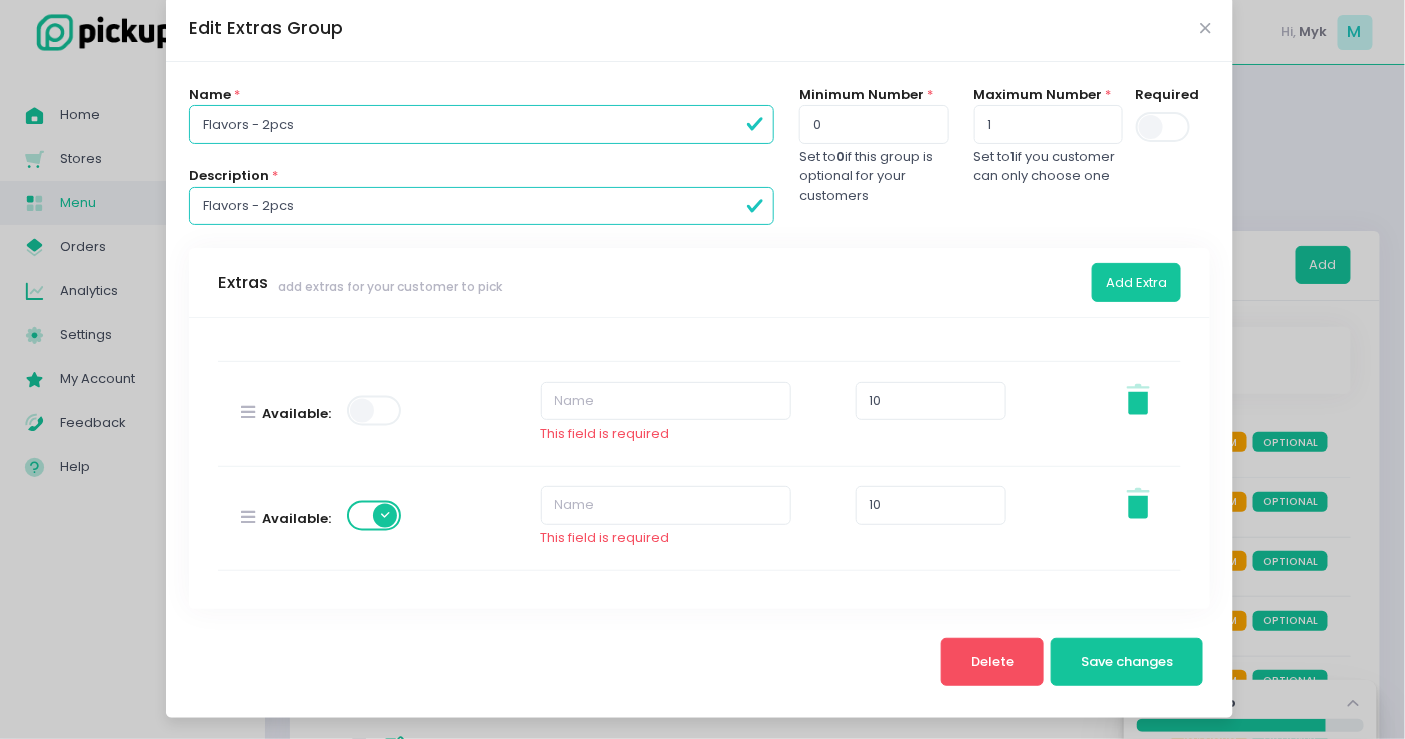 click at bounding box center (375, 411) 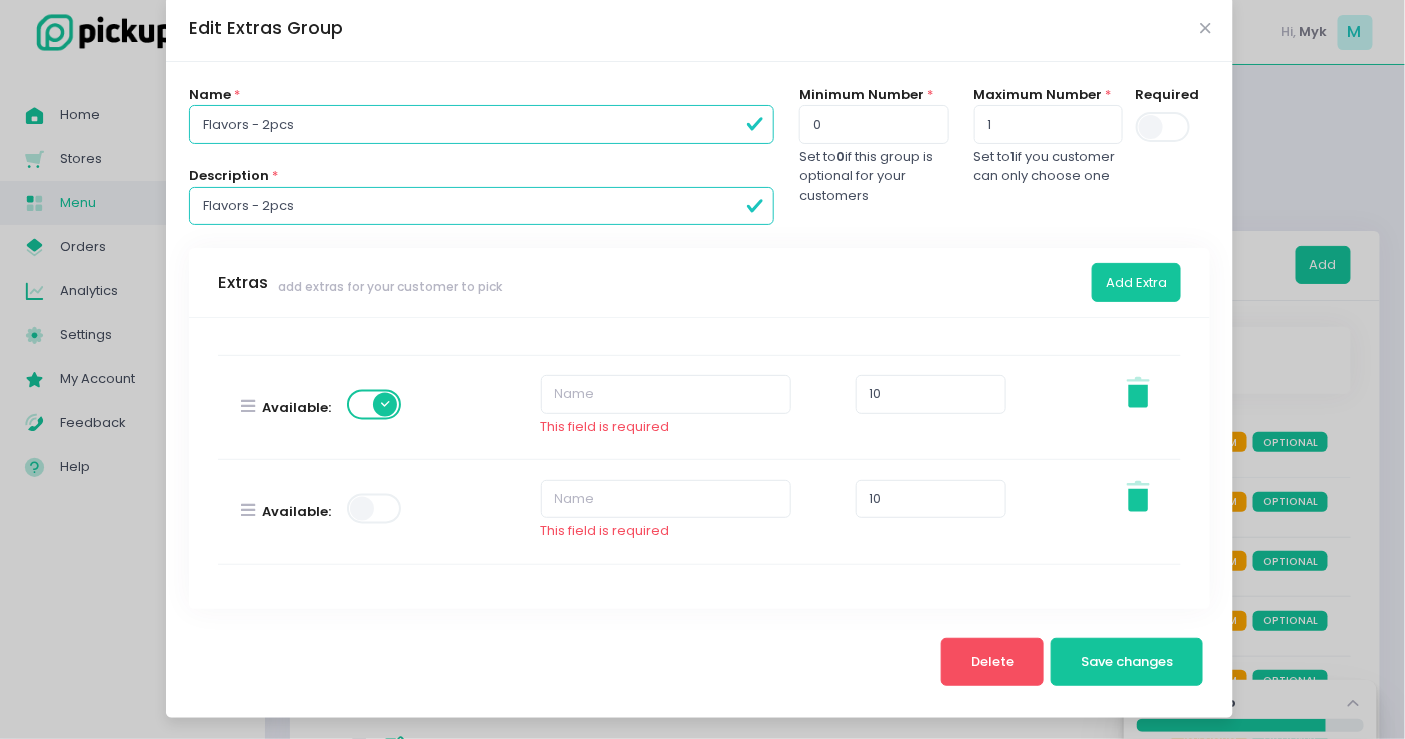 click at bounding box center (375, 509) 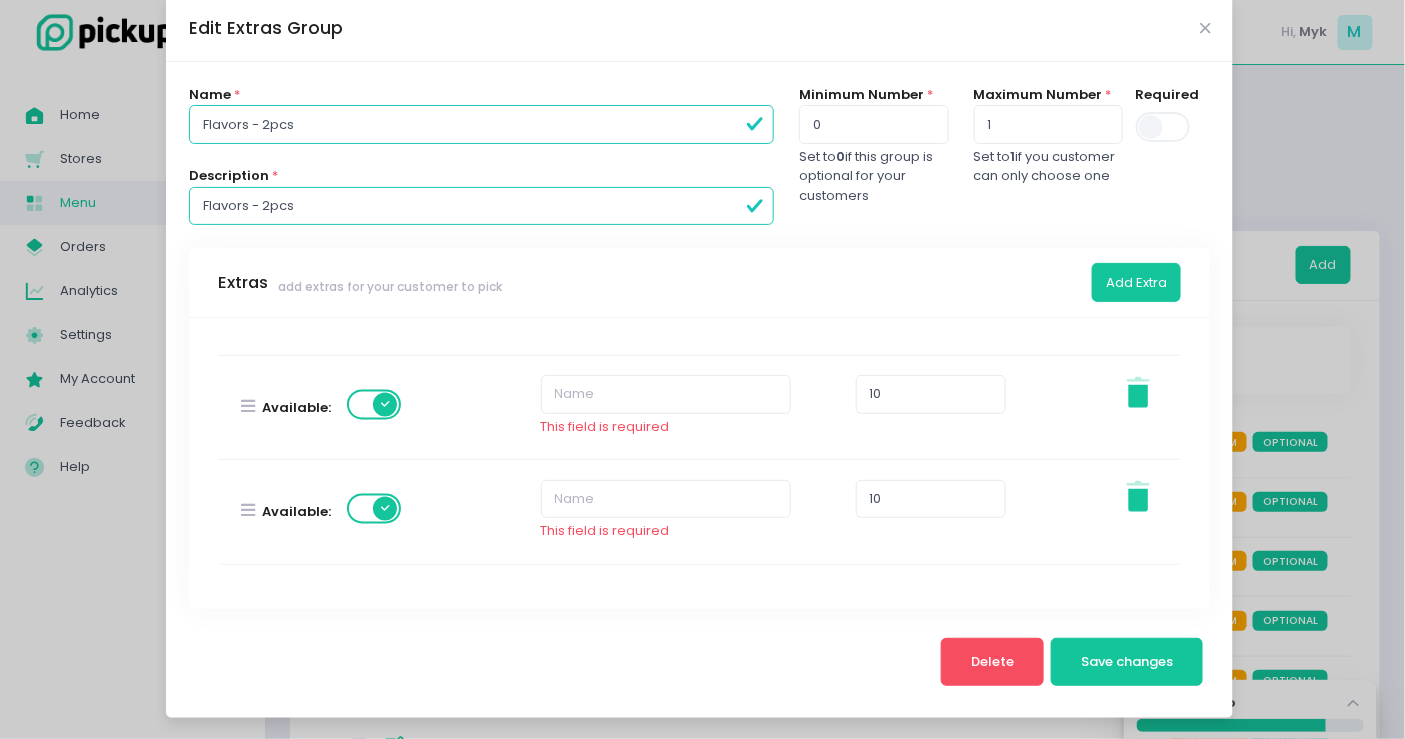 scroll, scrollTop: 1411, scrollLeft: 0, axis: vertical 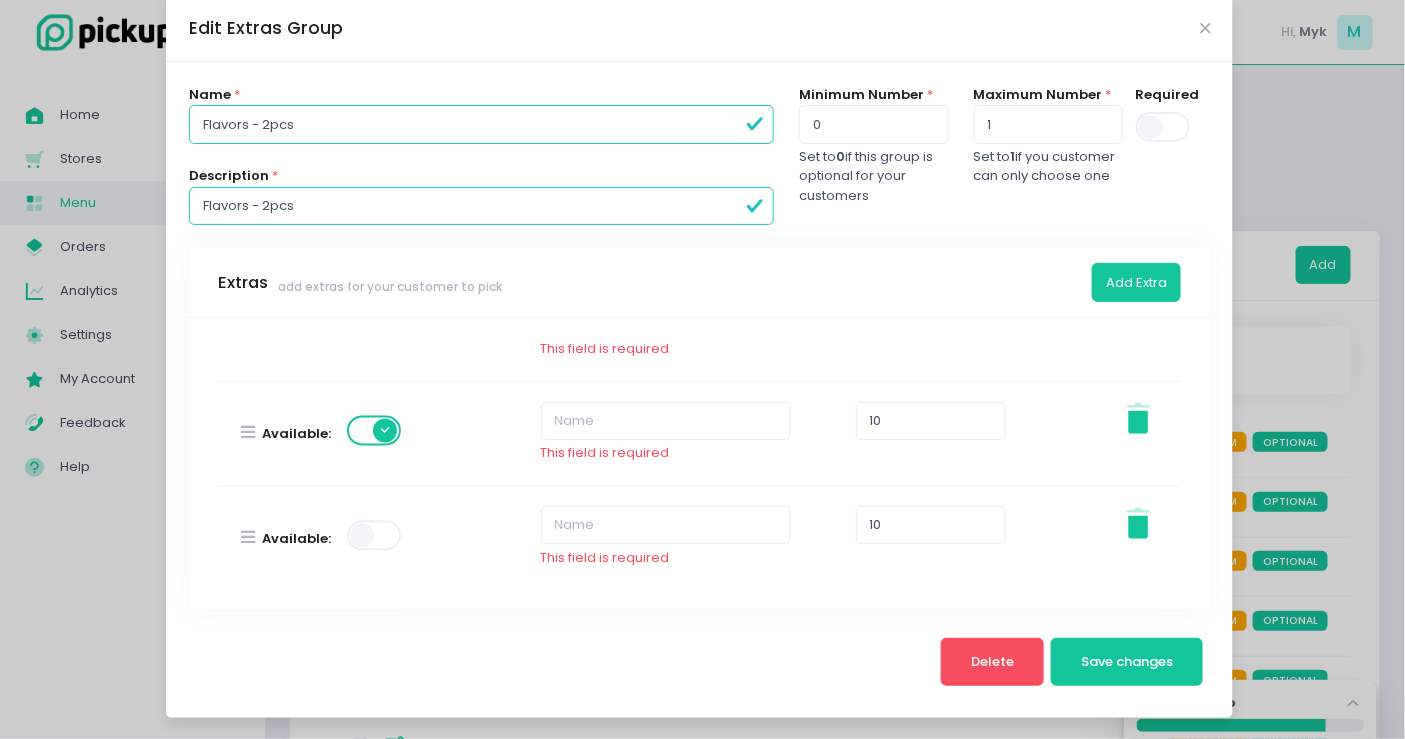 click at bounding box center [375, 536] 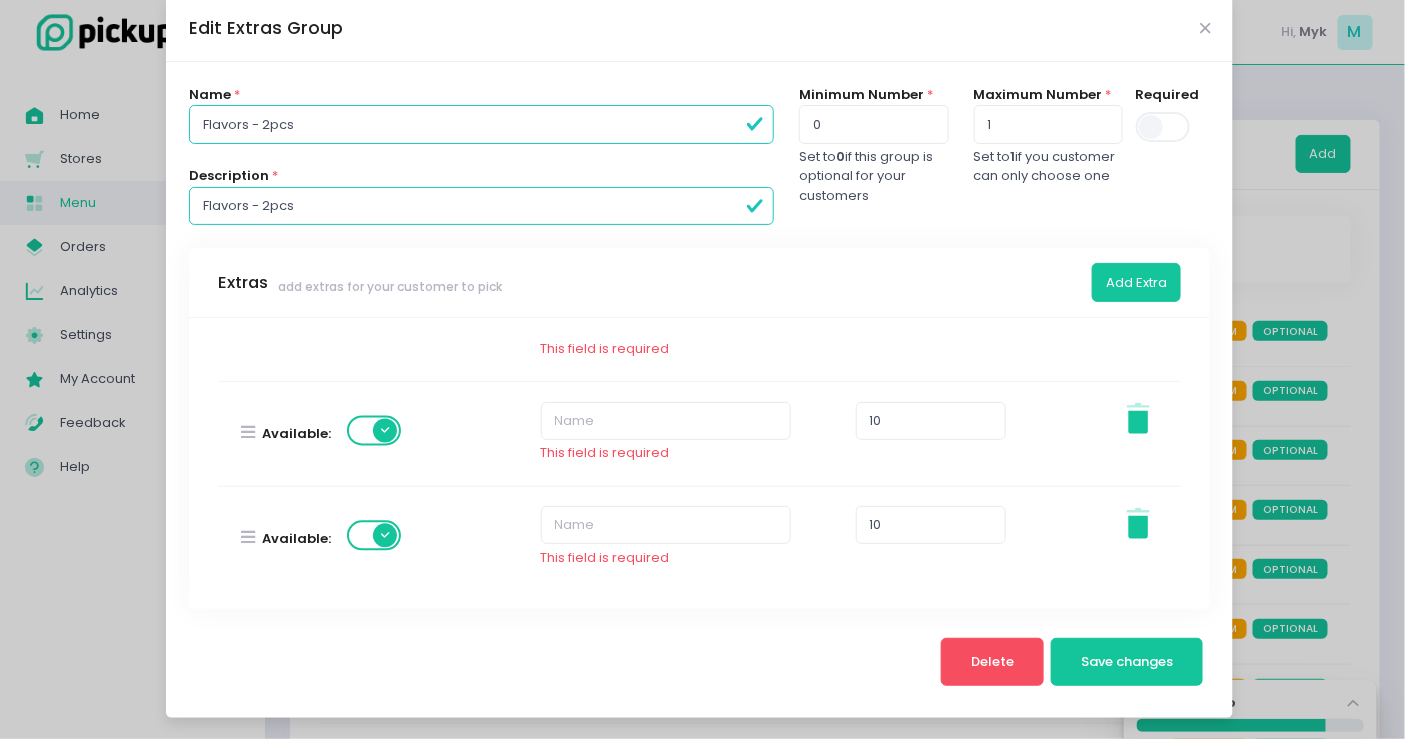 scroll, scrollTop: 222, scrollLeft: 0, axis: vertical 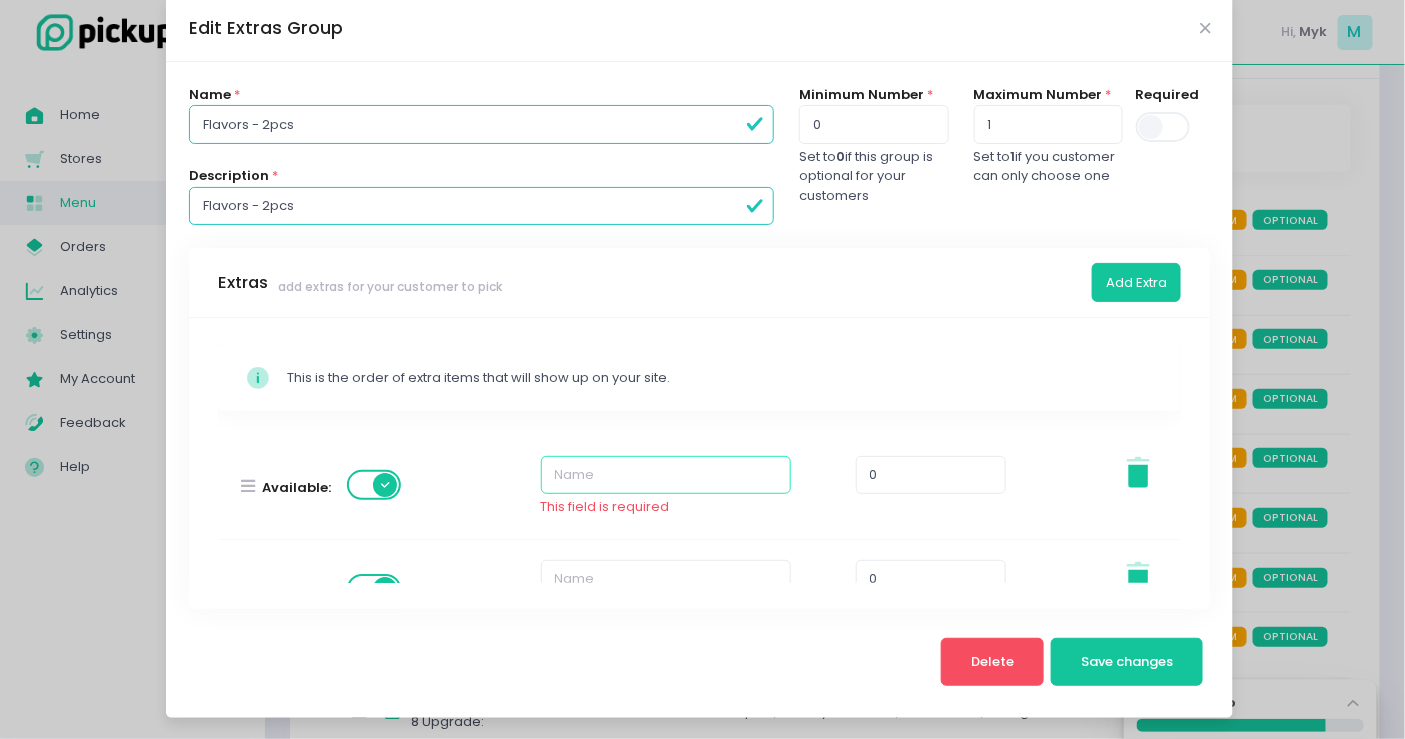 click at bounding box center [666, 475] 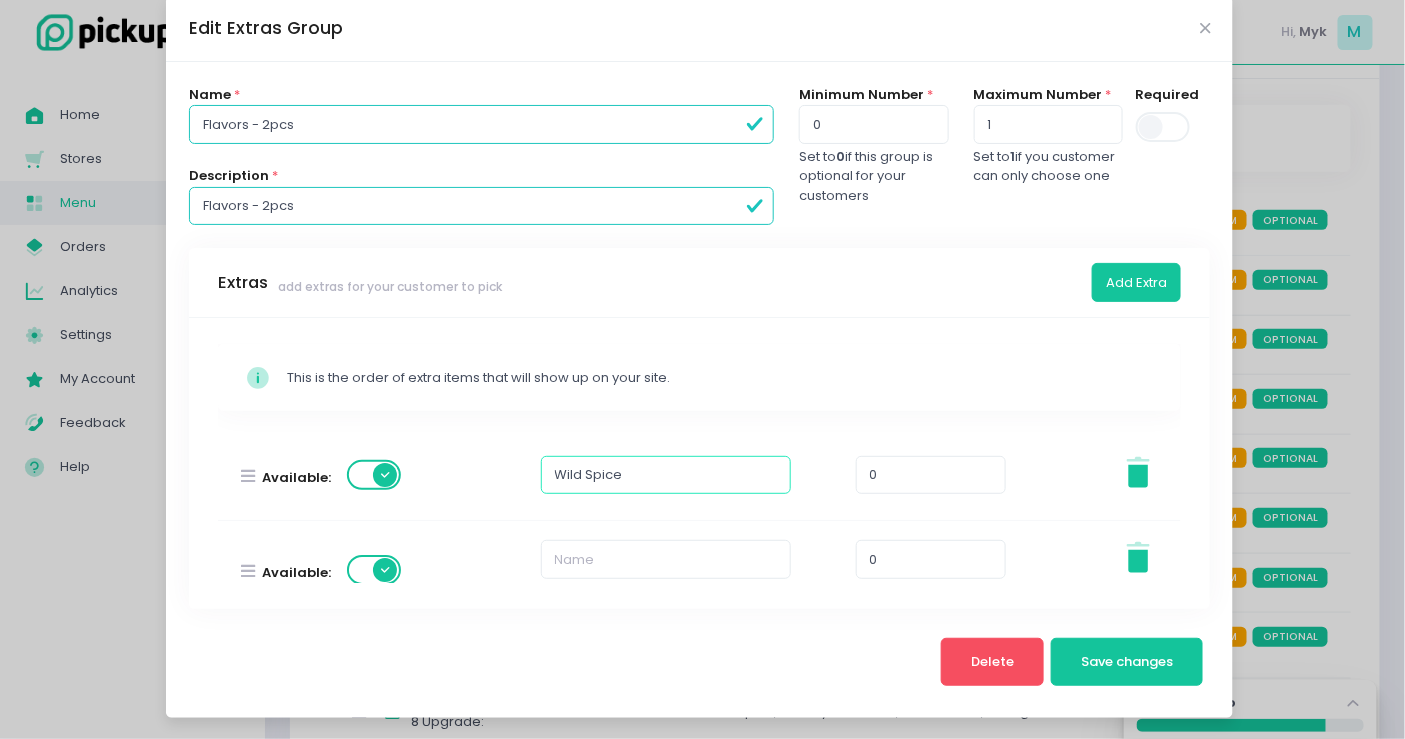 type on "Wild Spice" 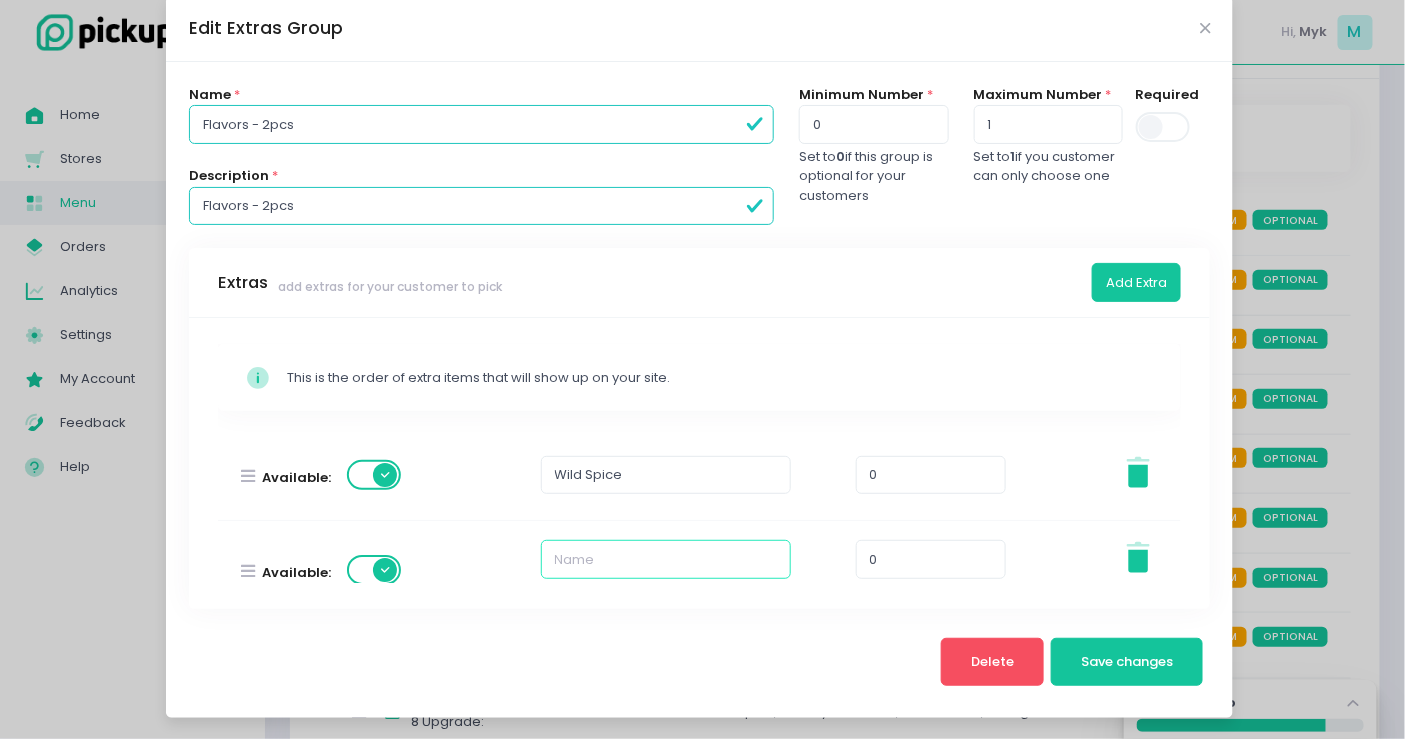 click at bounding box center [666, 559] 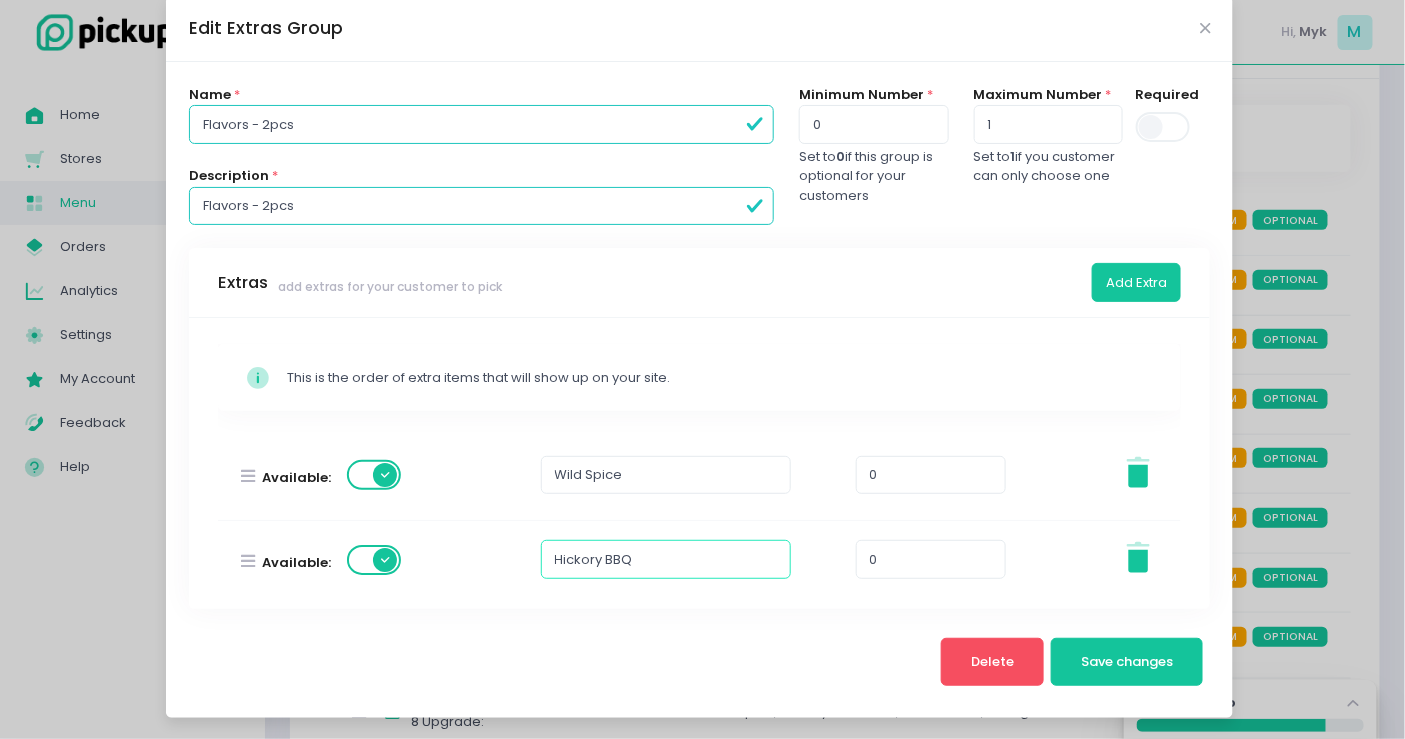 type on "Hickory BBQ" 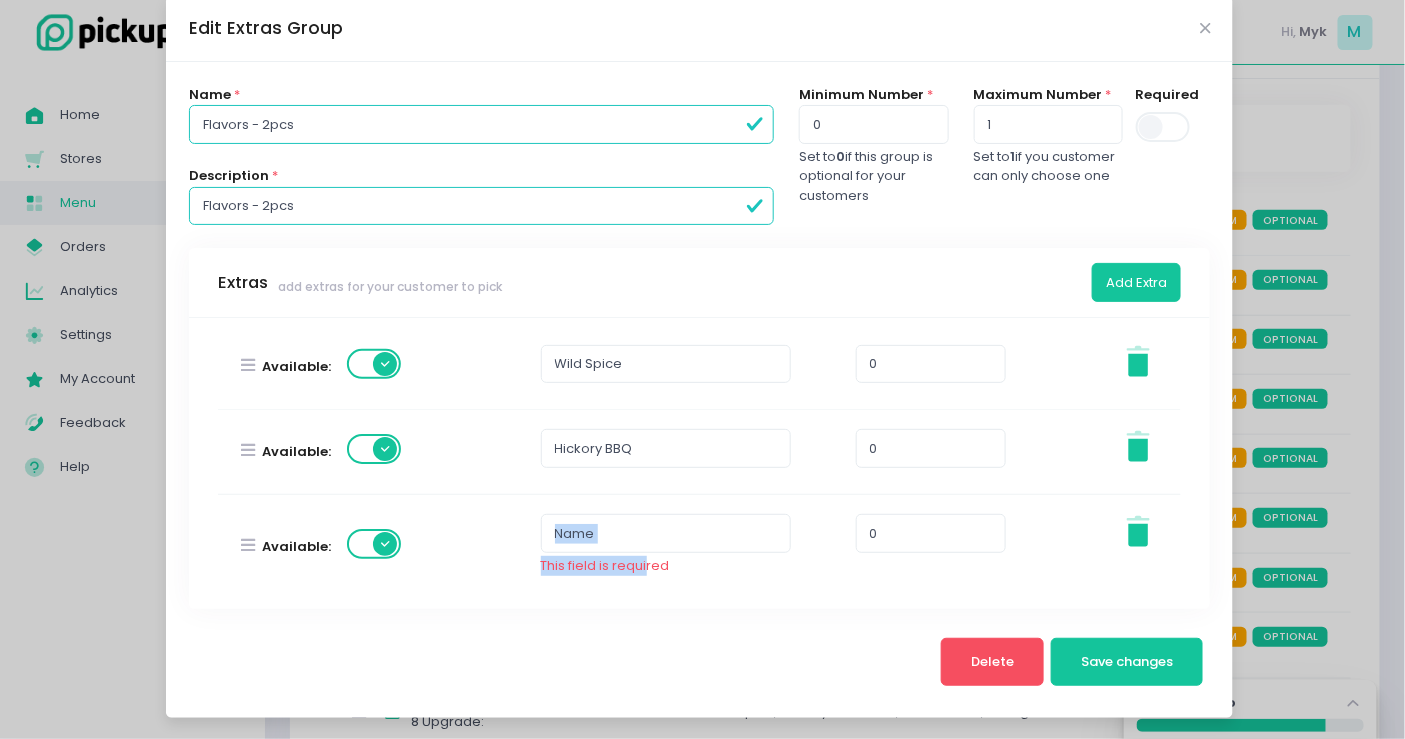 click on "This field is required" at bounding box center (666, 535) 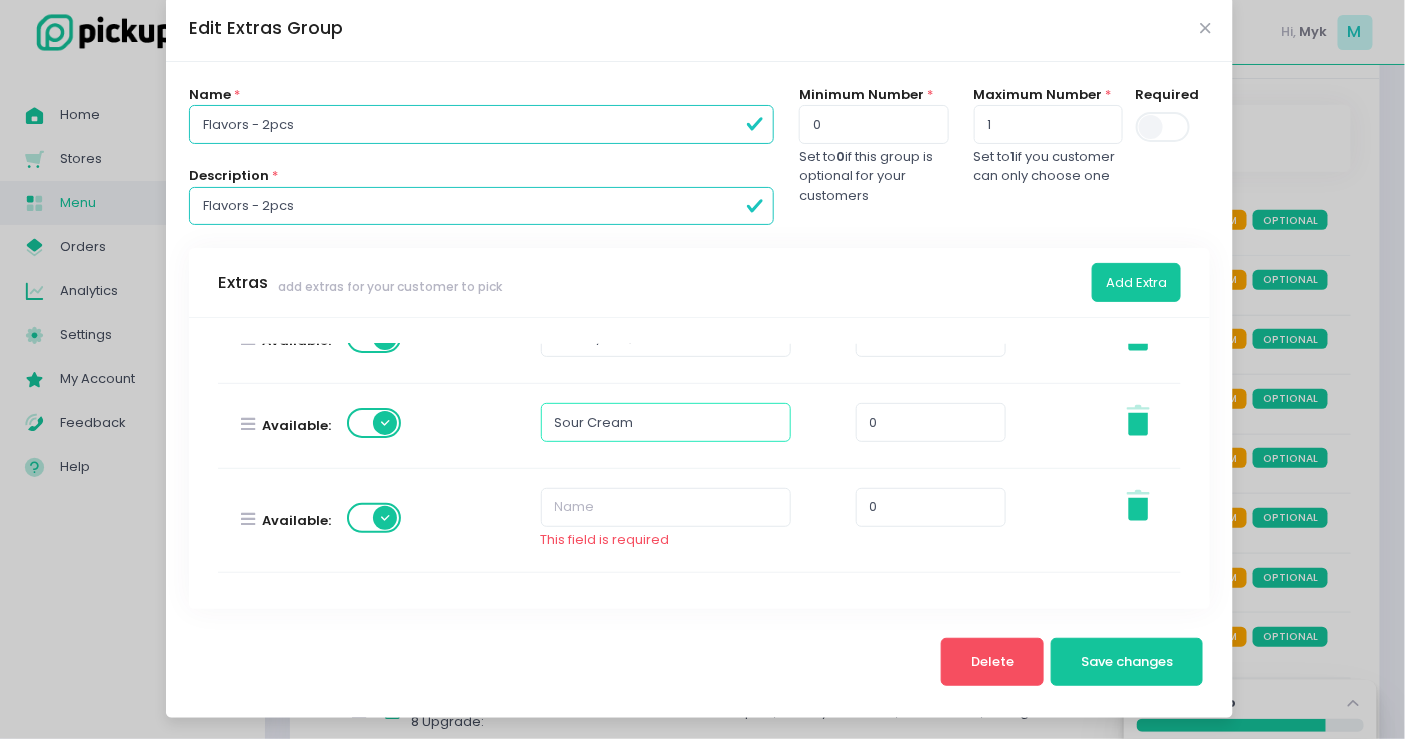 scroll, scrollTop: 333, scrollLeft: 0, axis: vertical 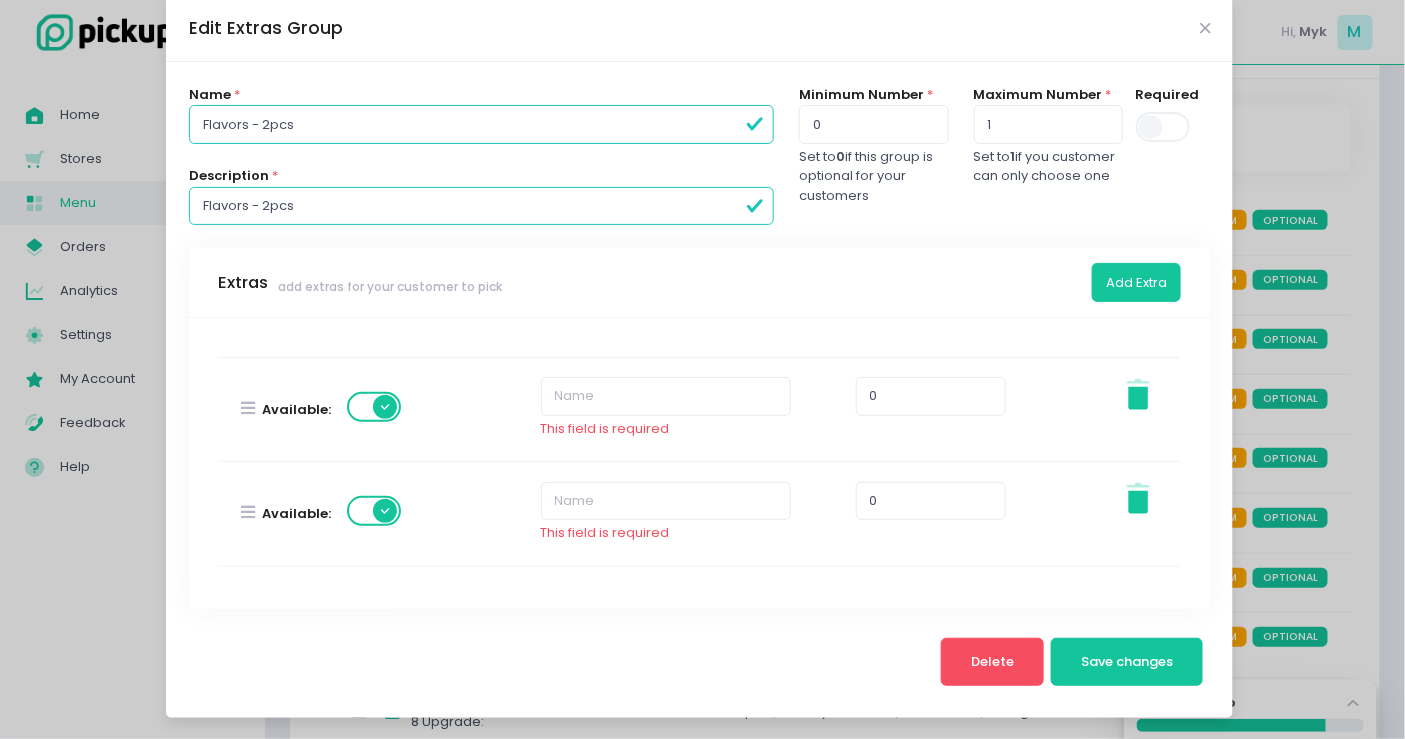 type on "Sour Cream" 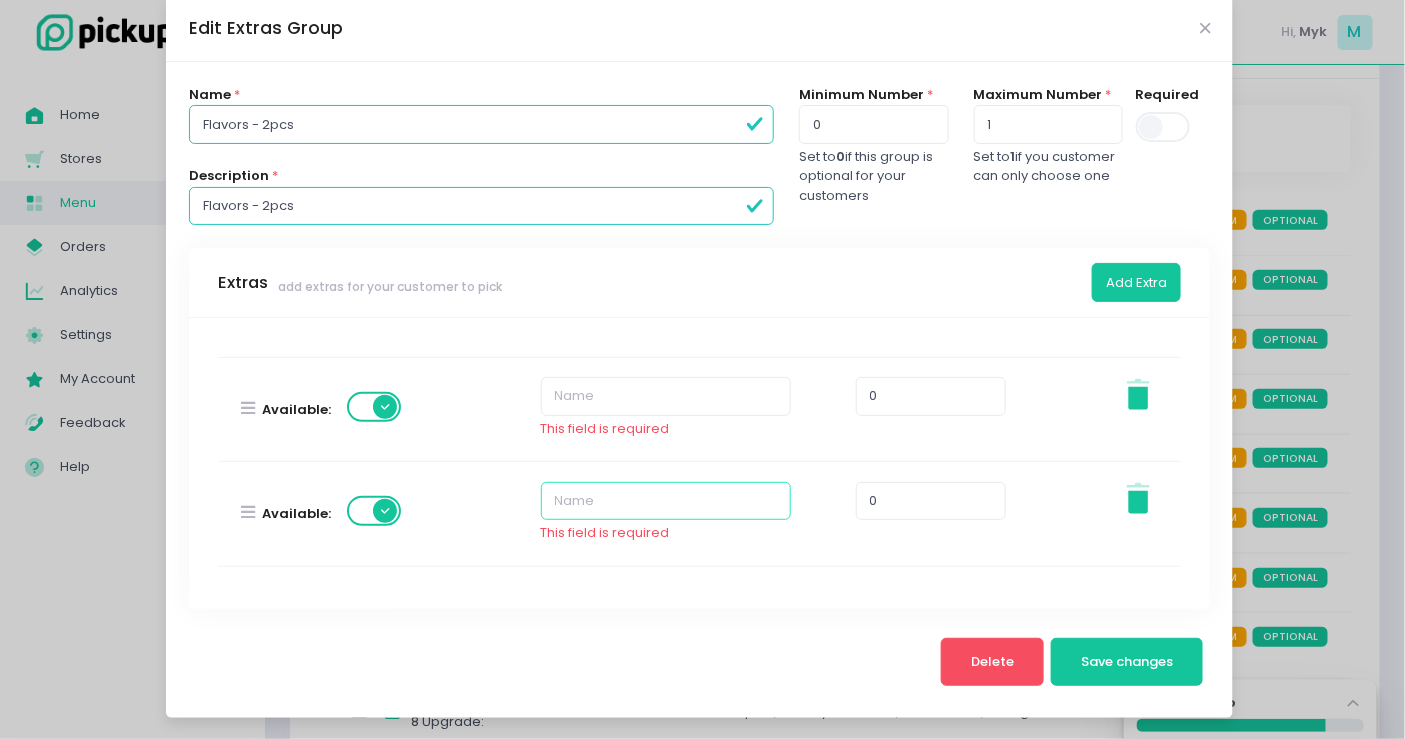 click at bounding box center [666, 501] 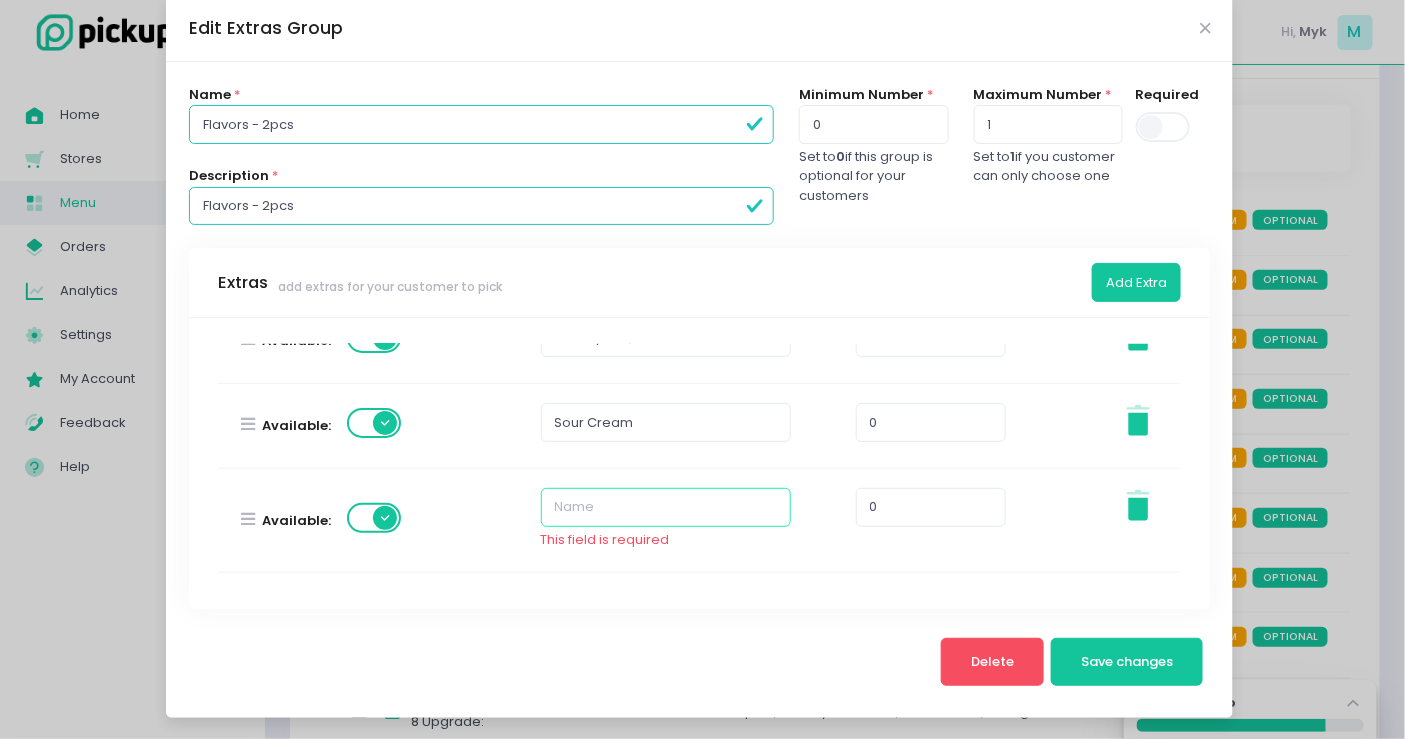 click at bounding box center [666, 507] 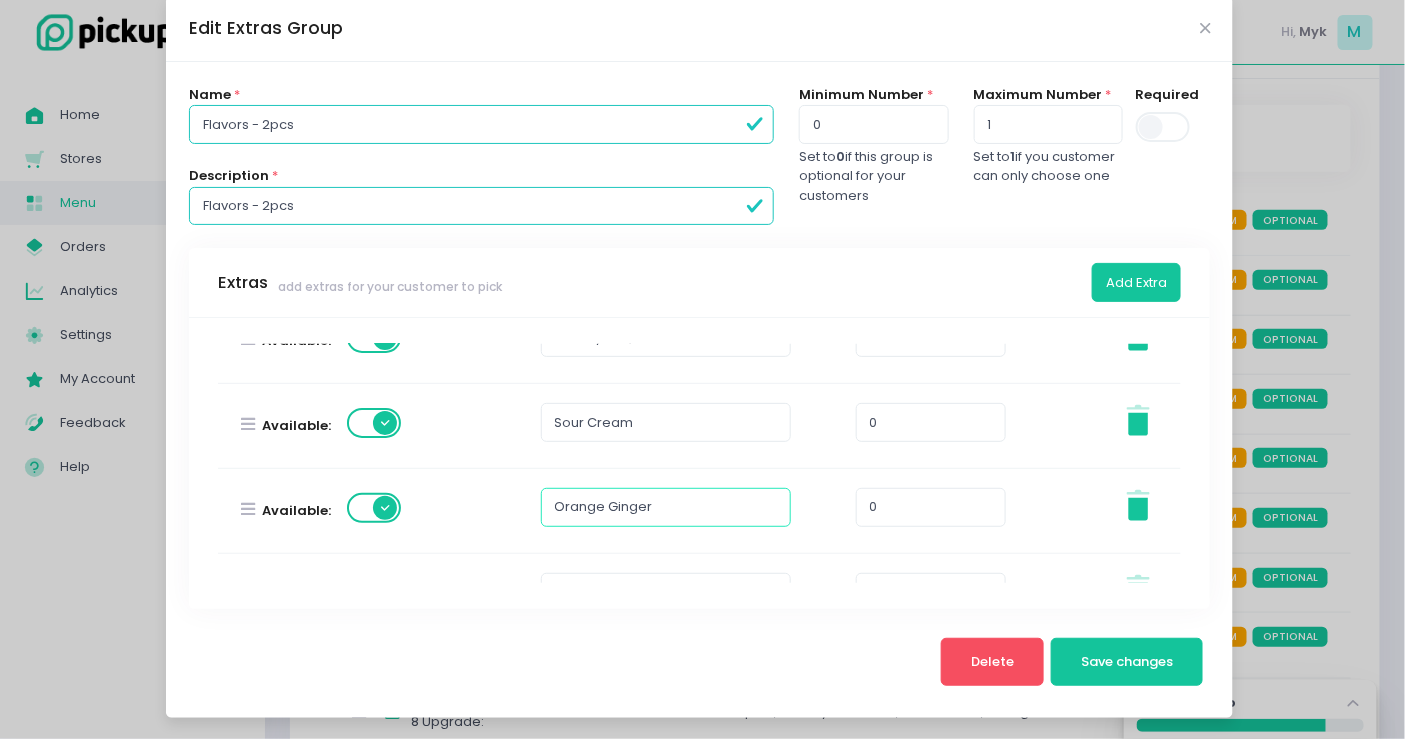 scroll, scrollTop: 333, scrollLeft: 0, axis: vertical 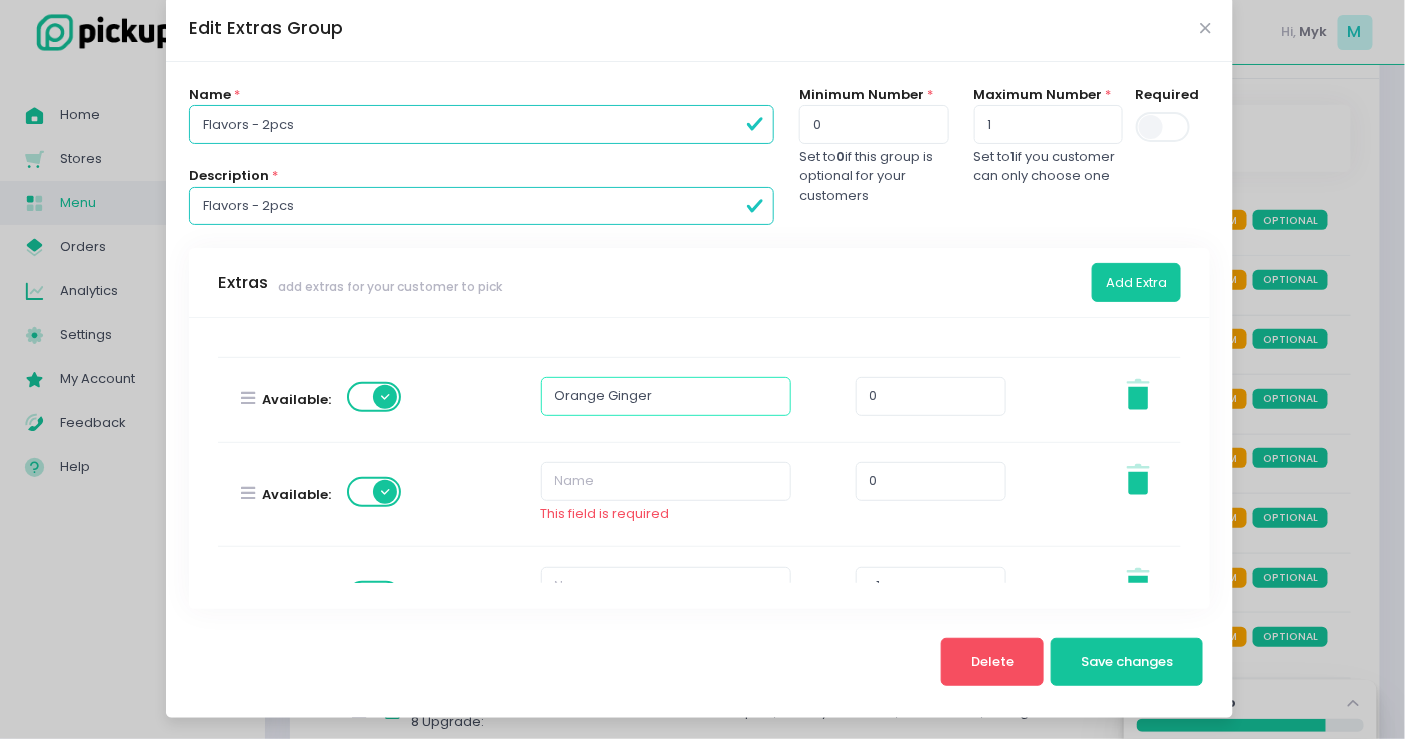 type on "Oranger Ginger" 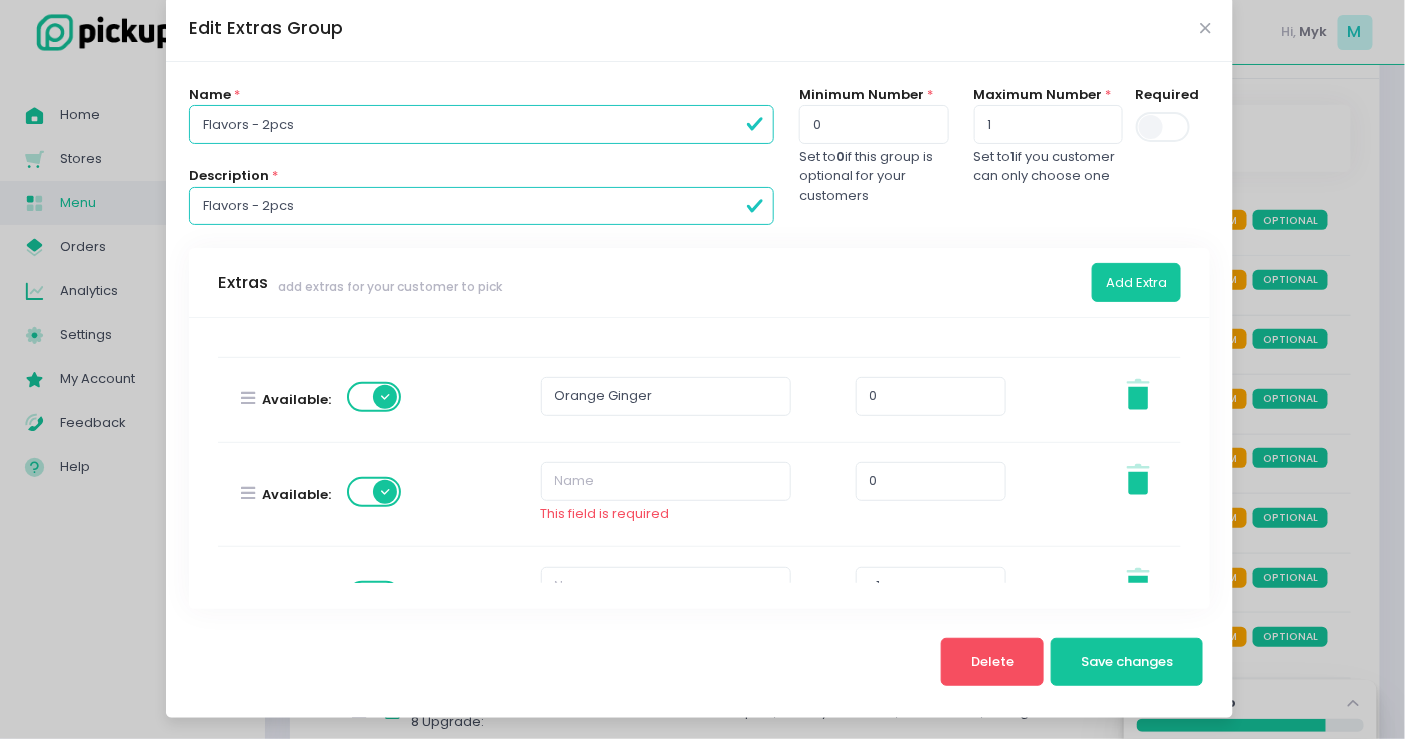 click on "This field is required" at bounding box center (666, 483) 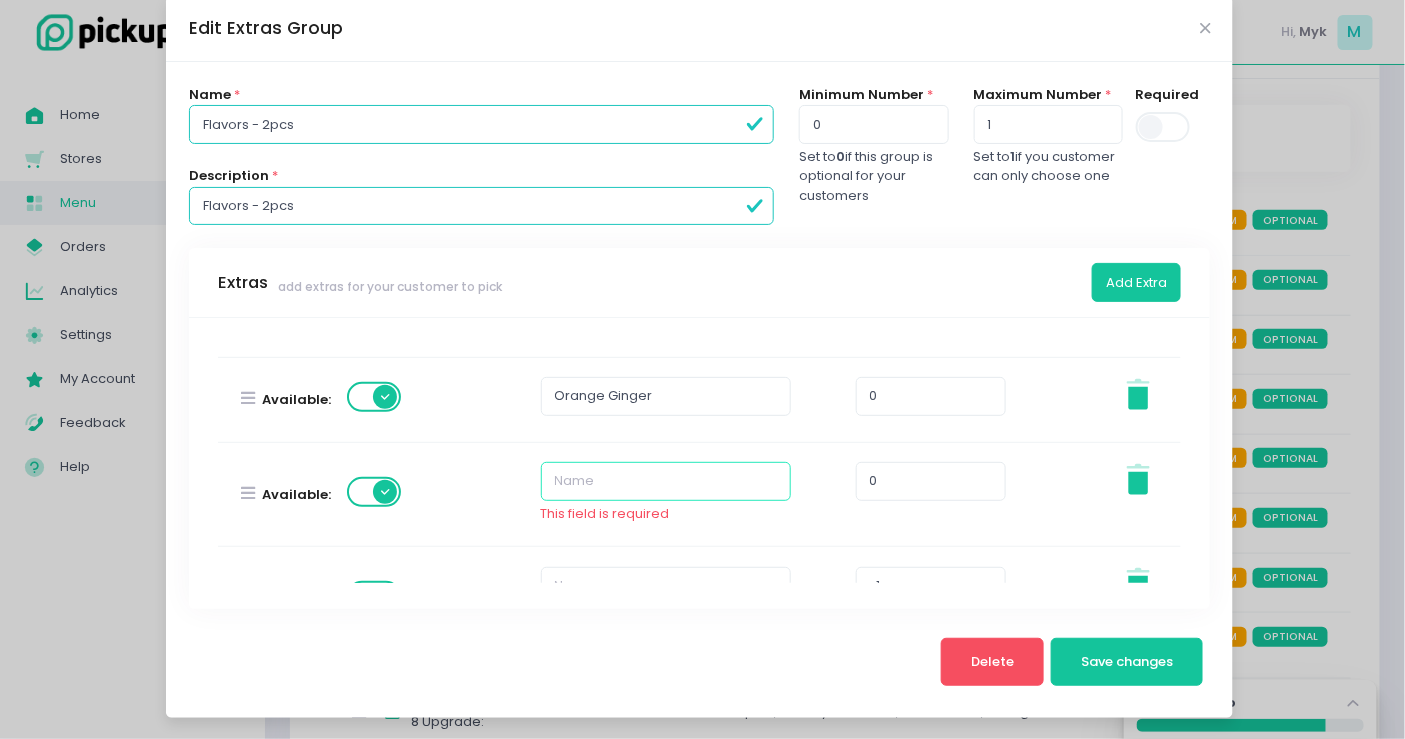 click at bounding box center [666, 481] 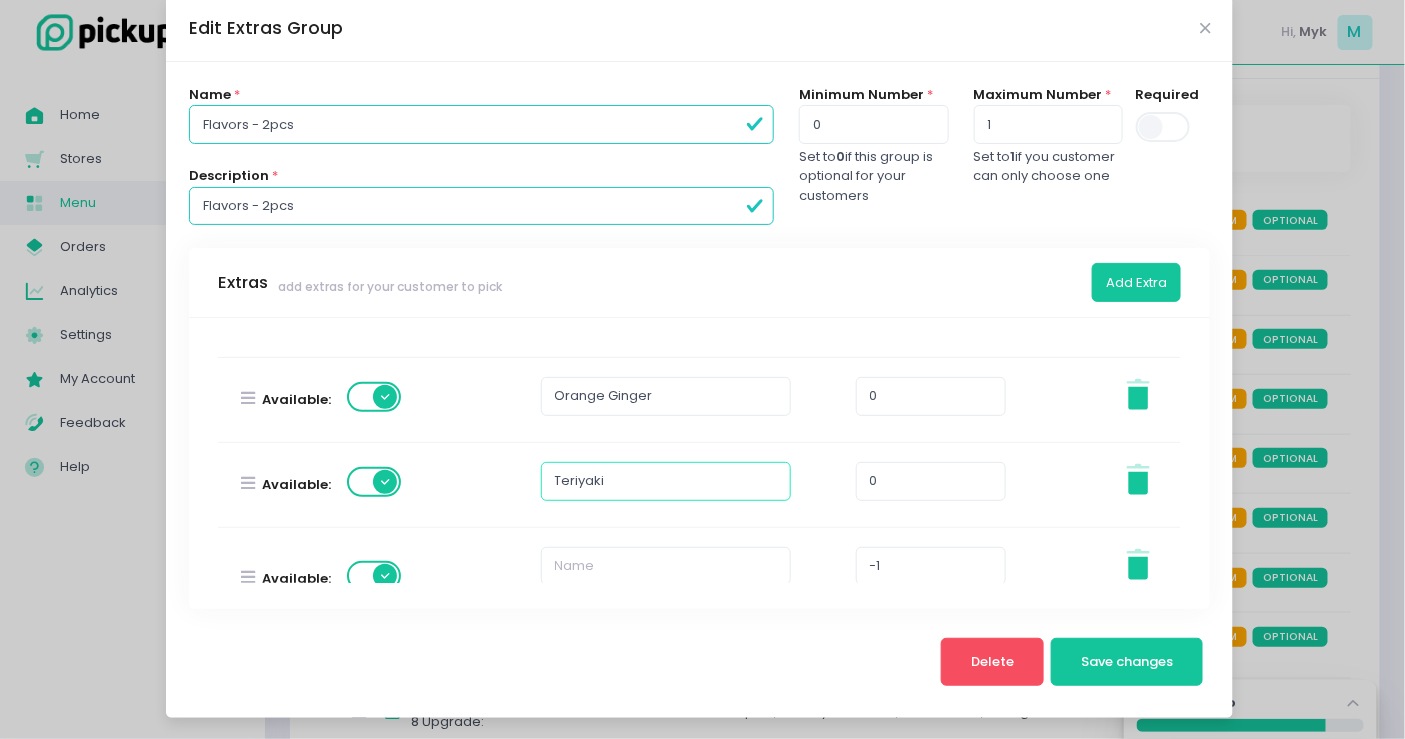 scroll, scrollTop: 444, scrollLeft: 0, axis: vertical 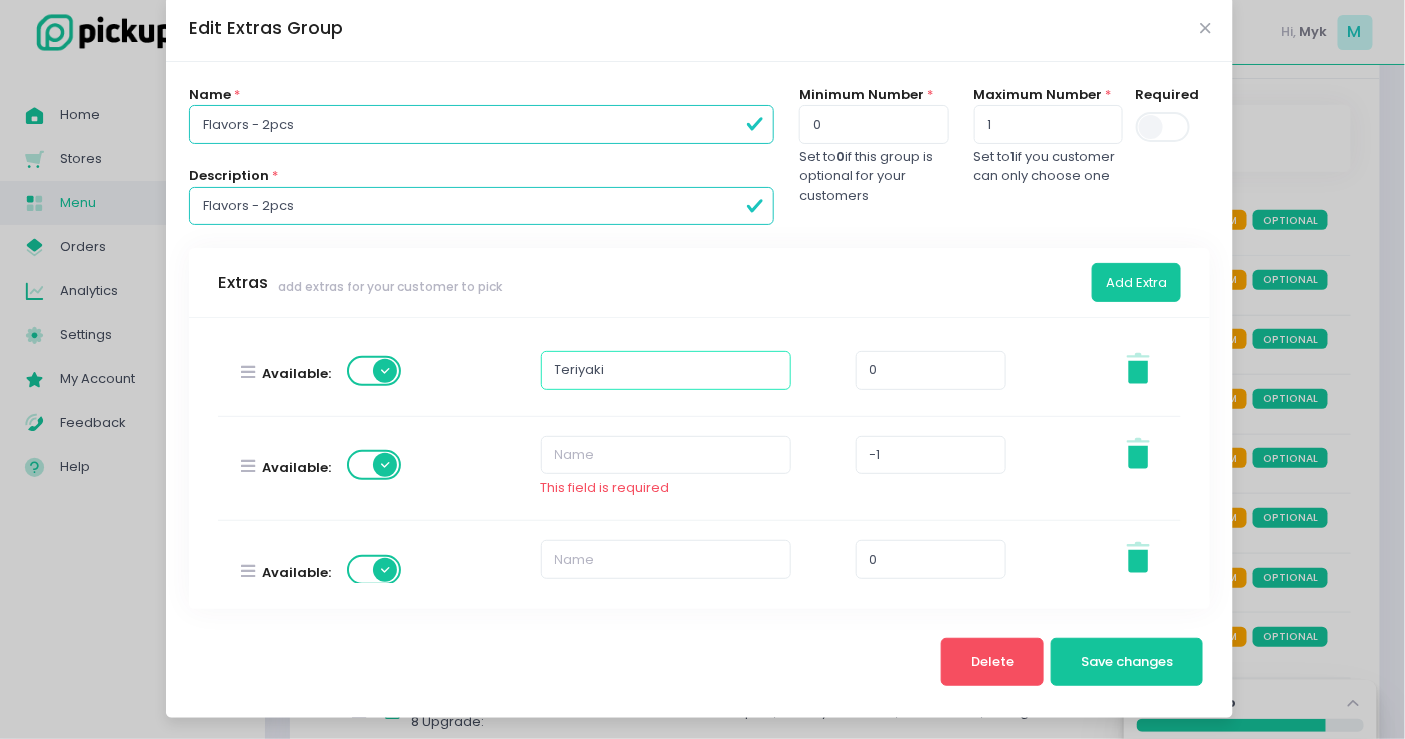 type on "Teriyaki" 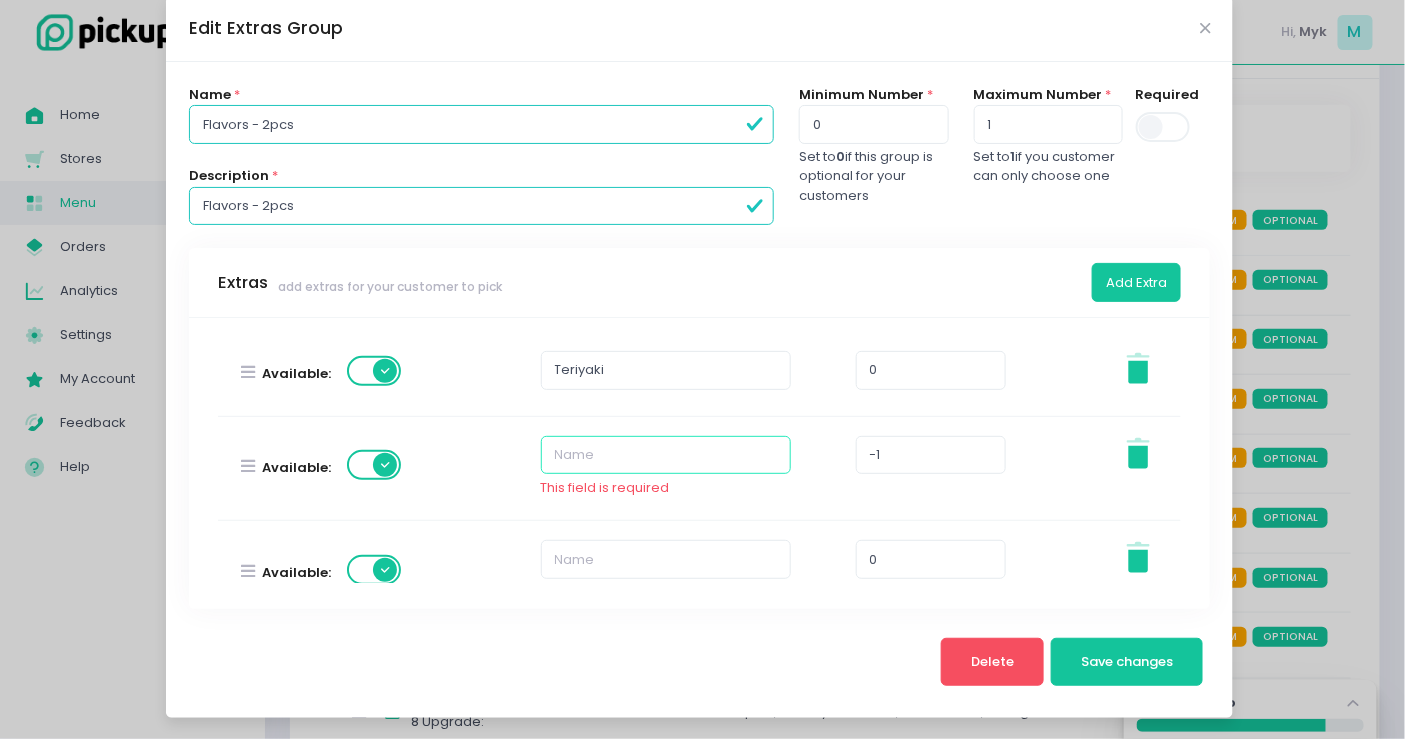click at bounding box center (666, 455) 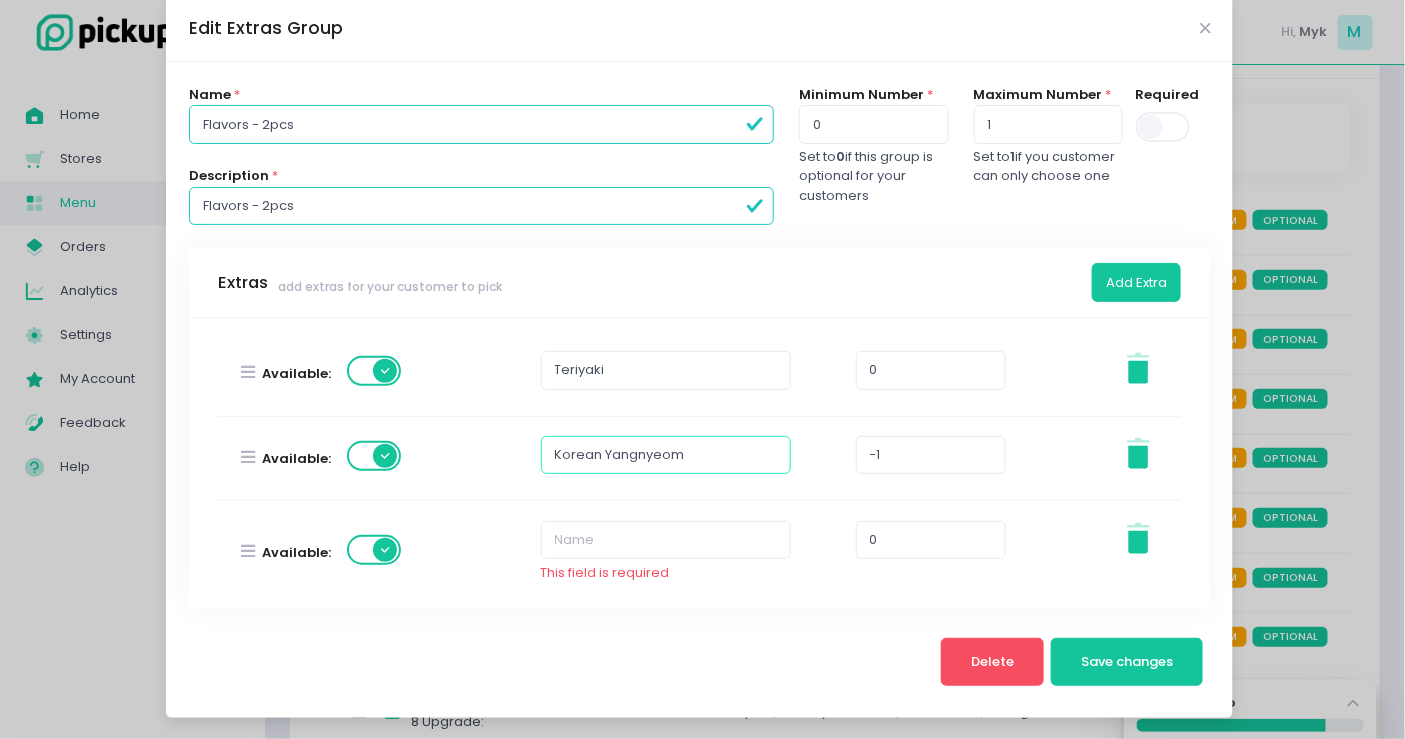 type on "Korean Yangnyeom" 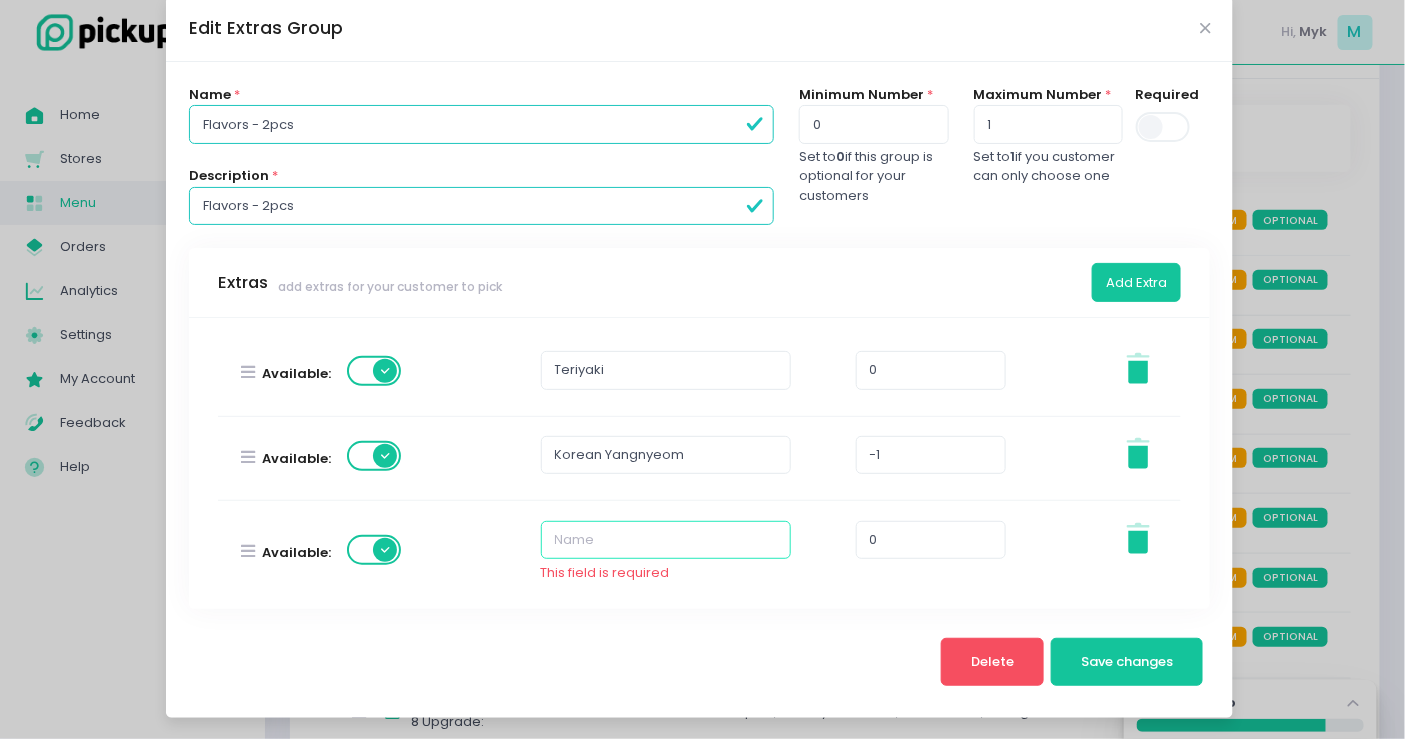 click at bounding box center [666, 540] 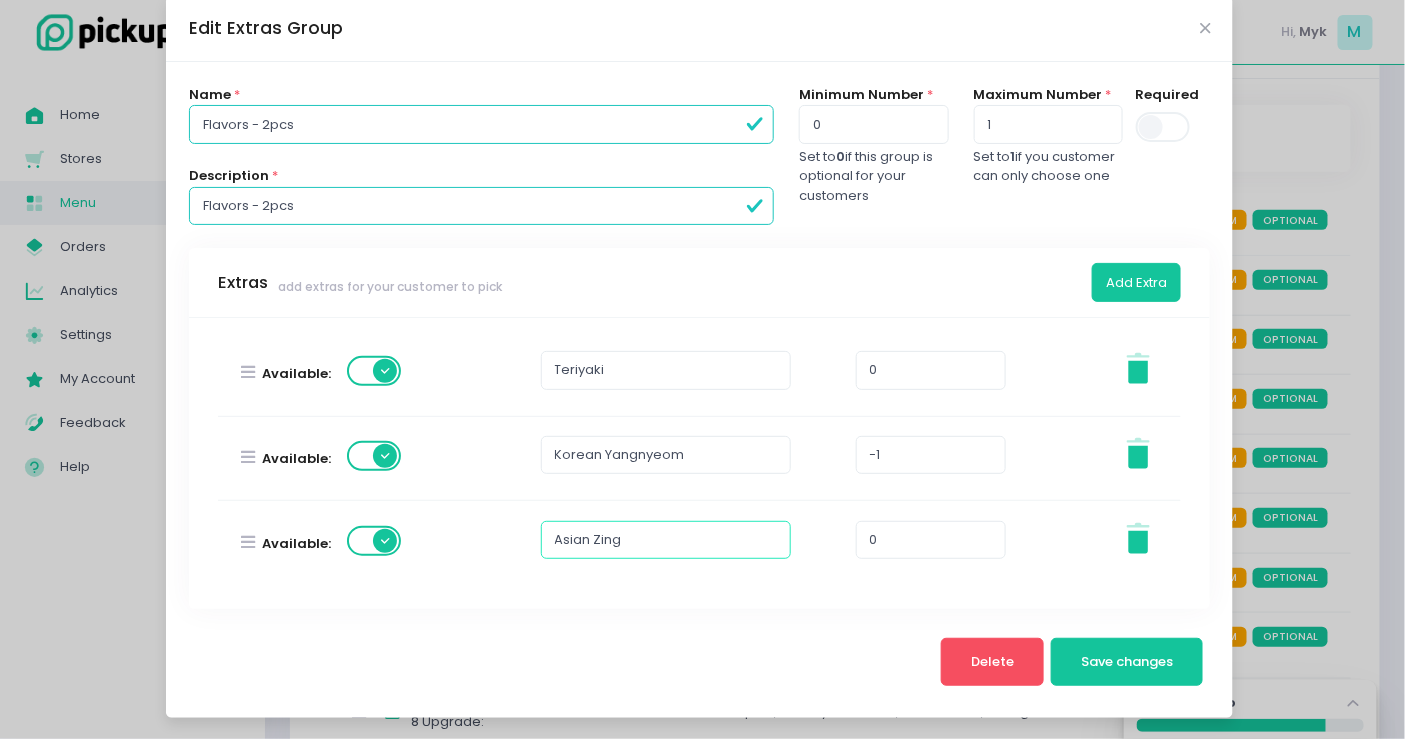 scroll, scrollTop: 555, scrollLeft: 0, axis: vertical 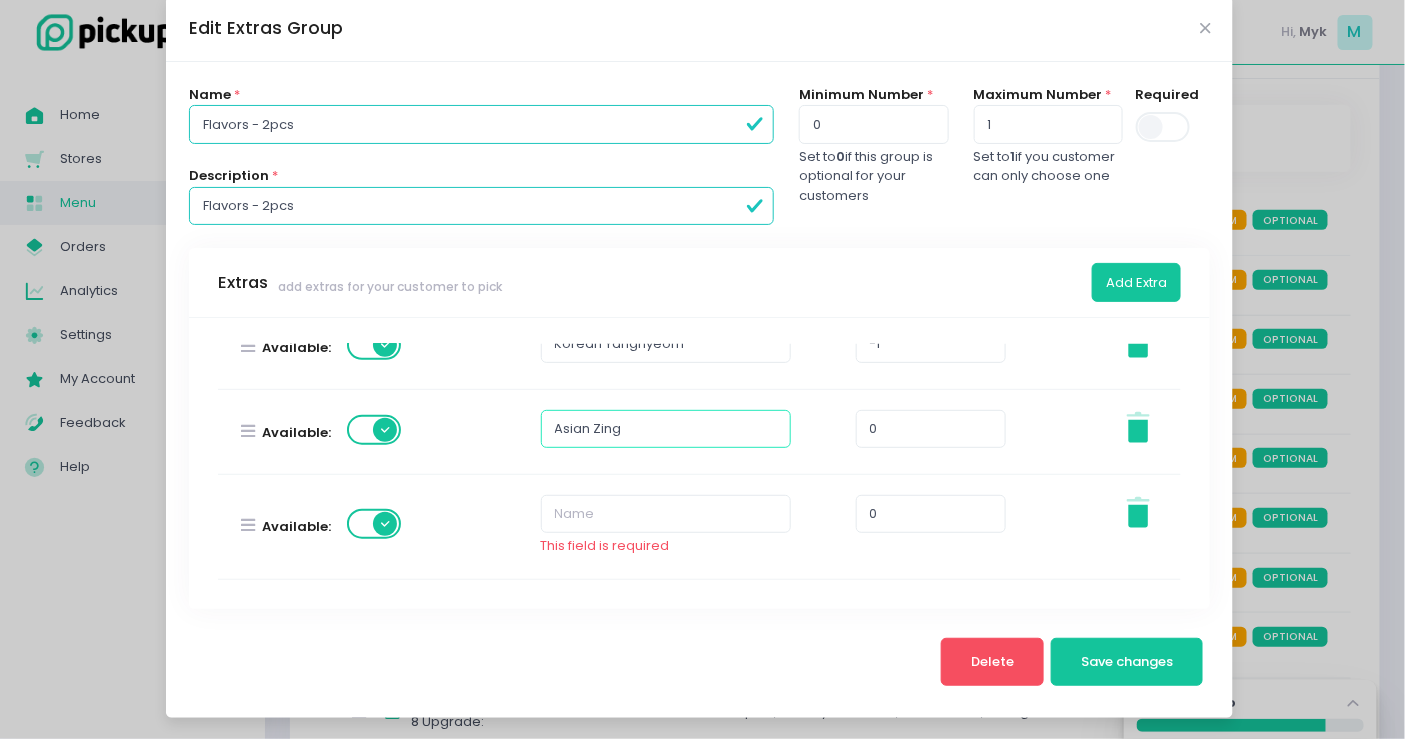 type on "Asian Zing" 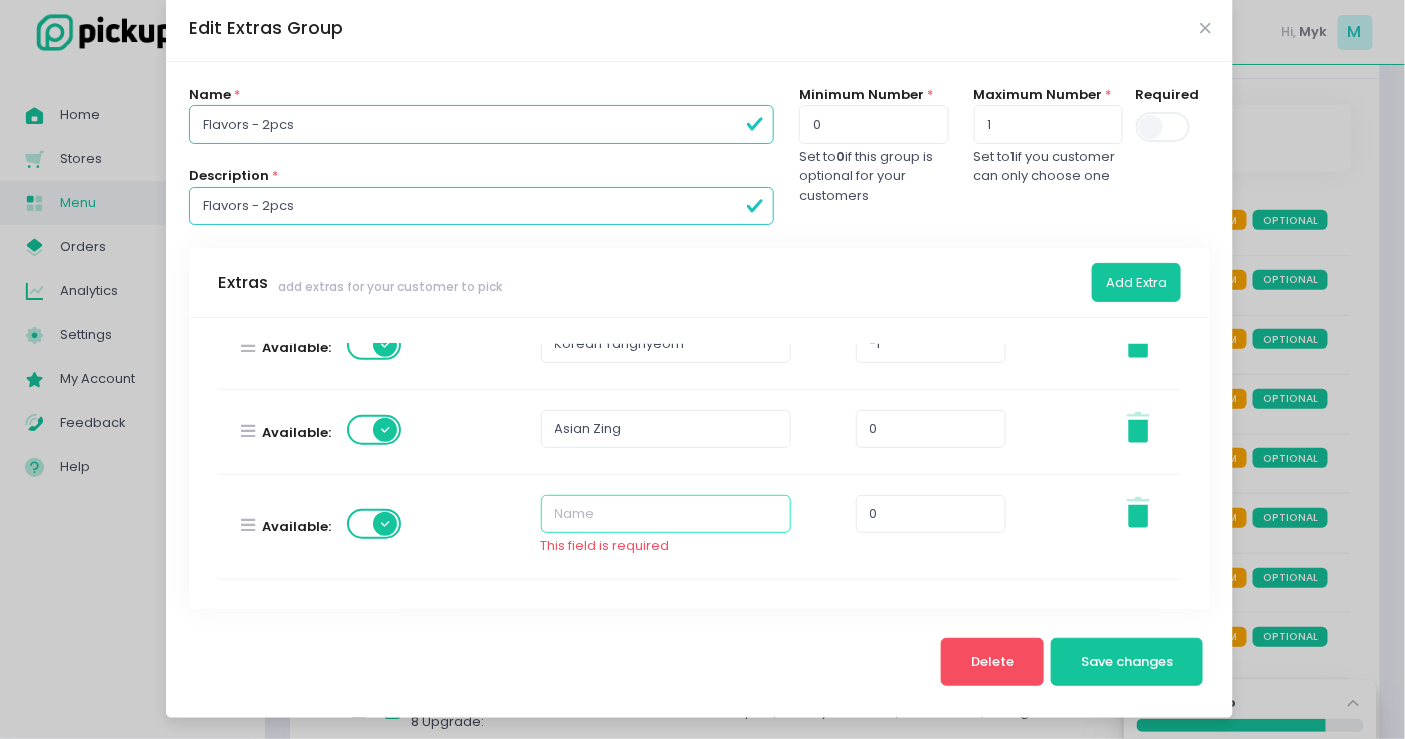 click at bounding box center (666, 514) 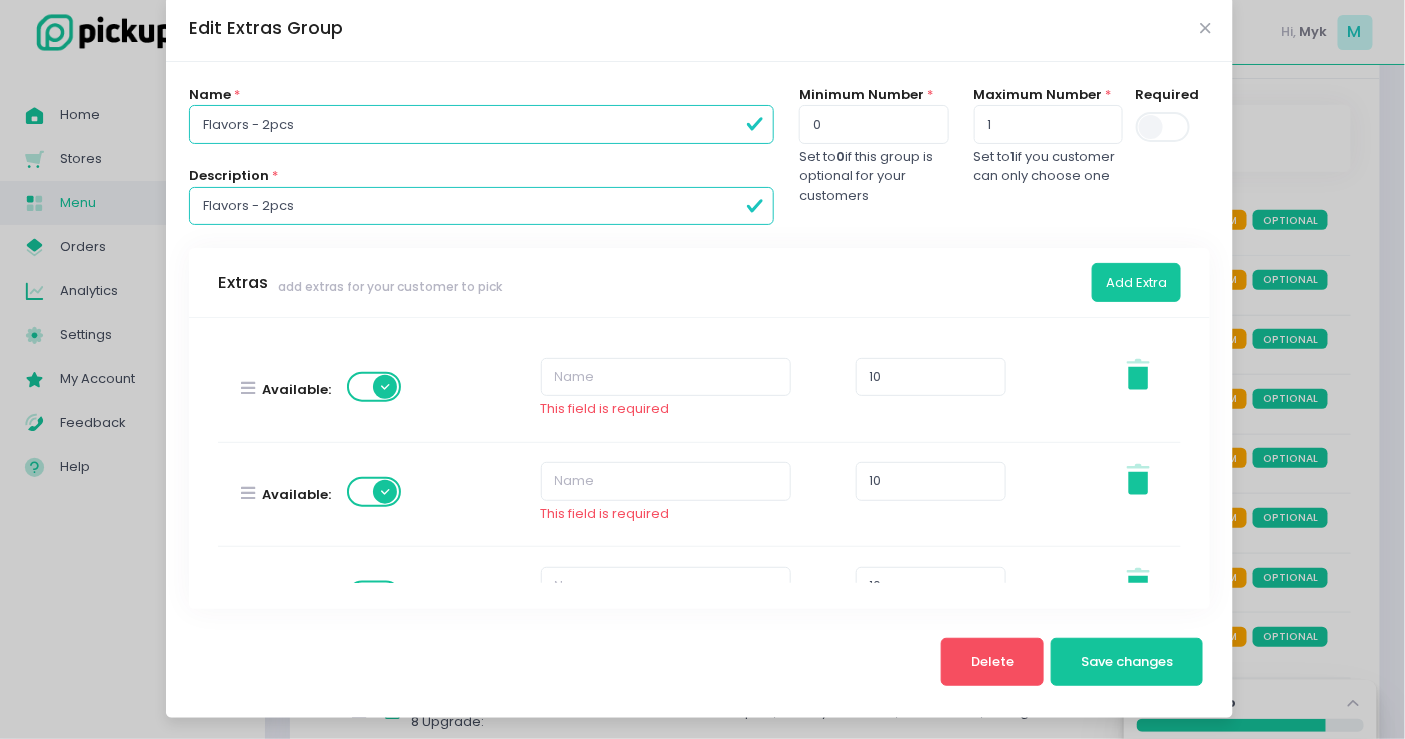 scroll, scrollTop: 666, scrollLeft: 0, axis: vertical 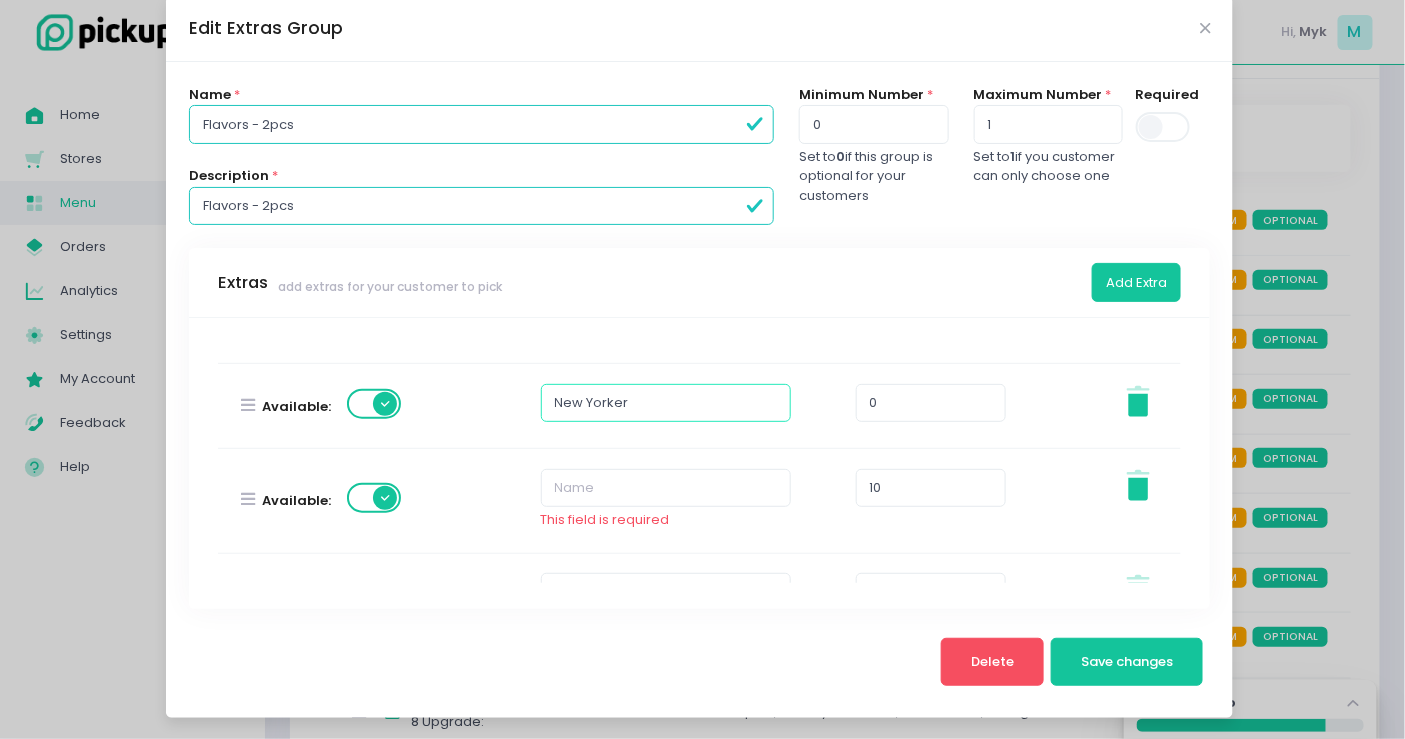 type on "New Yorker" 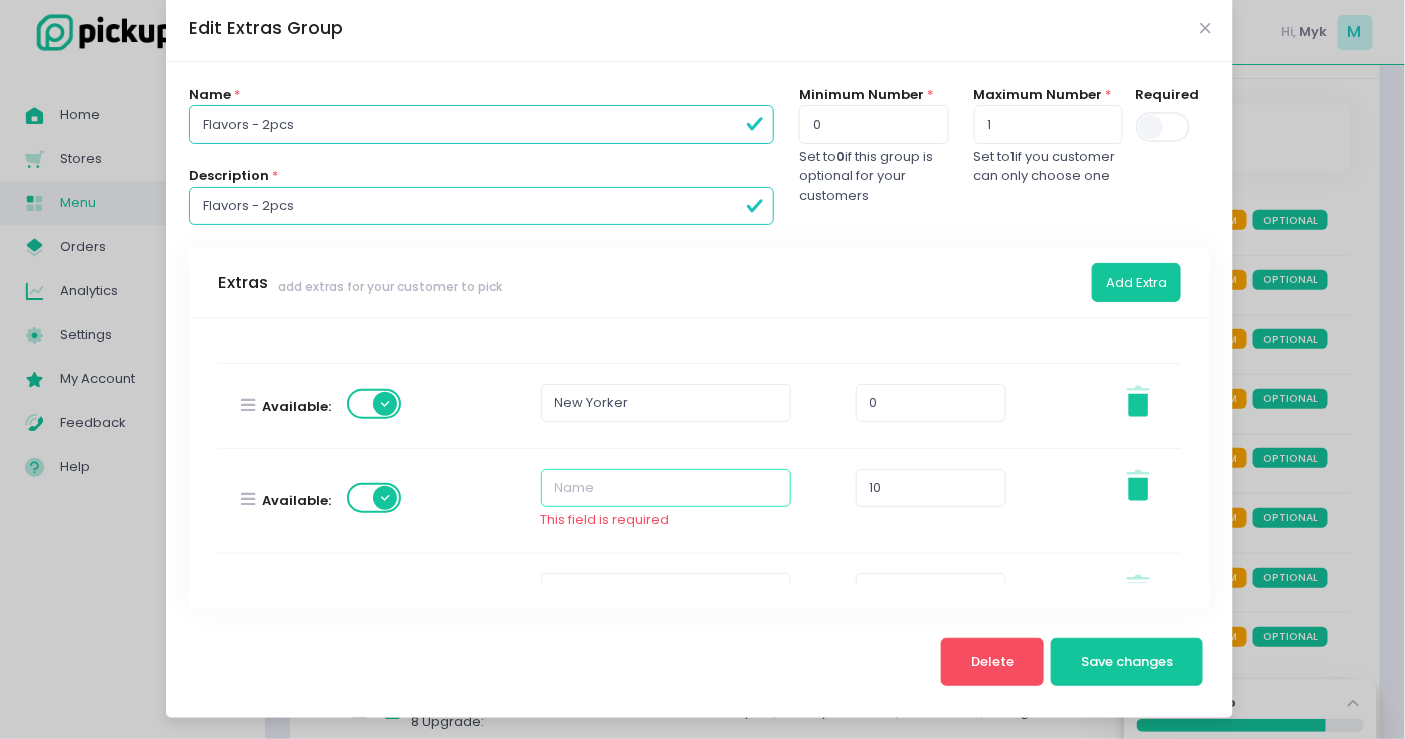 click at bounding box center (666, 488) 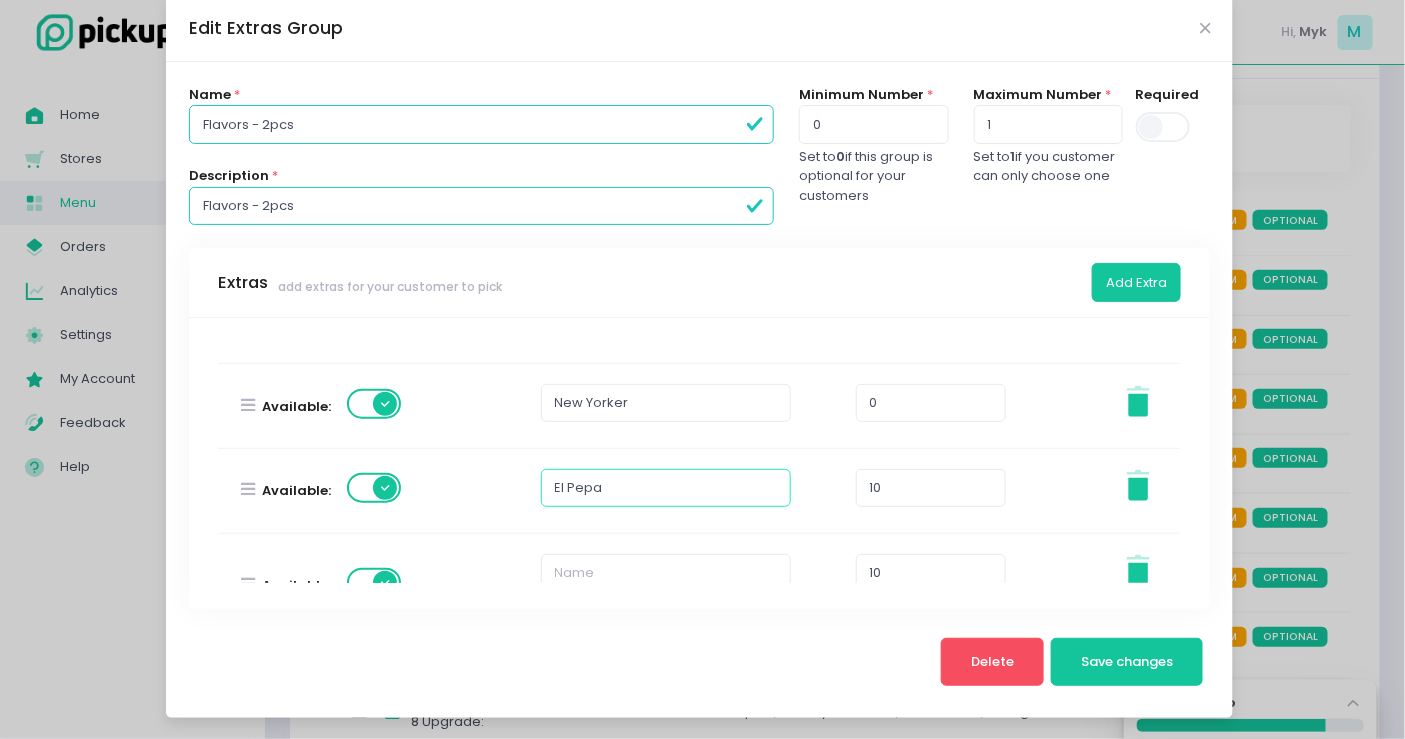 scroll, scrollTop: 777, scrollLeft: 0, axis: vertical 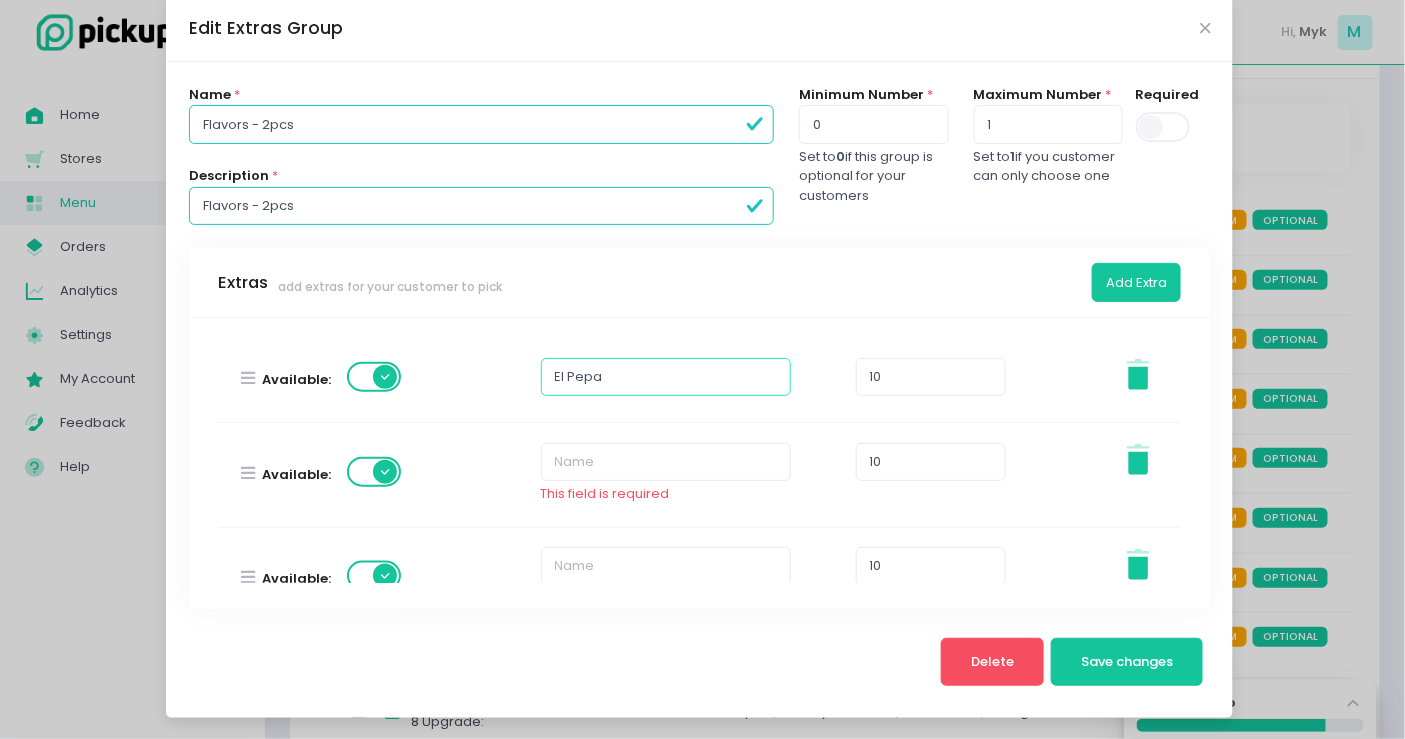 type on "El Pepa" 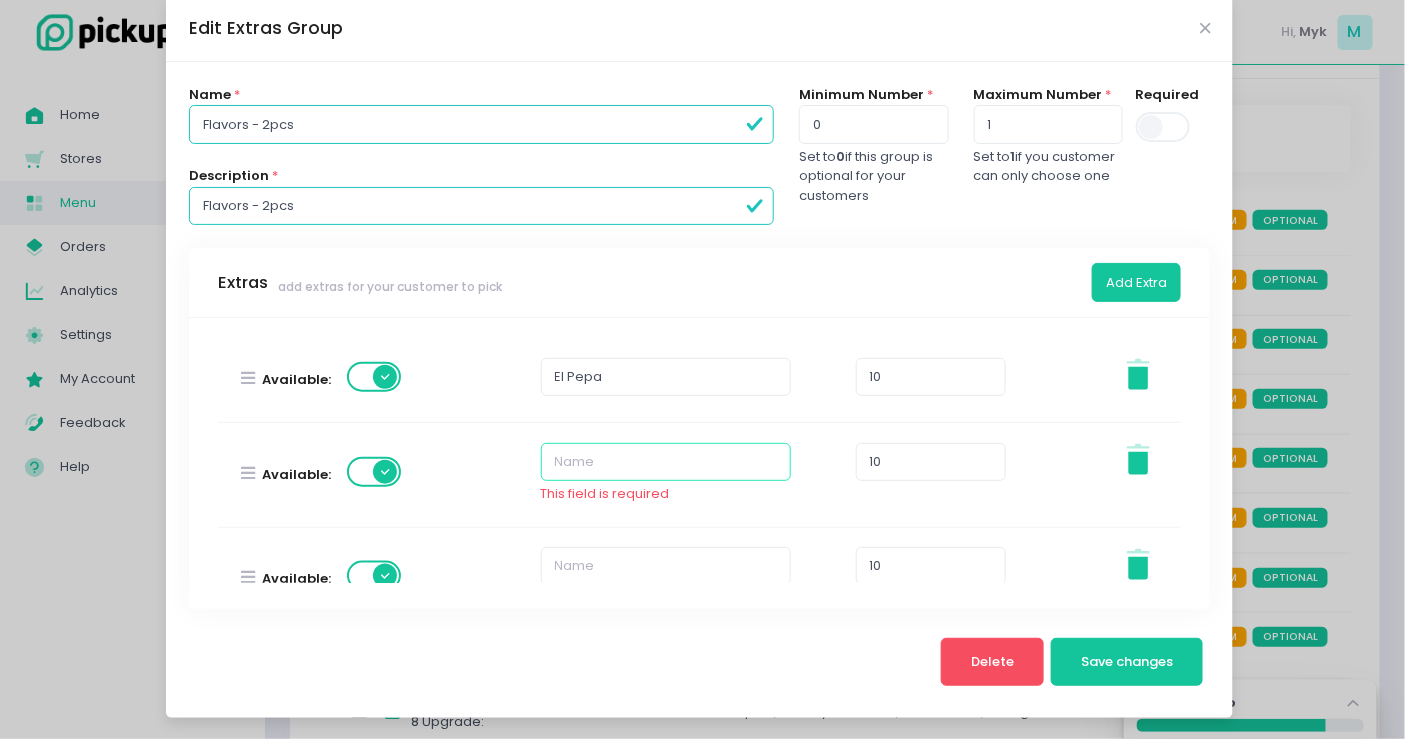 click at bounding box center [666, 462] 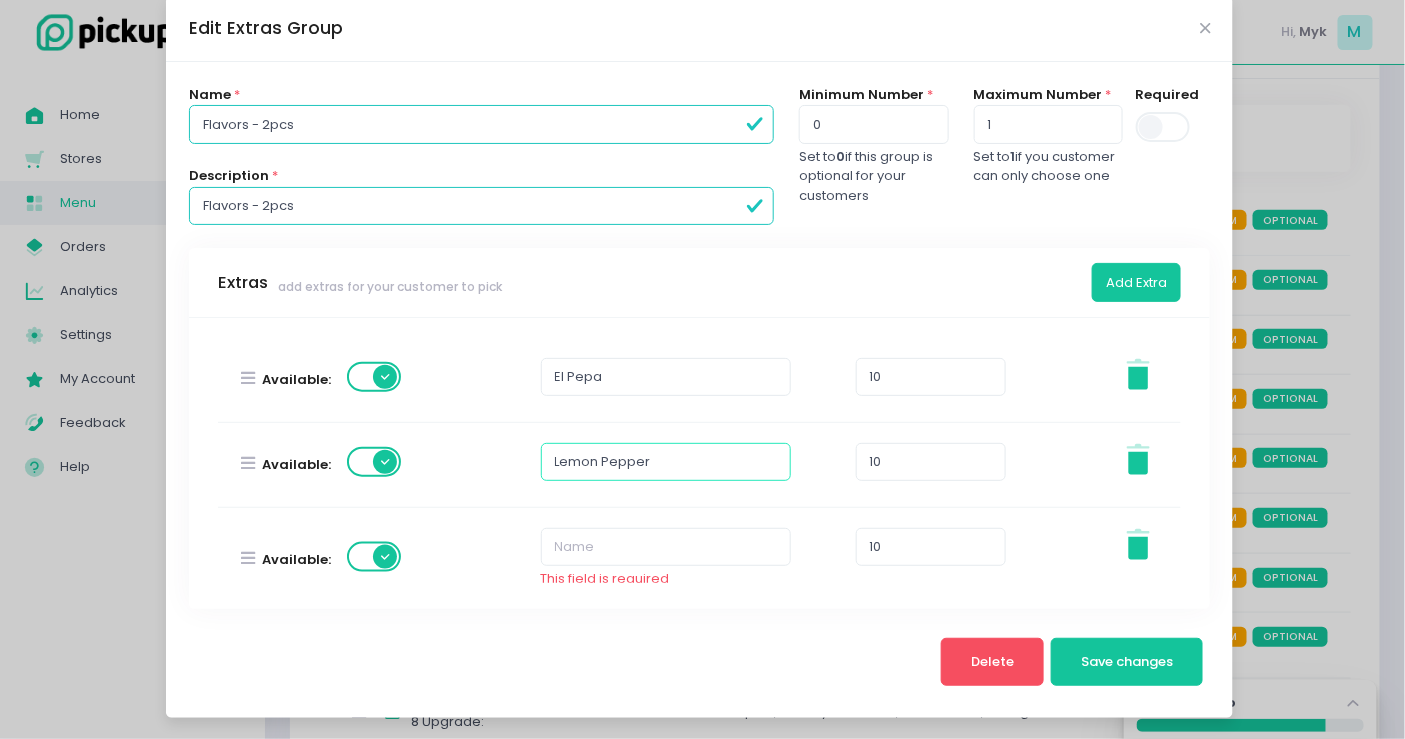 type on "Lemon Pepper" 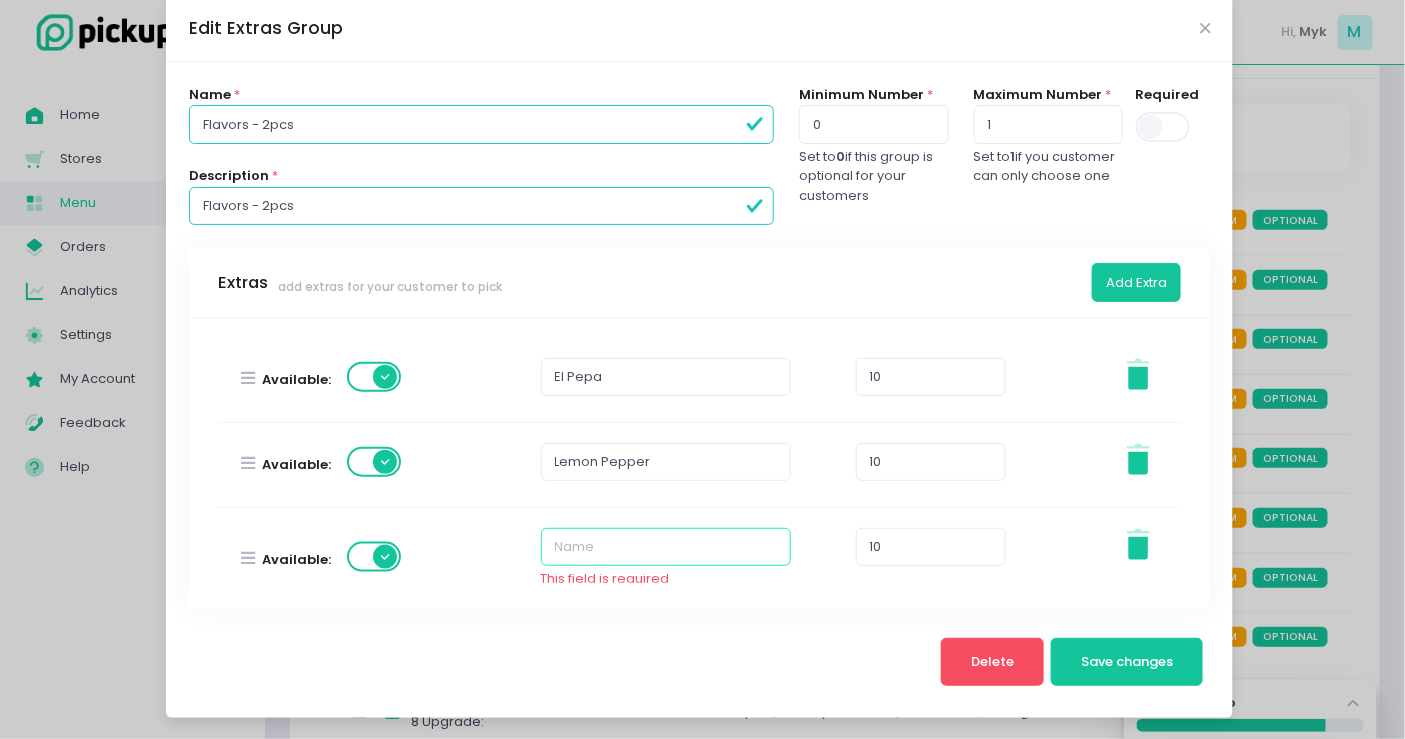 click at bounding box center (666, 547) 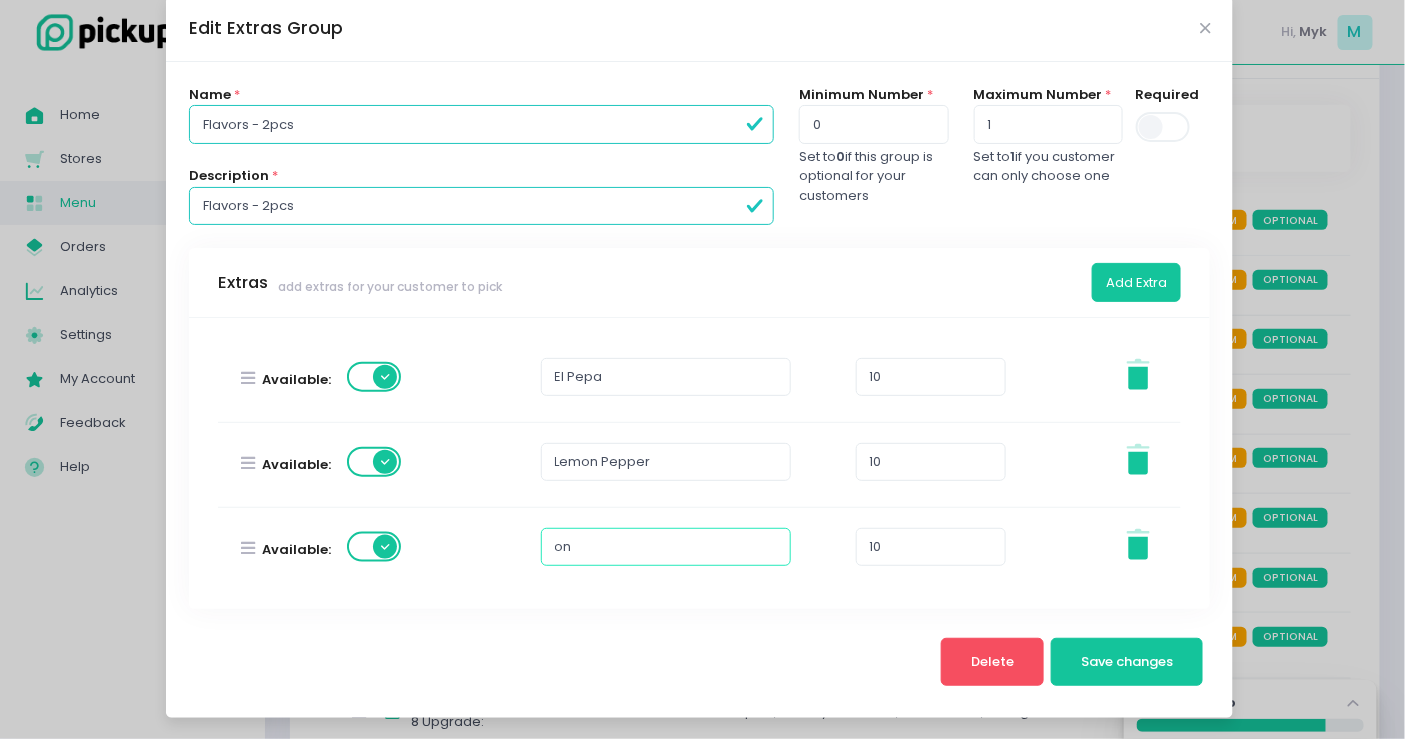 type on "o" 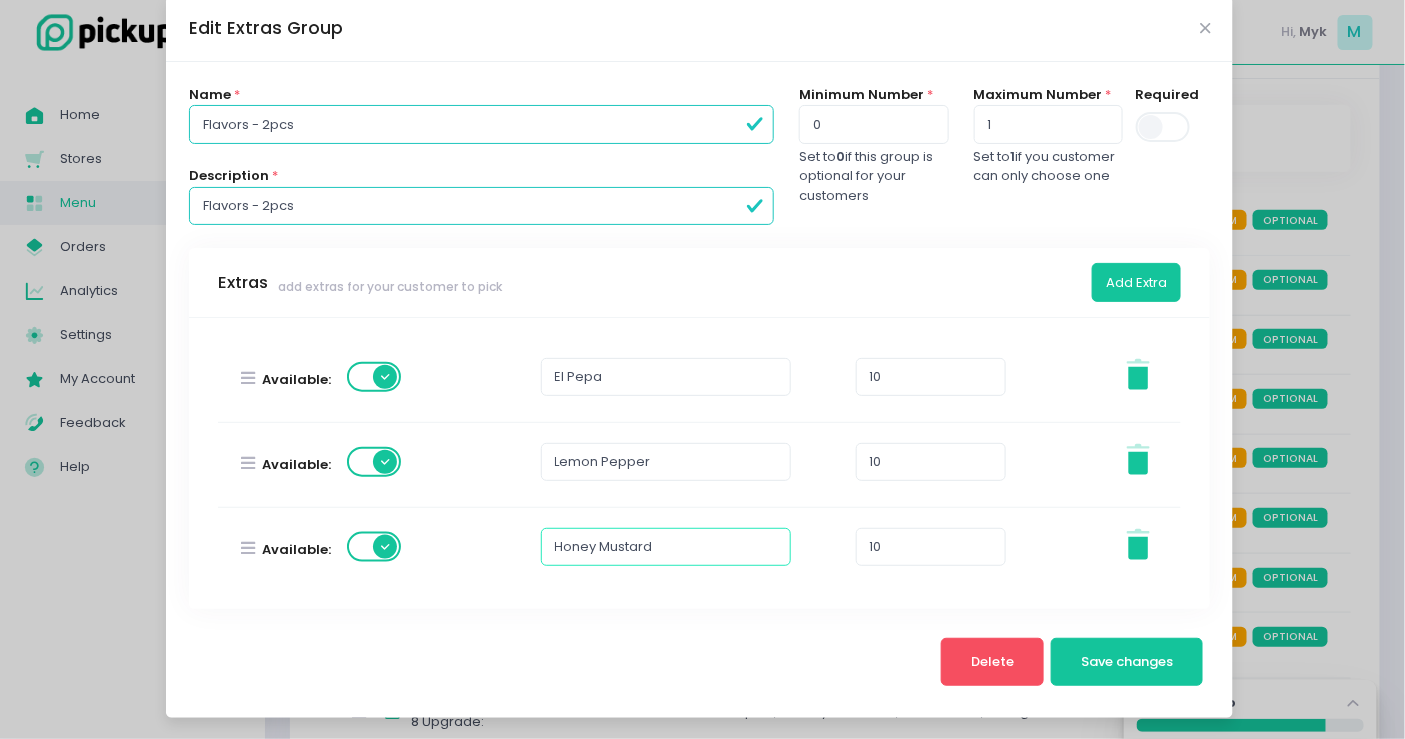 scroll, scrollTop: 888, scrollLeft: 0, axis: vertical 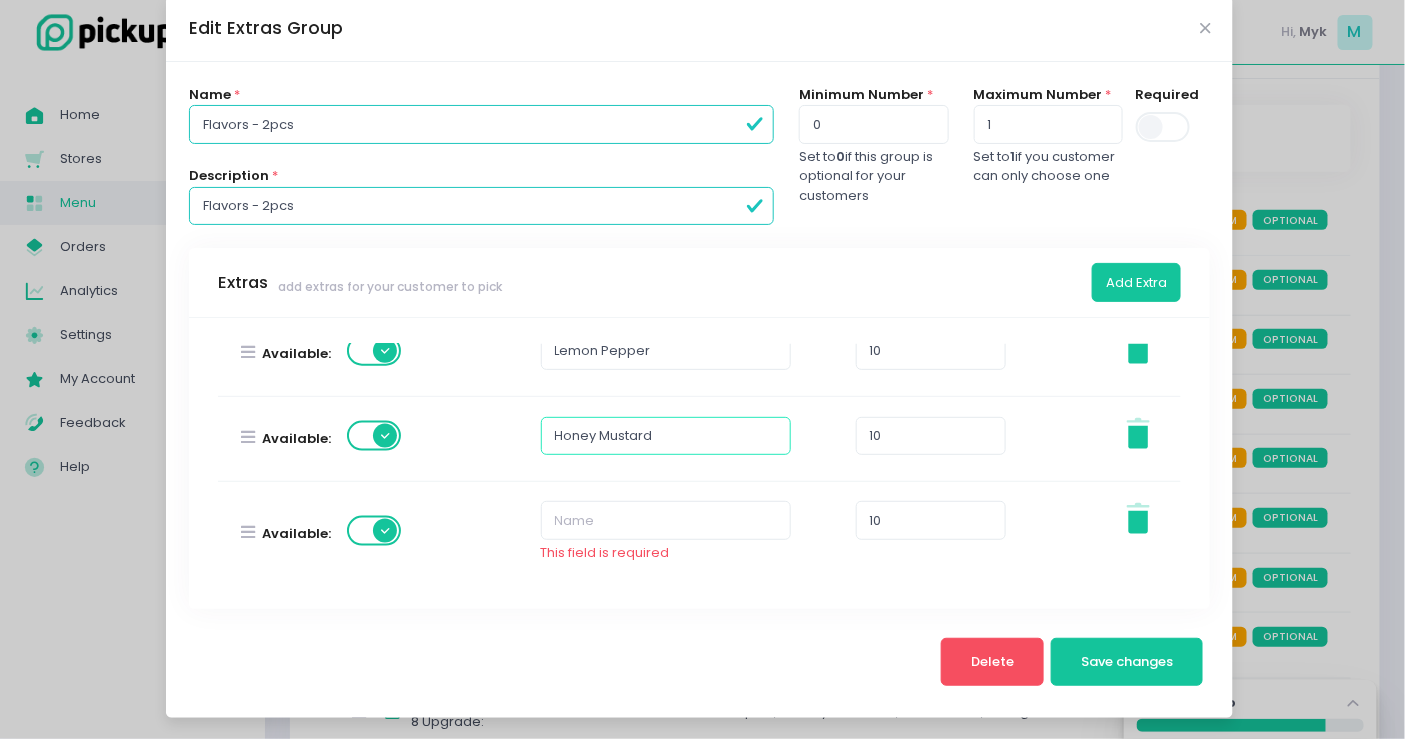 type on "Honey Mustard" 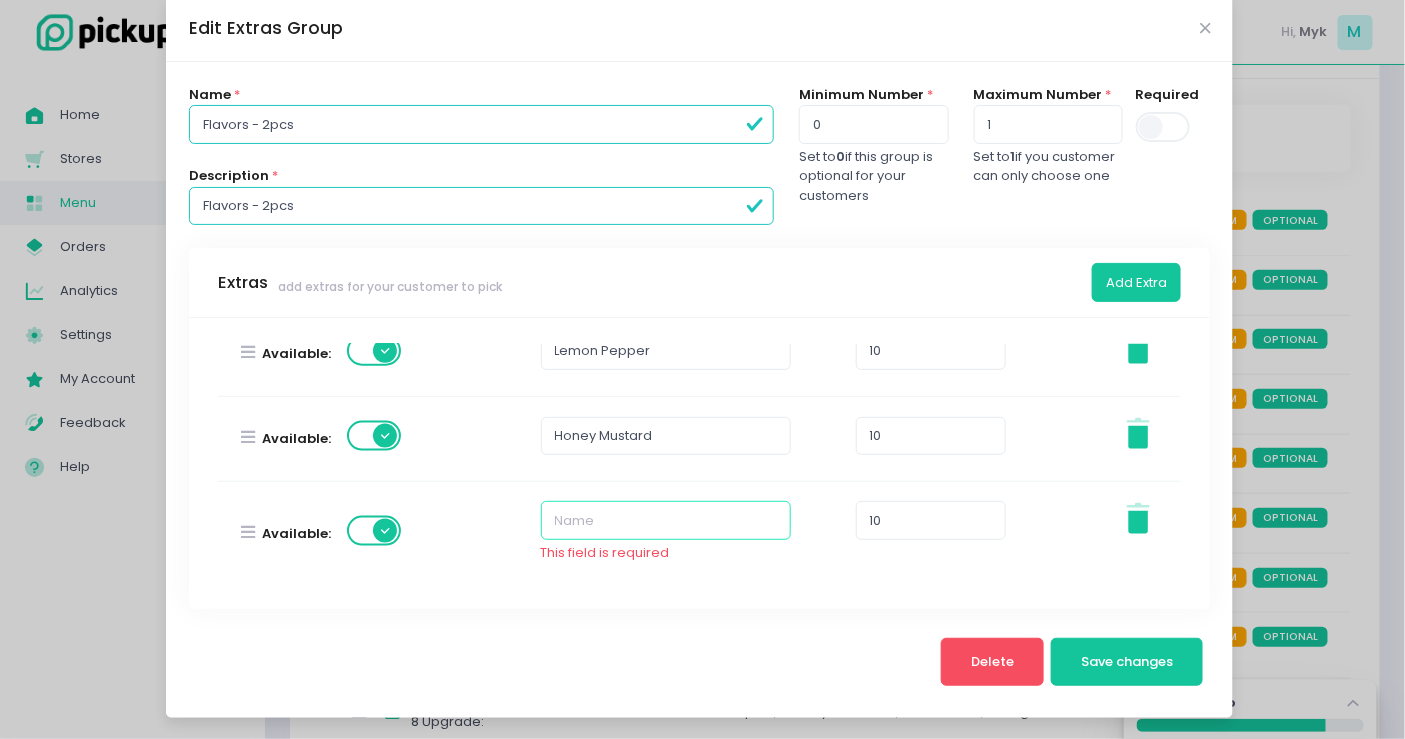 click at bounding box center (666, 520) 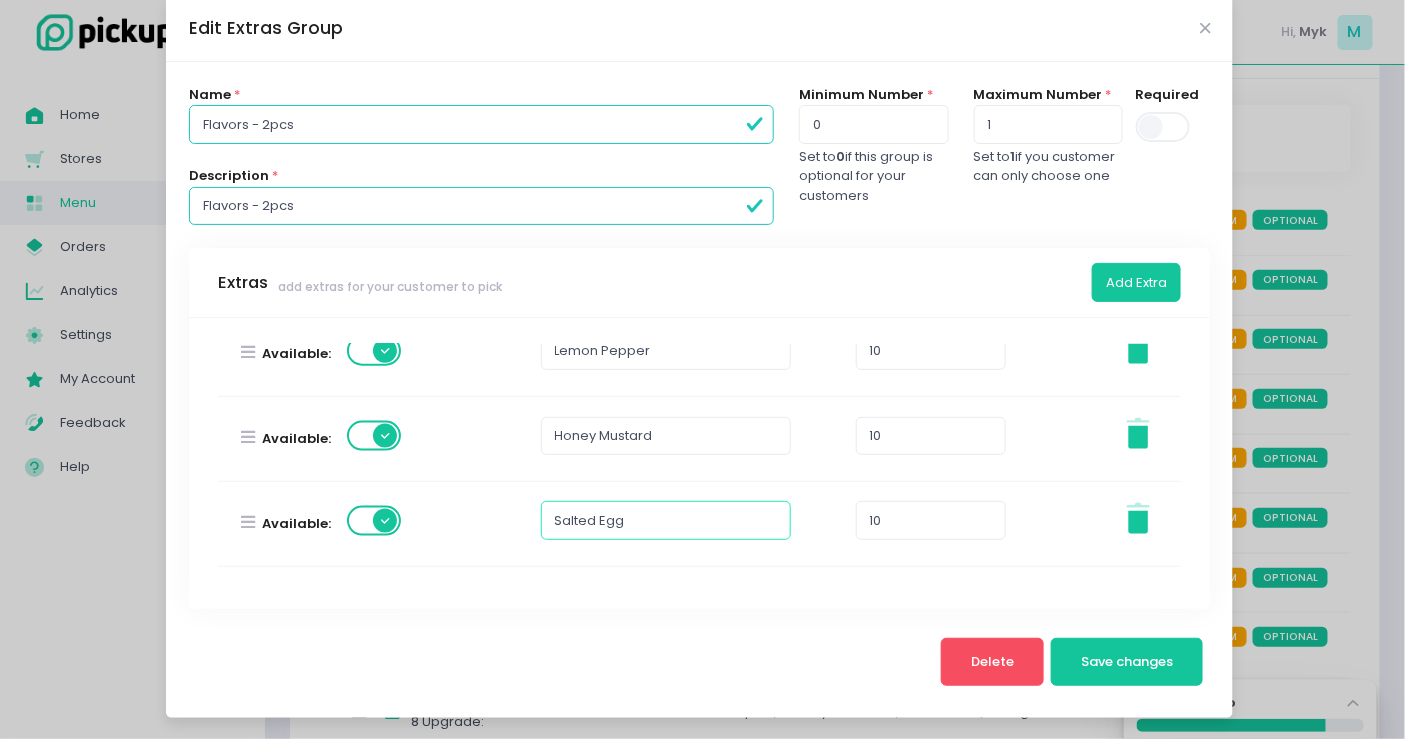 scroll, scrollTop: 1000, scrollLeft: 0, axis: vertical 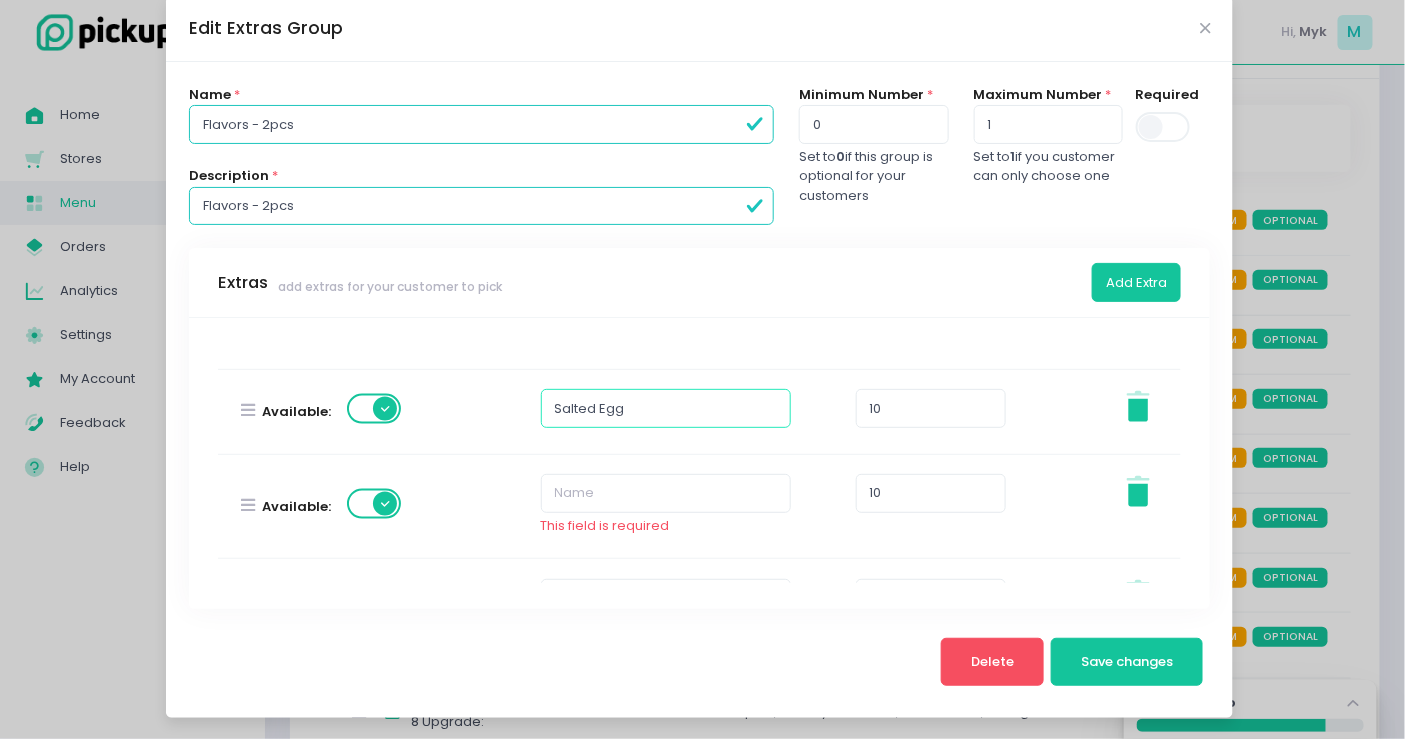 type on "Salted Egg" 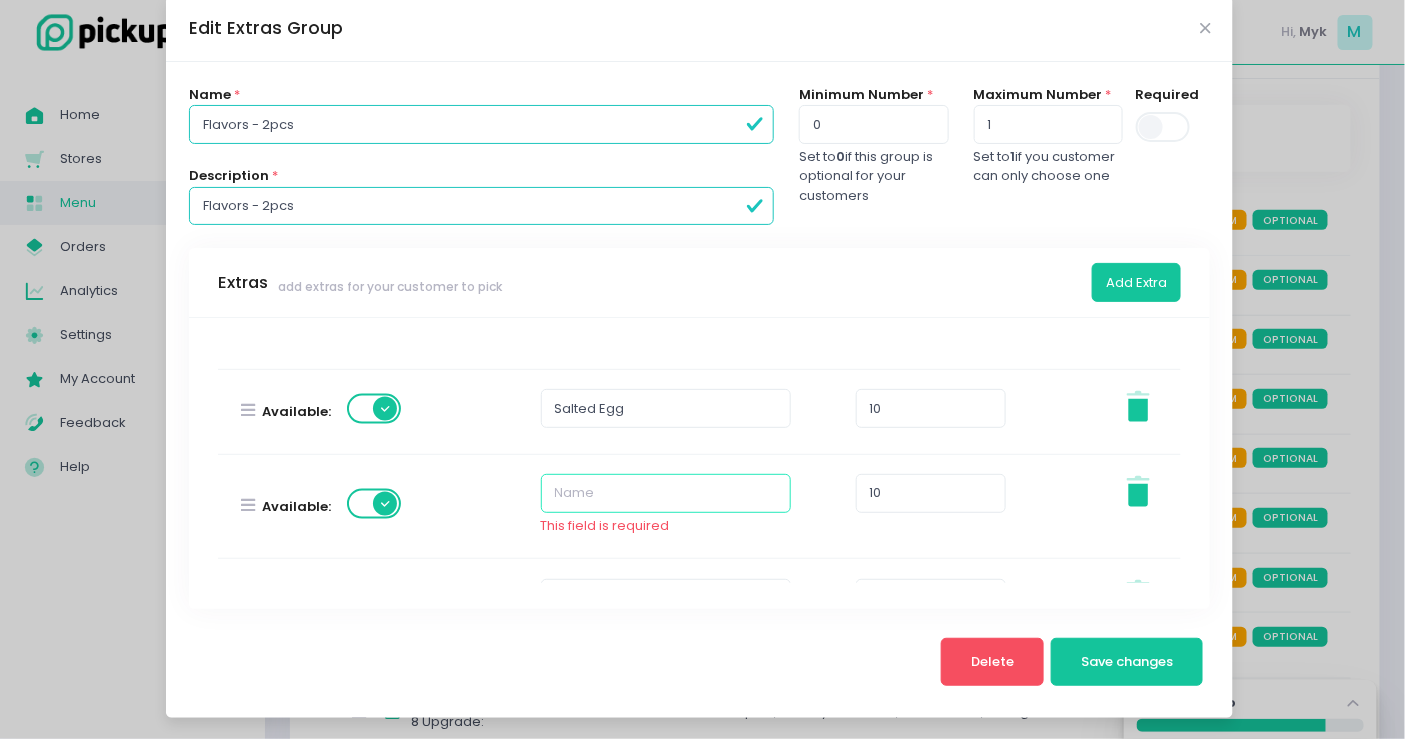 click at bounding box center [666, 493] 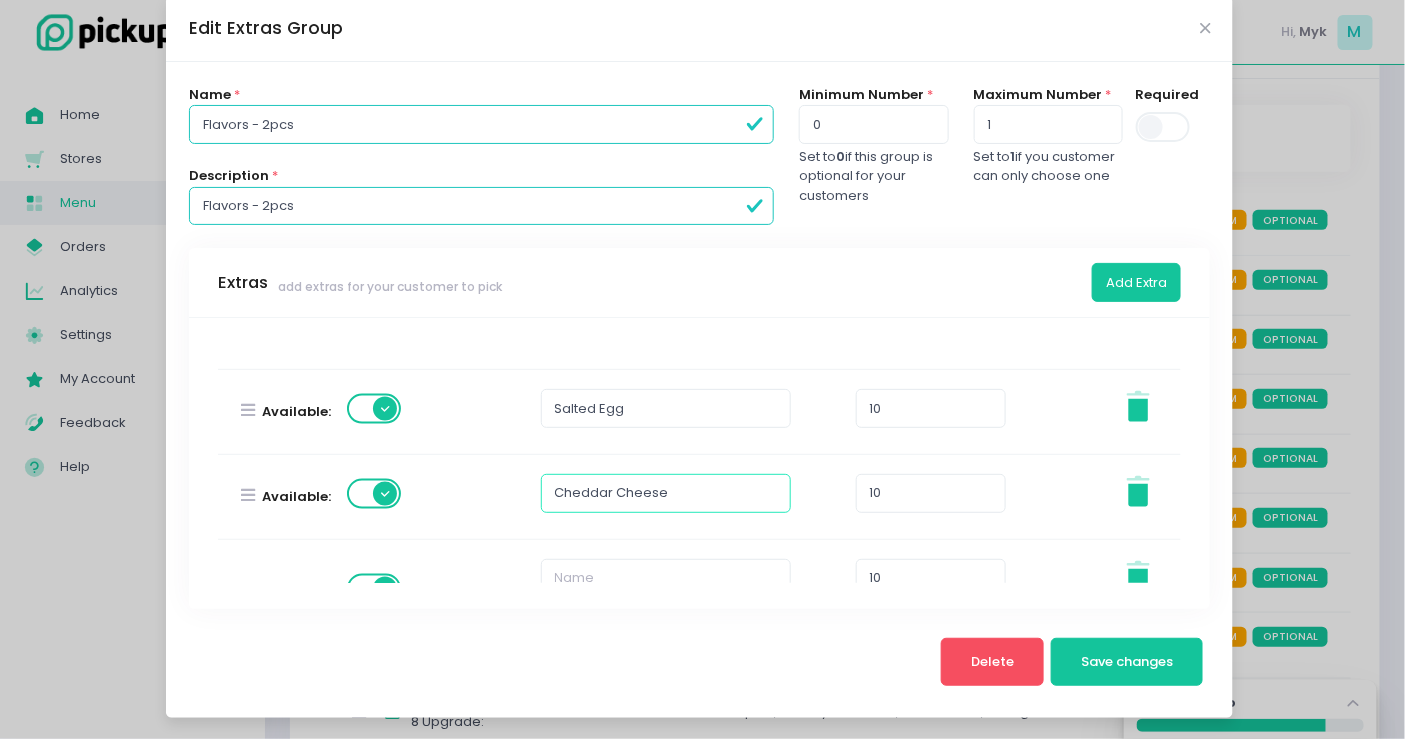 scroll, scrollTop: 1111, scrollLeft: 0, axis: vertical 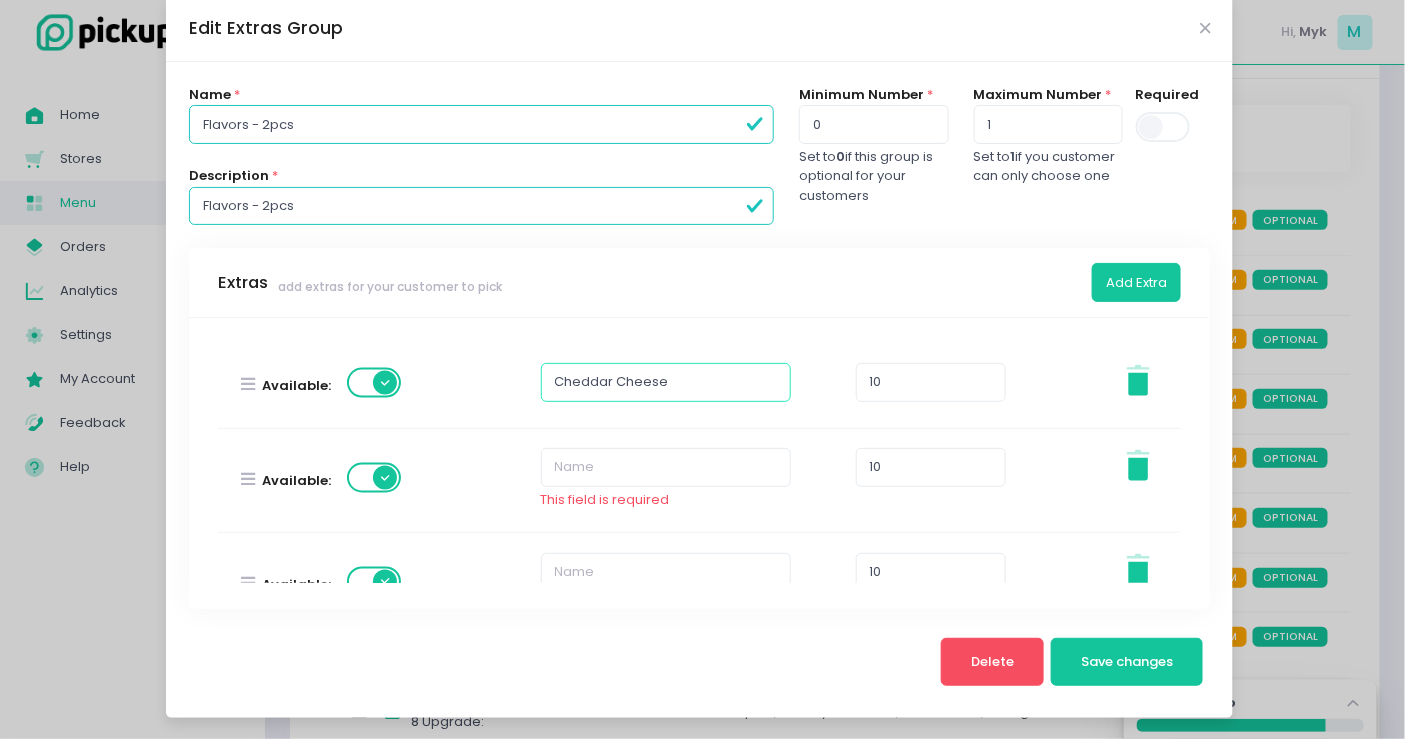 type on "Cheddar Cheese" 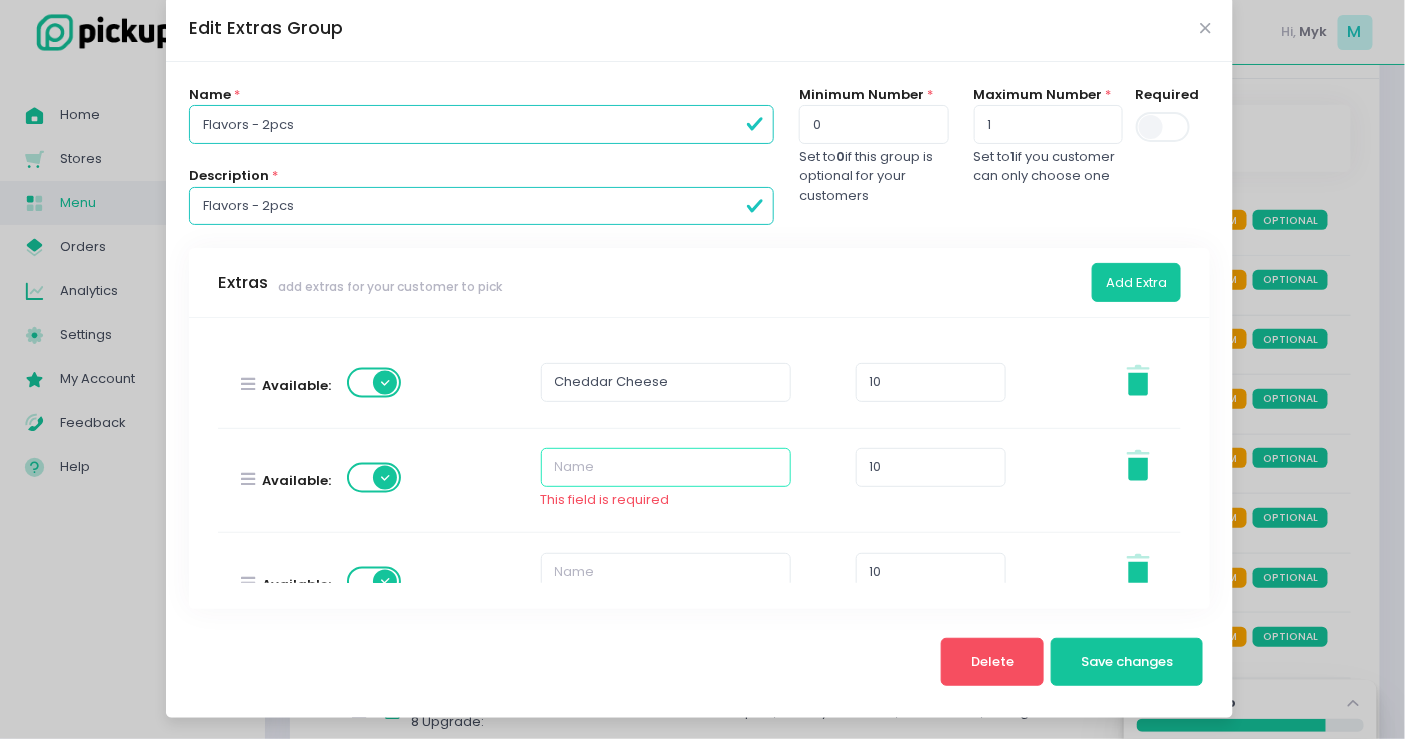 click at bounding box center (666, 467) 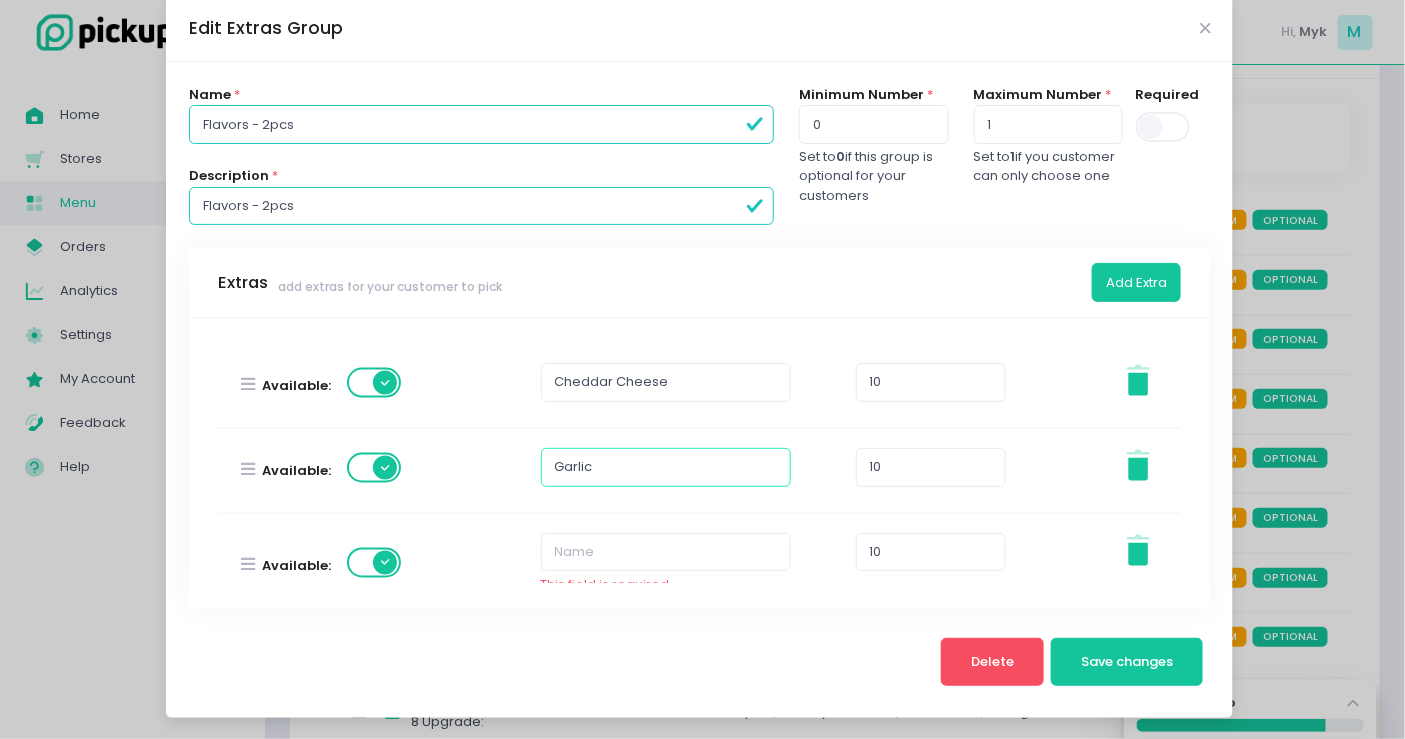 type on "g" 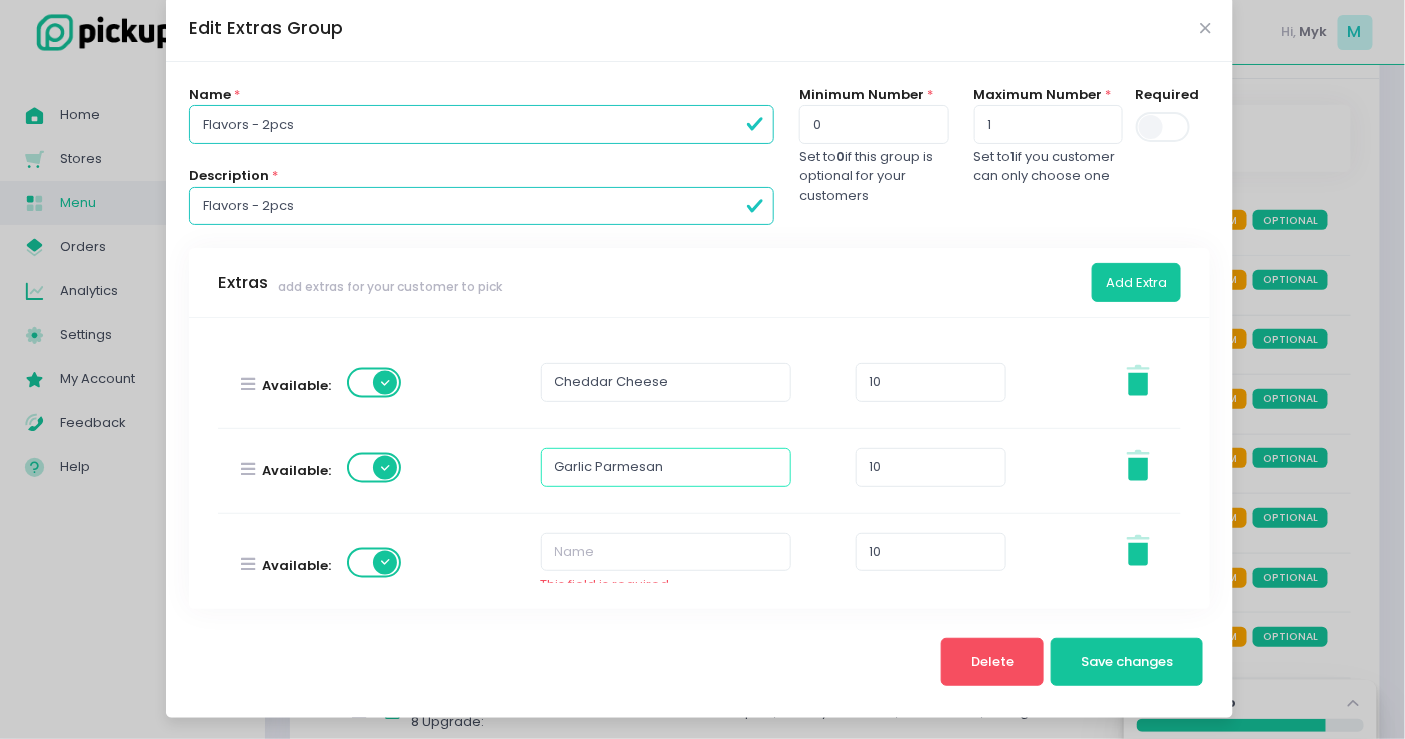 type on "Garlic Parmesan" 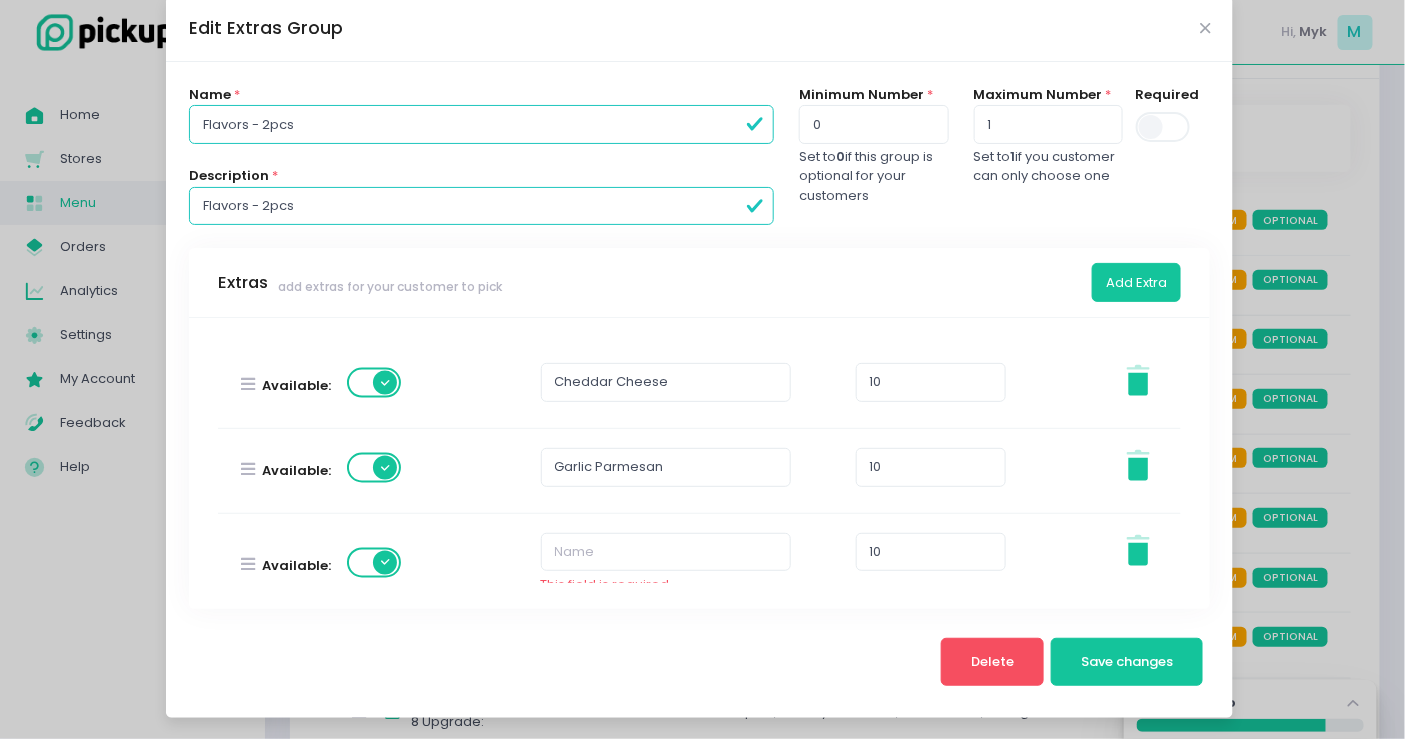 click on "This field is required" at bounding box center (666, 554) 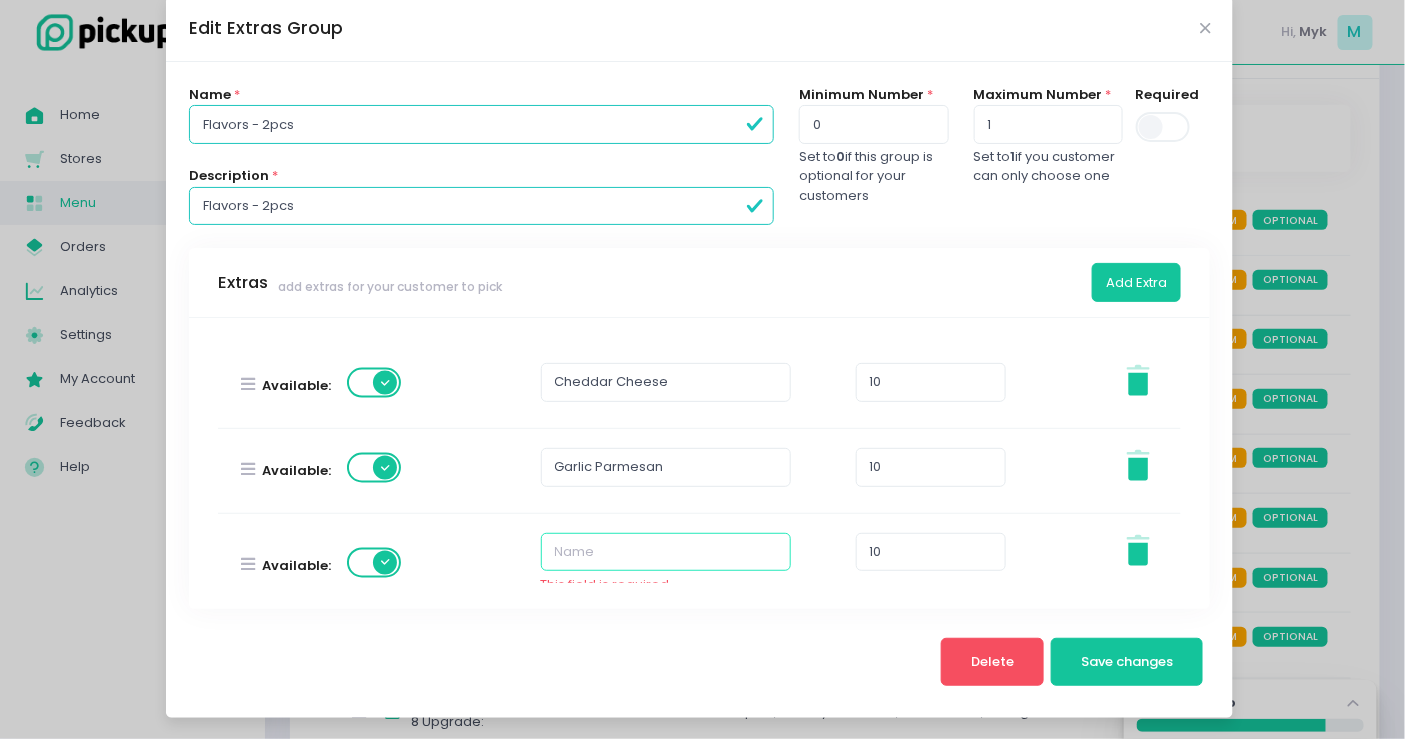 click at bounding box center (666, 552) 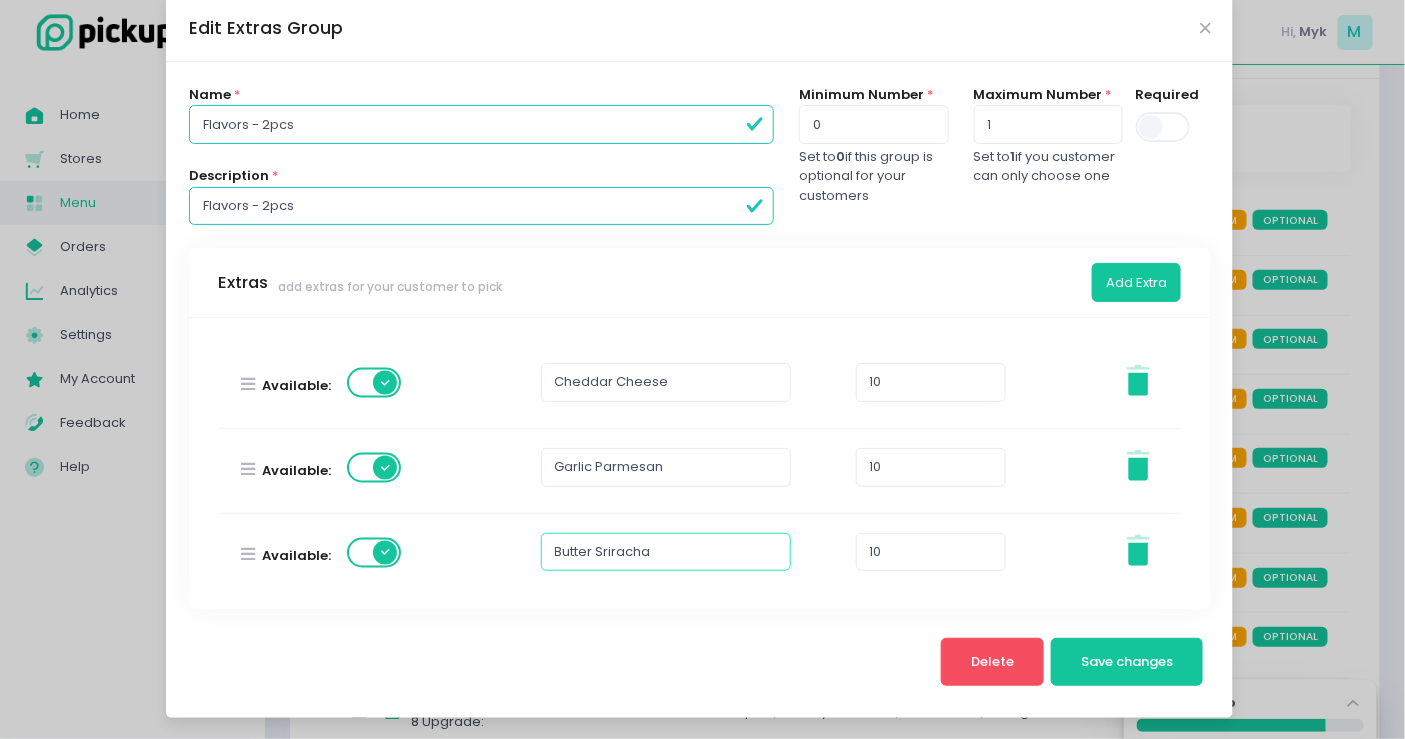 type on "Butter Sriracha" 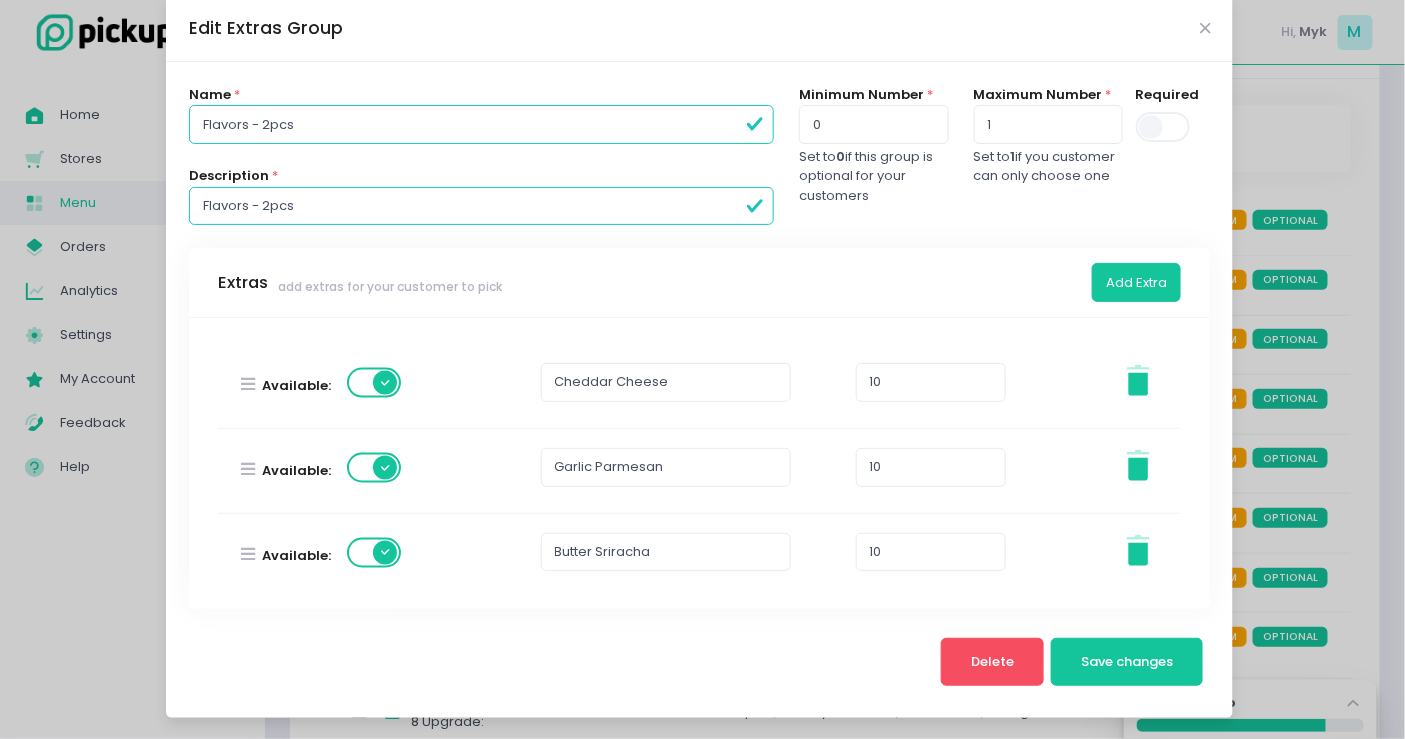 click on "Stockholm-icons / Code / Info-circle Created with Sketch. This is the order of extra items that will show up on your site. Available:       Wild Spice       0 Stockholm-icons / General / Trash Created with Sketch. Available:       Hickory BBQ       0 Stockholm-icons / General / Trash Created with Sketch. Available:       Sour Cream       0 Stockholm-icons / General / Trash Created with Sketch. Available:       Oranger Ginger       0 Stockholm-icons / General / Trash Created with Sketch. Available:       Teriyaki       0 Stockholm-icons / General / Trash Created with Sketch. Available:       Korean Yangnyeom       -1 Stockholm-icons / General / Trash Created with Sketch. Available:       Asian Zing       0 Stockholm-icons / General / Trash Created with Sketch. Available:       New Yorker       0 Stockholm-icons / General / Trash Created with Sketch. Available:       El Pepa       10 Stockholm-icons / General / Trash Created with Sketch. Available:       Lemon Pepper       10 Stockholm-icons / General / Trash" at bounding box center (700, 463) 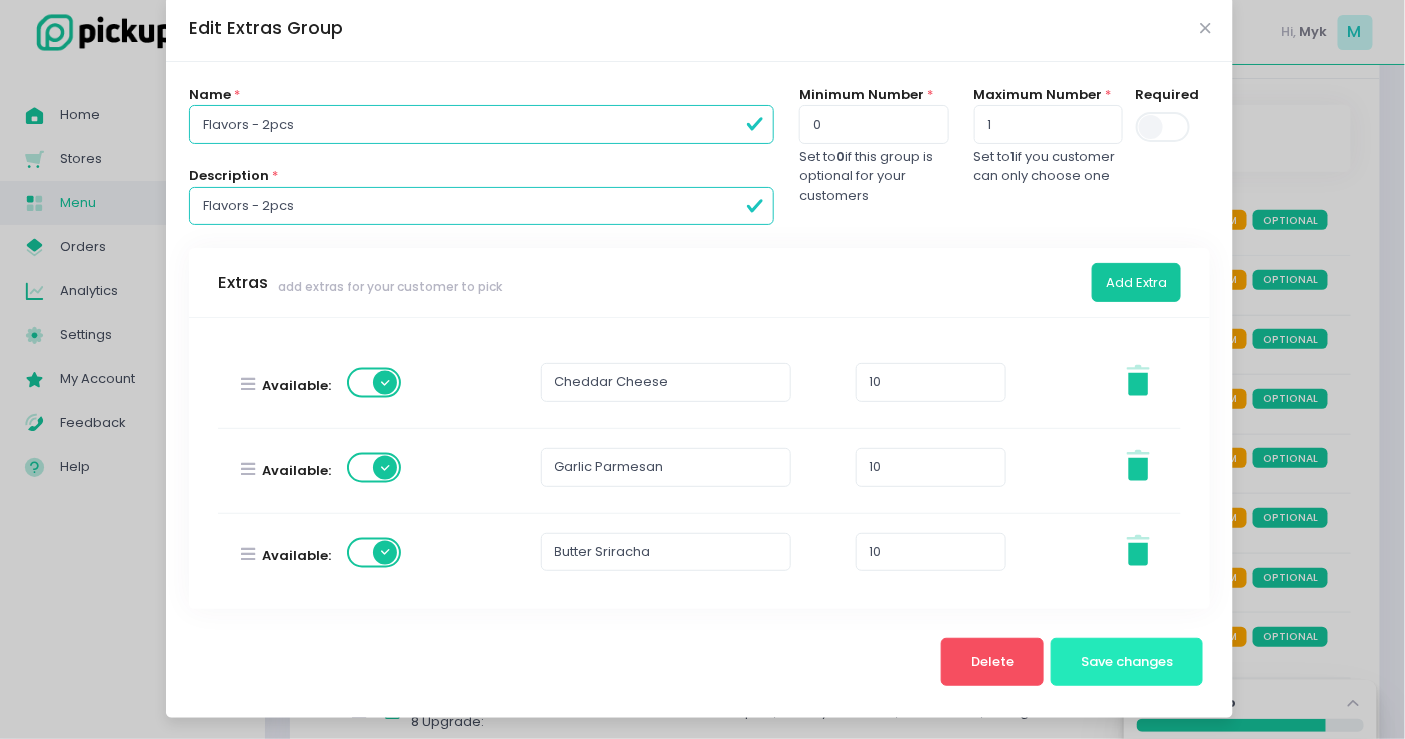 click on "Save changes" at bounding box center (1127, 662) 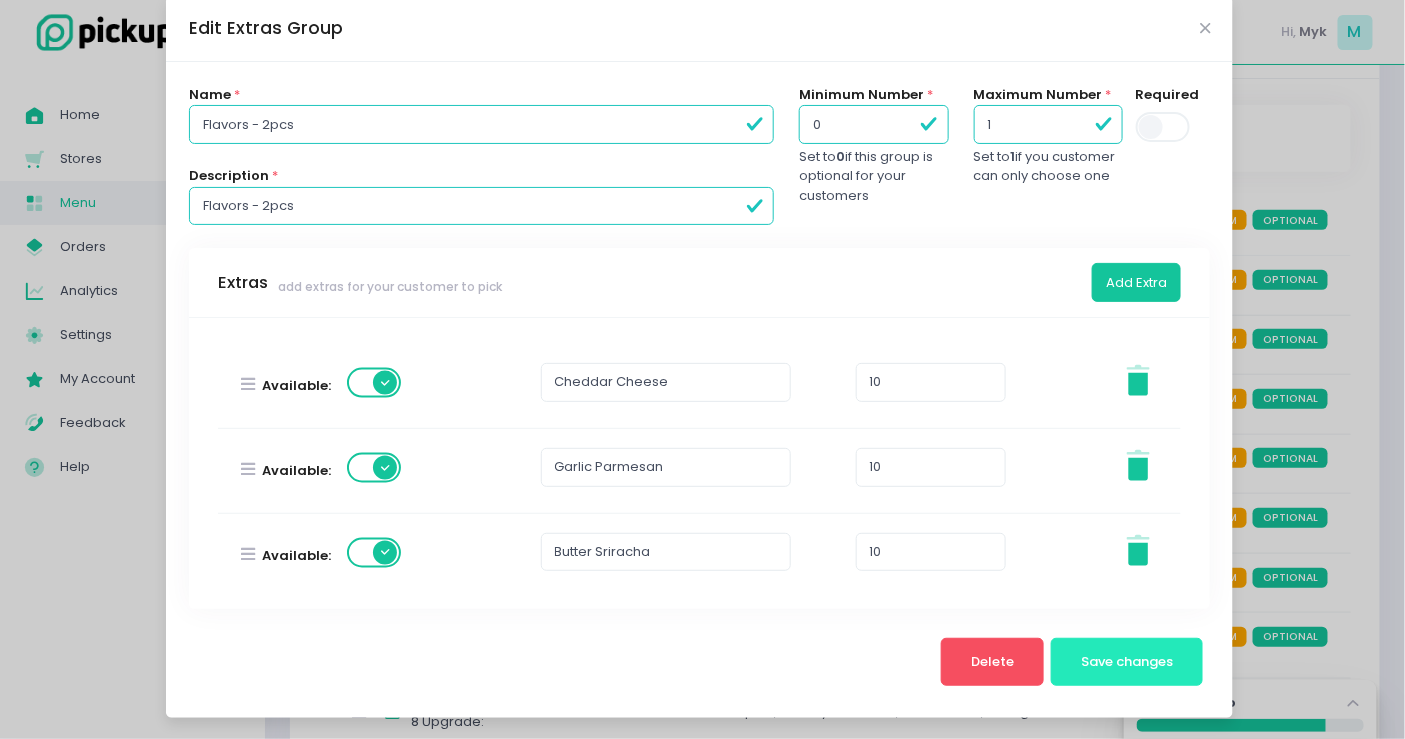 click on "Save changes" at bounding box center (1127, 661) 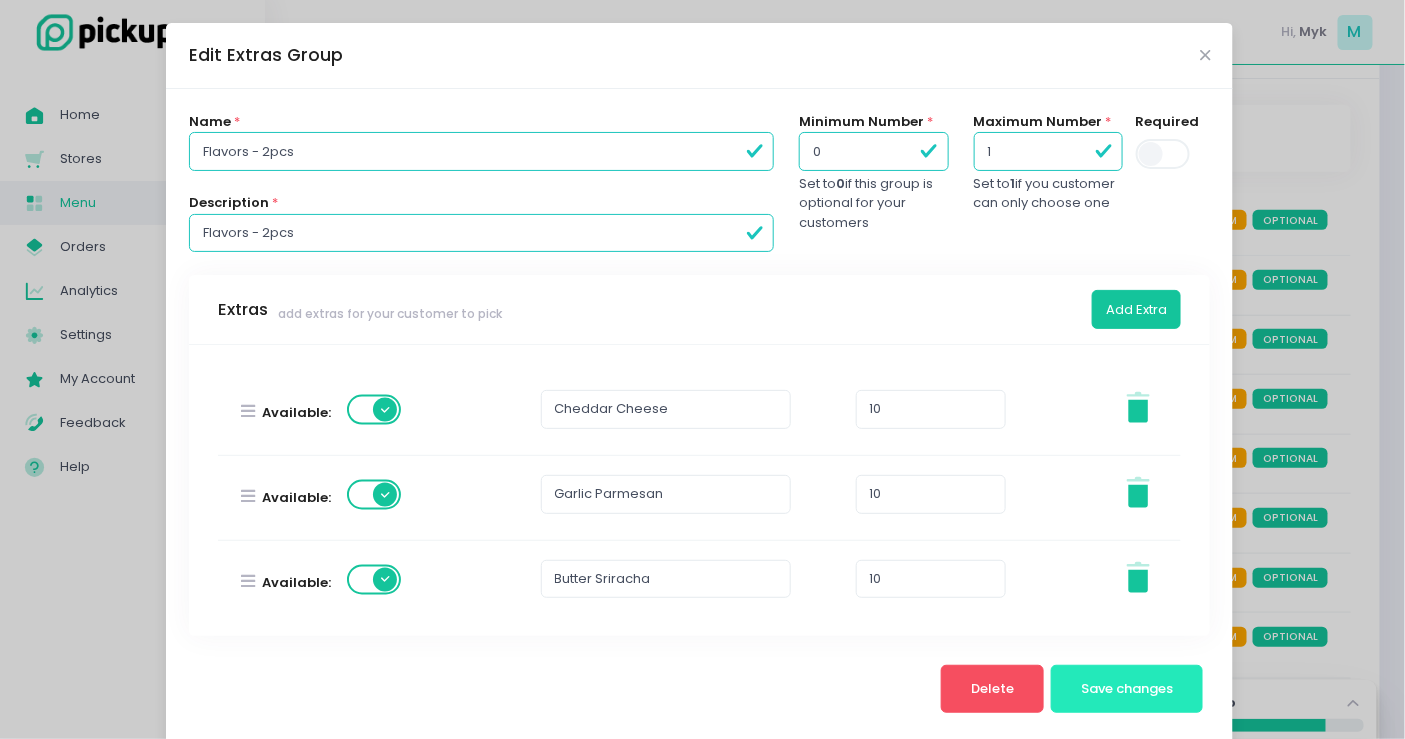 scroll, scrollTop: 27, scrollLeft: 0, axis: vertical 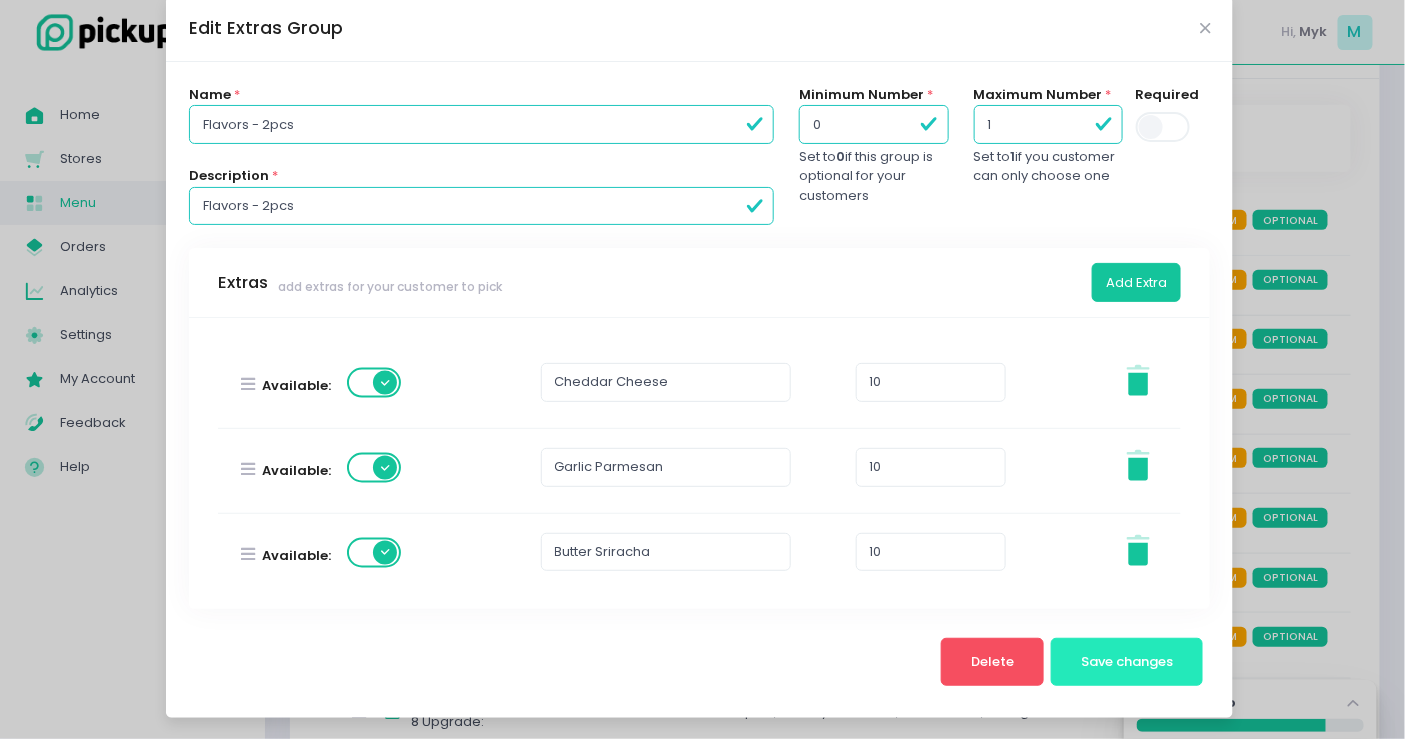 click on "Save changes" at bounding box center [1127, 661] 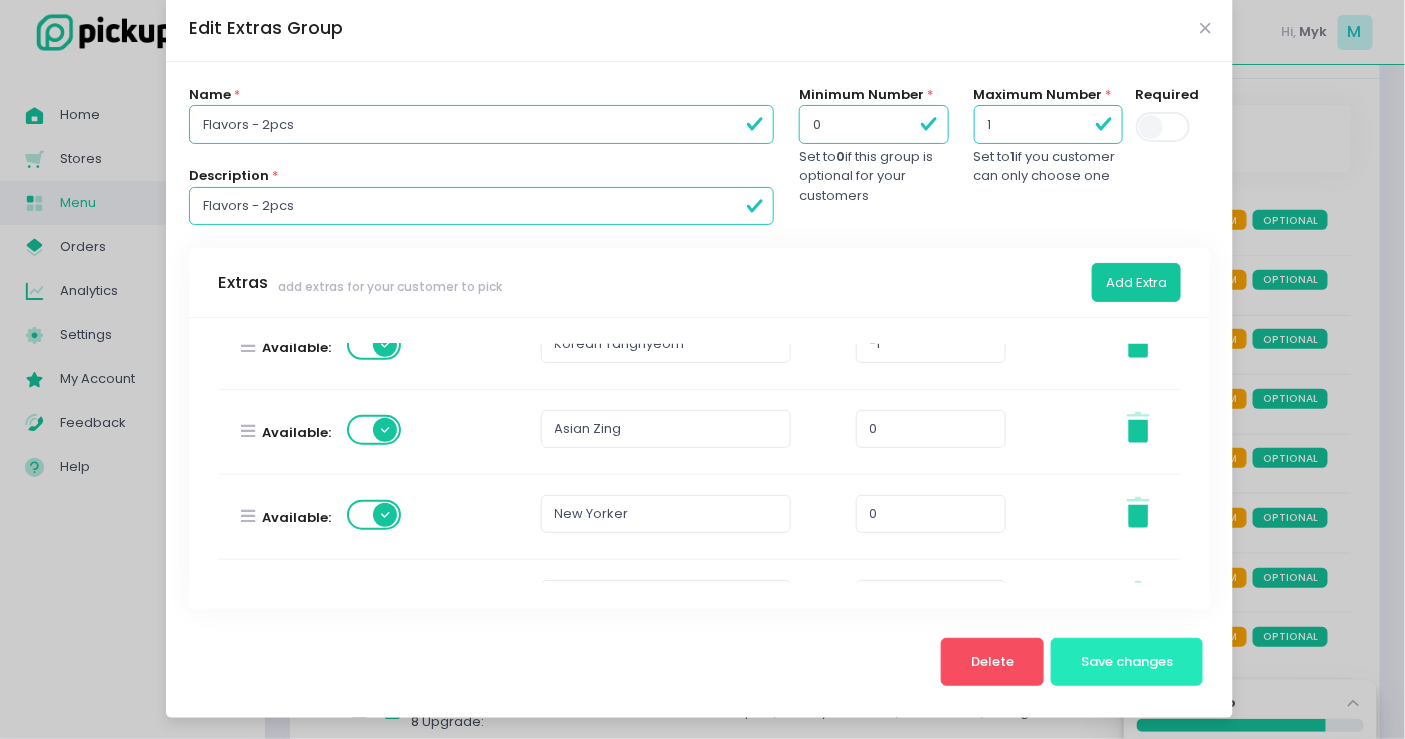 scroll, scrollTop: 0, scrollLeft: 0, axis: both 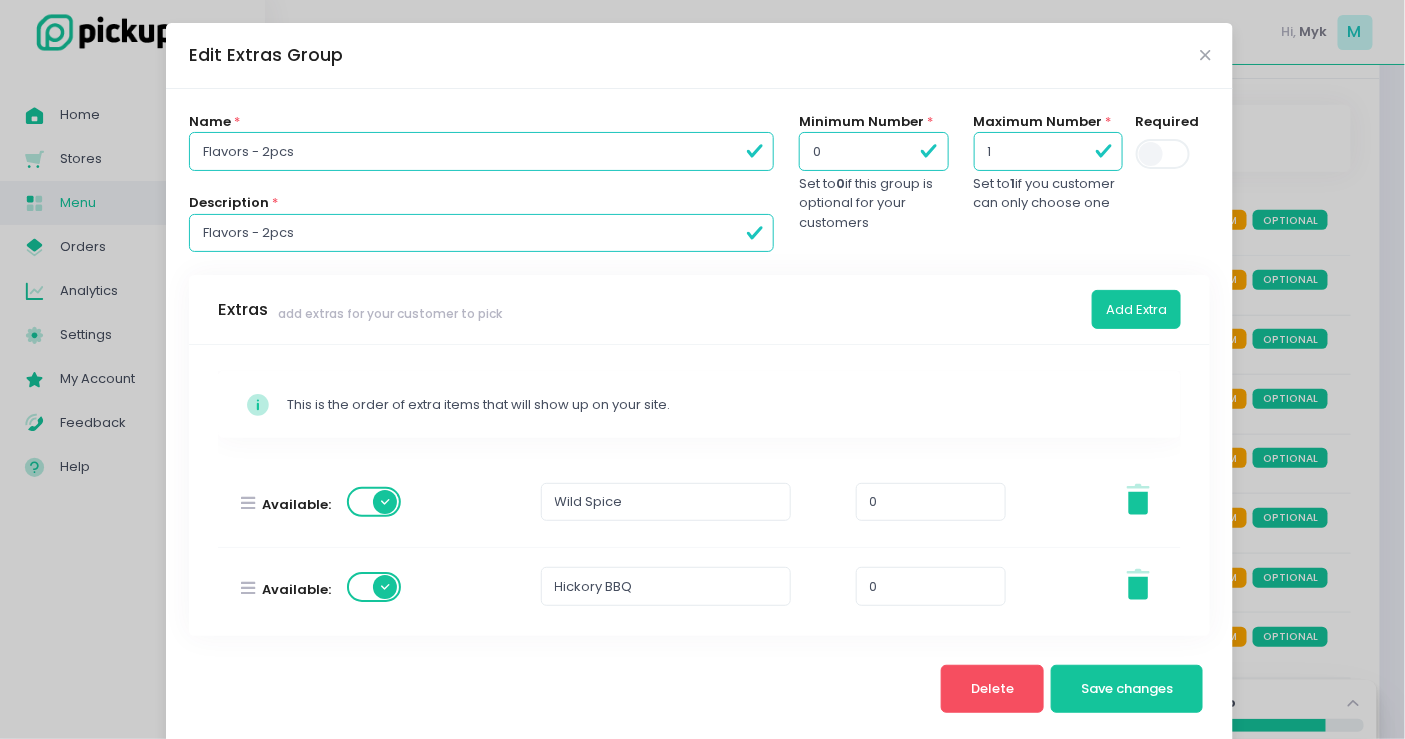 click on "Edit Extras Group   Name   *   Flavors - 2pcs   Description   *   Flavors - 2pcs   Minimum Number   *   0 Set to  0  if this group is optional for your customers   Maximum Number   *   1 Set to  1  if you customer can only choose one Required Extras add extras for your customer to pick Add Extra Stockholm-icons / Code / Info-circle Created with Sketch. This is the order of extra items that will show up on your site. Available:       Wild Spice       0 Stockholm-icons / General / Trash Created with Sketch. Available:       Hickory BBQ       0 Stockholm-icons / General / Trash Created with Sketch. Available:       Sour Cream       0 Stockholm-icons / General / Trash Created with Sketch. Available:       Oranger Ginger       0 Stockholm-icons / General / Trash Created with Sketch. Available:       Teriyaki       0 Stockholm-icons / General / Trash Created with Sketch. Available:       Korean Yangnyeom       -1 Stockholm-icons / General / Trash Created with Sketch. Available:       Asian Zing       0 Available:" at bounding box center [702, 369] 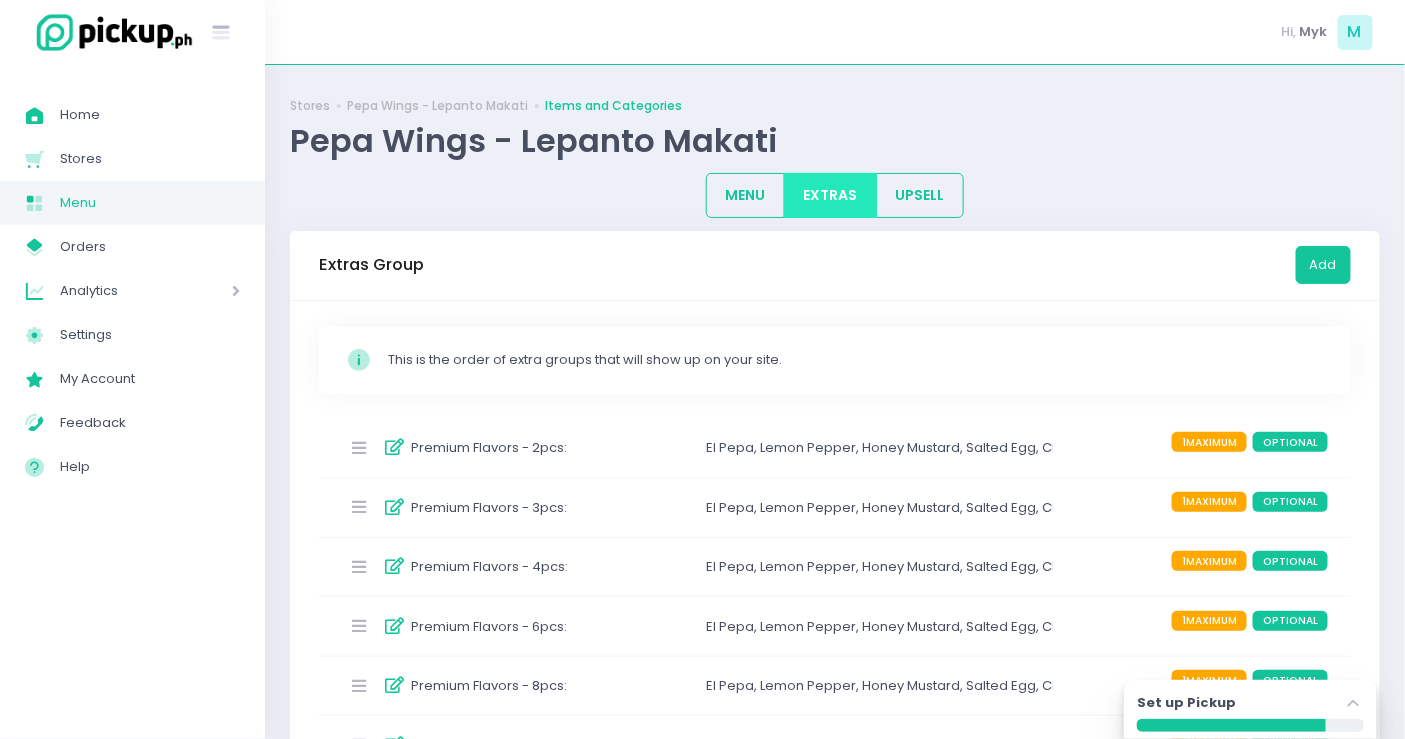 scroll, scrollTop: 457, scrollLeft: 0, axis: vertical 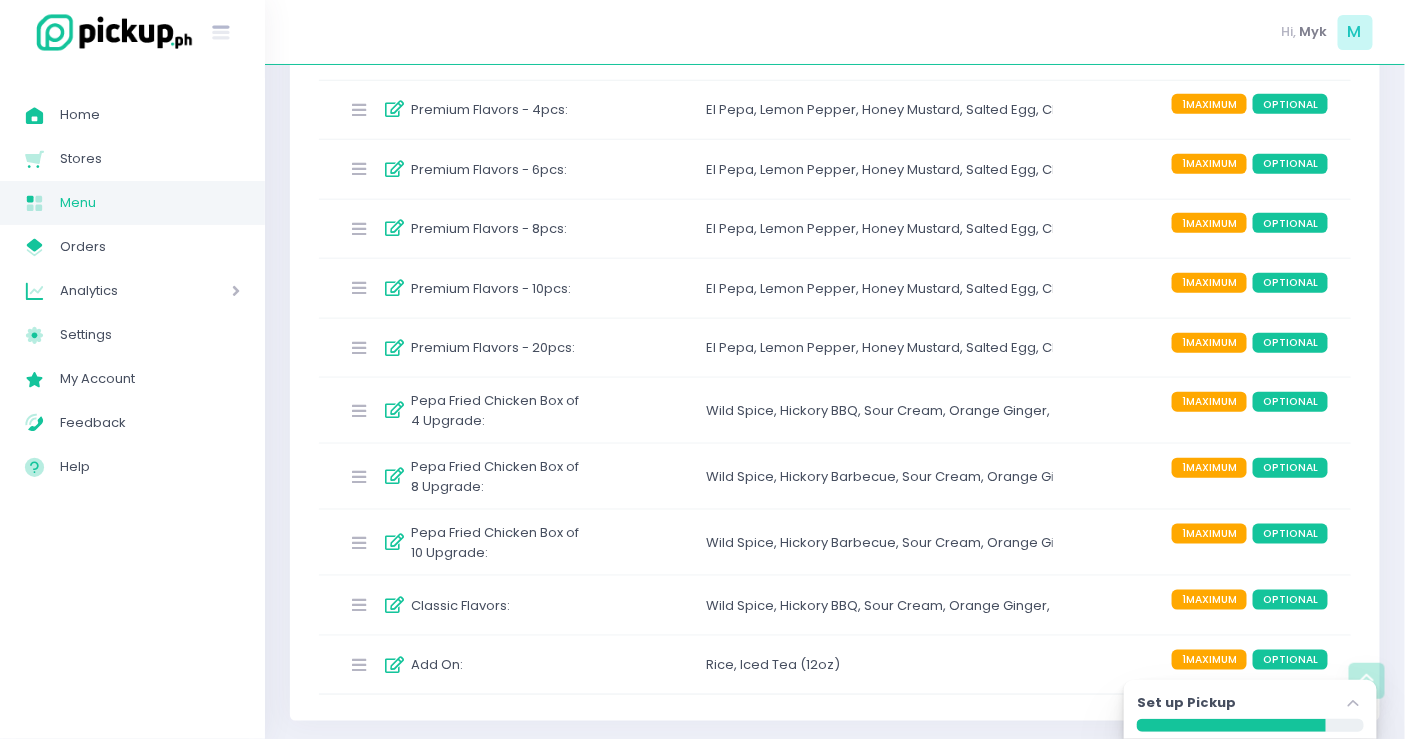 click on "Wild Spice ," at bounding box center (743, 606) 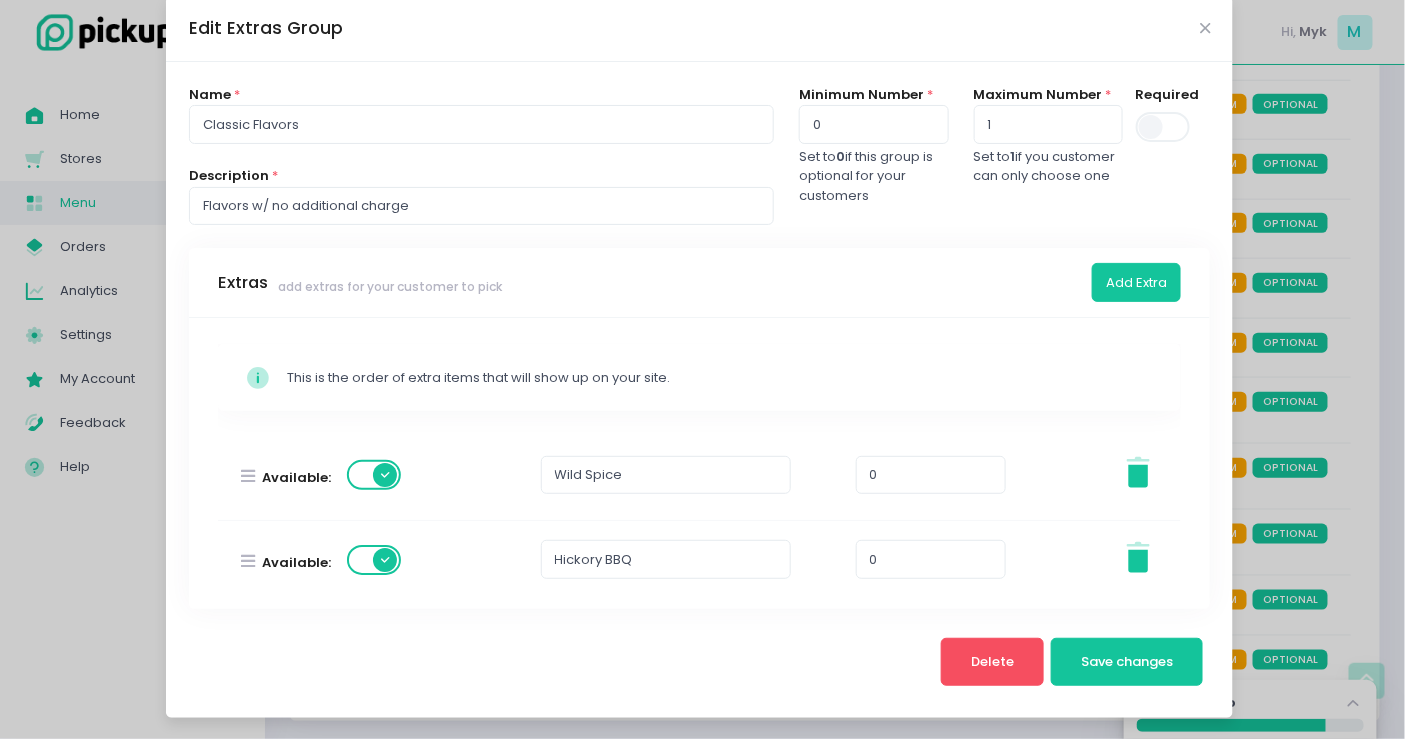 scroll, scrollTop: 0, scrollLeft: 0, axis: both 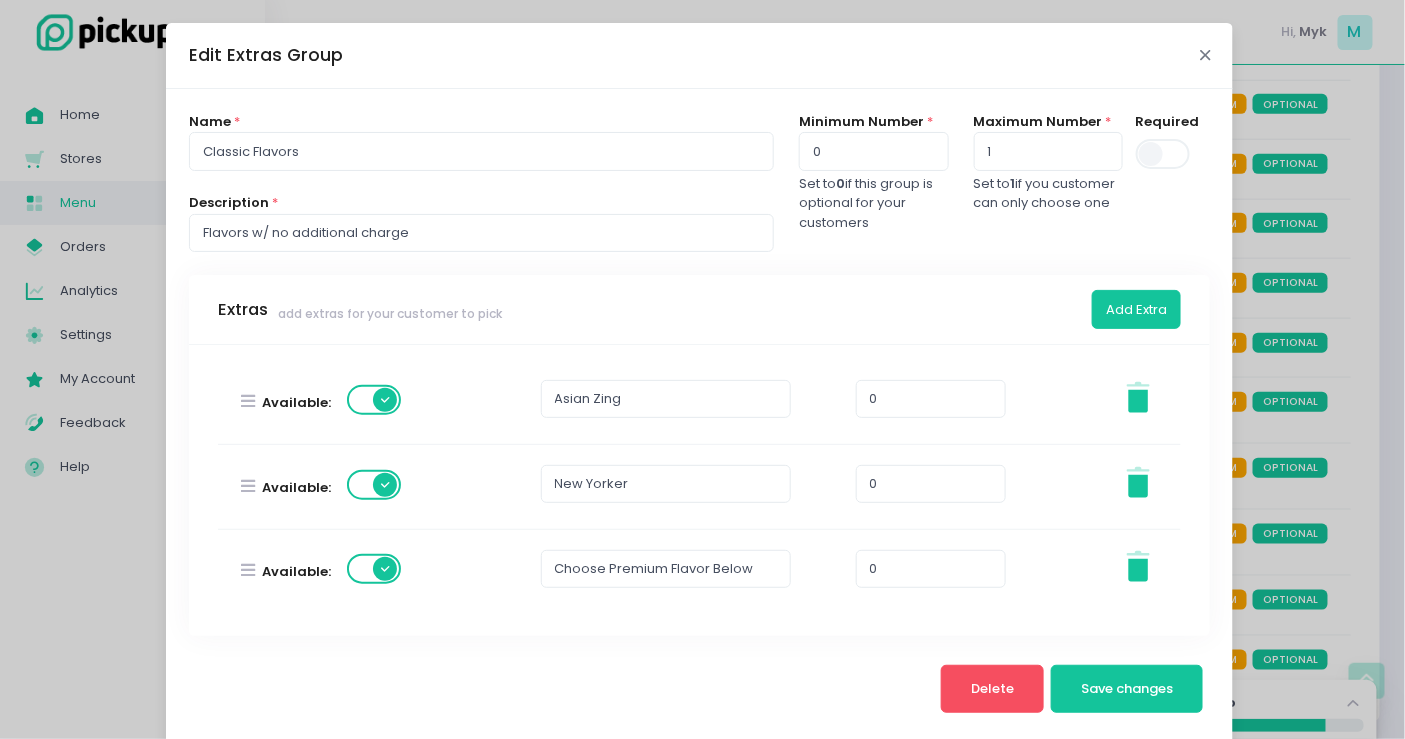 click at bounding box center [1205, 55] 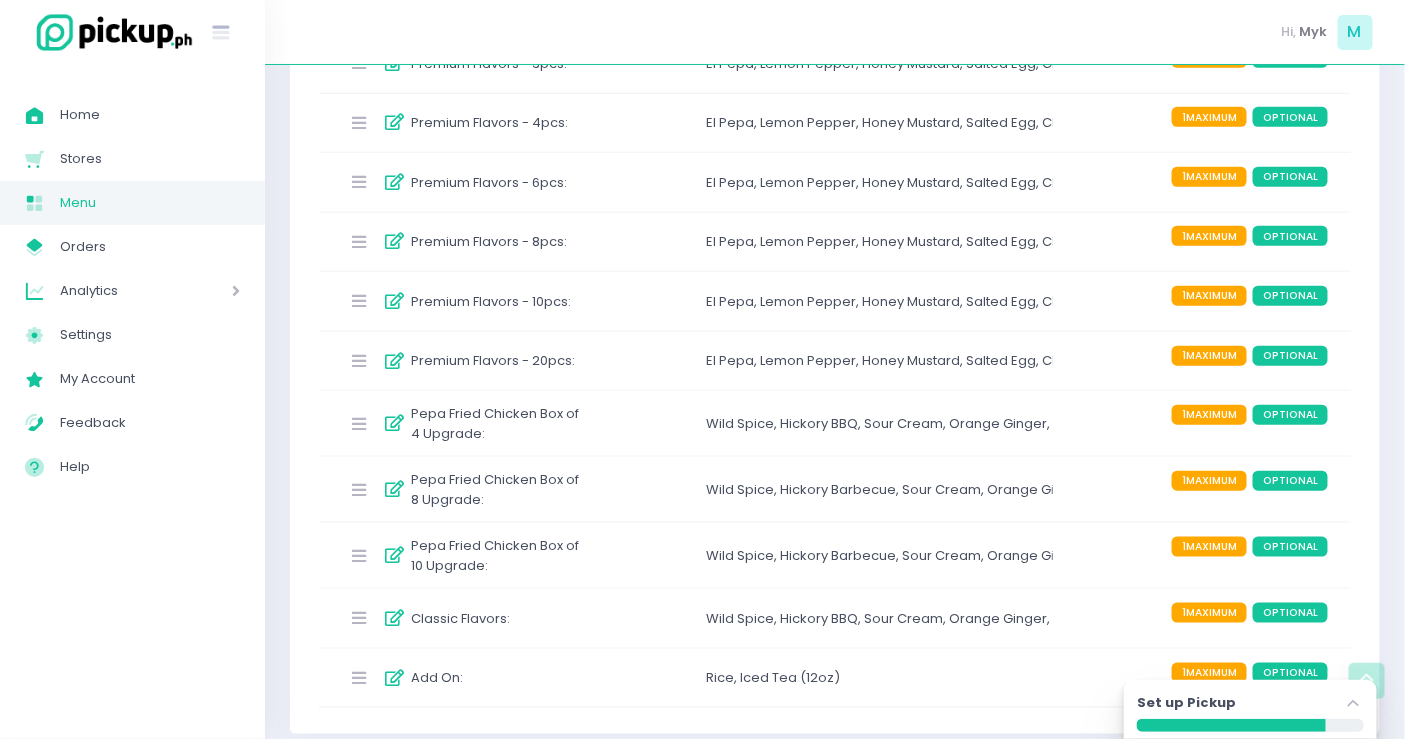 scroll, scrollTop: 222, scrollLeft: 0, axis: vertical 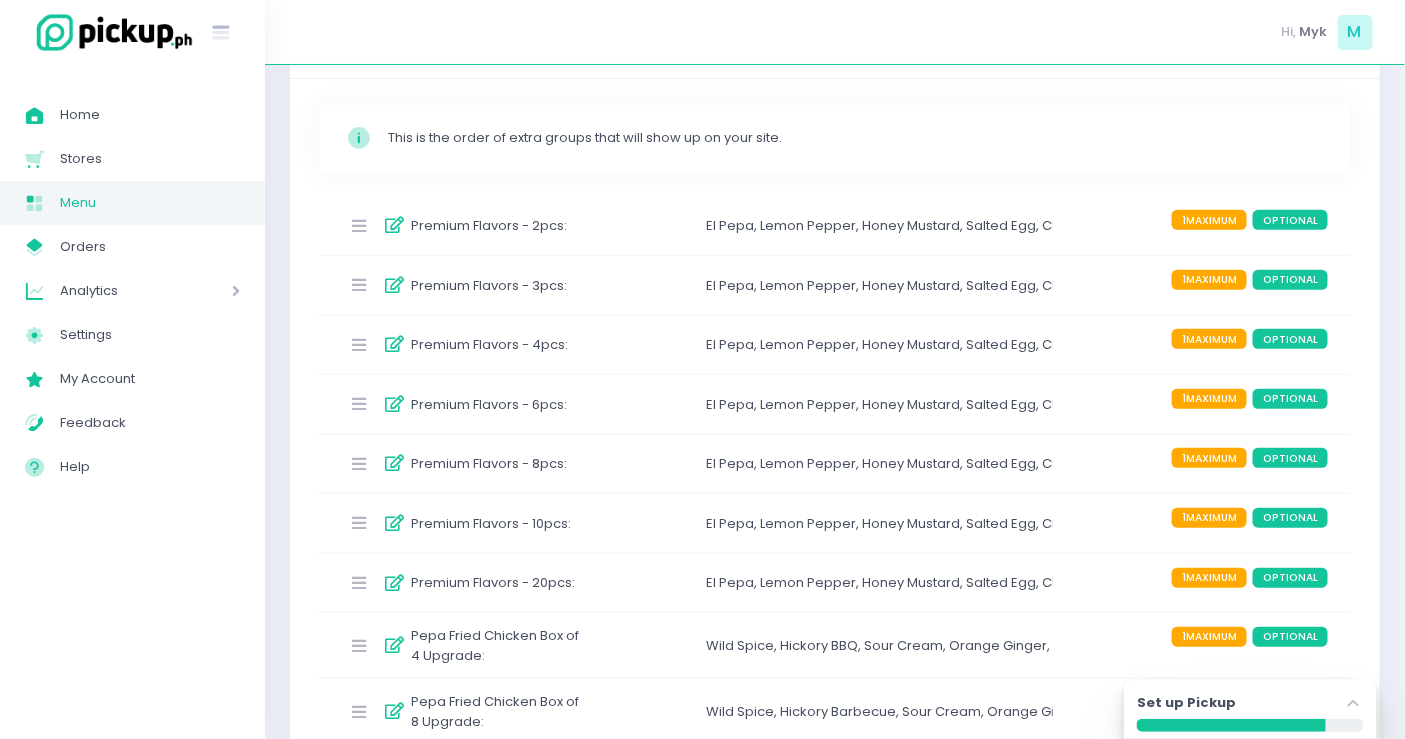 click on "Premium Flavors - 2pcs : El Pepa ,   Lemon Pepper  ,   Honey Mustard ,   Salted Egg ,   Cheddar Cheese ,   Garlic Parmesan ,   Butter Sriracha         1  MAXIMUM  OPTIONAL" at bounding box center (835, 226) 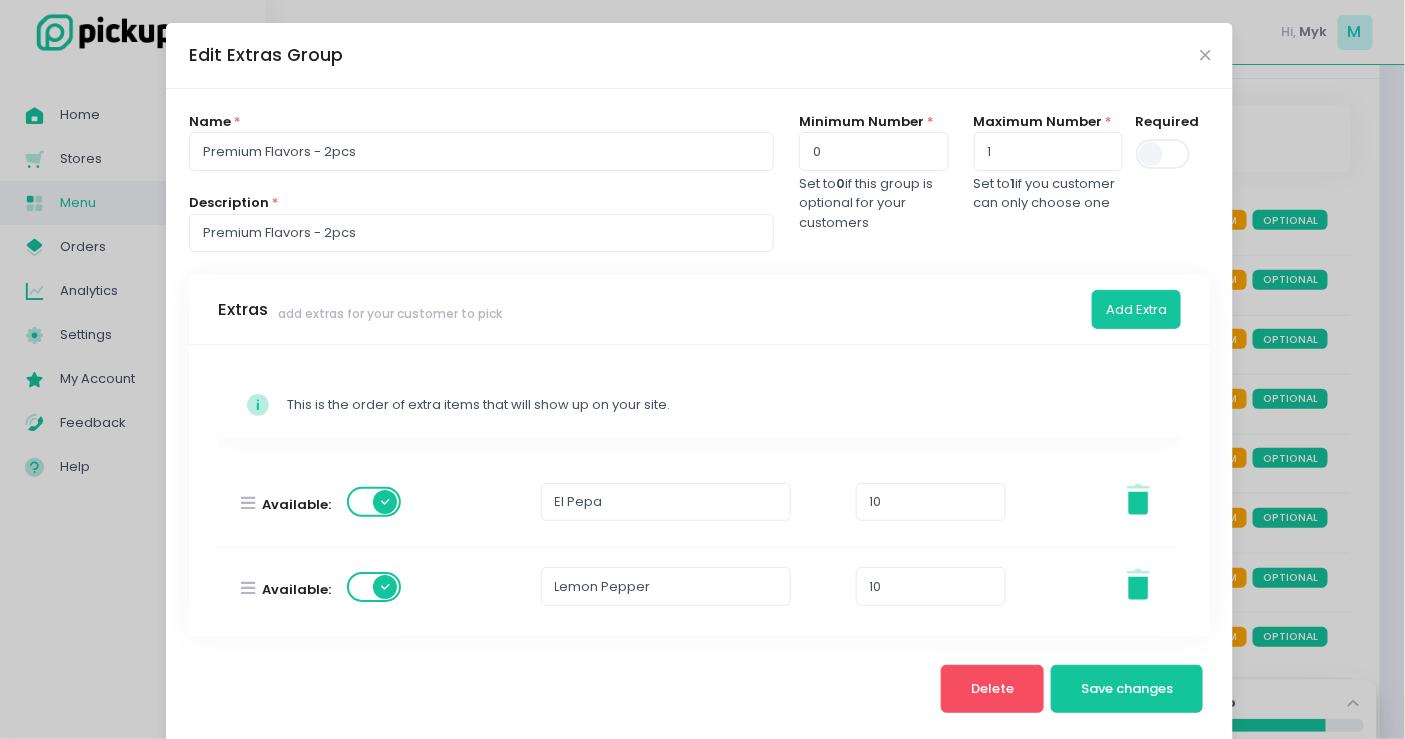 scroll, scrollTop: 443, scrollLeft: 0, axis: vertical 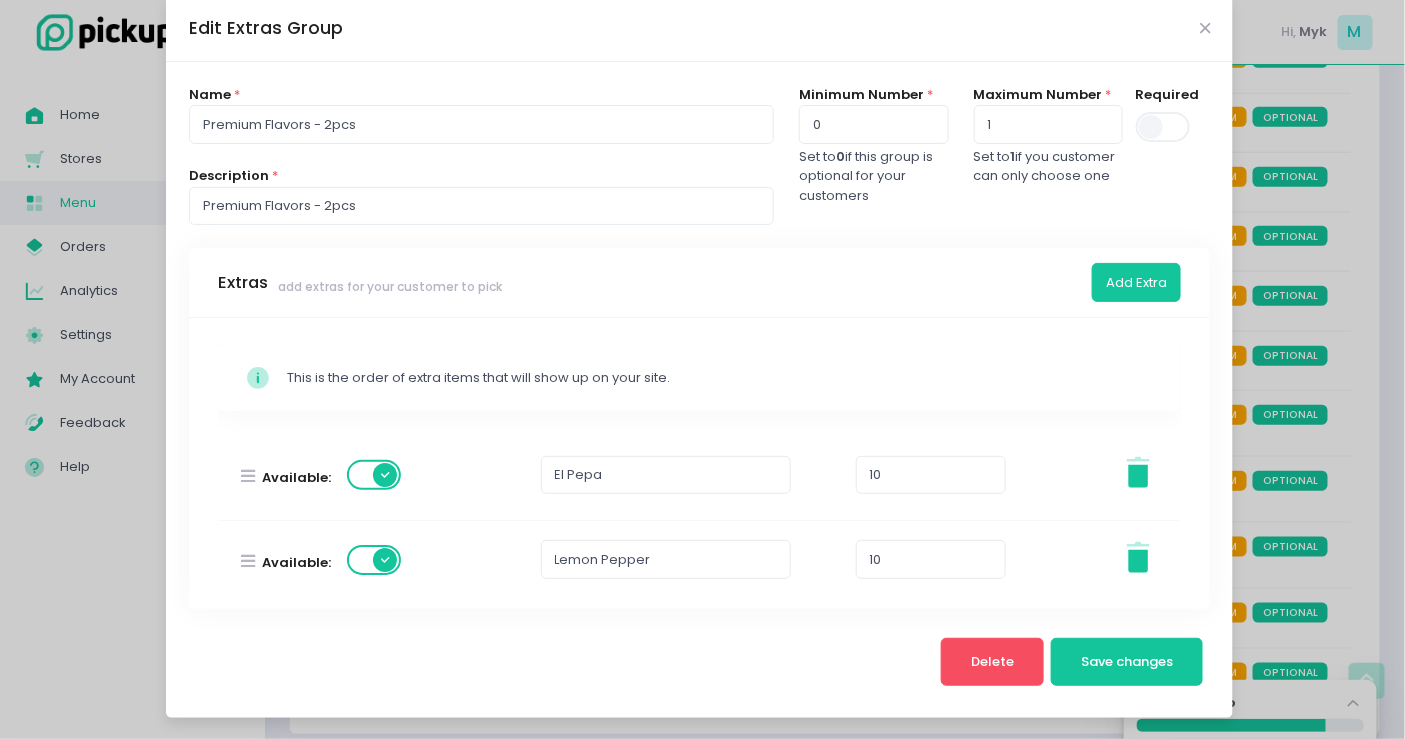click on "Edit Extras Group" at bounding box center (699, 29) 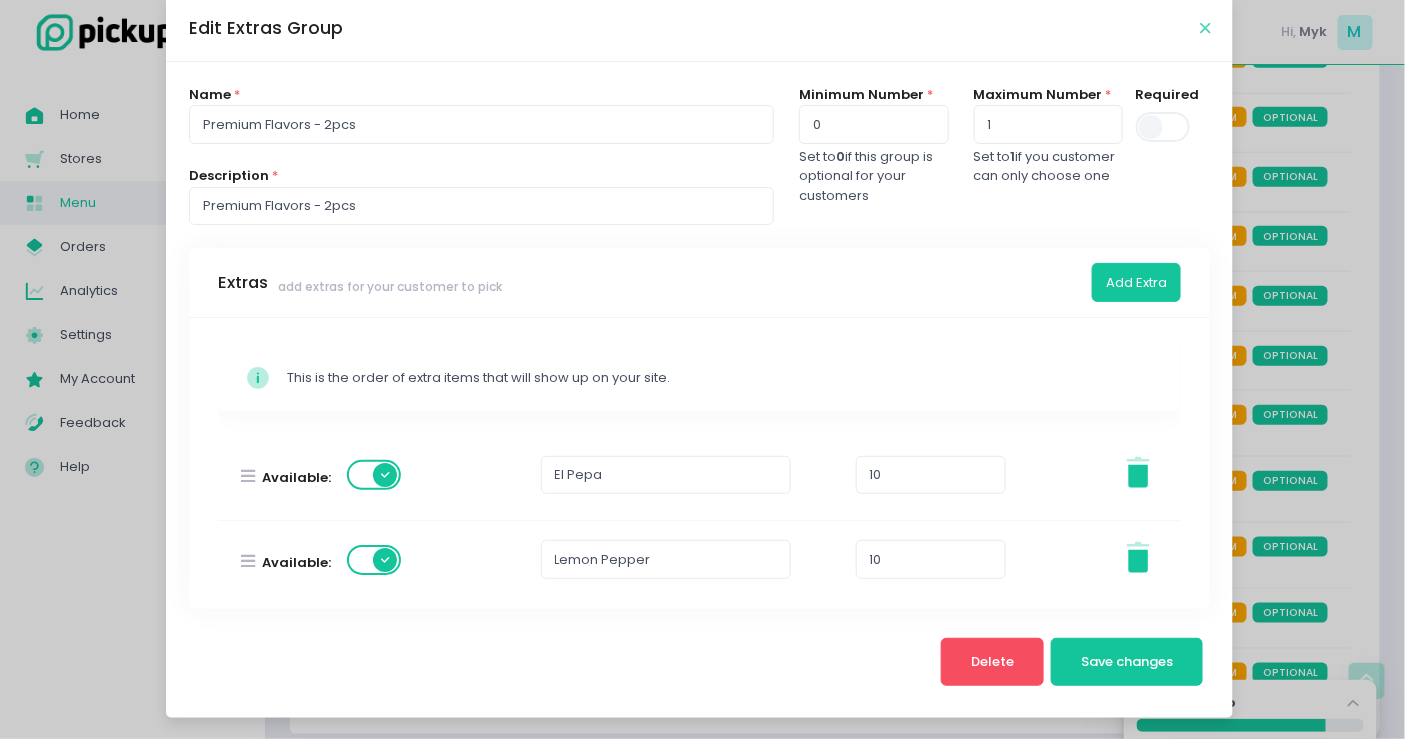 click at bounding box center (1205, 28) 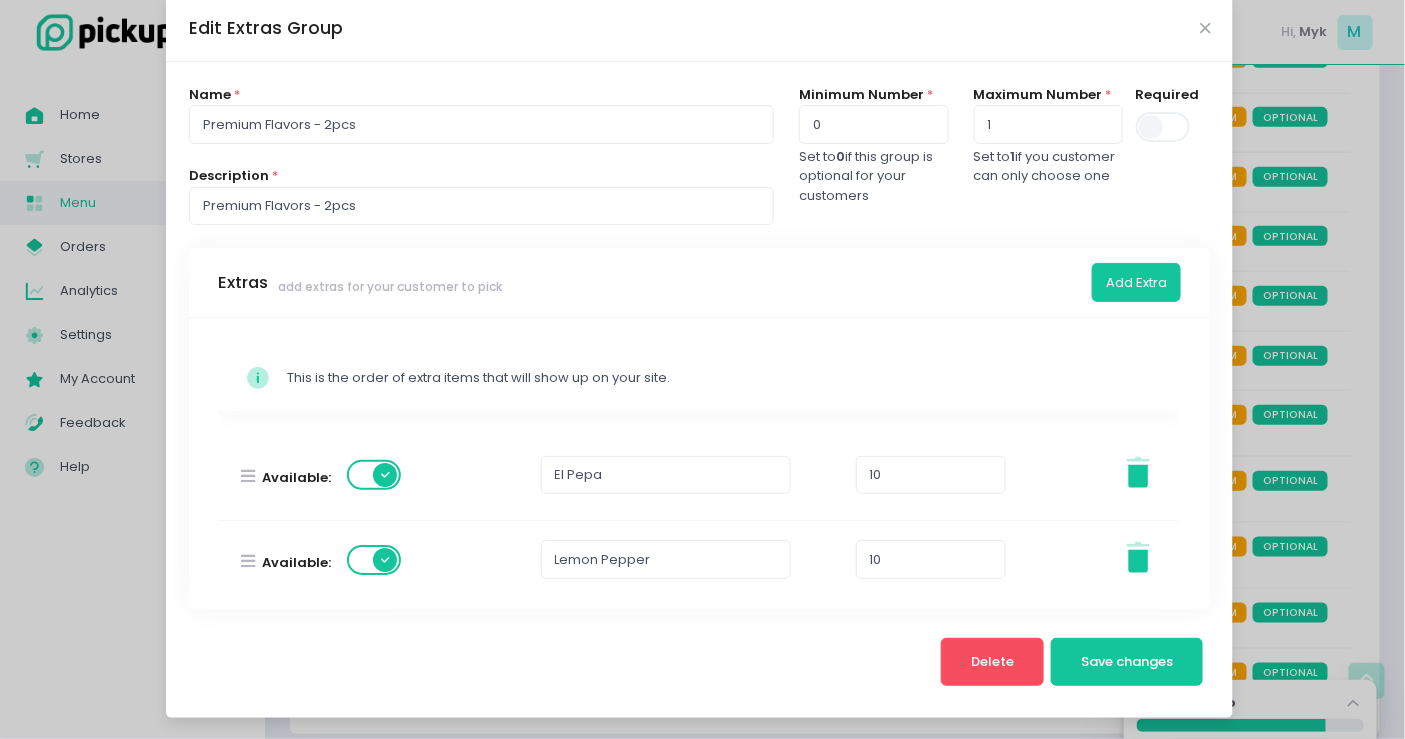 scroll, scrollTop: 0, scrollLeft: 0, axis: both 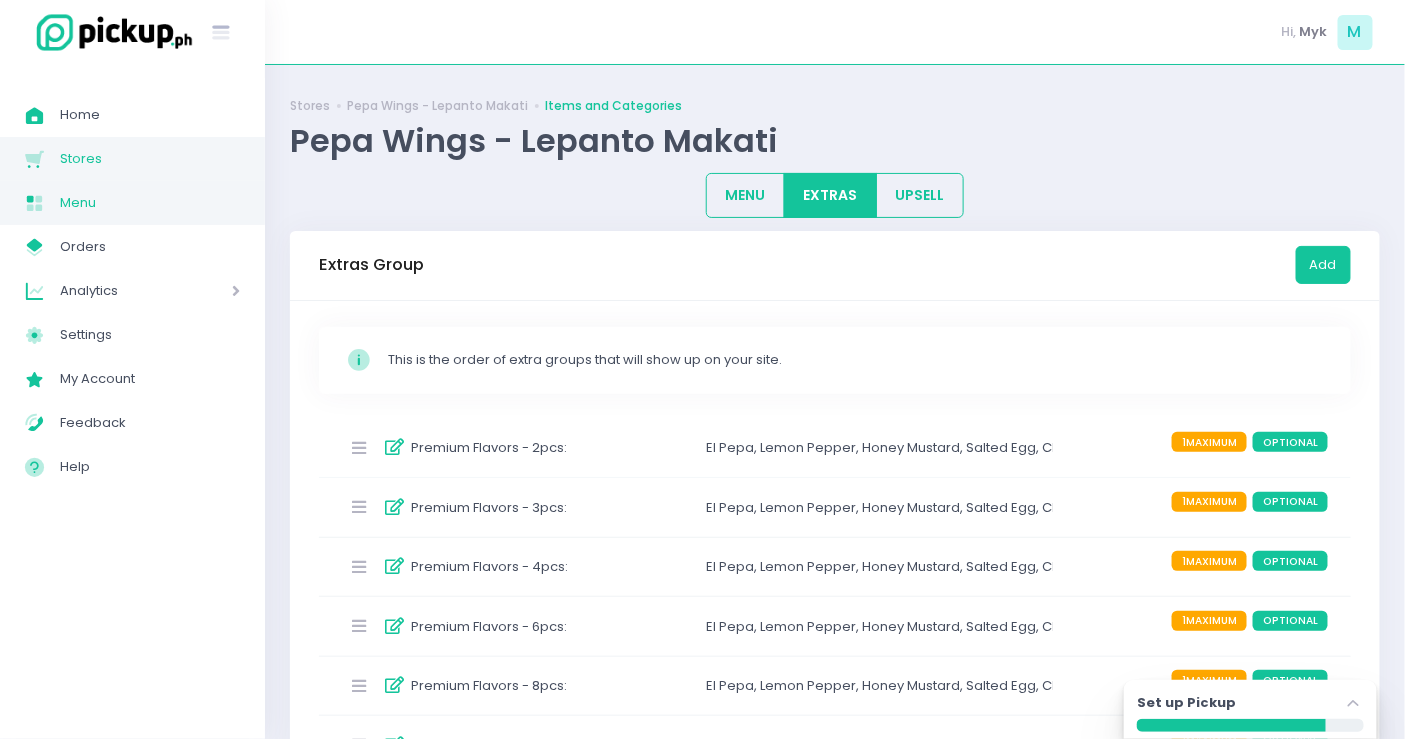 click on "Stores" at bounding box center (150, 159) 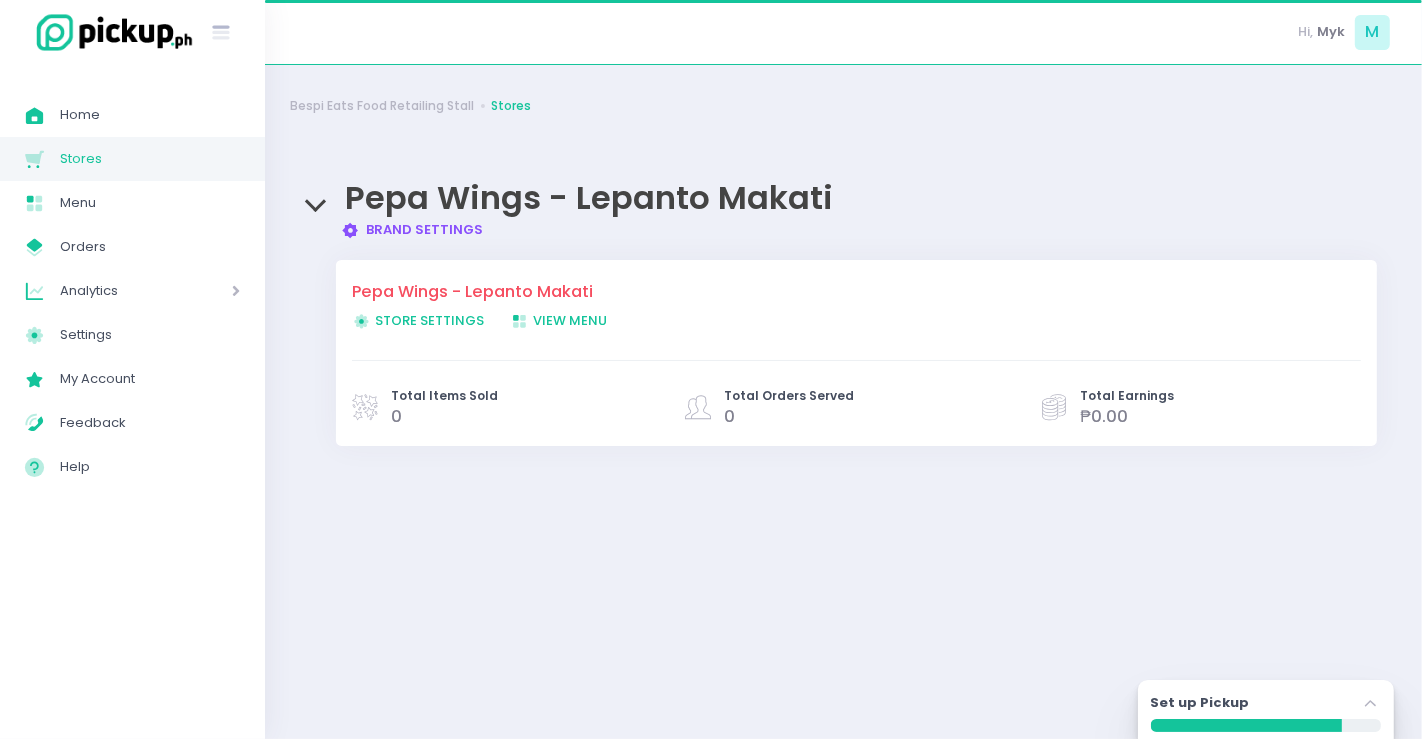 click on "Brand Settings Created with Sketch.   Brand Settings" at bounding box center (860, 230) 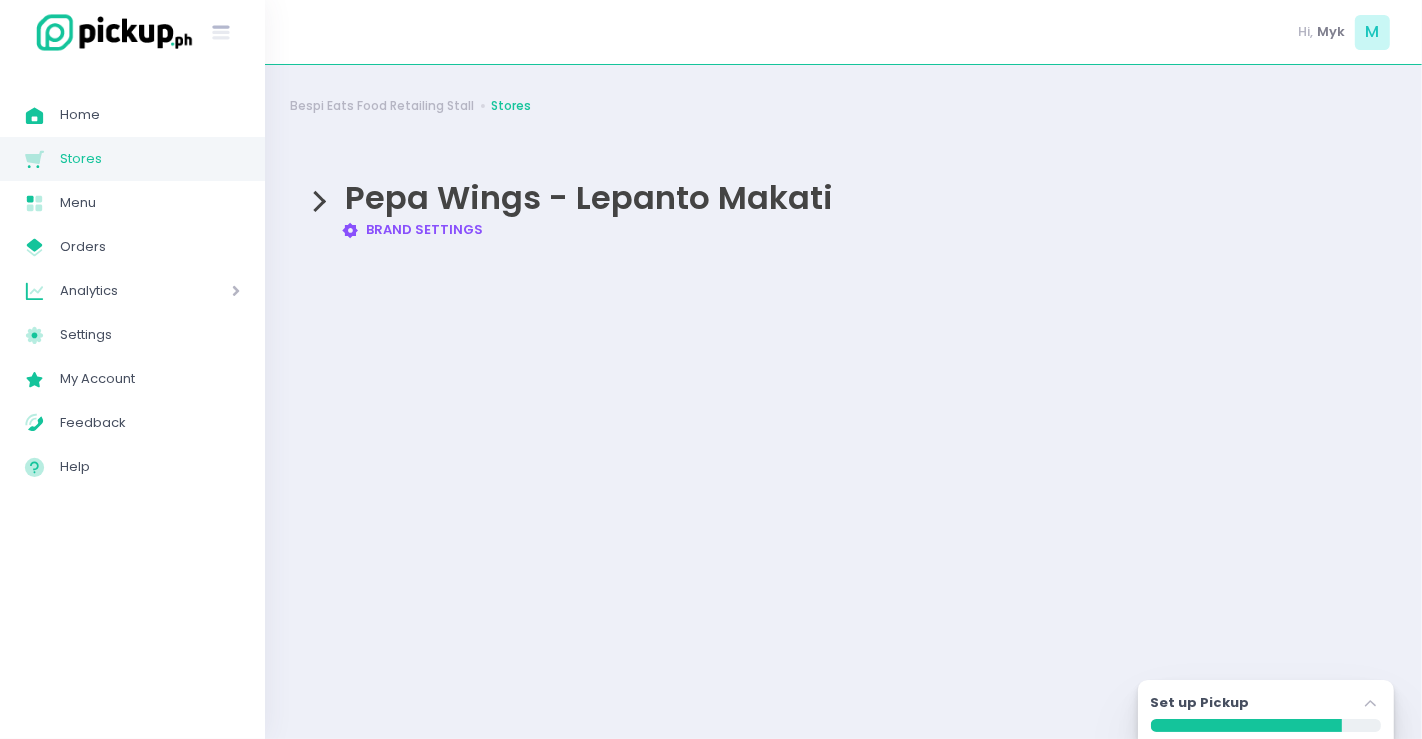 click on "Brand Settings Created with Sketch.   Brand Settings" at bounding box center [412, 229] 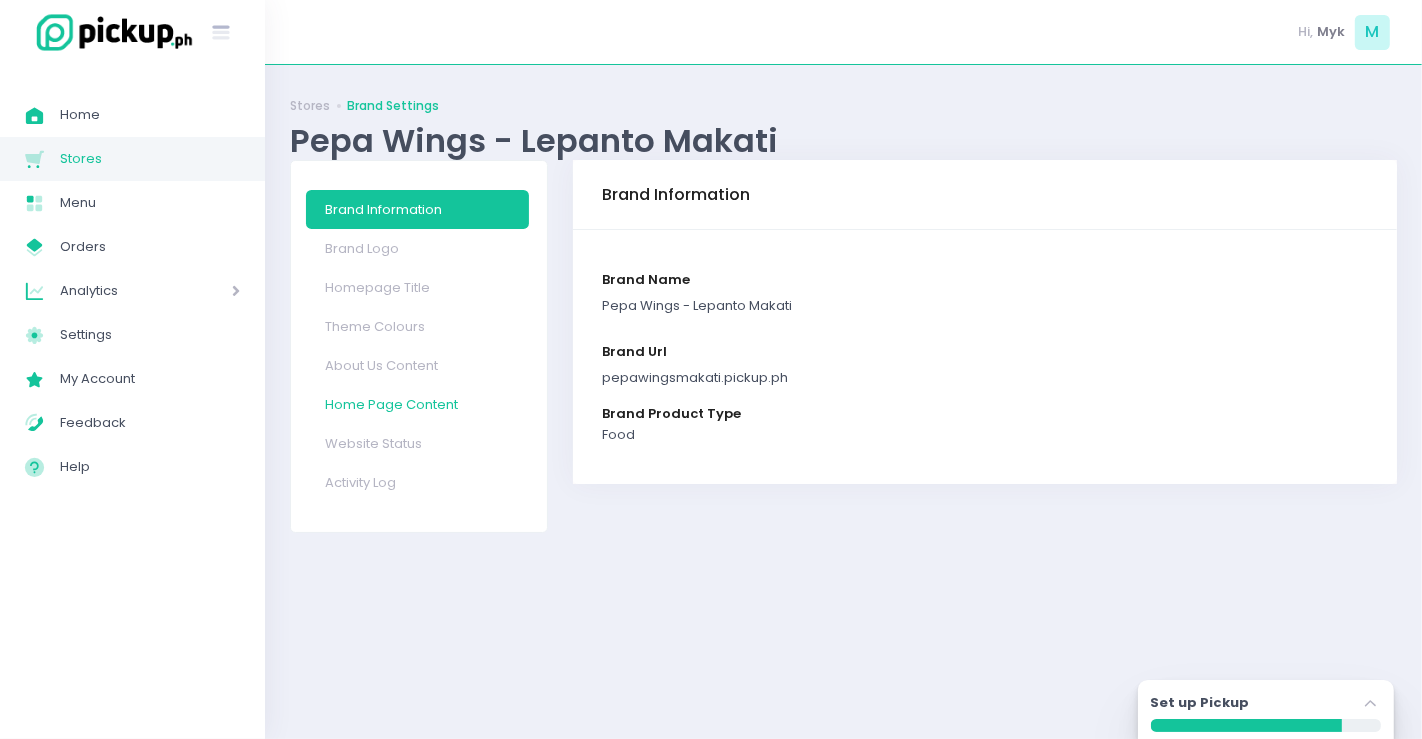 click on "Home Page Content" at bounding box center [418, 404] 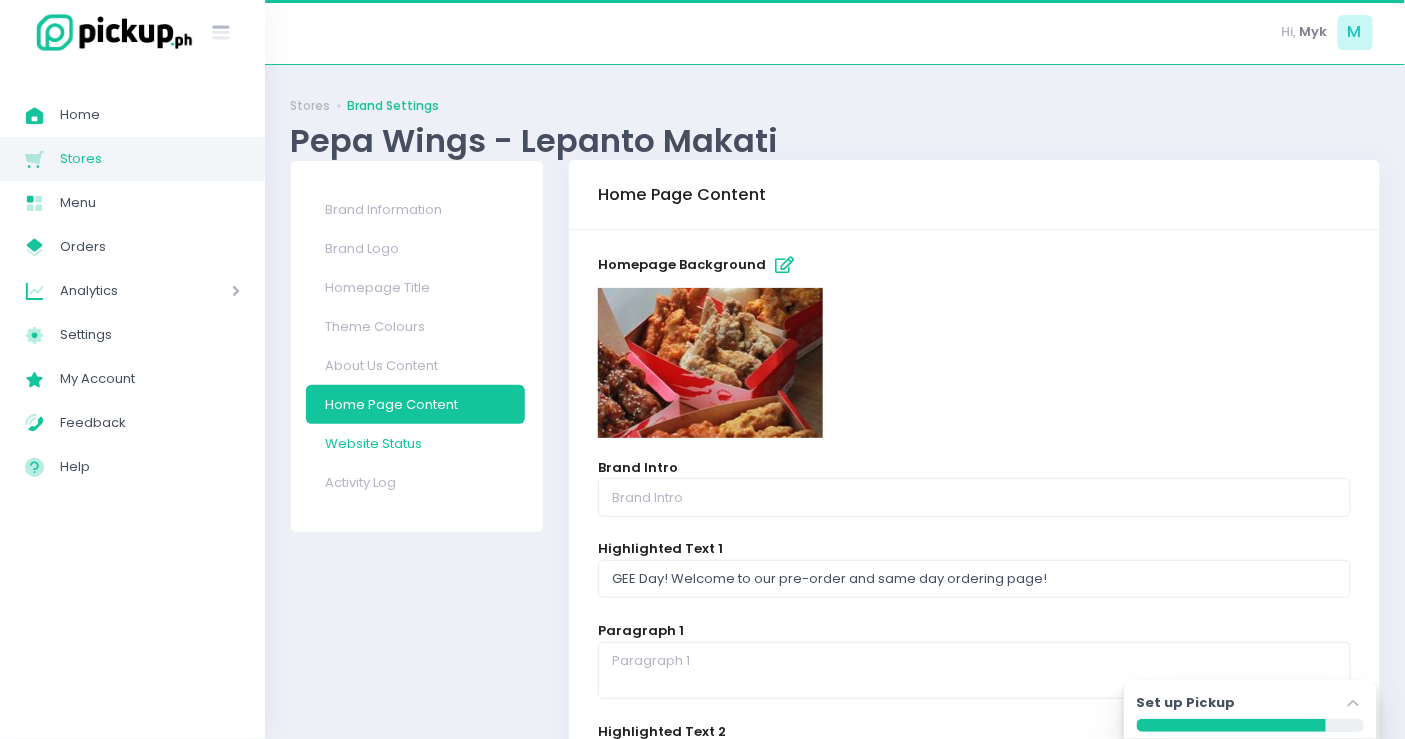 click on "Website Status" at bounding box center [415, 443] 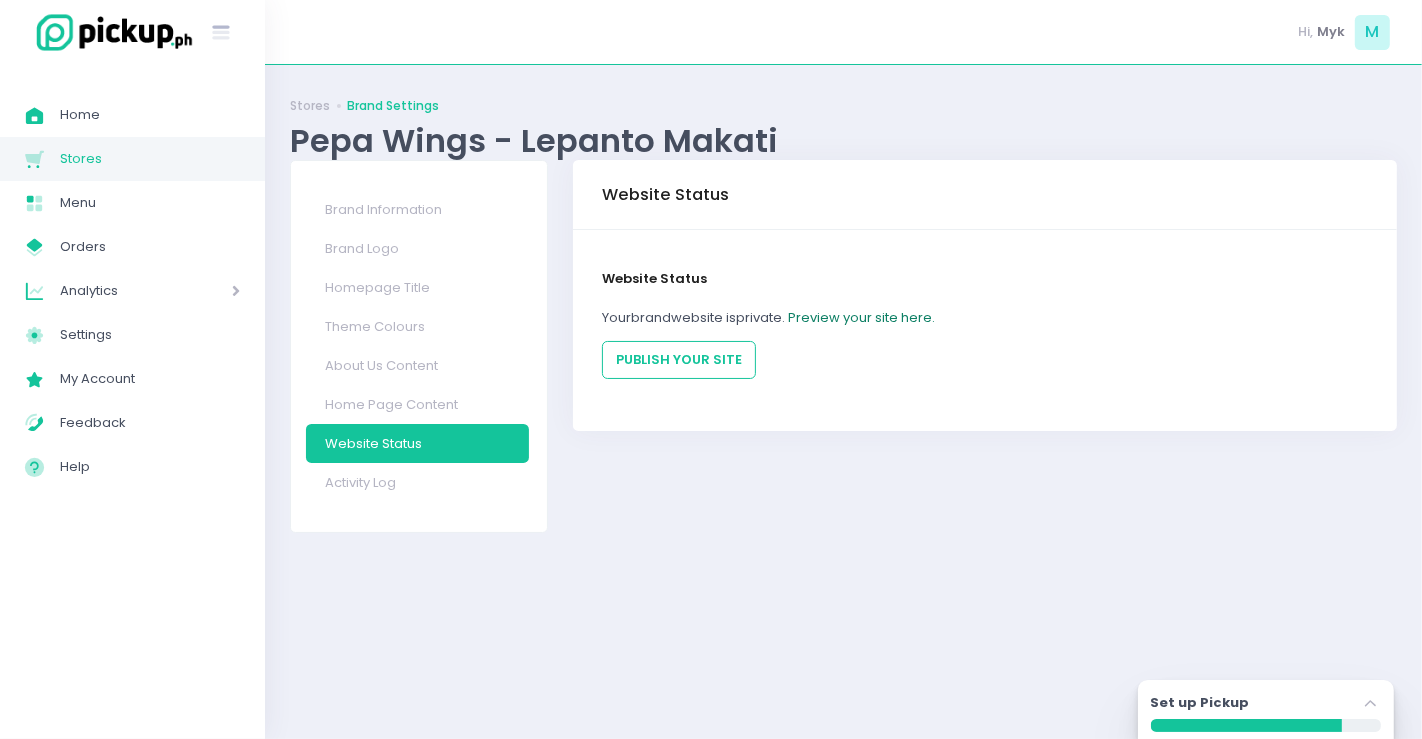click on "Preview your site here." 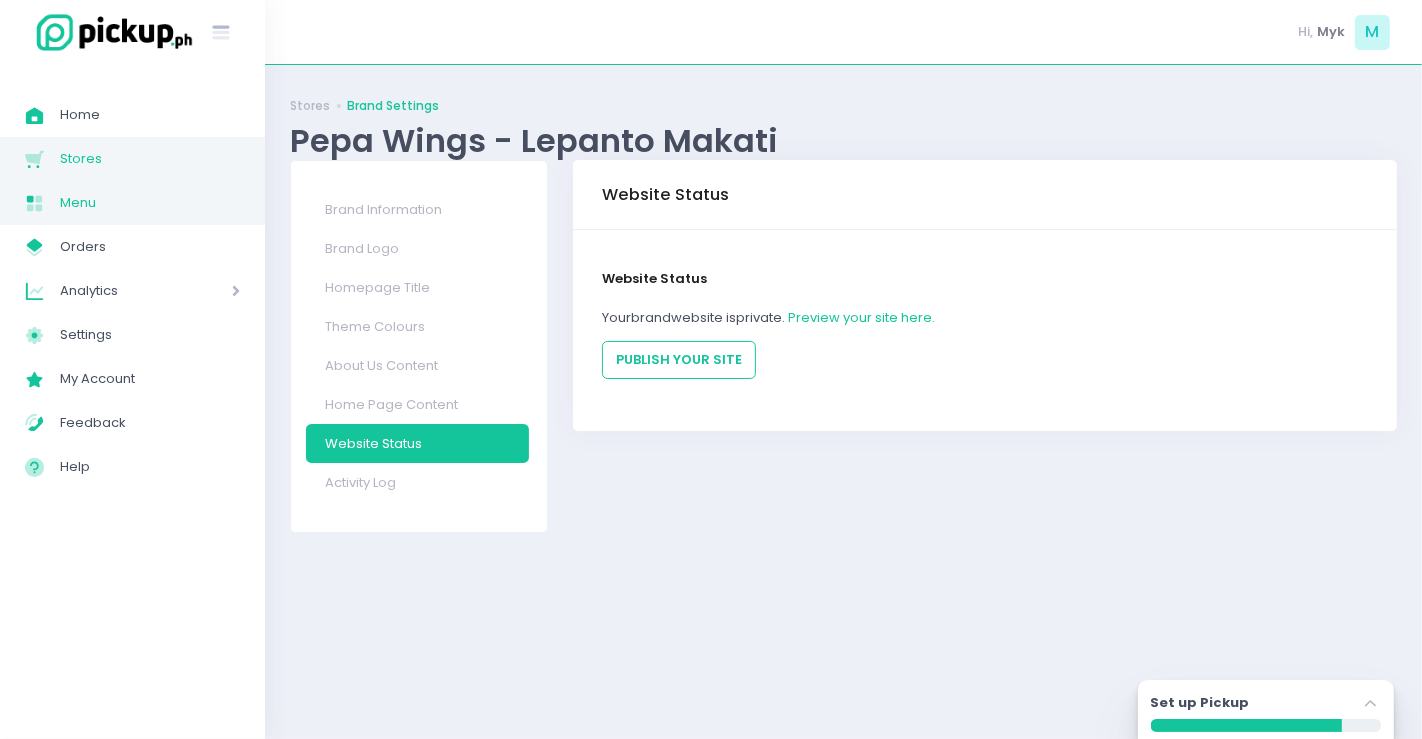 click on "Menu" at bounding box center [150, 203] 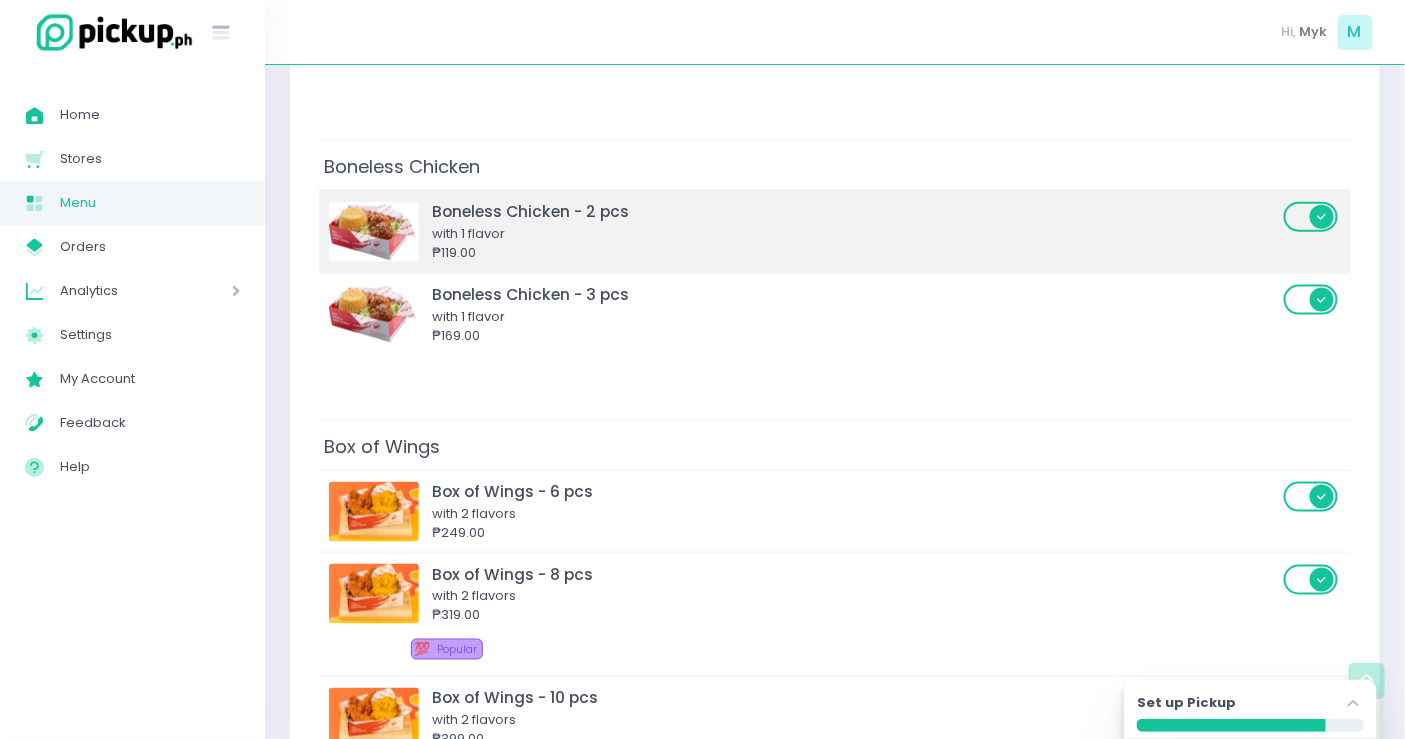 scroll, scrollTop: 777, scrollLeft: 0, axis: vertical 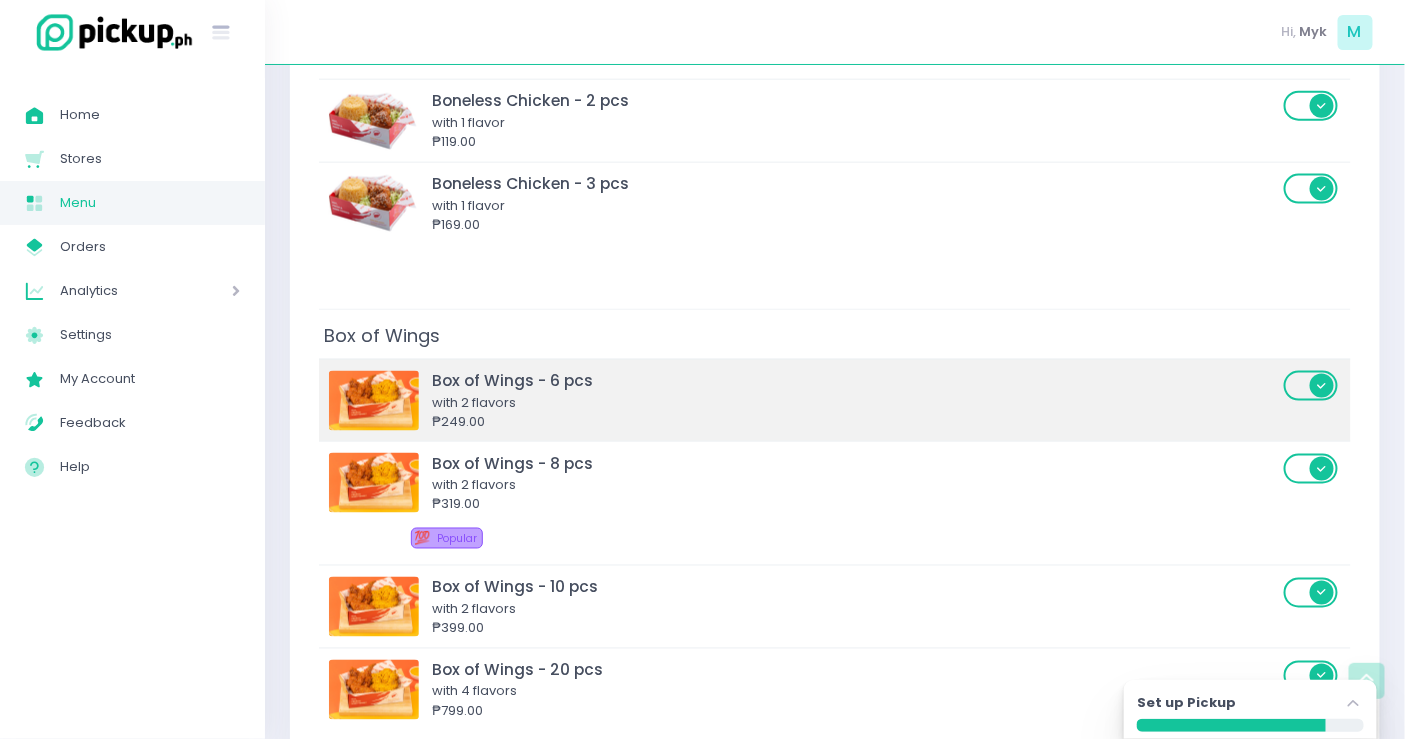 click on "with 2 flavors" at bounding box center (855, 403) 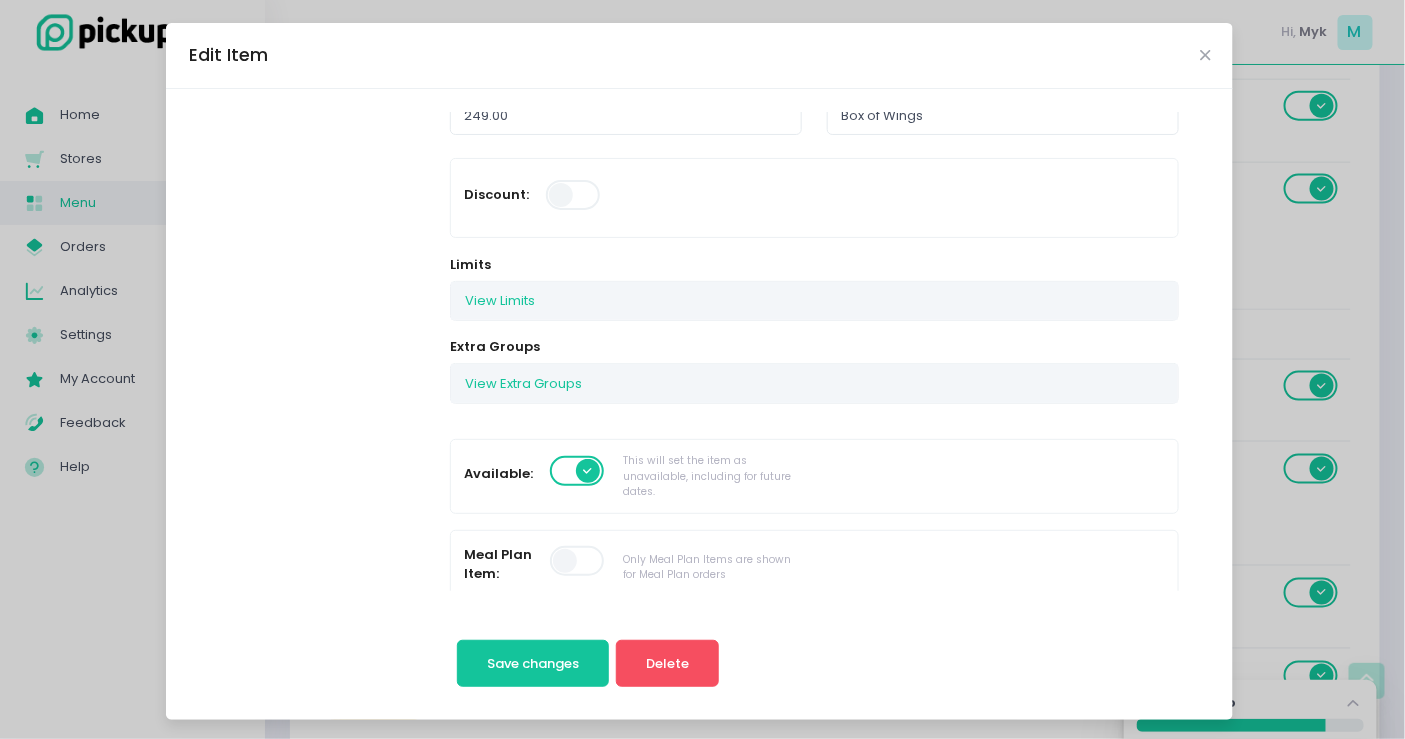 scroll, scrollTop: 333, scrollLeft: 0, axis: vertical 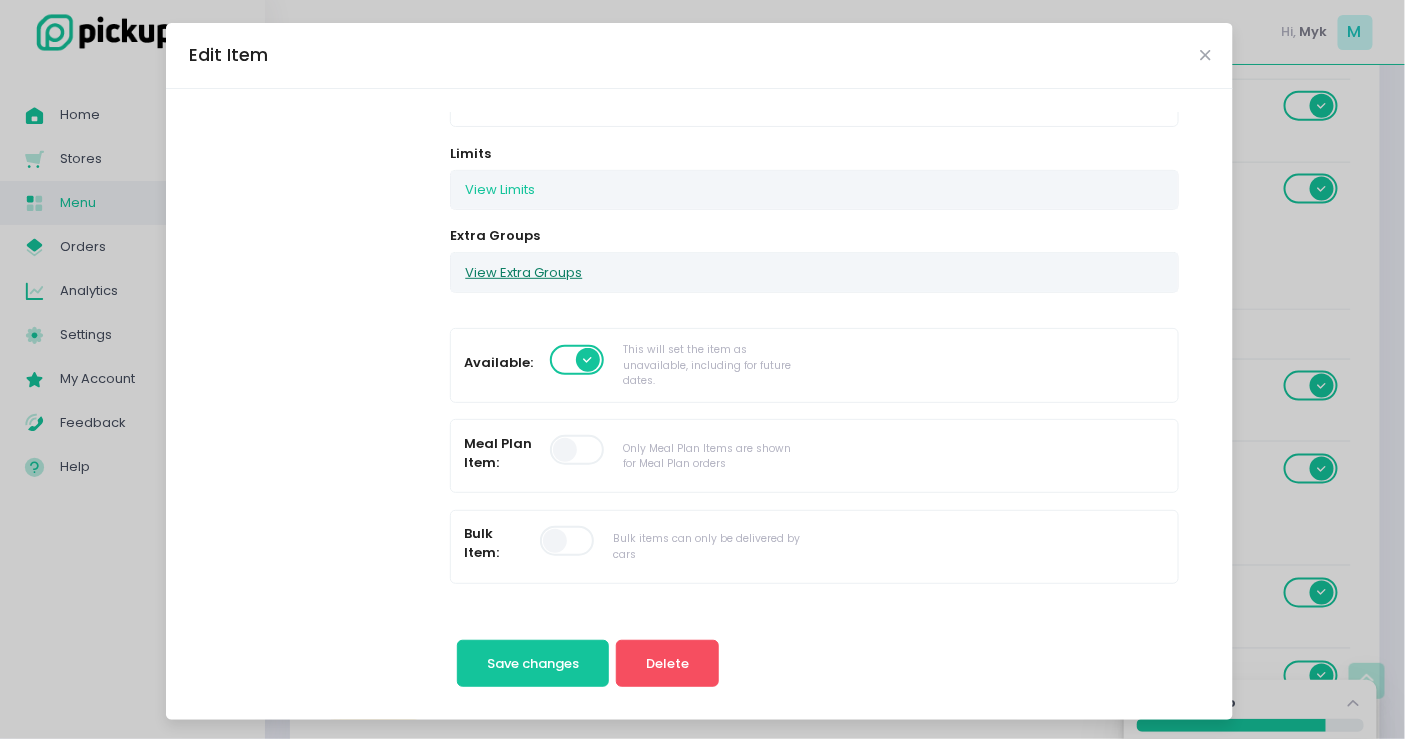 click on "View Extra Groups" at bounding box center [523, 272] 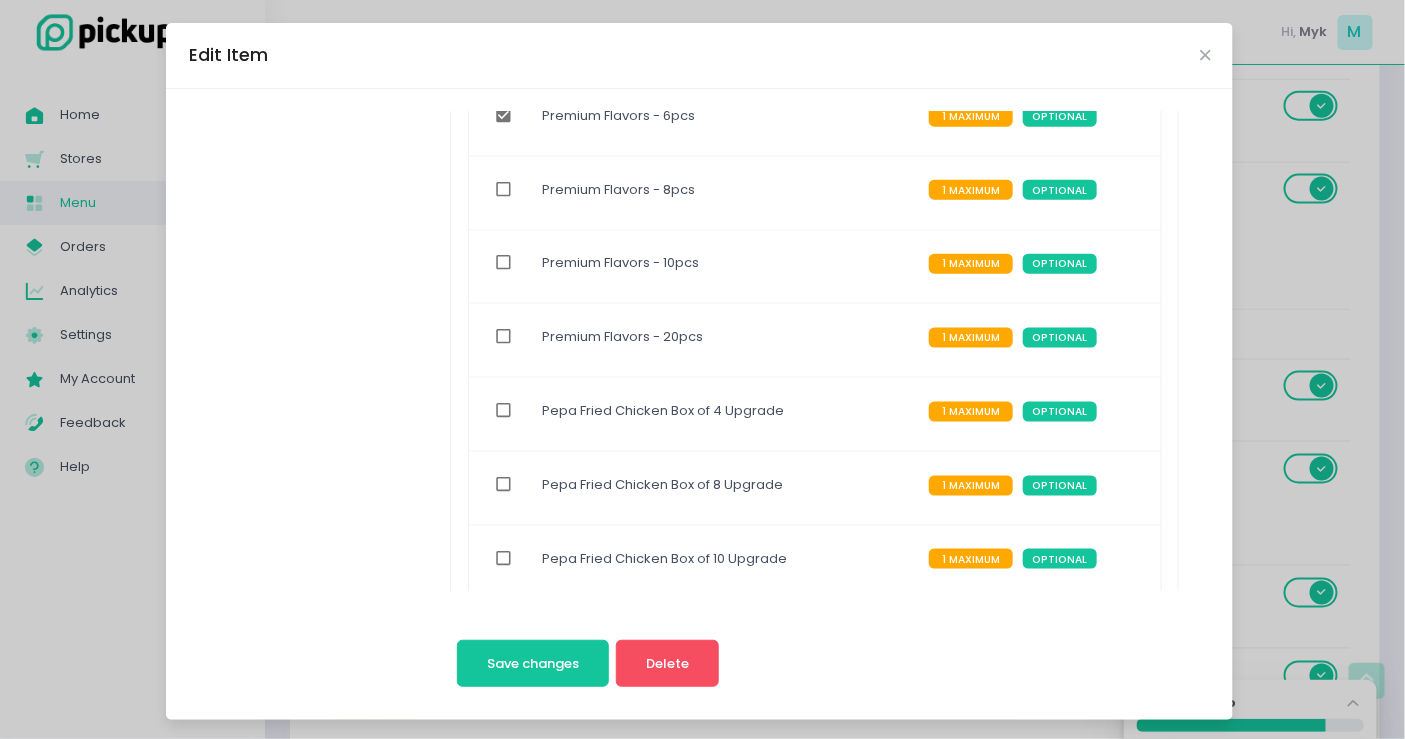 scroll, scrollTop: 1000, scrollLeft: 0, axis: vertical 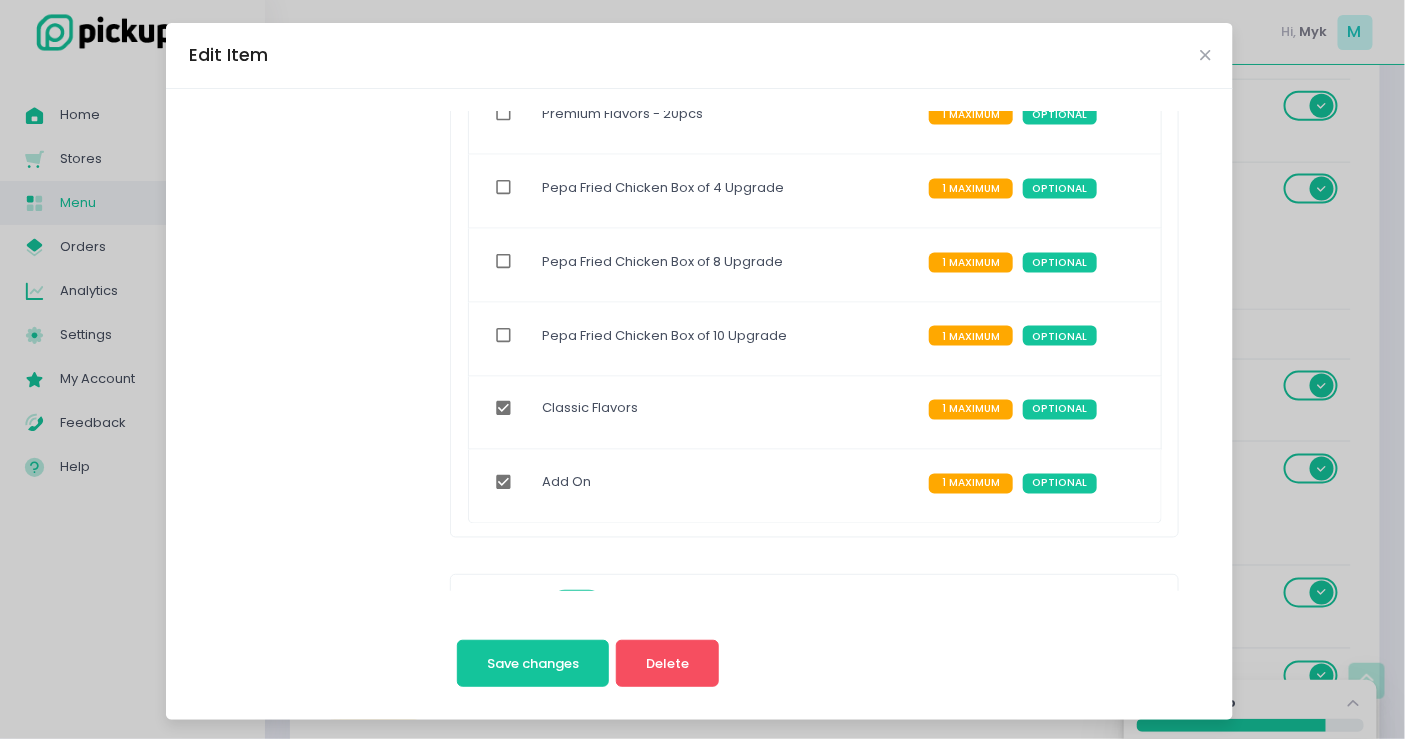 click at bounding box center (504, 483) 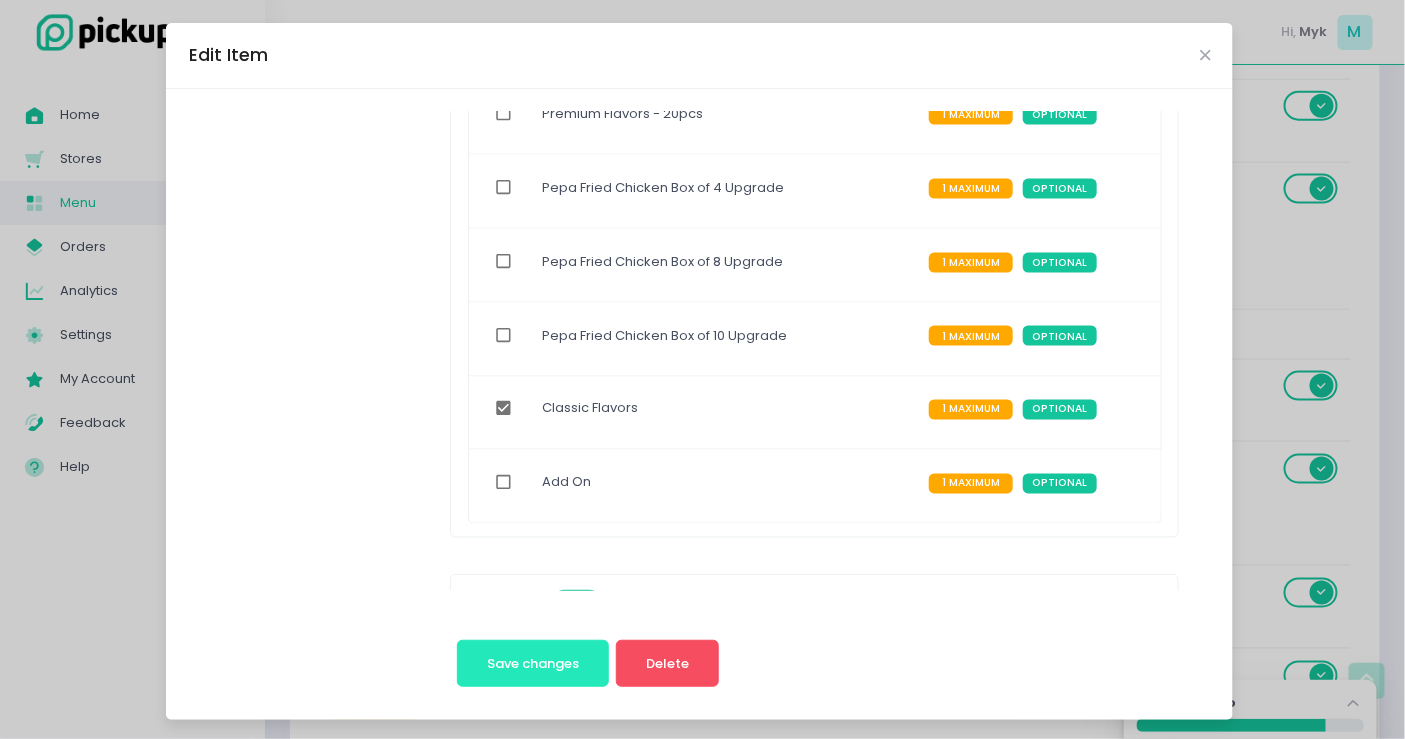 click on "Save changes" at bounding box center (533, 664) 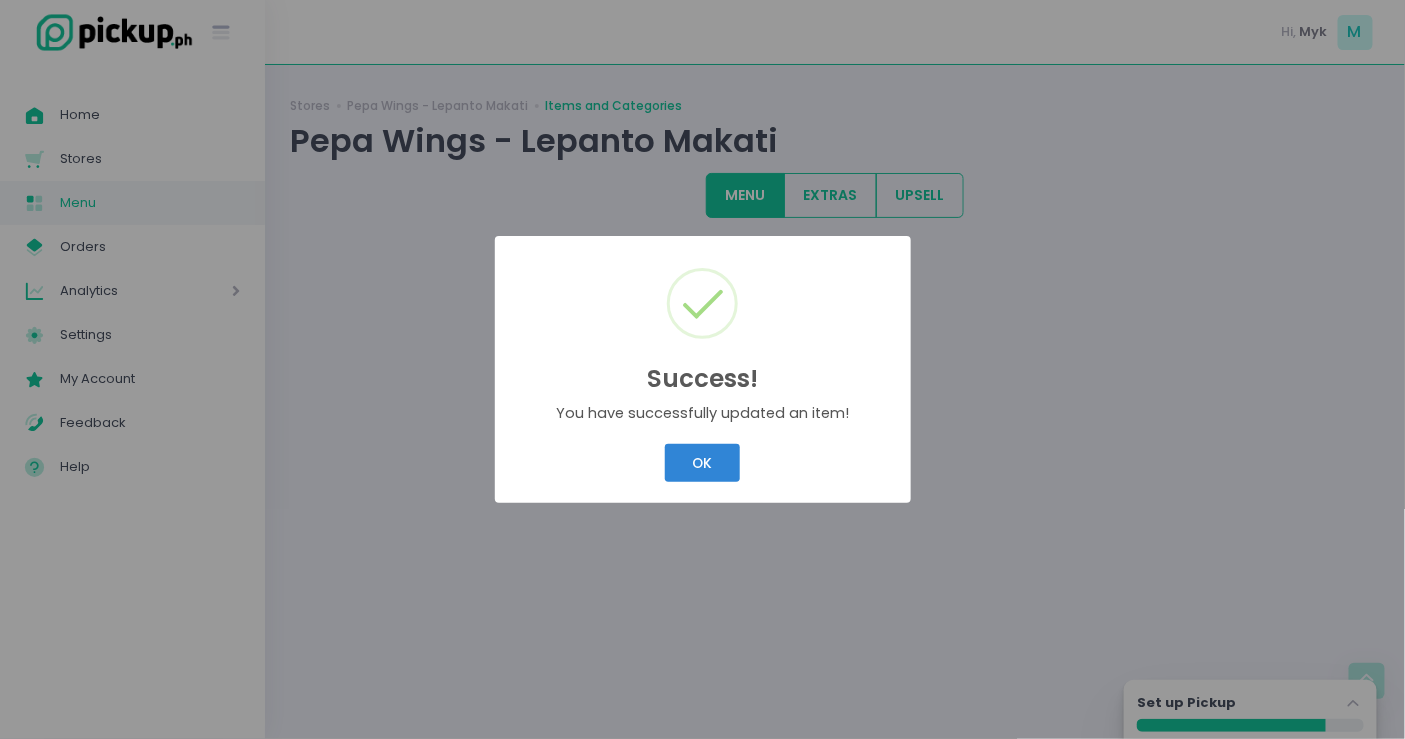 scroll, scrollTop: 0, scrollLeft: 0, axis: both 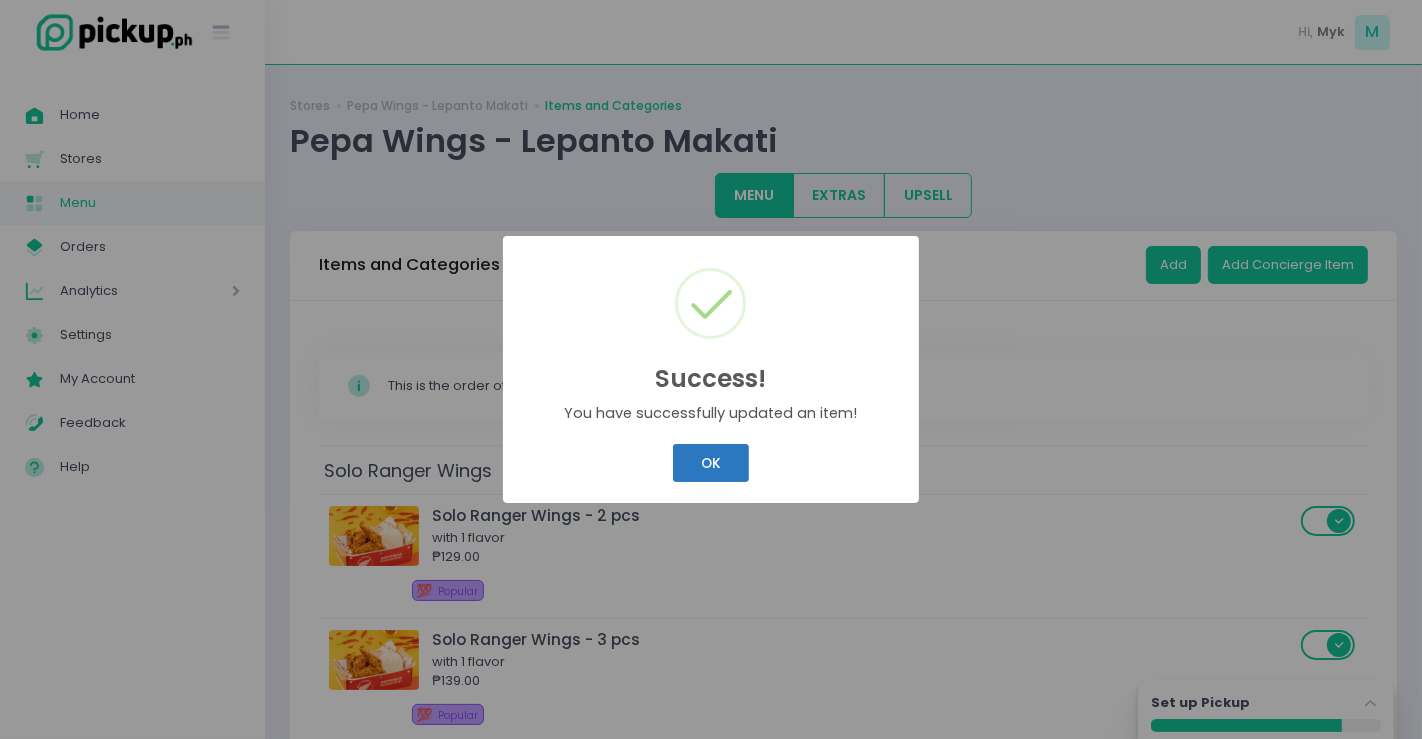 click on "OK" at bounding box center [710, 463] 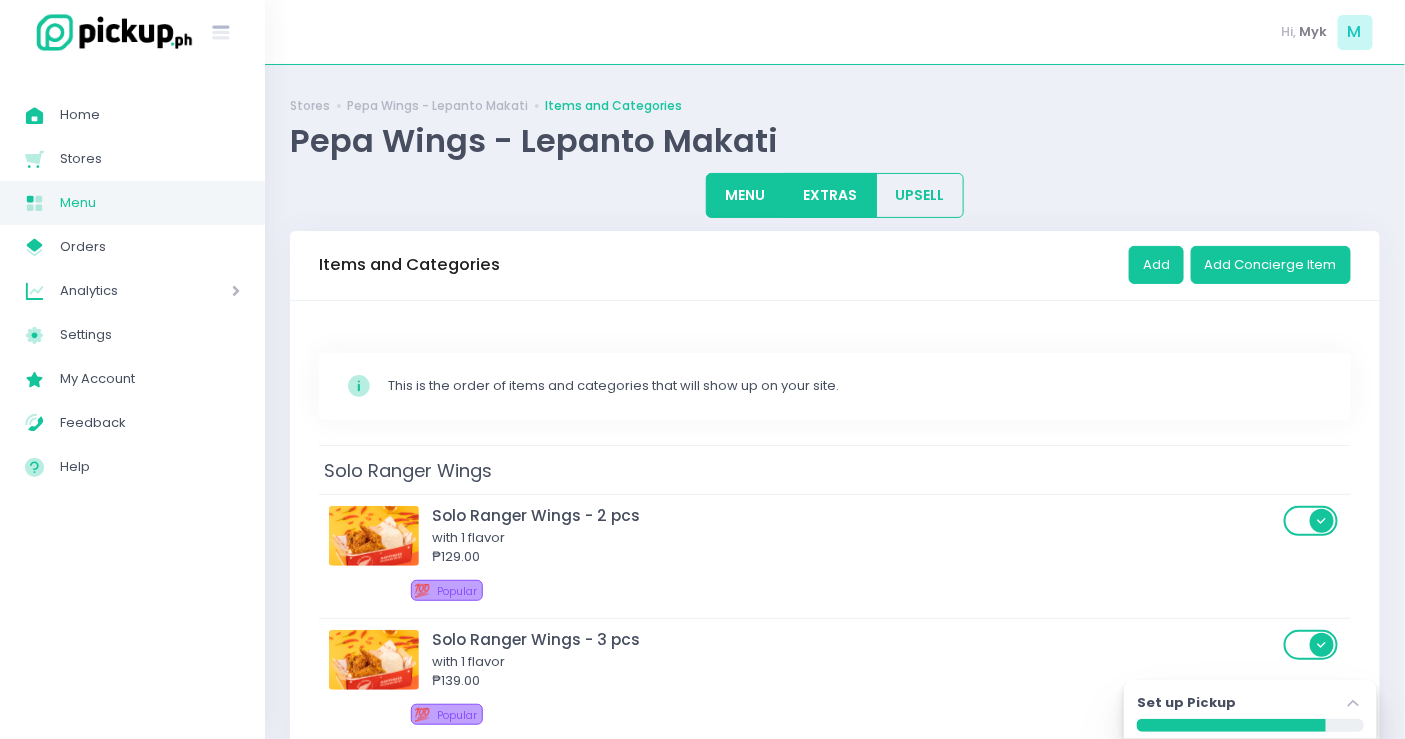 click on "EXTRAS" at bounding box center (830, 195) 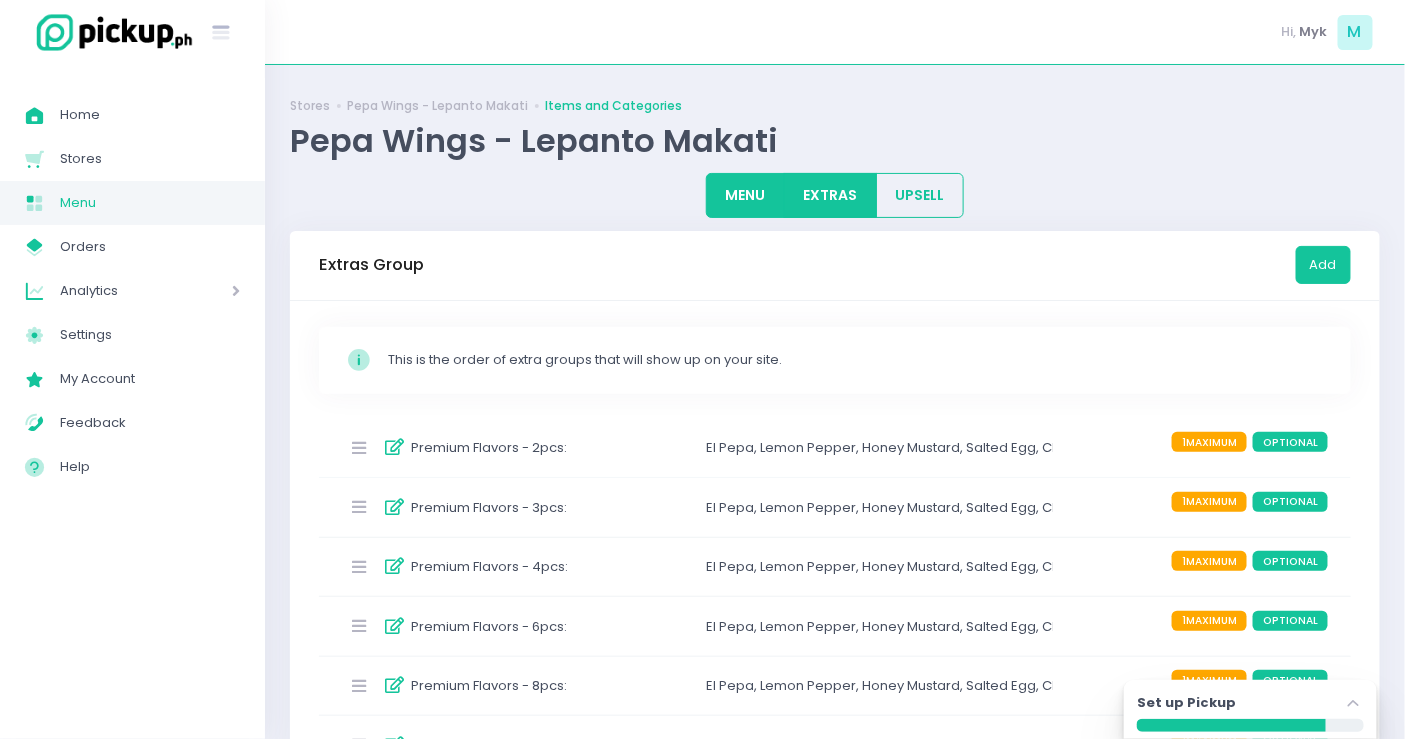 click on "MENU" at bounding box center [745, 195] 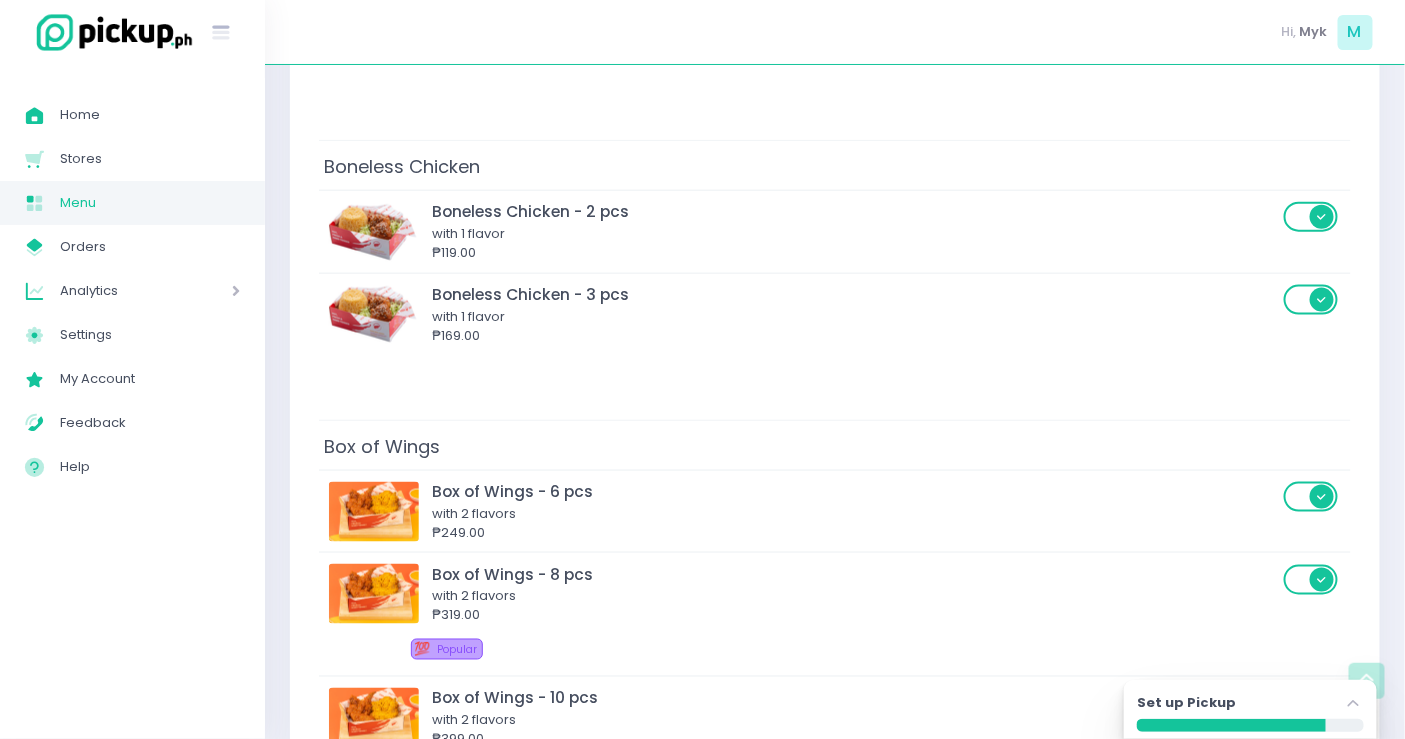 scroll, scrollTop: 1000, scrollLeft: 0, axis: vertical 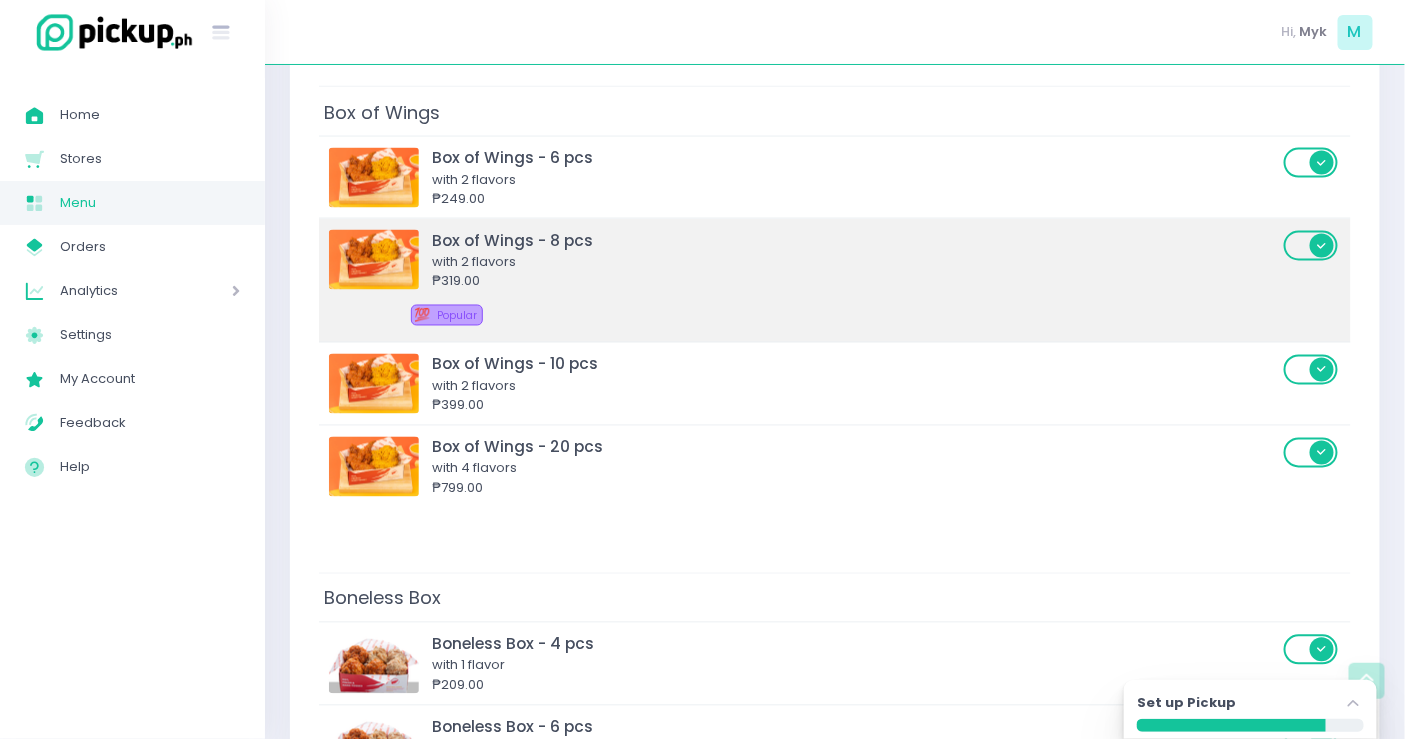 click on "Box of Wings - 8 pcs" at bounding box center (855, 240) 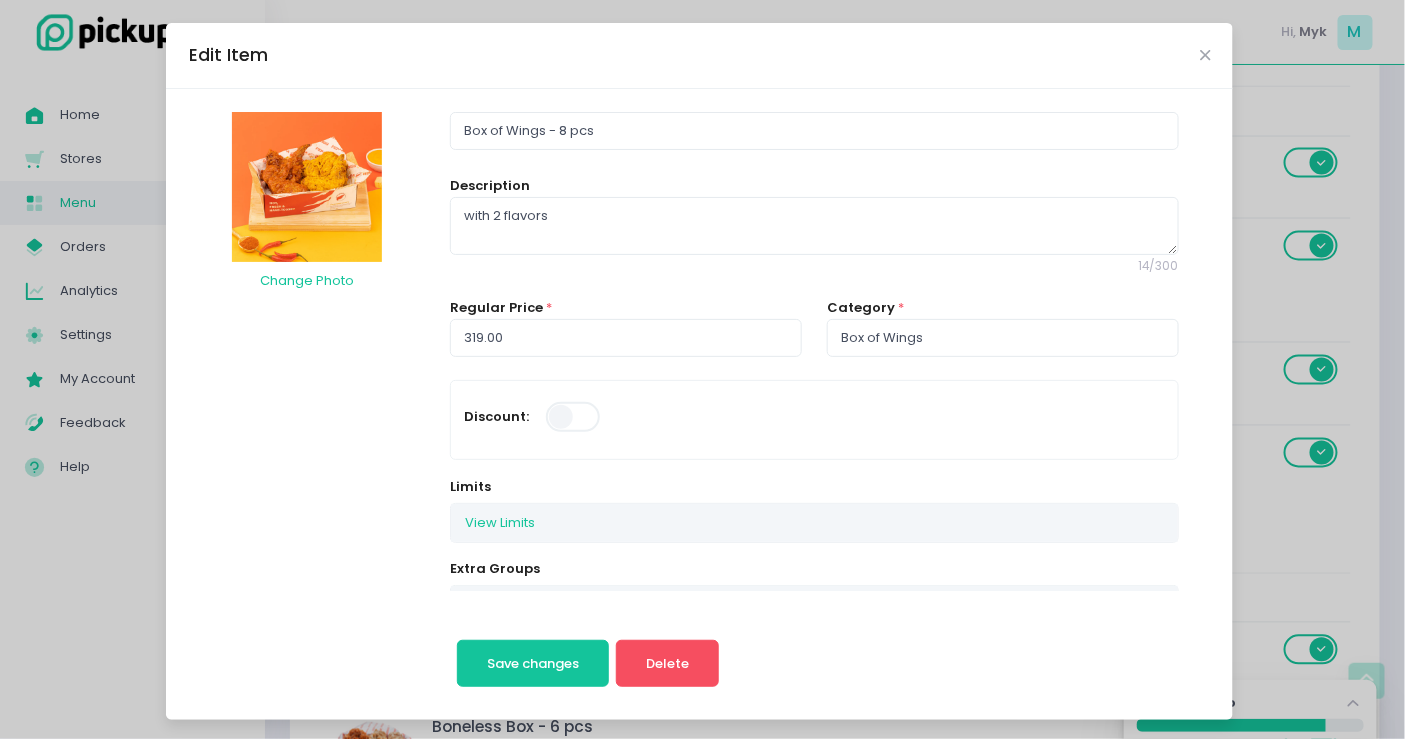 scroll, scrollTop: 111, scrollLeft: 0, axis: vertical 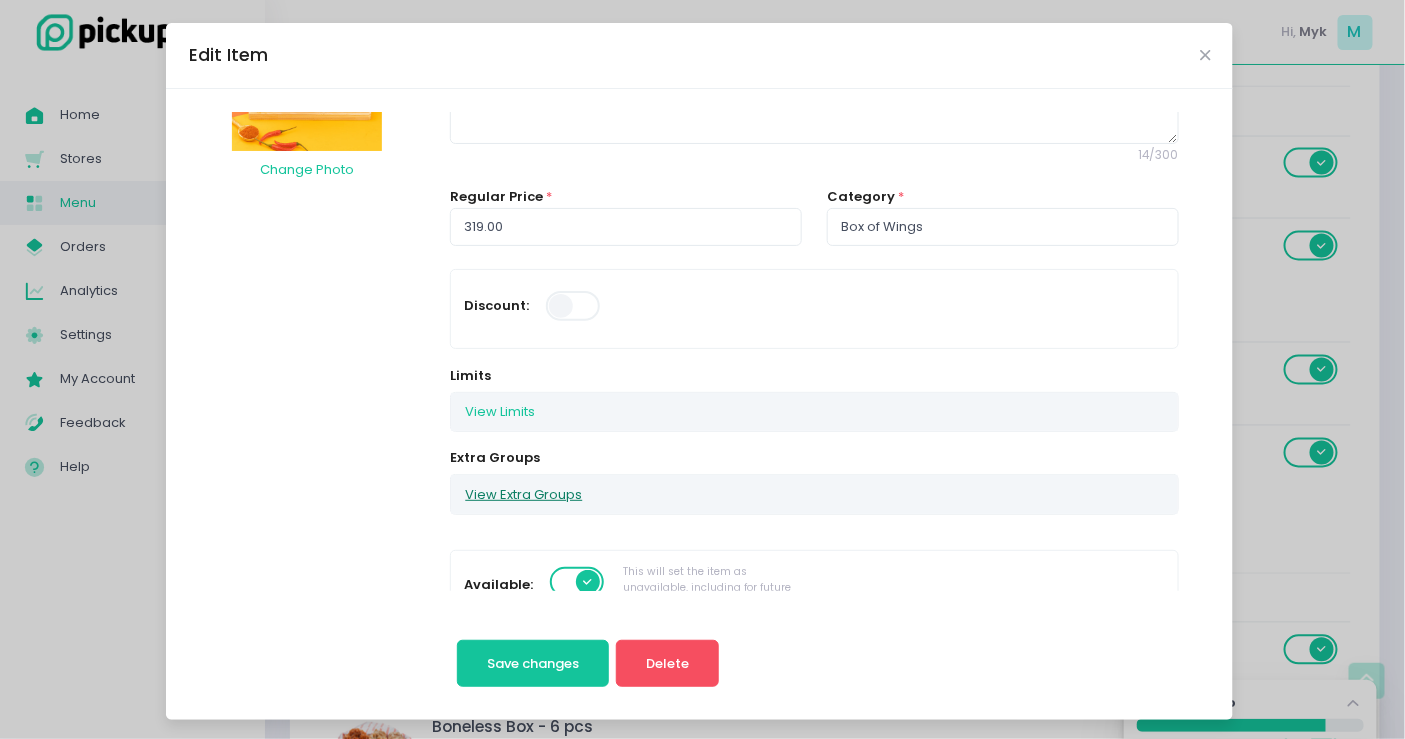 click on "View Extra Groups" at bounding box center (523, 494) 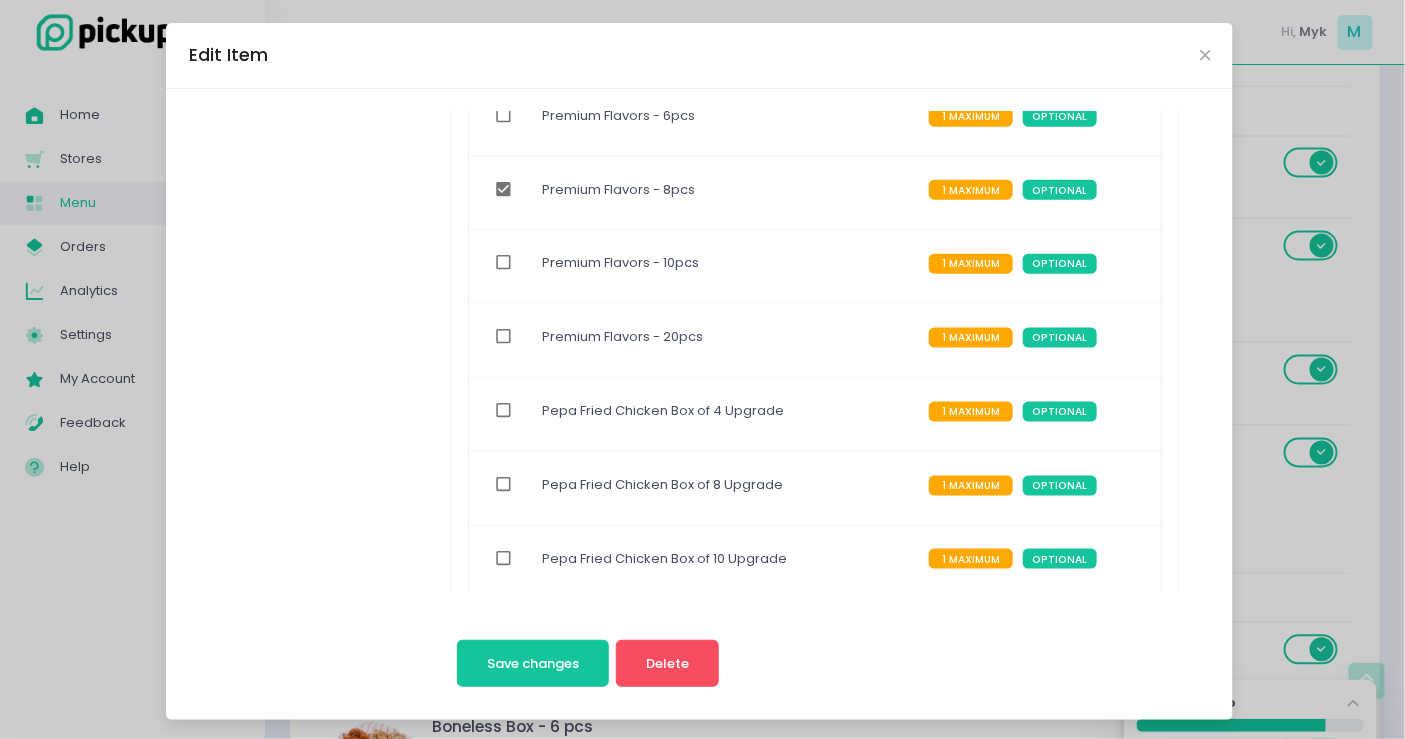 scroll, scrollTop: 1000, scrollLeft: 0, axis: vertical 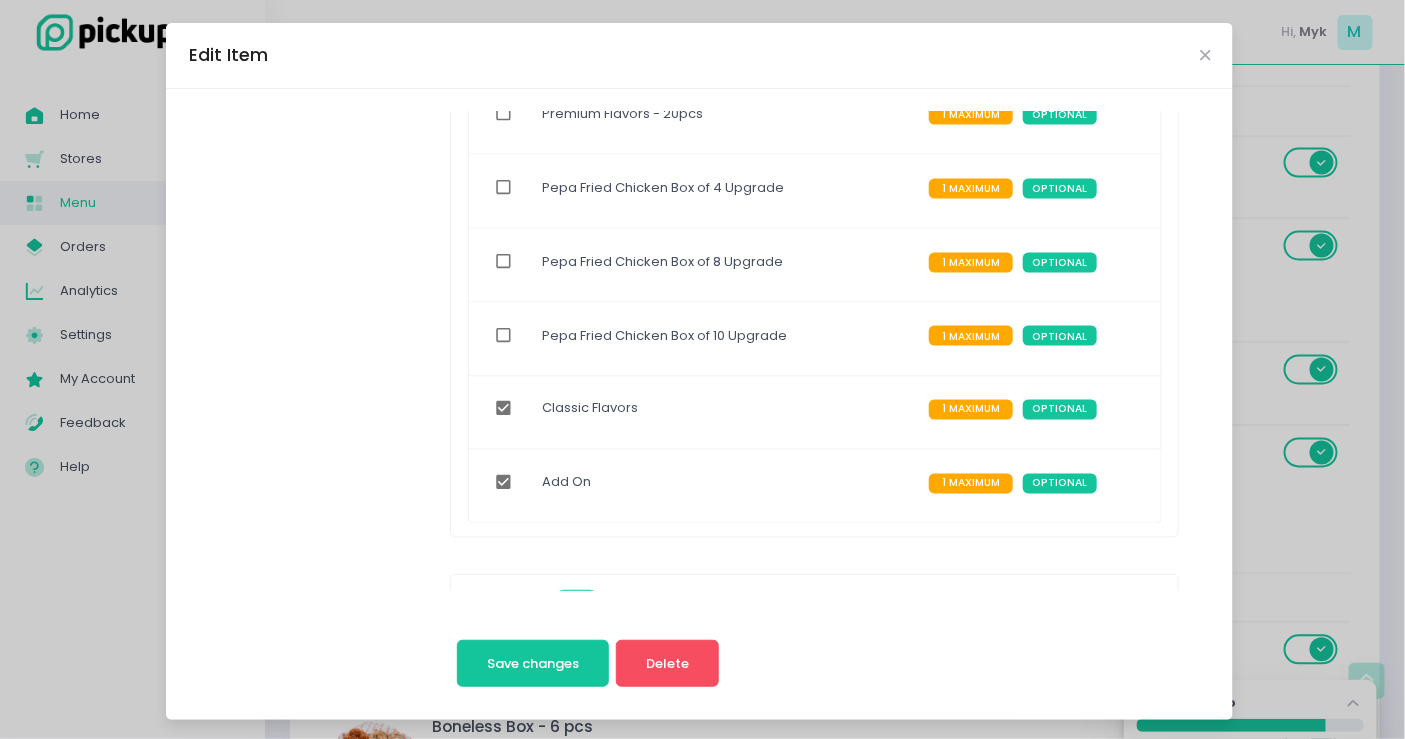 click at bounding box center [504, 483] 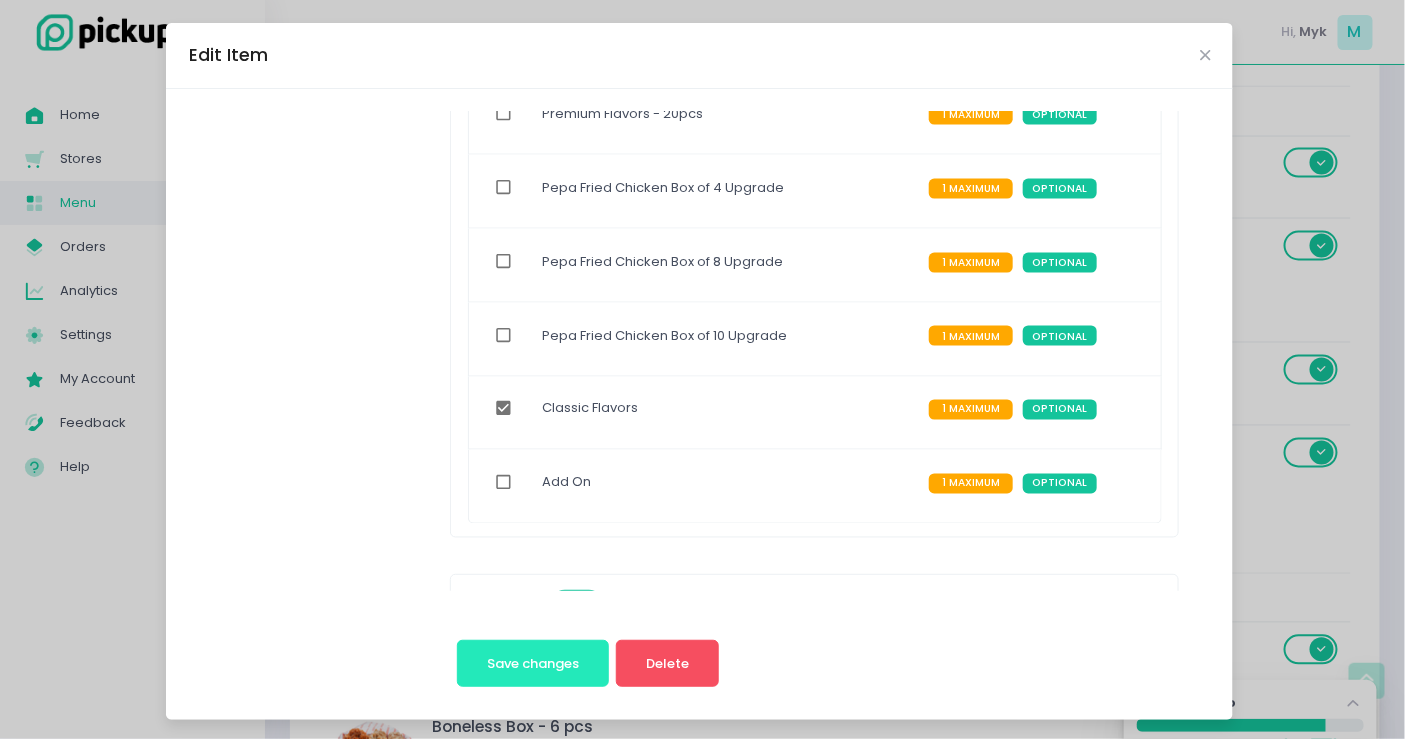 click on "Save changes" at bounding box center [533, 663] 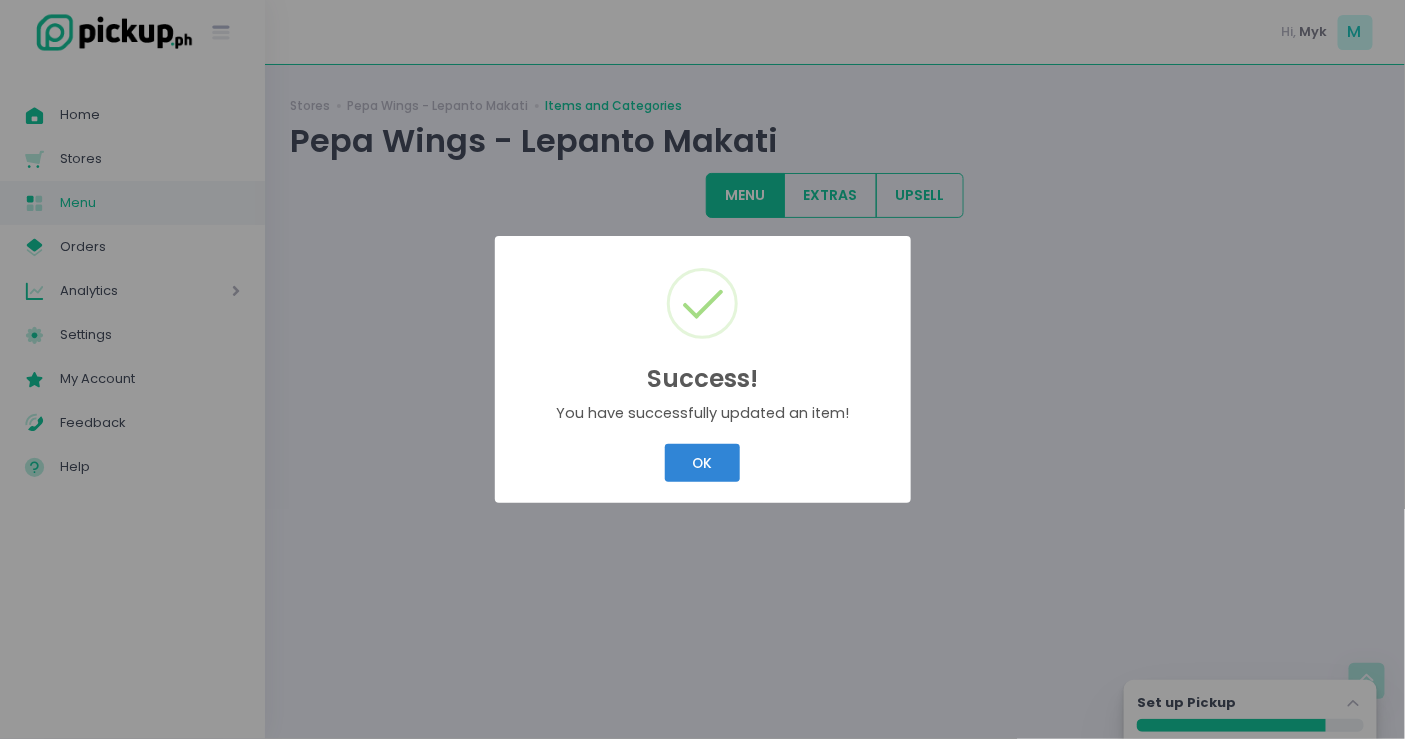 scroll, scrollTop: 0, scrollLeft: 0, axis: both 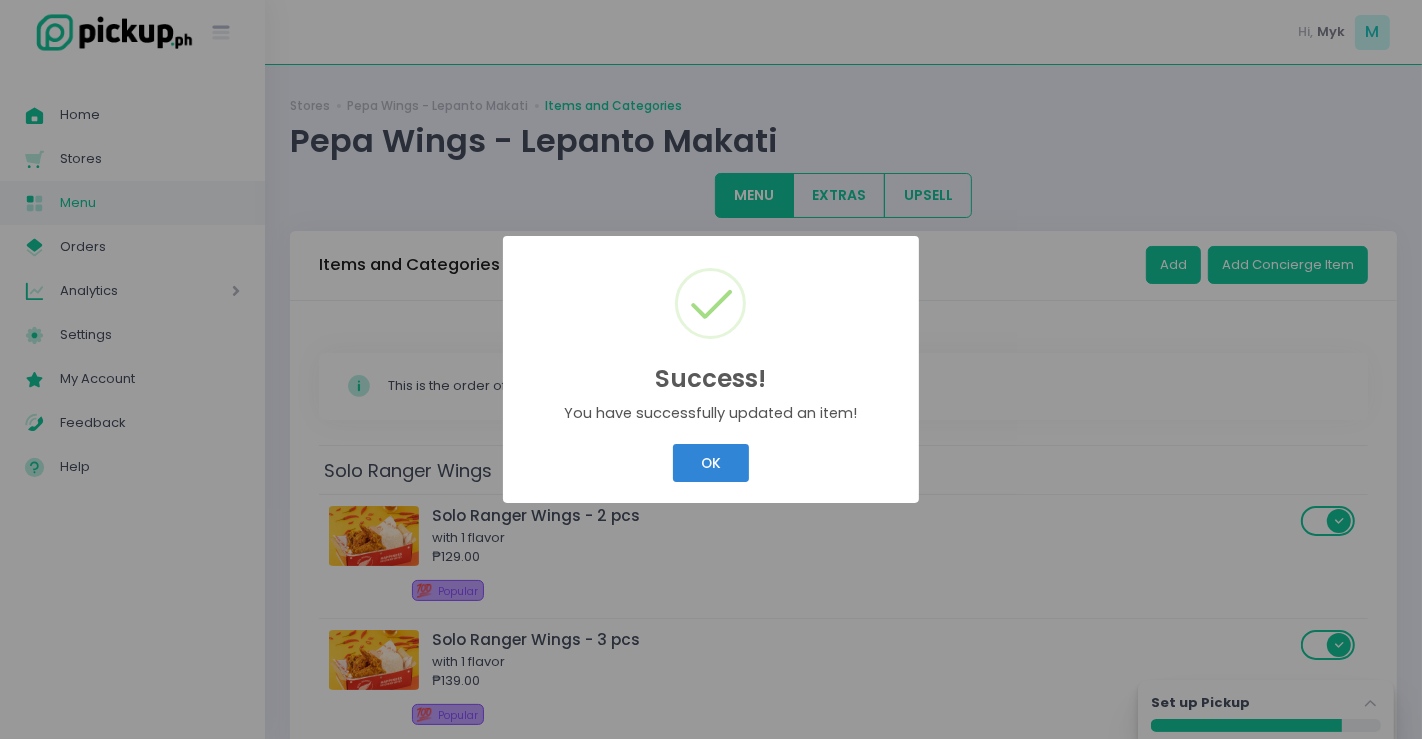 click on "Success! × You have successfully updated an item! OK Cancel" at bounding box center [711, 369] 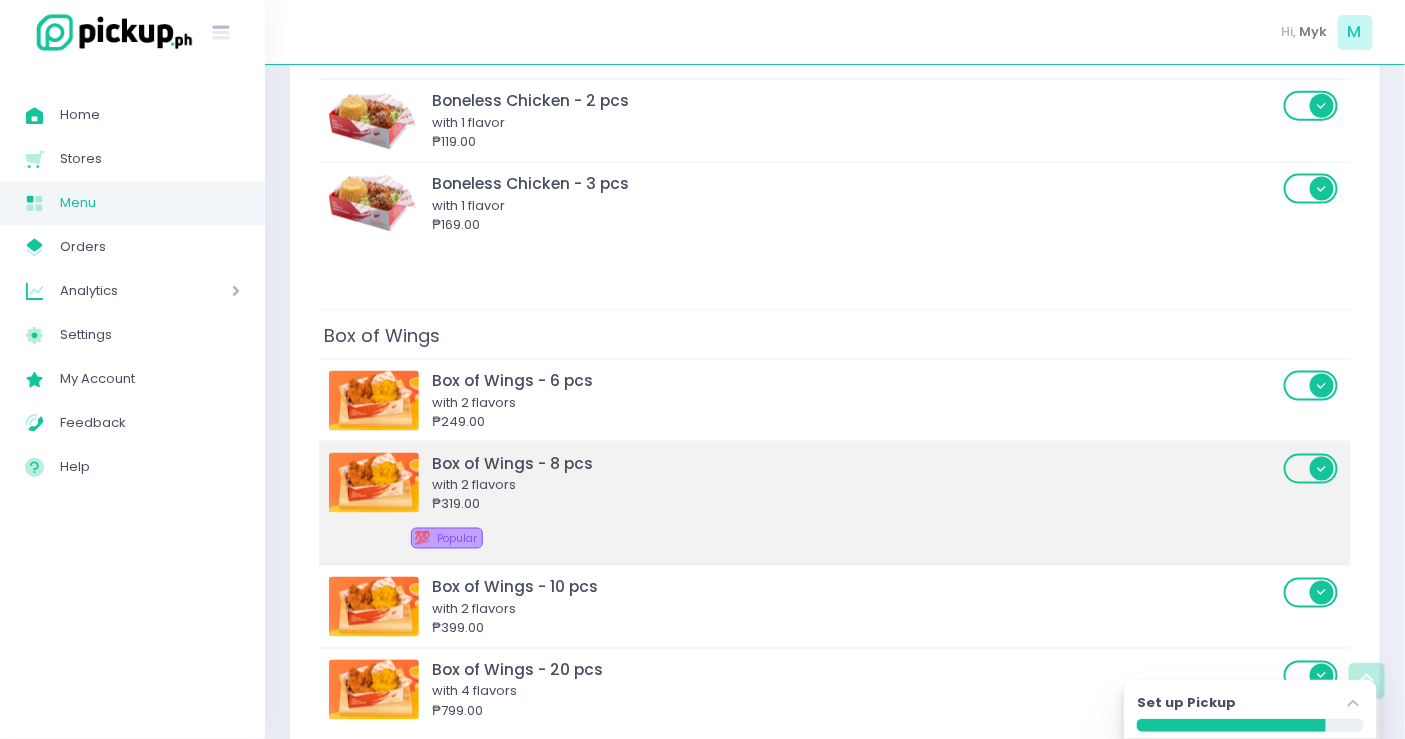 scroll, scrollTop: 888, scrollLeft: 0, axis: vertical 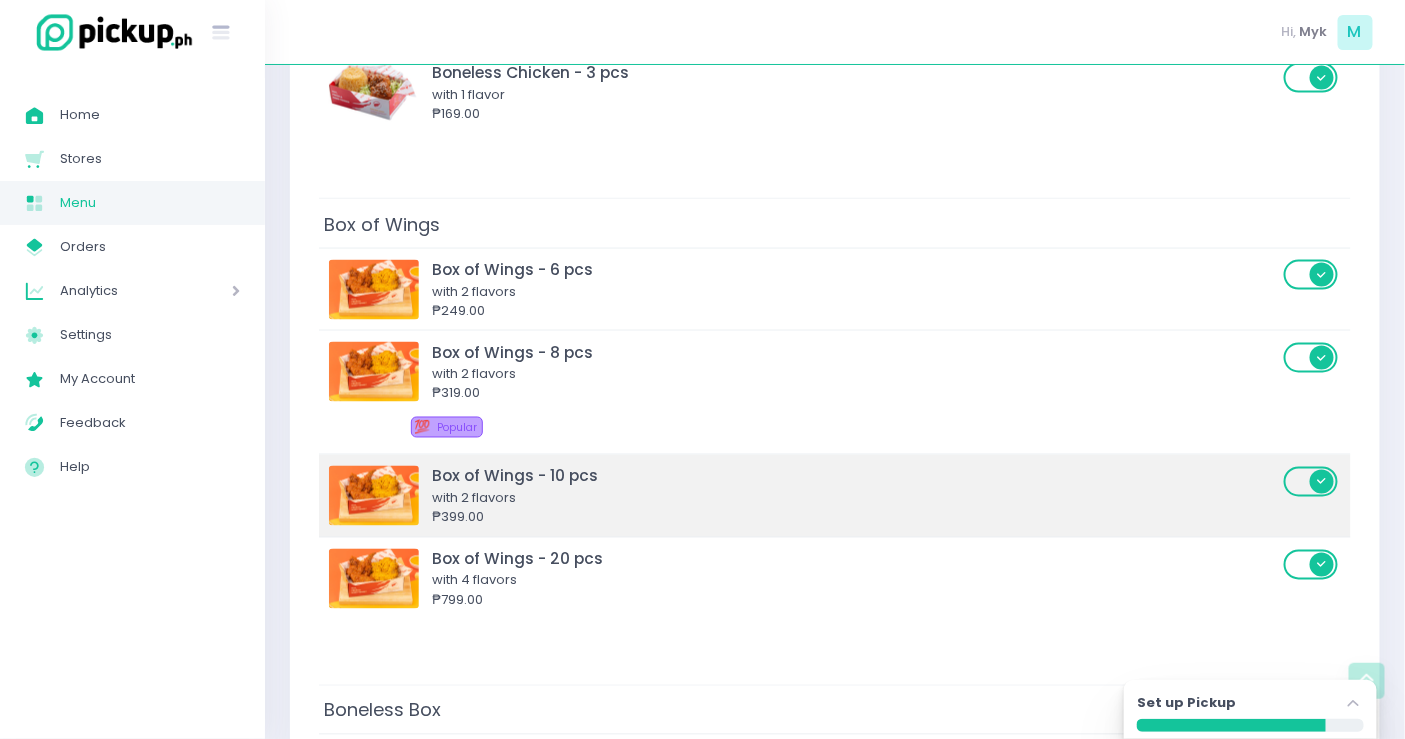 click on "Box of Wings - 10 pcs" at bounding box center [855, 476] 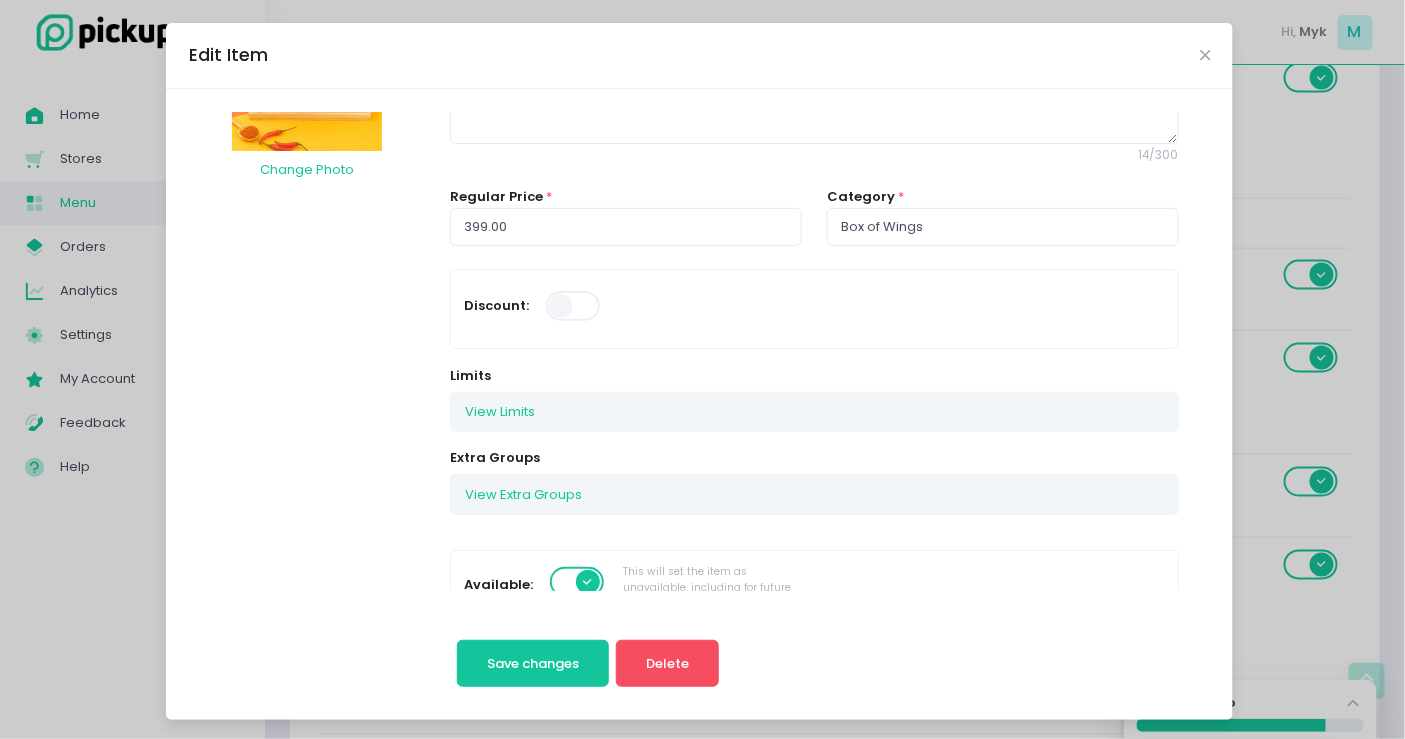 scroll, scrollTop: 222, scrollLeft: 0, axis: vertical 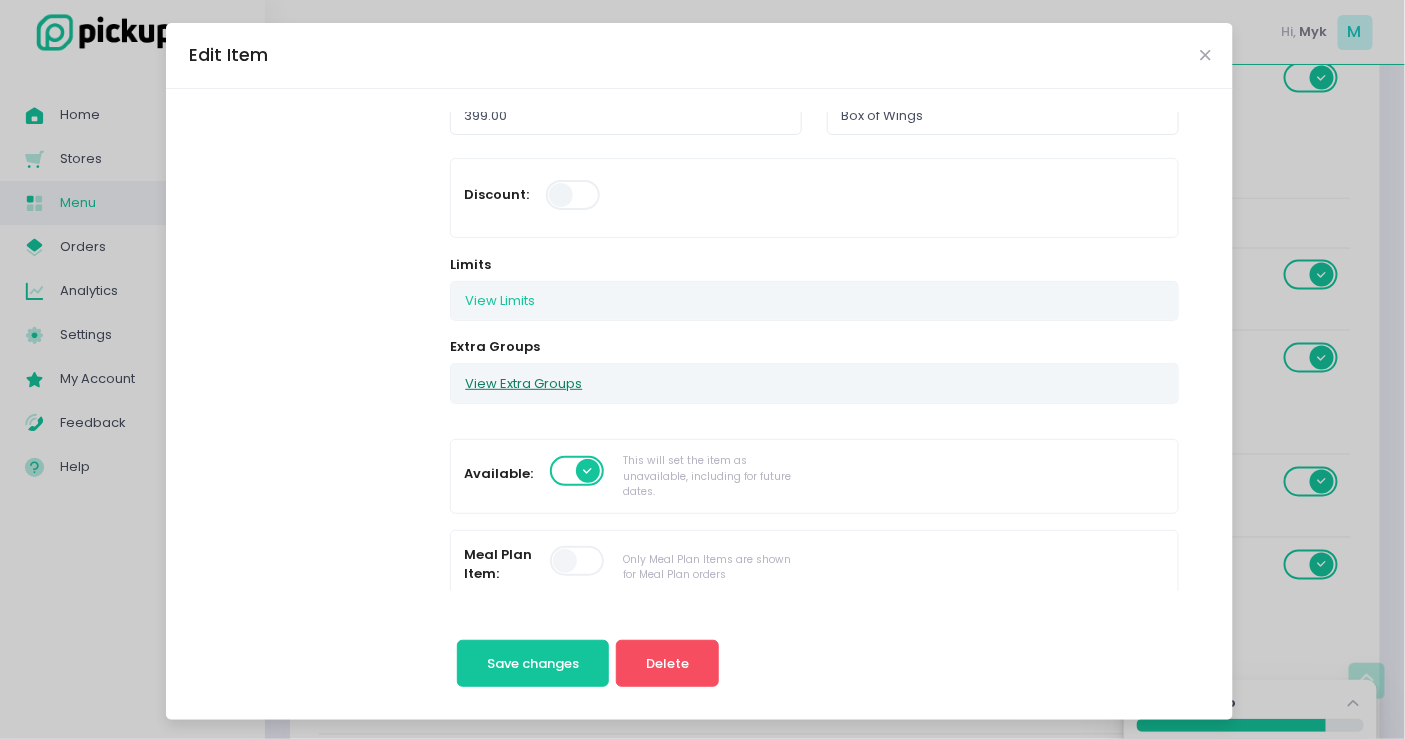 click on "View Extra Groups" at bounding box center [523, 383] 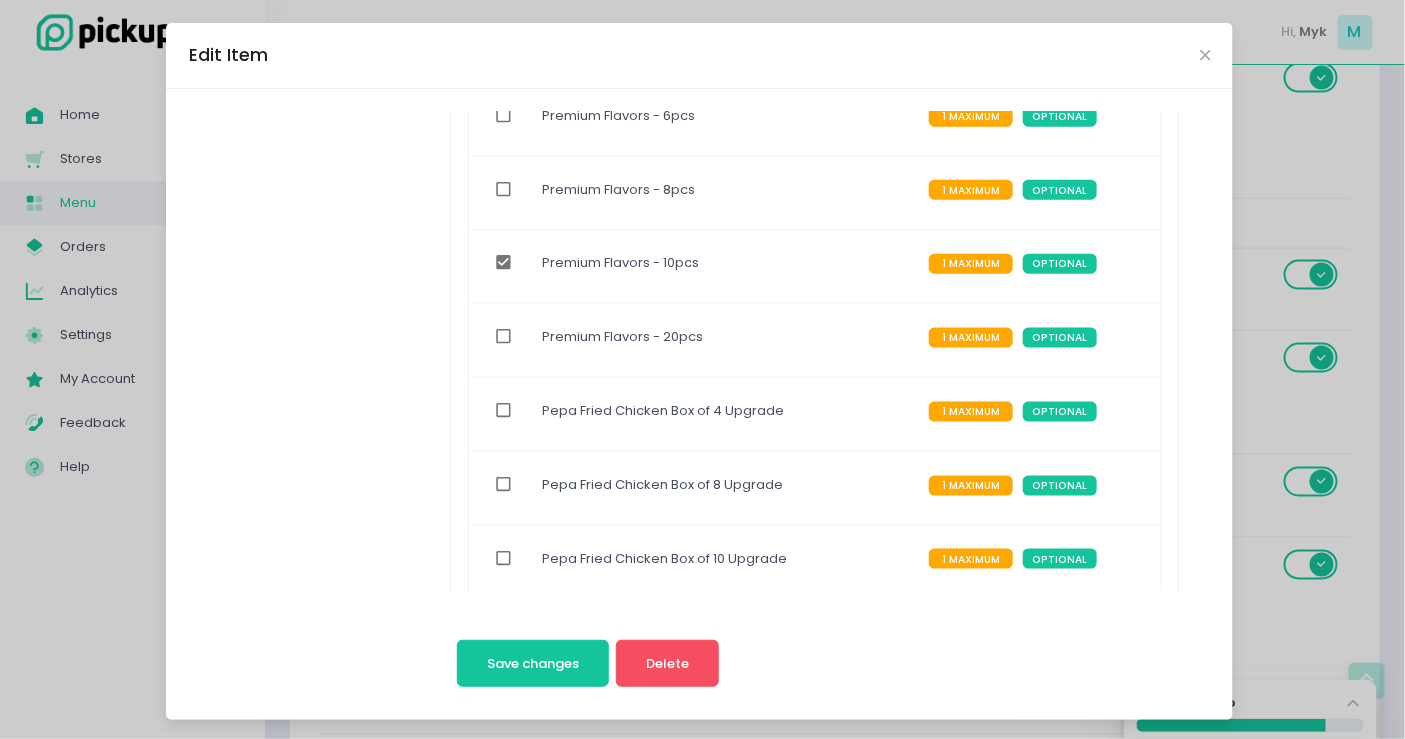 scroll, scrollTop: 1222, scrollLeft: 0, axis: vertical 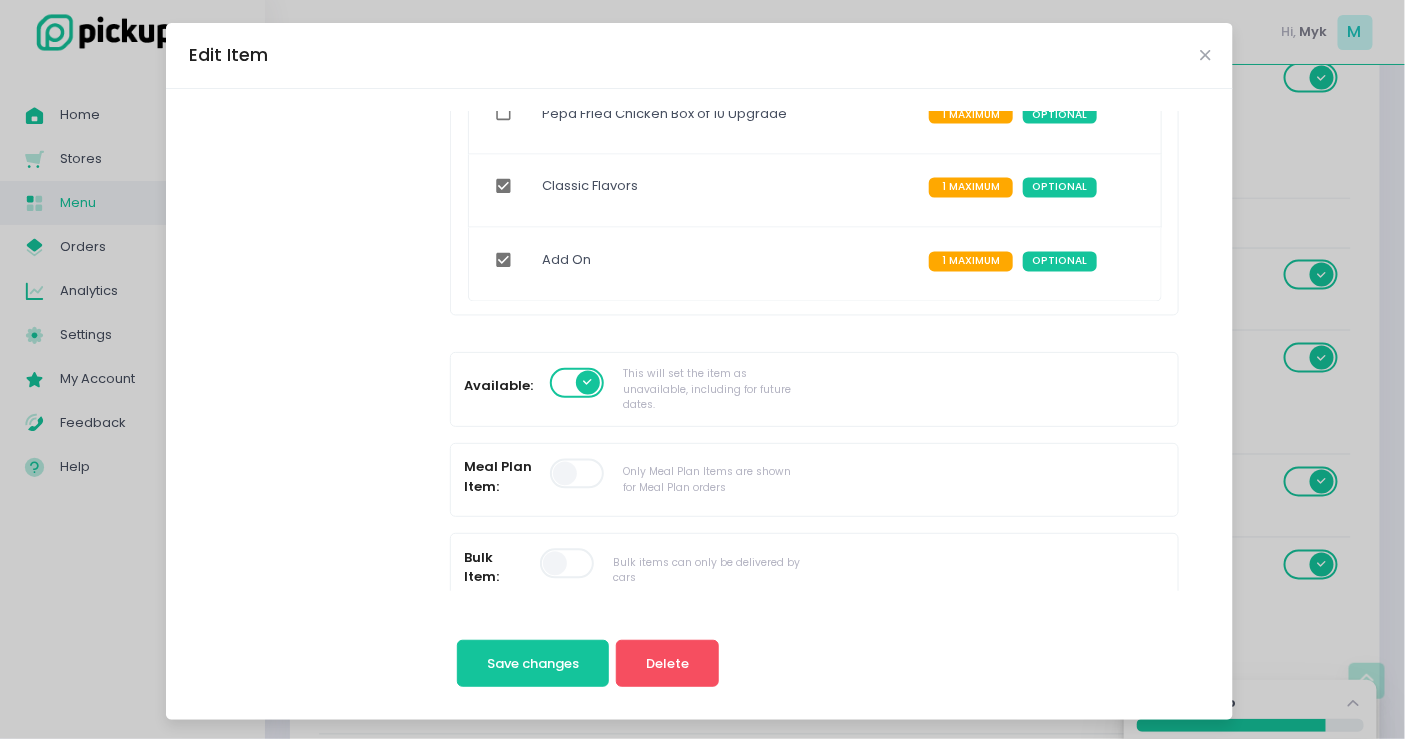 click at bounding box center (504, 261) 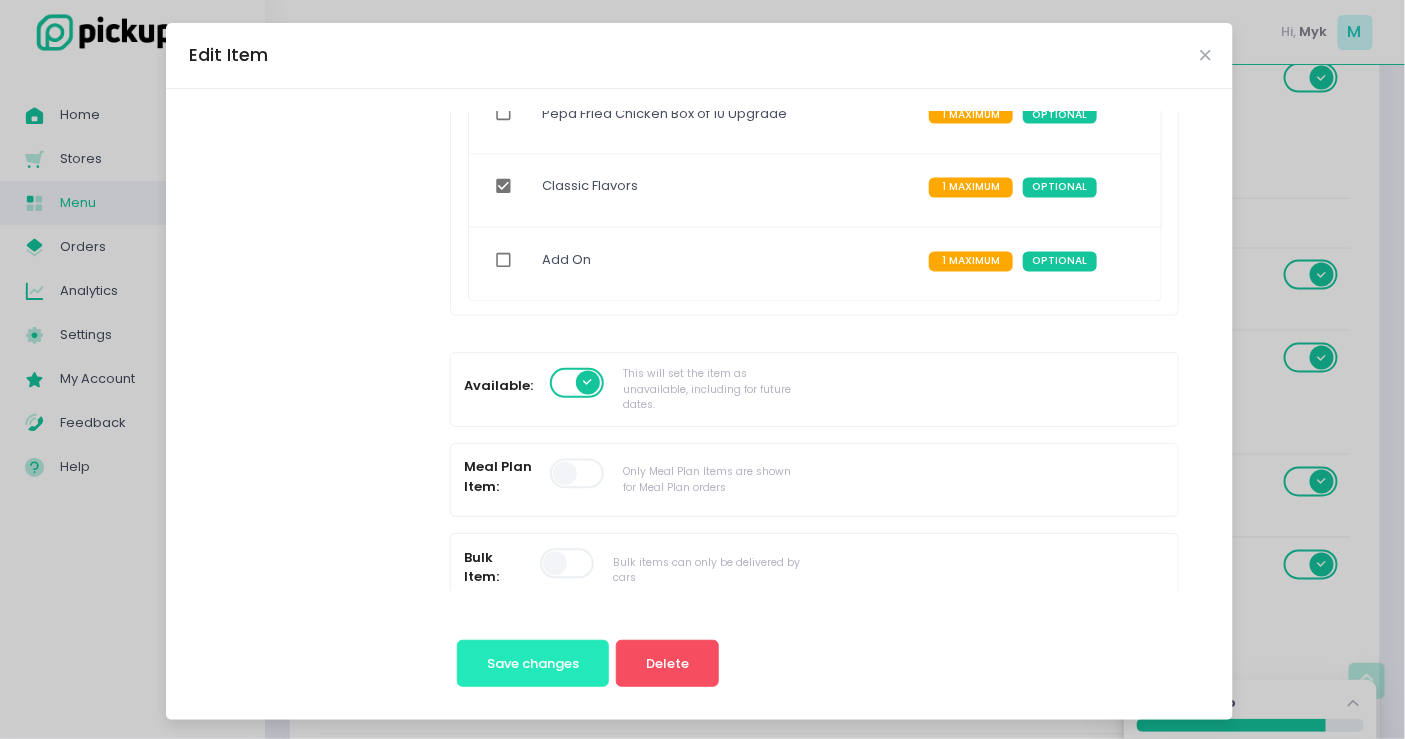 click on "Save changes" at bounding box center (533, 663) 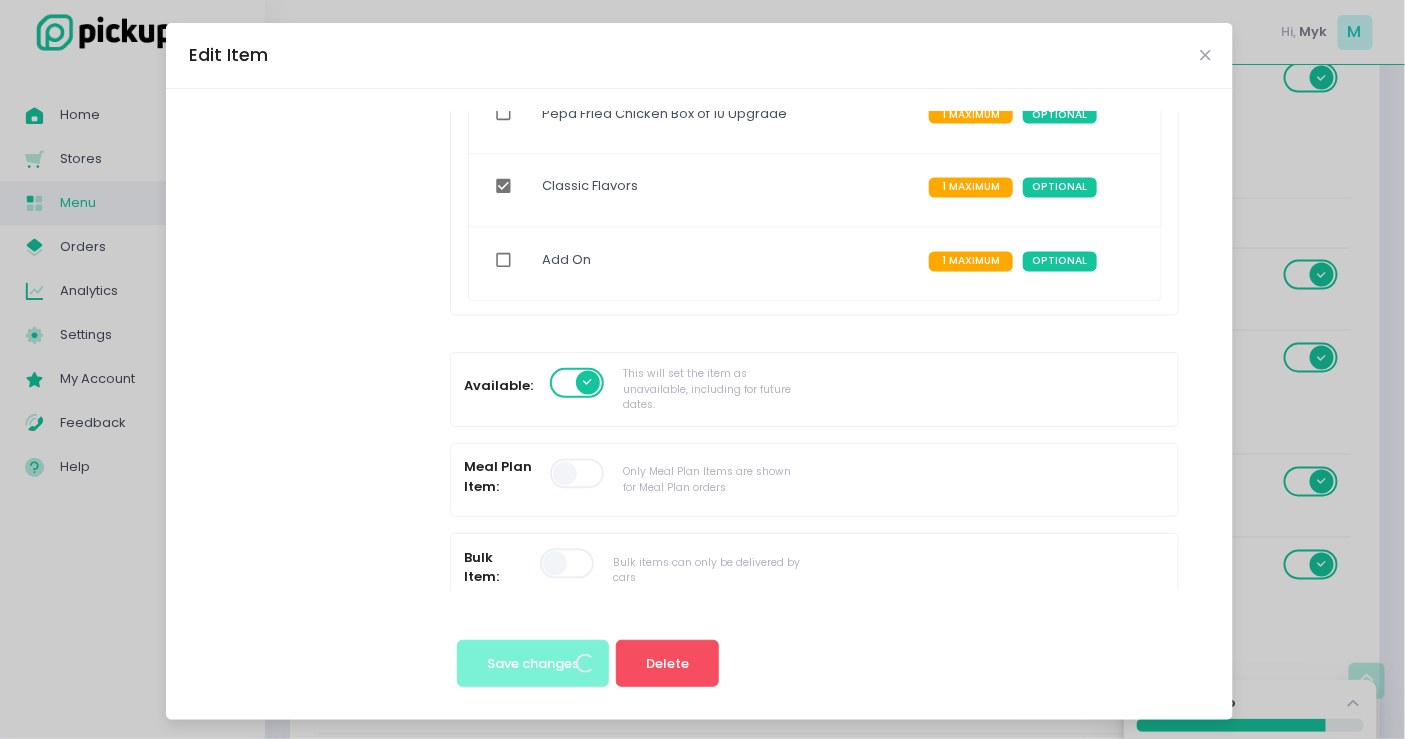 scroll, scrollTop: 0, scrollLeft: 0, axis: both 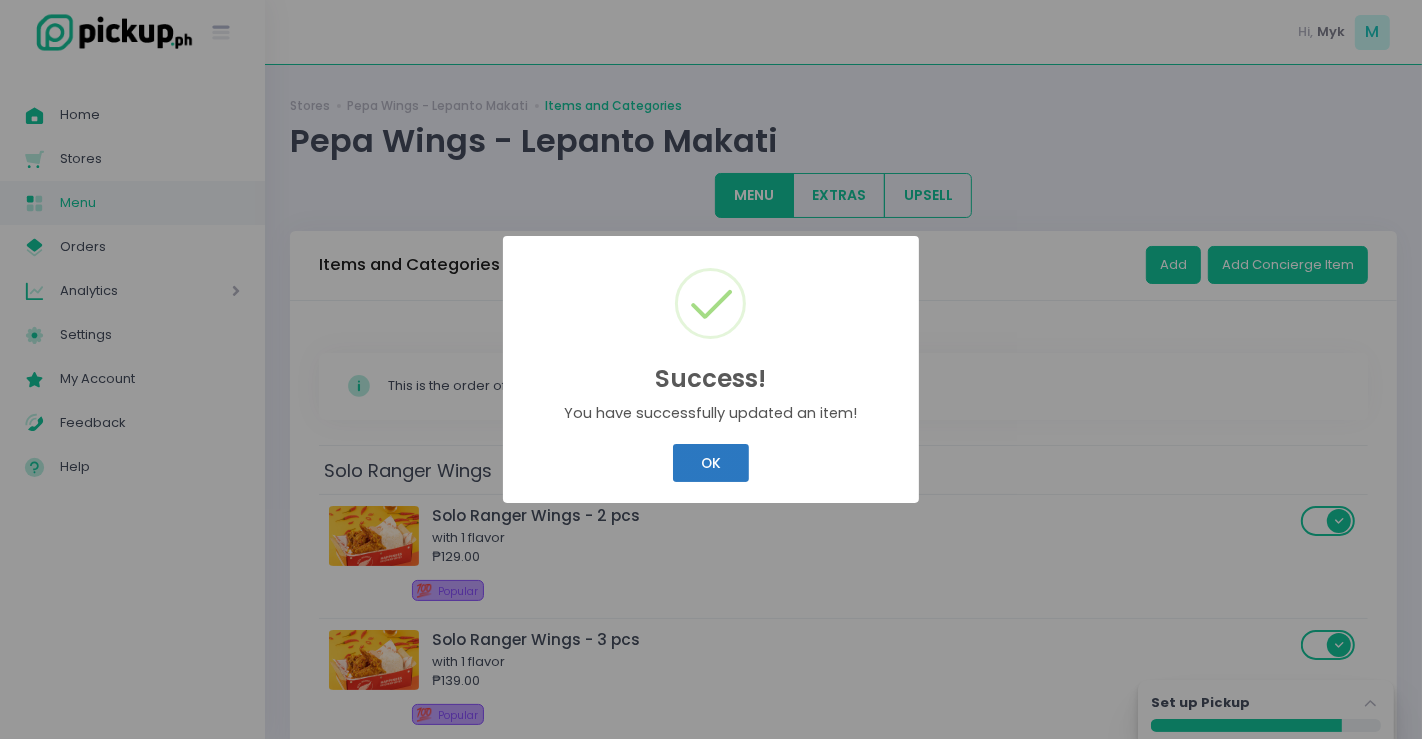 click on "OK" at bounding box center (710, 463) 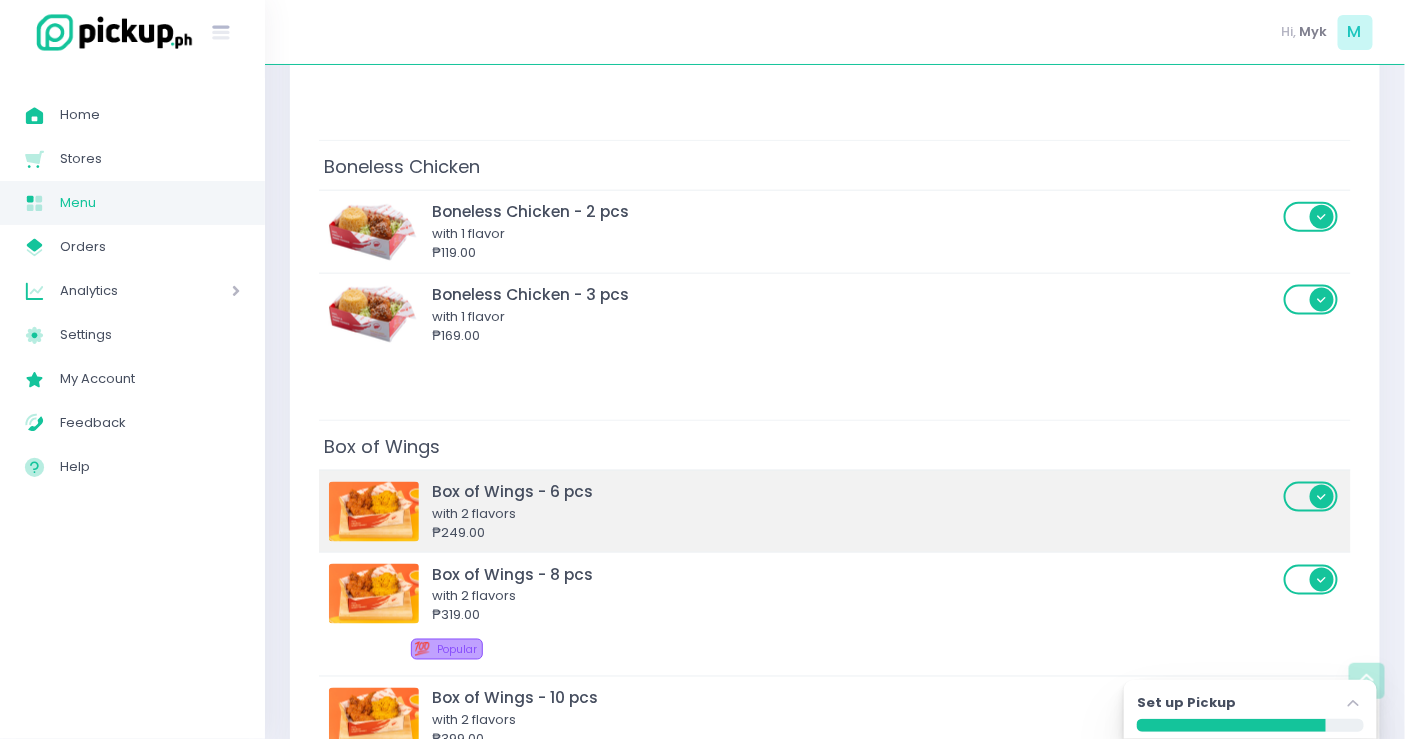 scroll, scrollTop: 888, scrollLeft: 0, axis: vertical 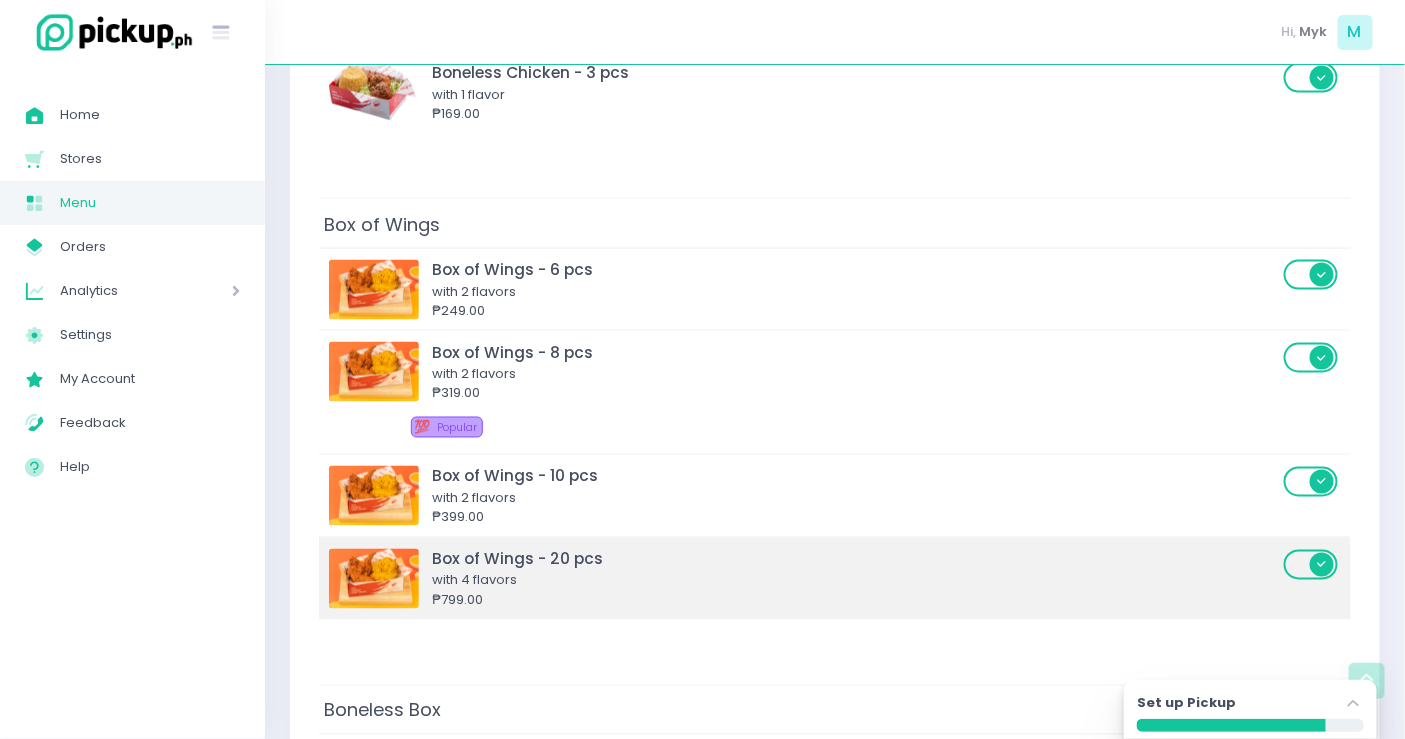click on "₱799.00" at bounding box center [855, 601] 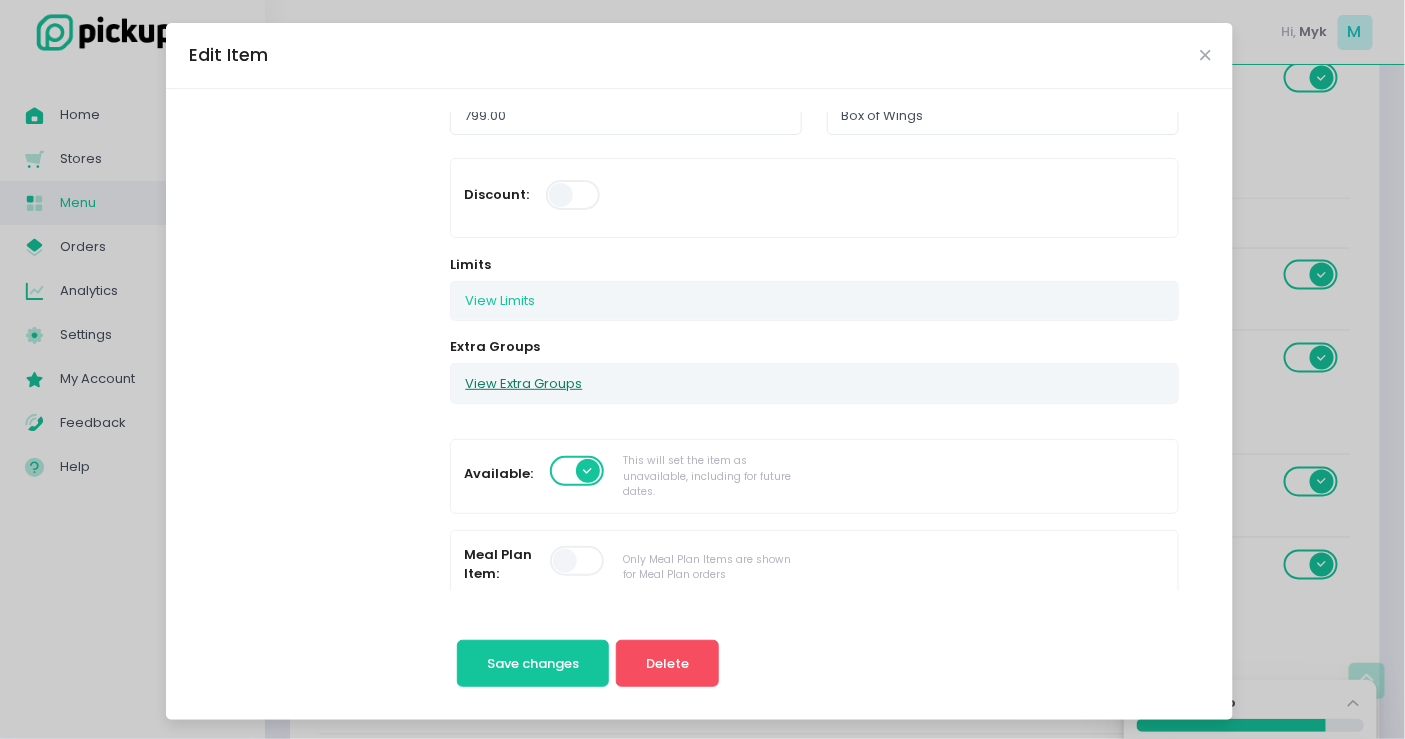 click on "View Extra Groups" at bounding box center [523, 383] 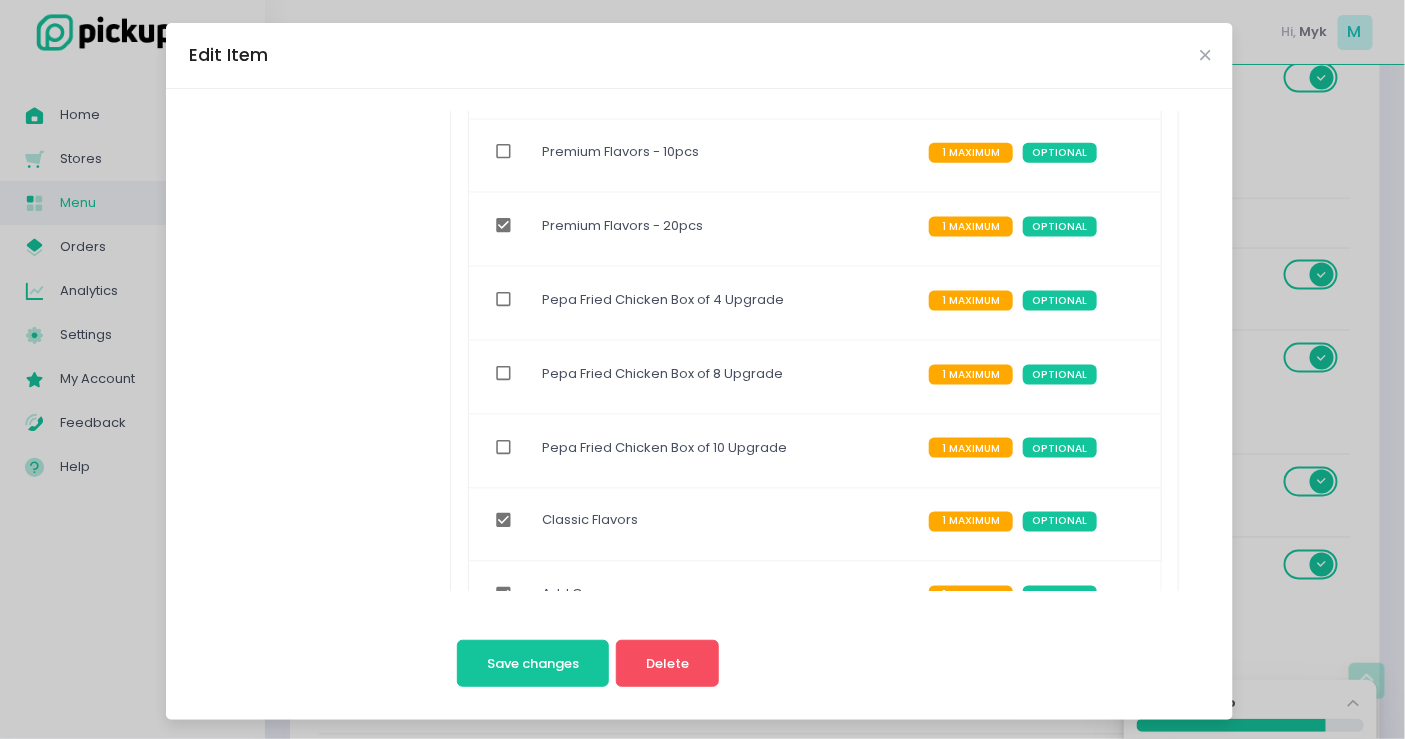 scroll, scrollTop: 1333, scrollLeft: 0, axis: vertical 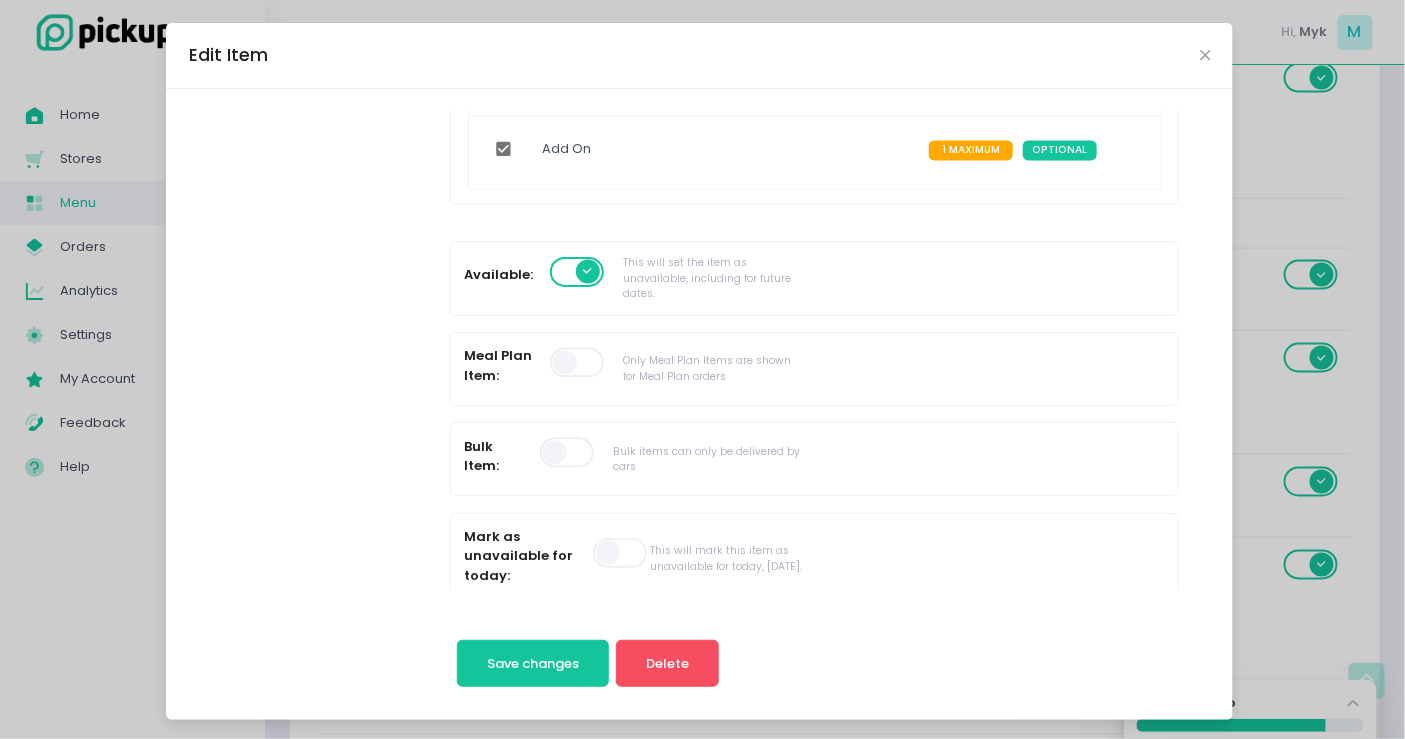click at bounding box center [504, 150] 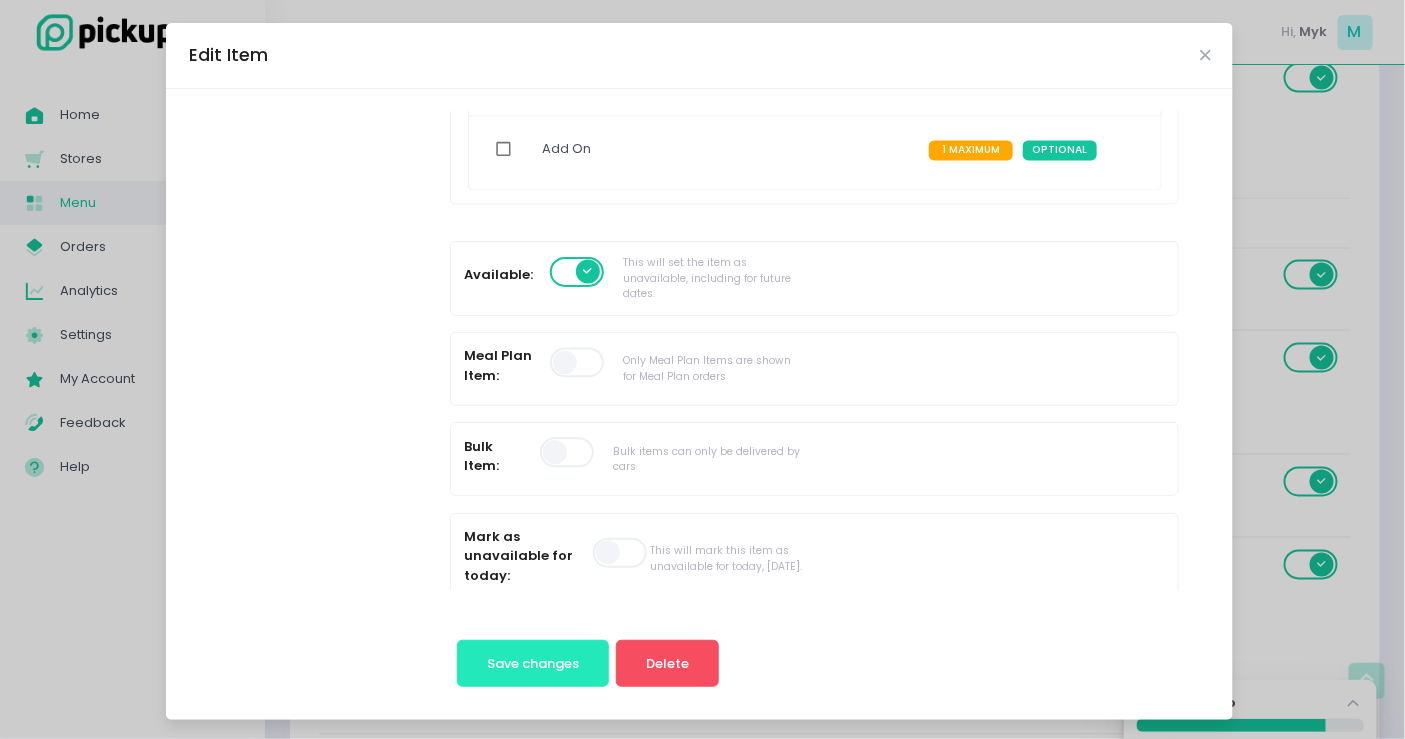 click on "Save changes" at bounding box center (533, 664) 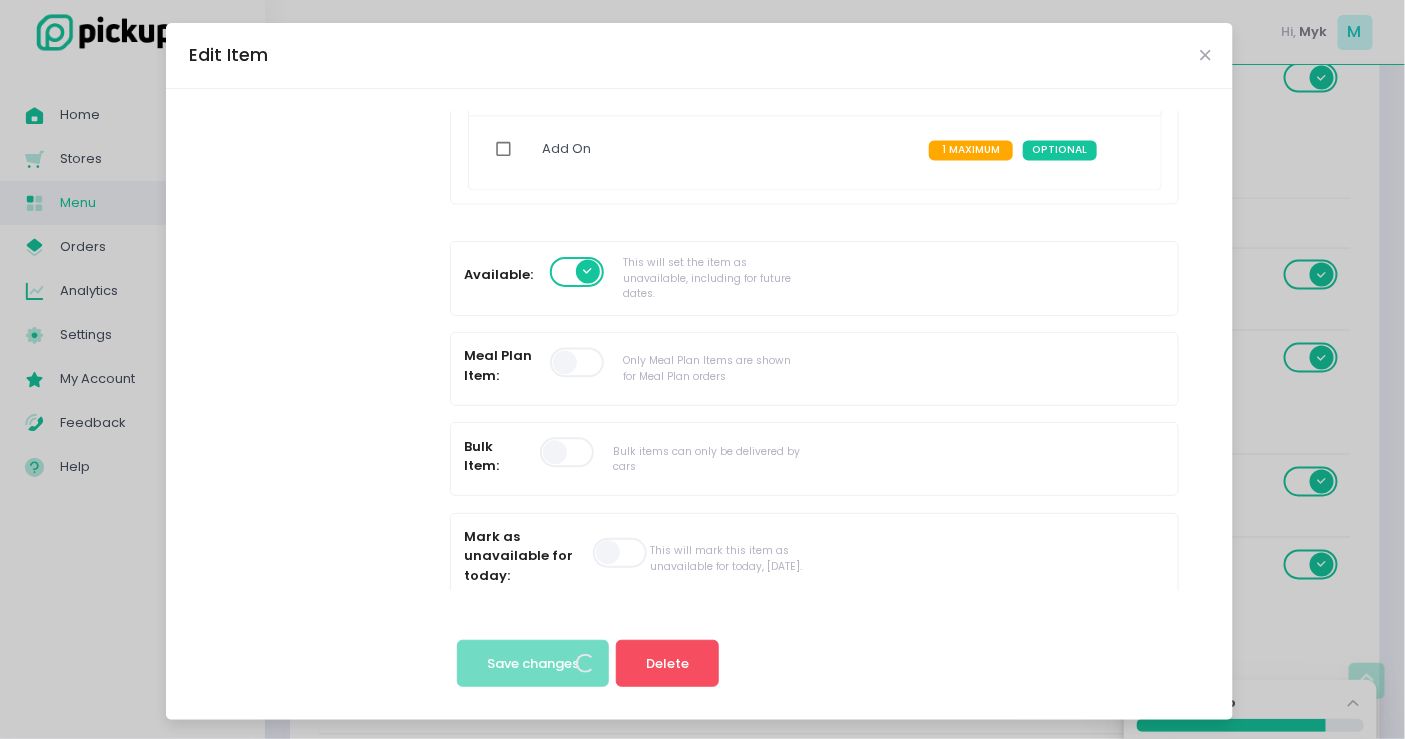 scroll, scrollTop: 0, scrollLeft: 0, axis: both 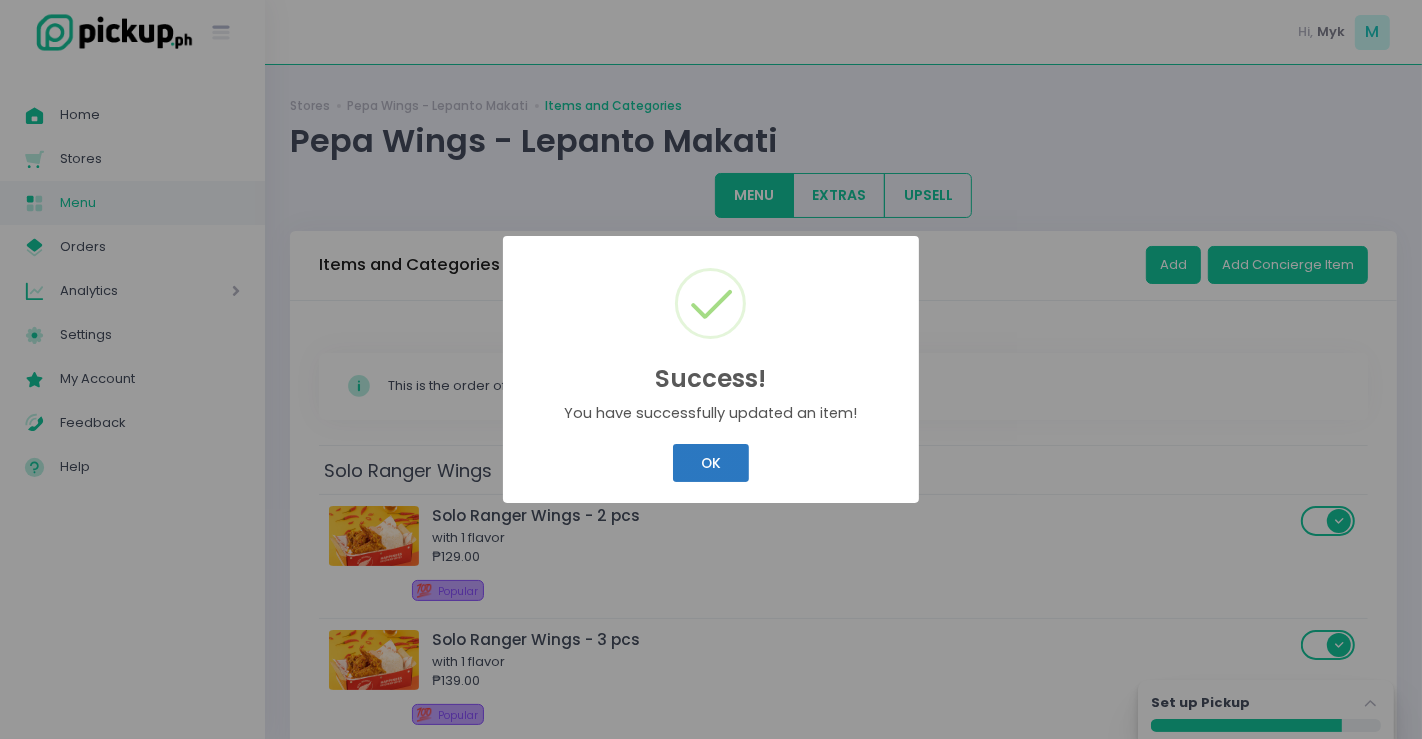 click on "OK Cancel" at bounding box center (711, 463) 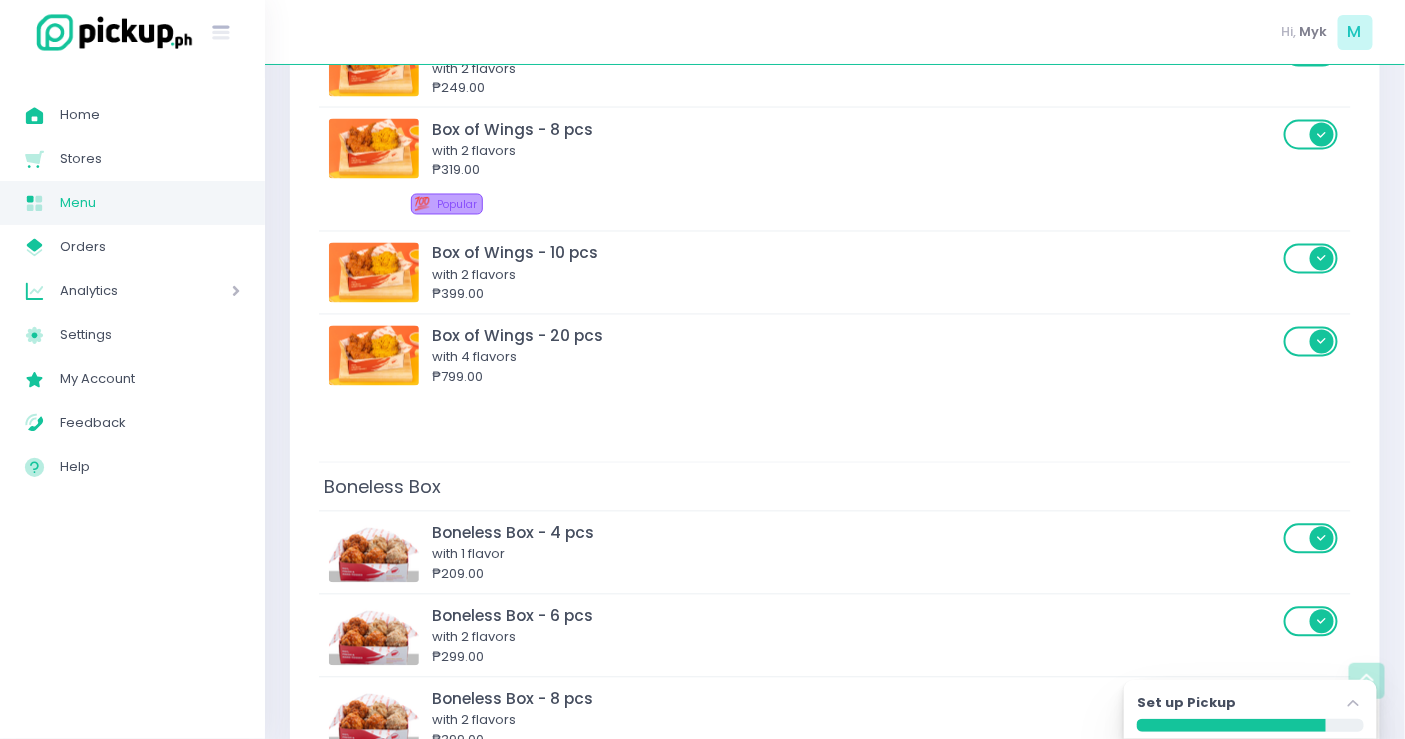 scroll, scrollTop: 1333, scrollLeft: 0, axis: vertical 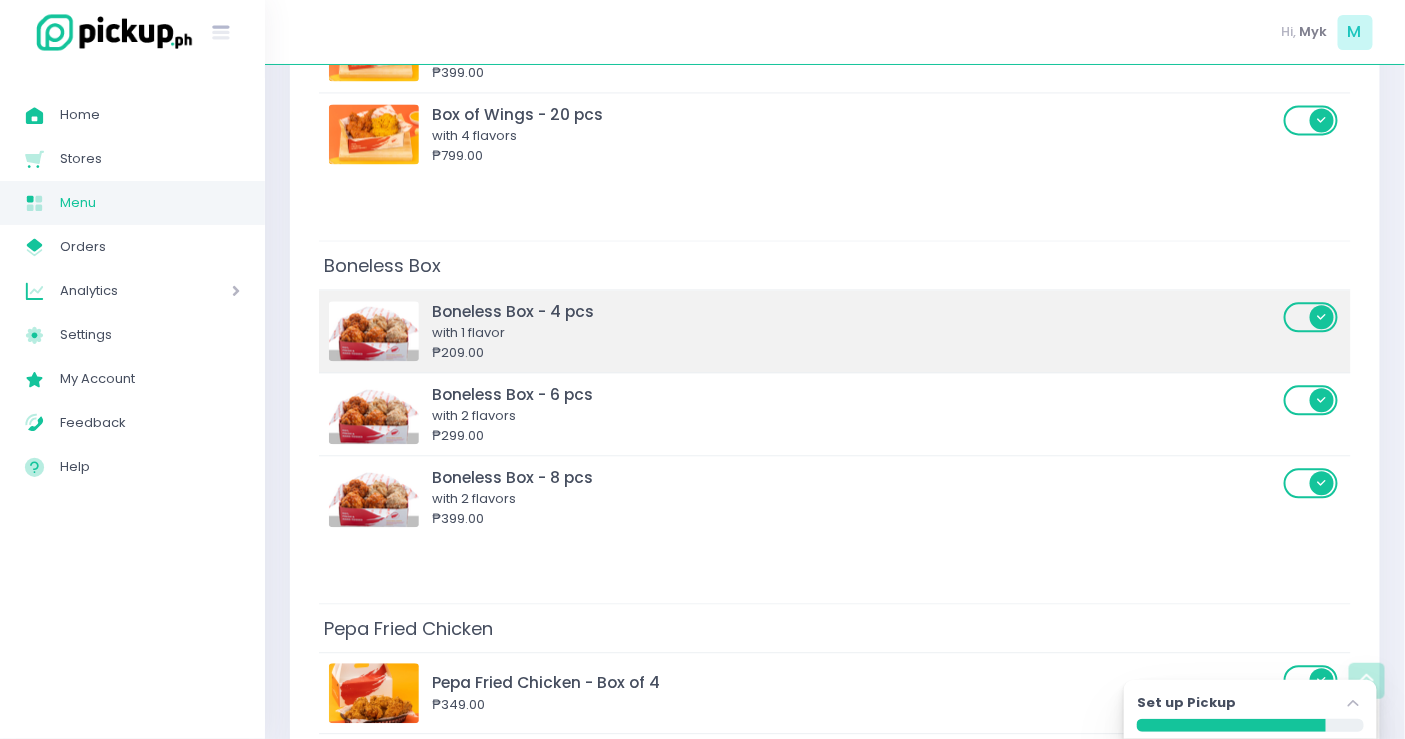 click on "Boneless Box - 4 pcs  with 1 flavor ₱209.00" at bounding box center (858, 331) 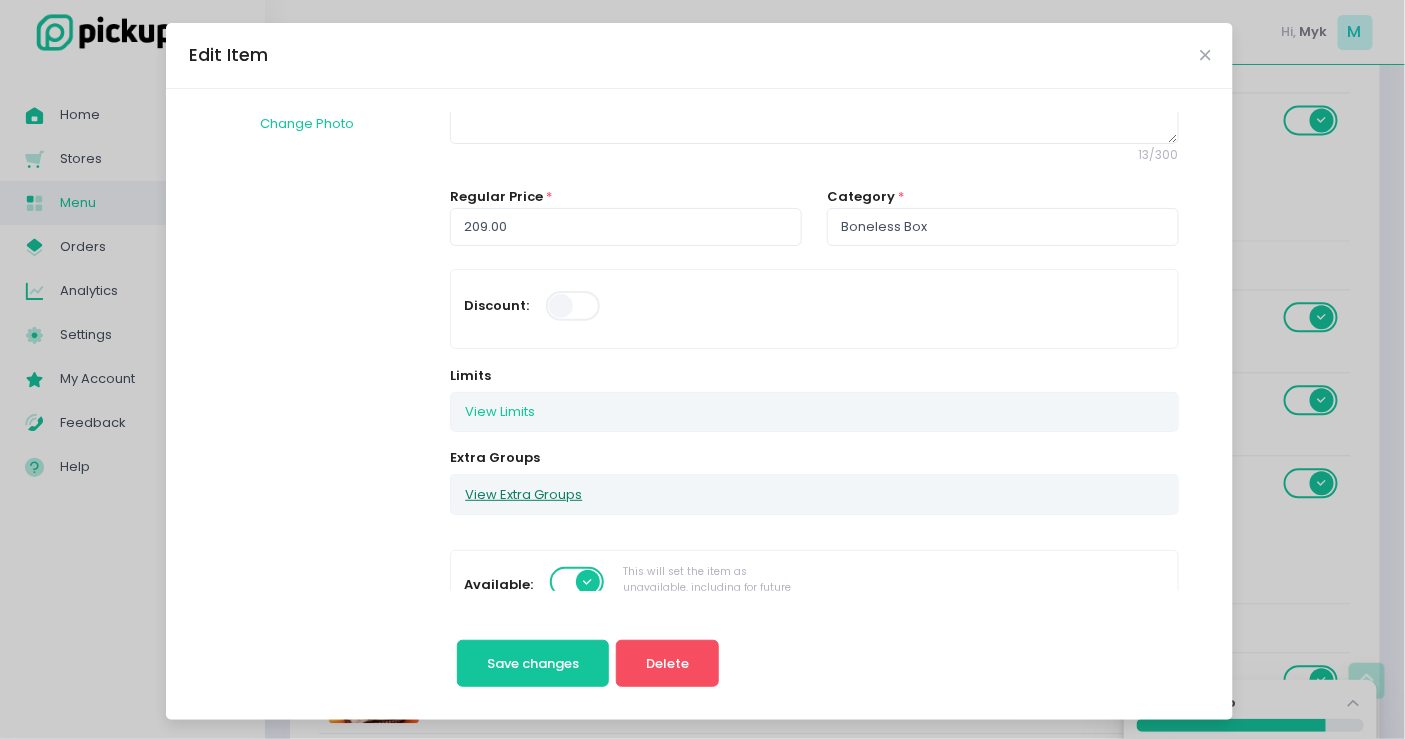 click on "View Extra Groups" at bounding box center (523, 494) 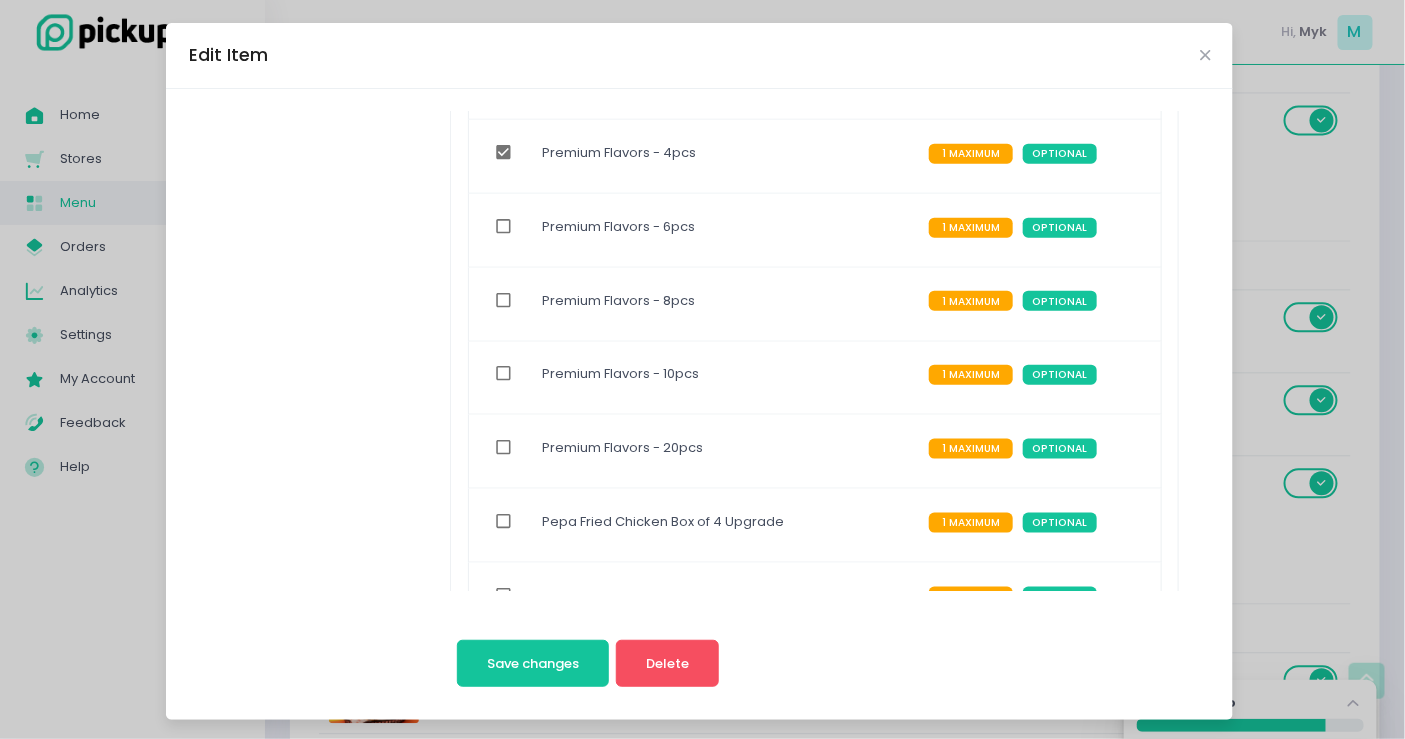 scroll, scrollTop: 1000, scrollLeft: 0, axis: vertical 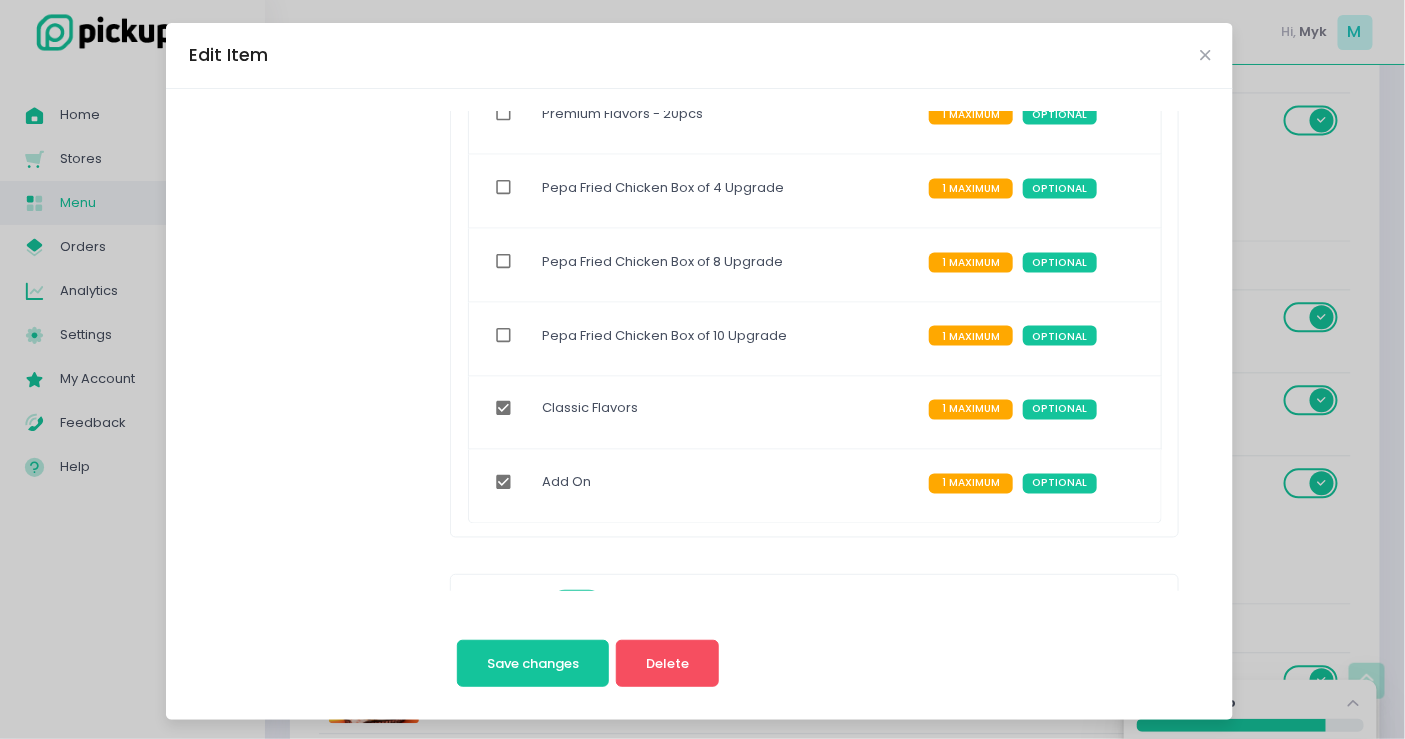 click at bounding box center (500, 486) 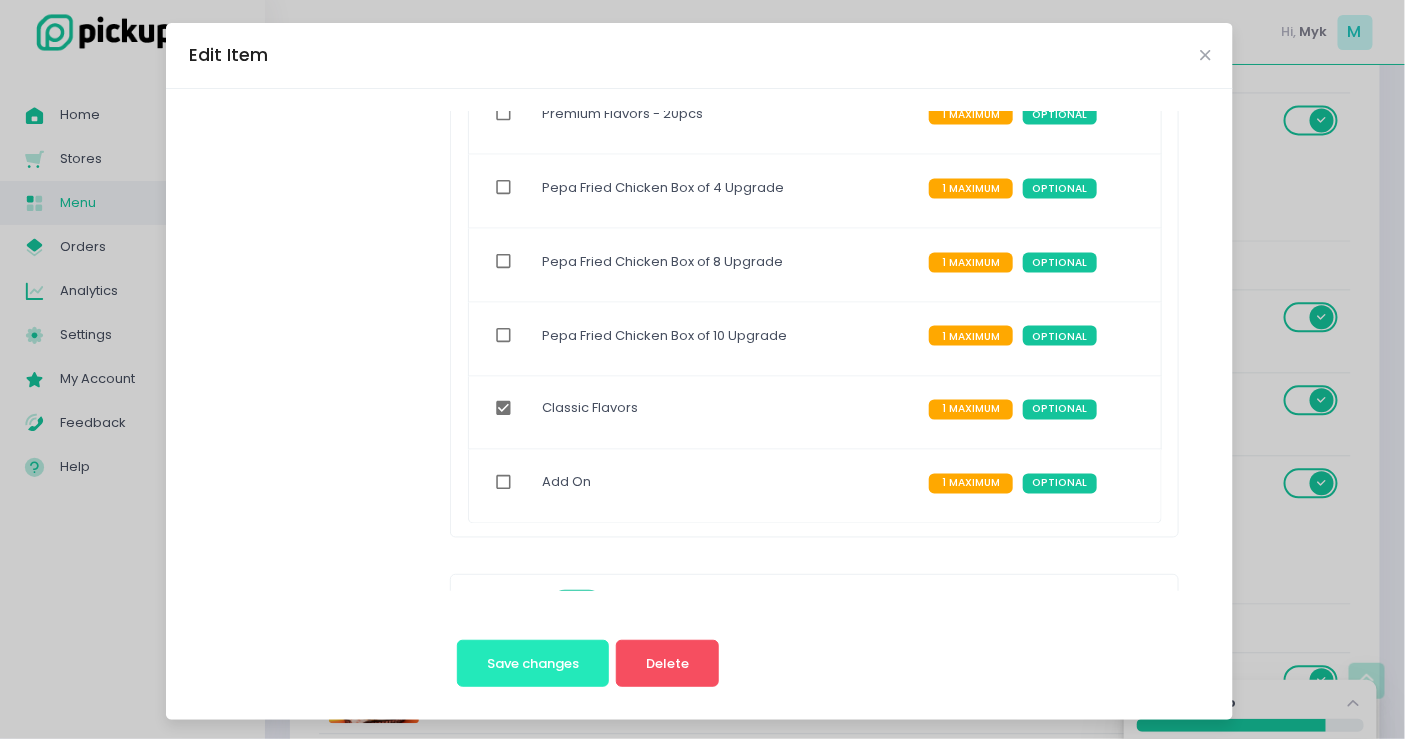 click on "Save changes" at bounding box center [533, 663] 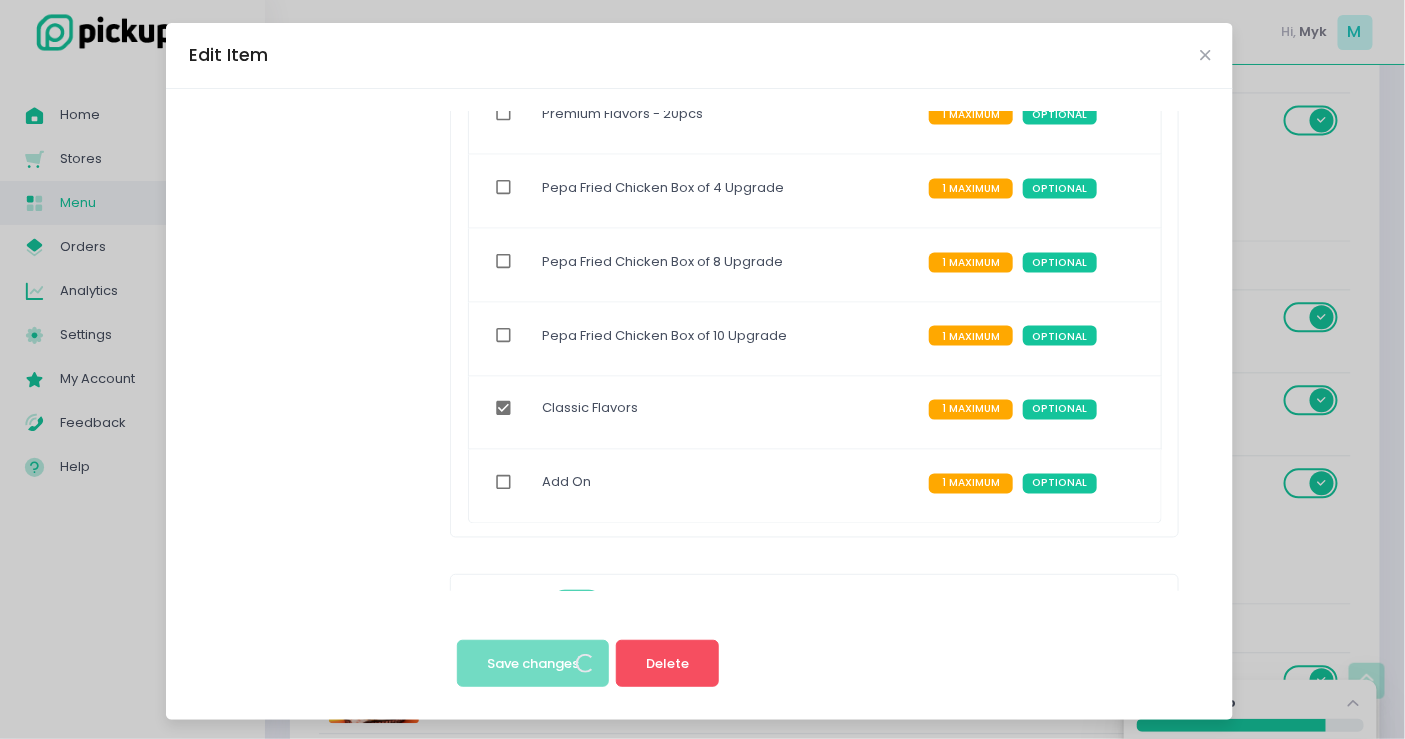 scroll, scrollTop: 0, scrollLeft: 0, axis: both 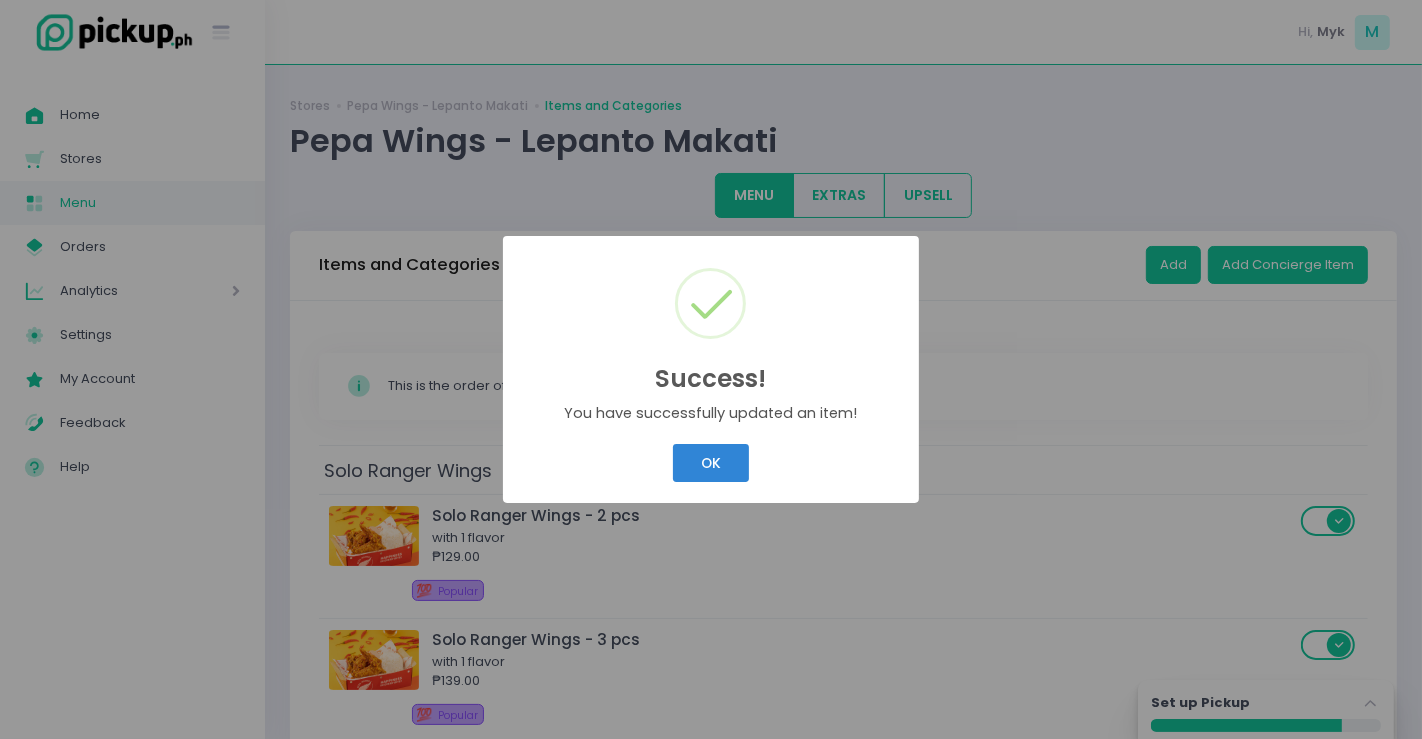 click on "Success! × You have successfully updated an item! OK Cancel" at bounding box center (711, 369) 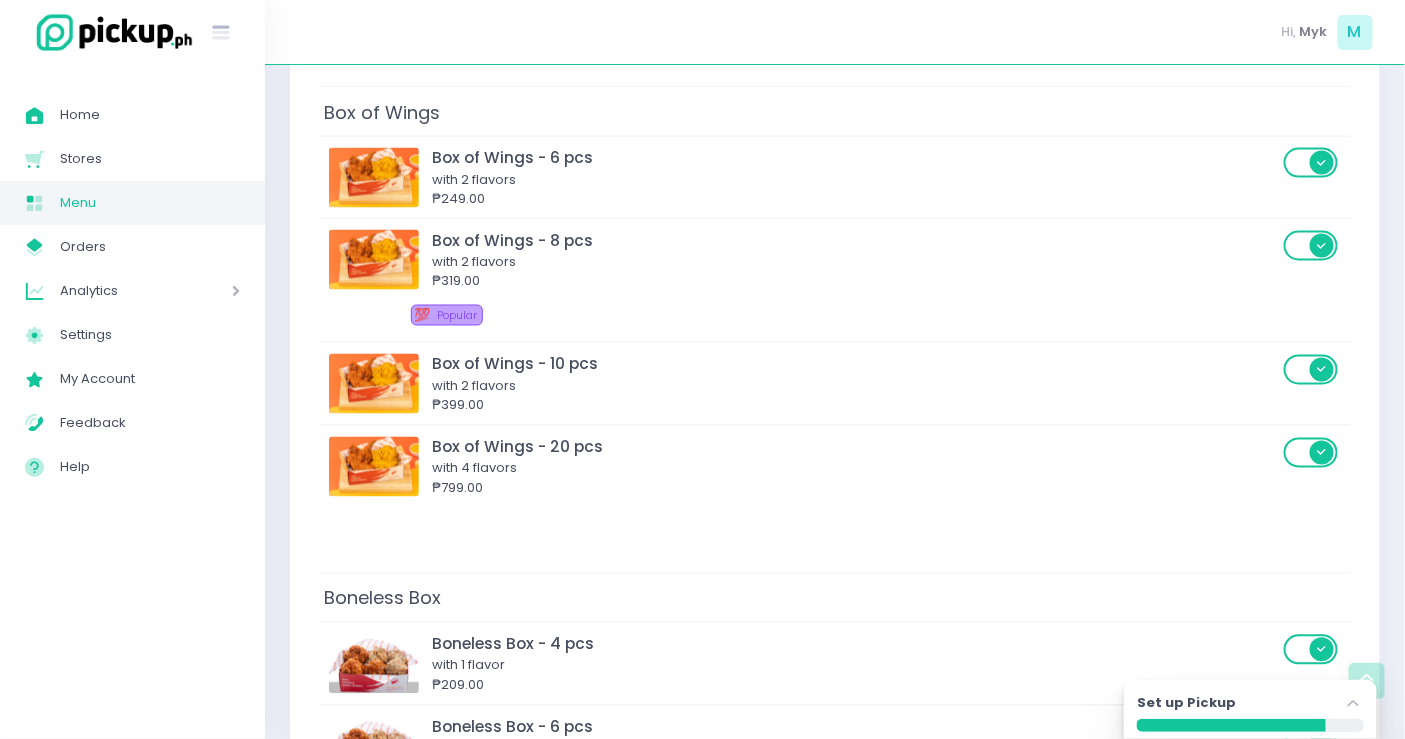 scroll, scrollTop: 1333, scrollLeft: 0, axis: vertical 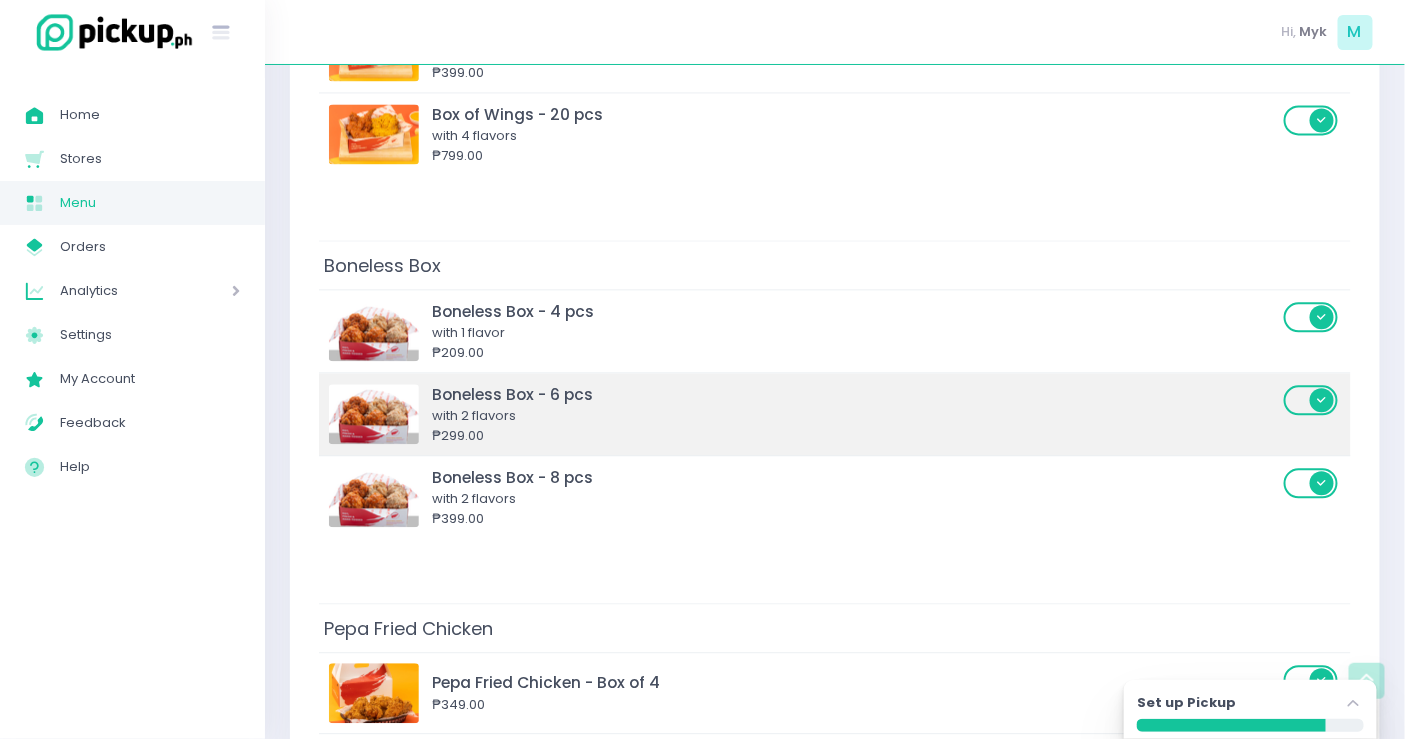 click on "₱299.00" at bounding box center [855, 436] 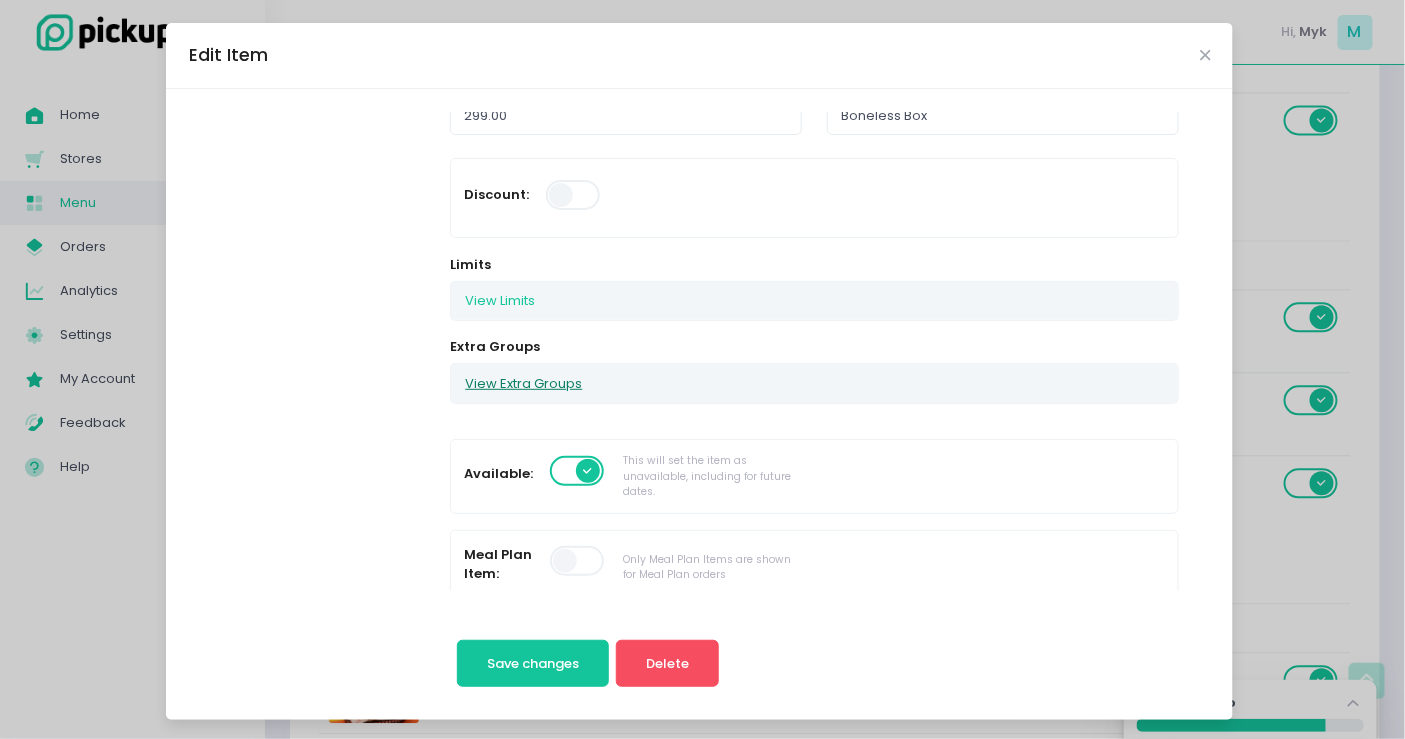 click on "View Extra Groups" at bounding box center (523, 383) 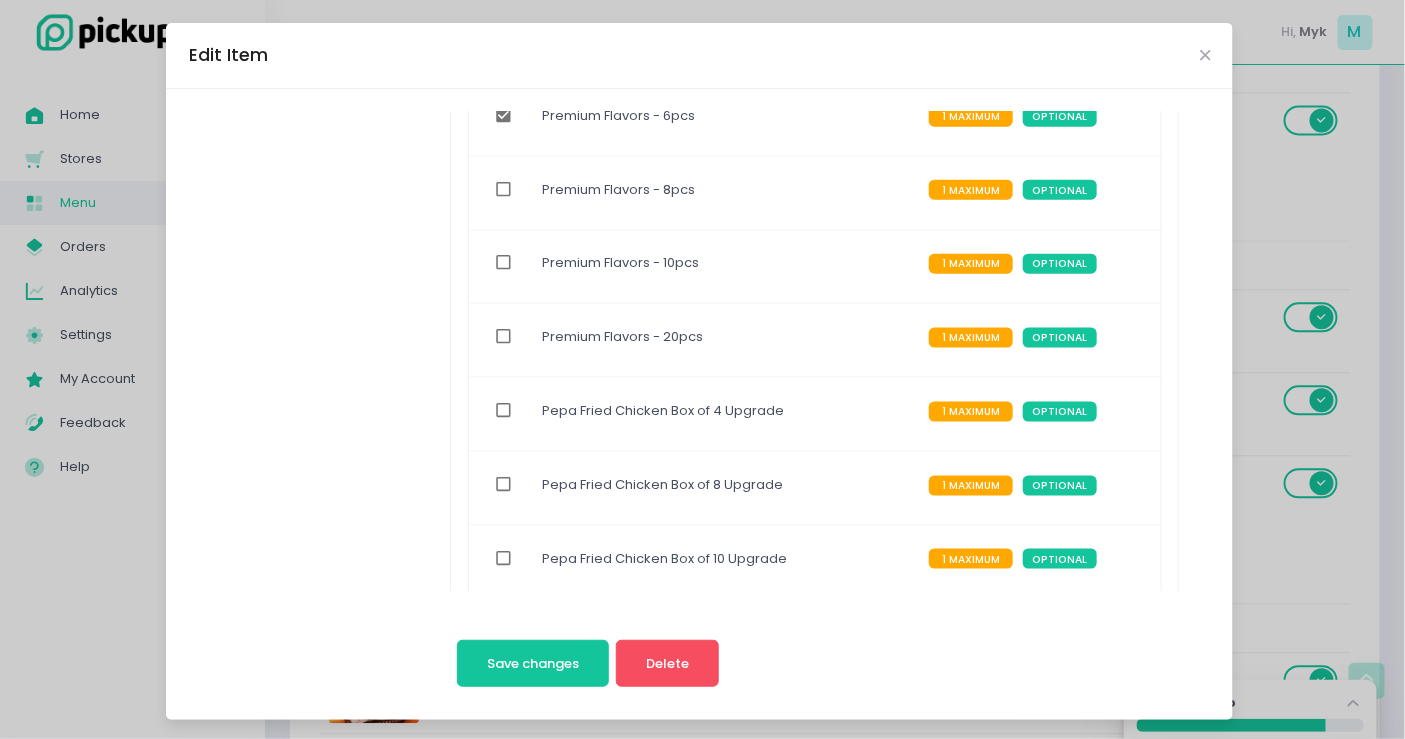 scroll, scrollTop: 1222, scrollLeft: 0, axis: vertical 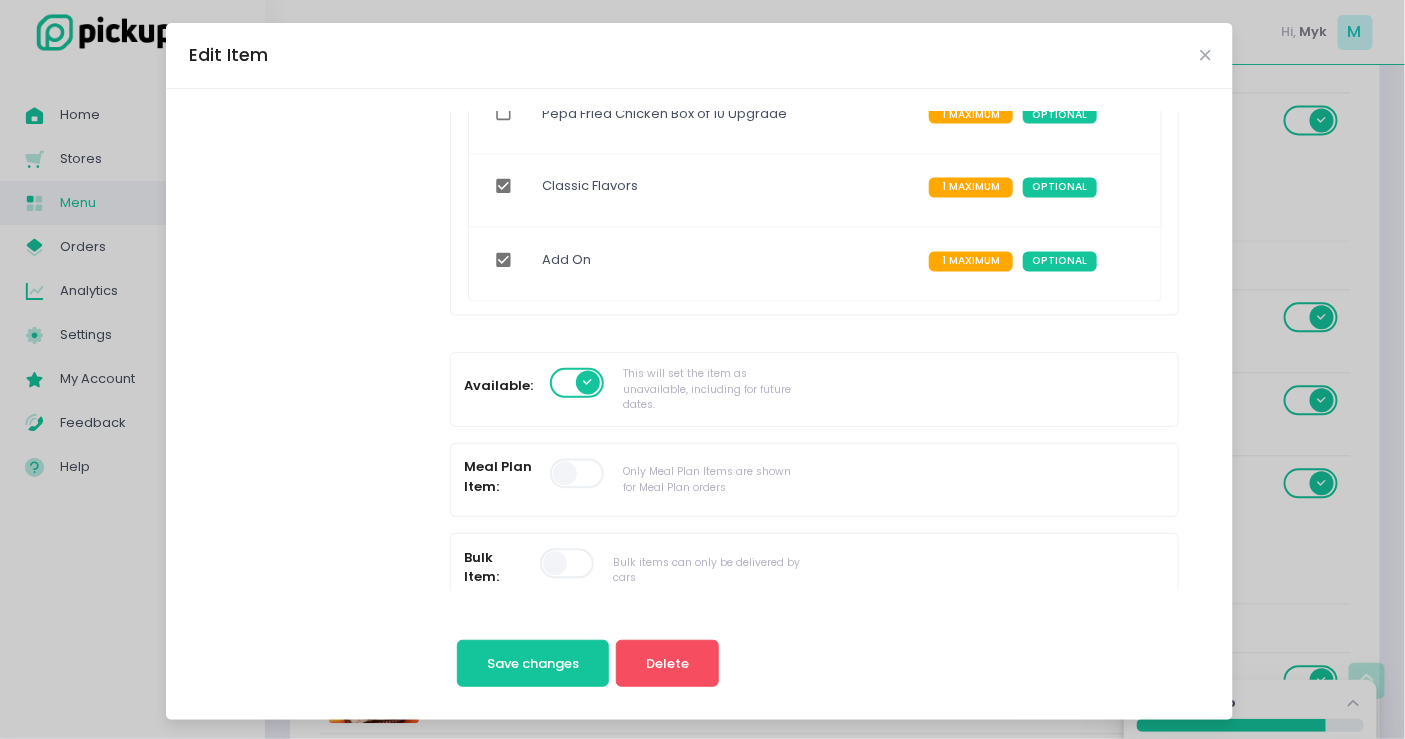 click at bounding box center (504, 261) 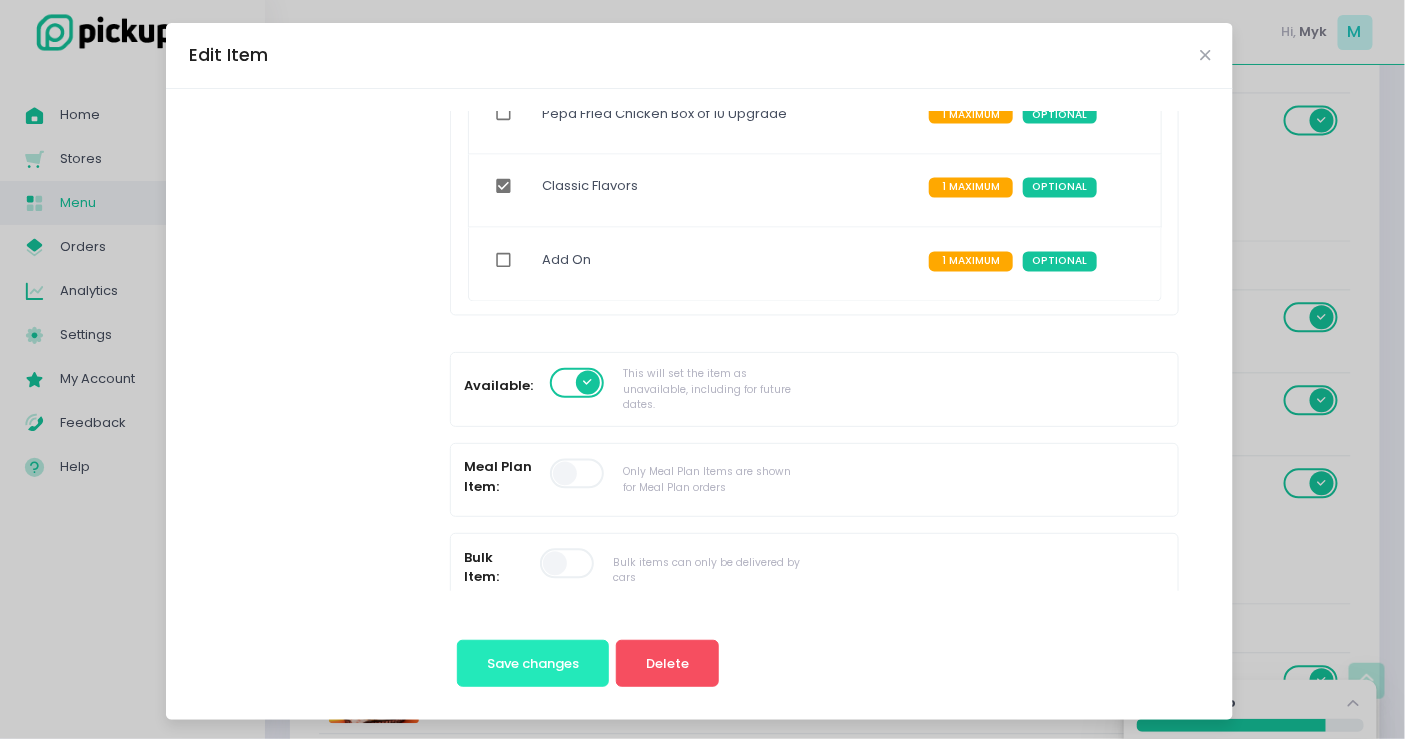 click on "Save changes" at bounding box center (533, 664) 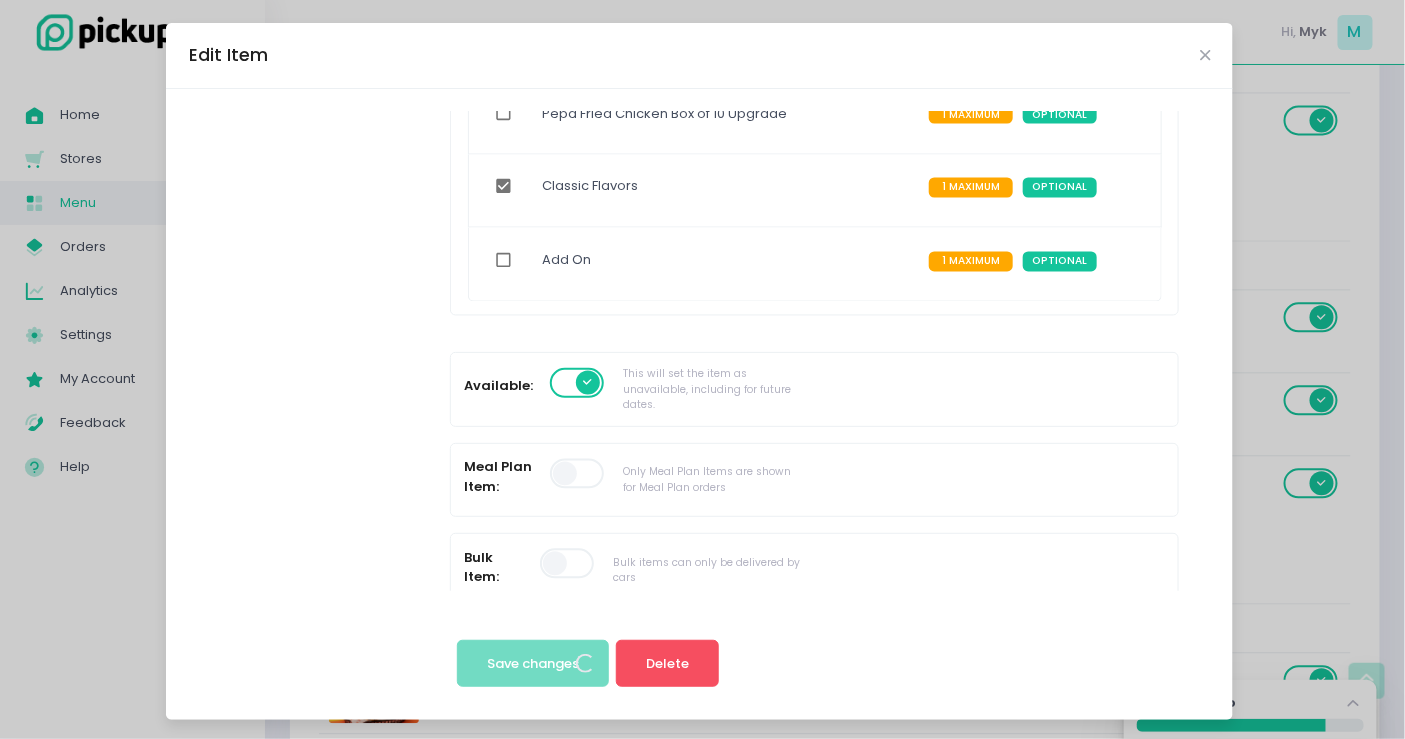 scroll, scrollTop: 0, scrollLeft: 0, axis: both 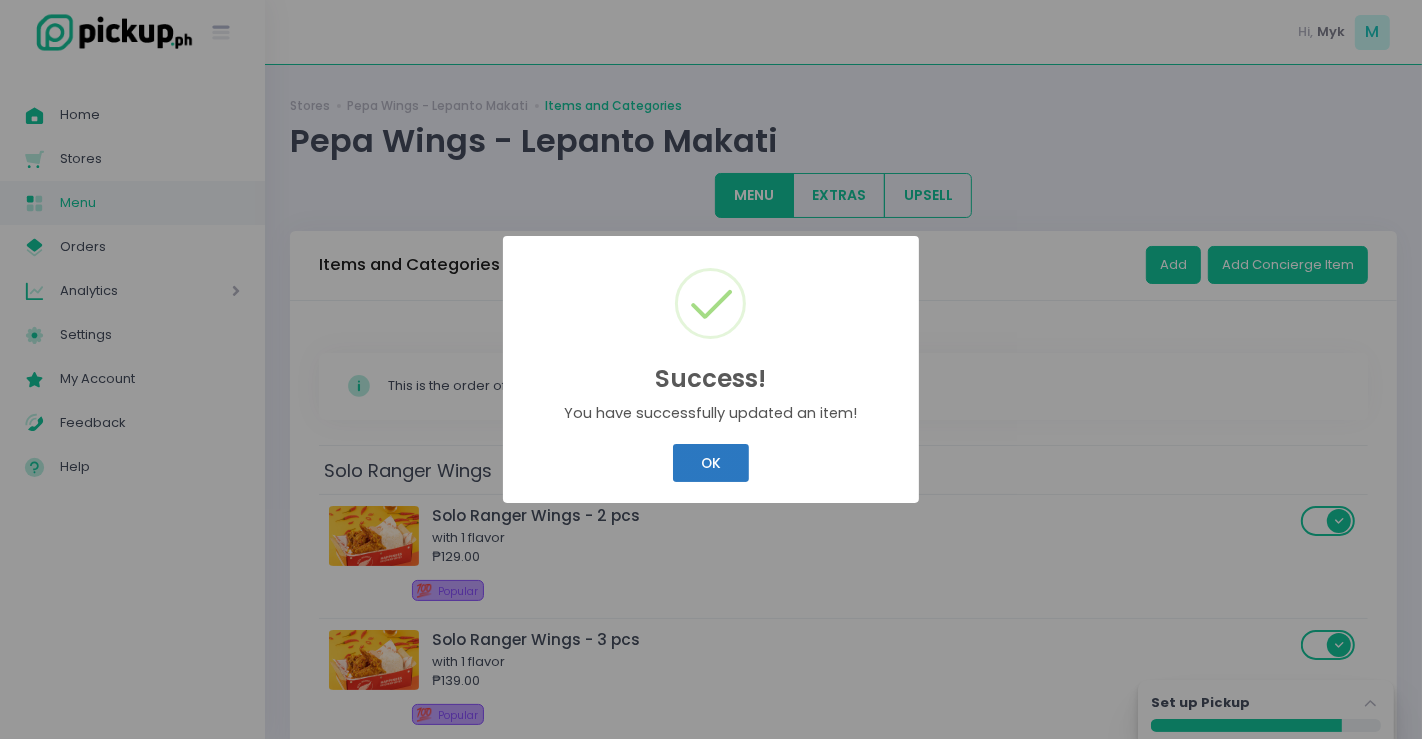 click on "OK Cancel" at bounding box center (711, 463) 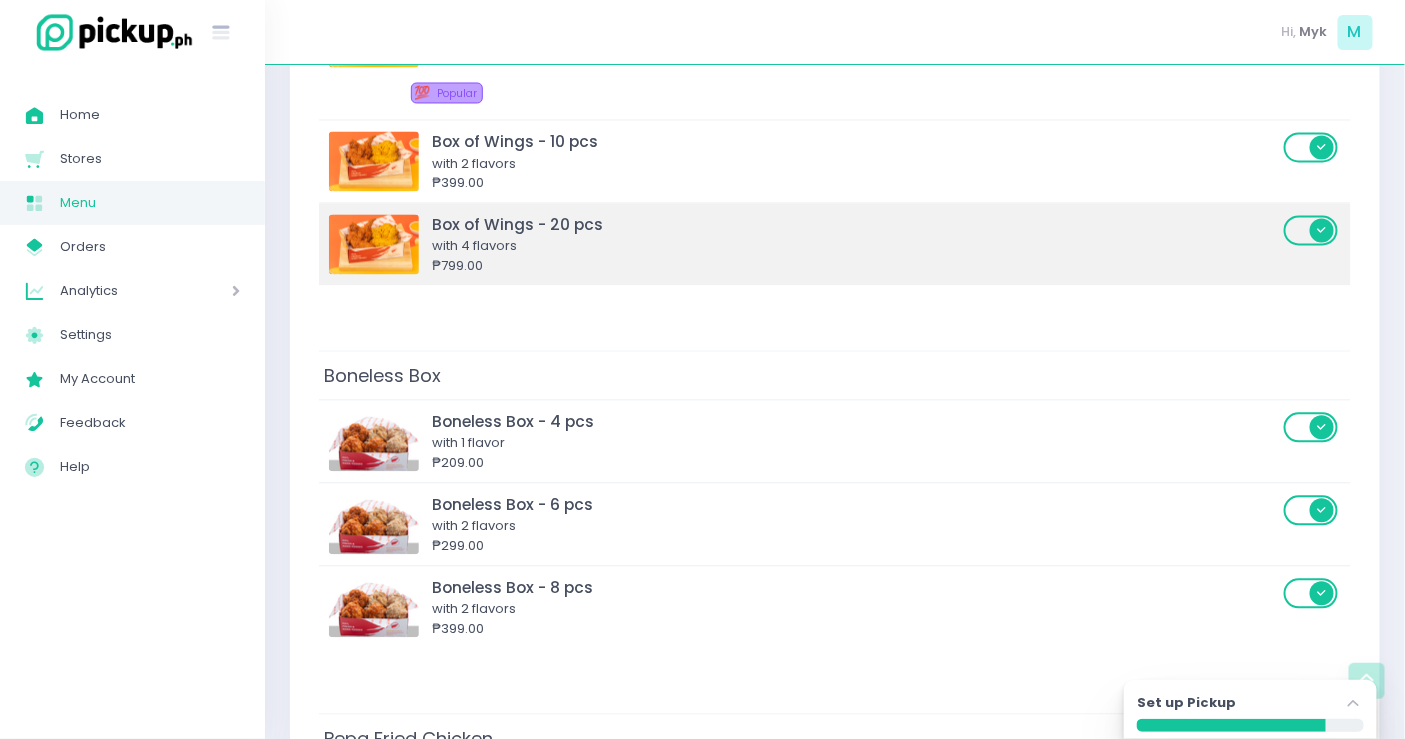 scroll, scrollTop: 1444, scrollLeft: 0, axis: vertical 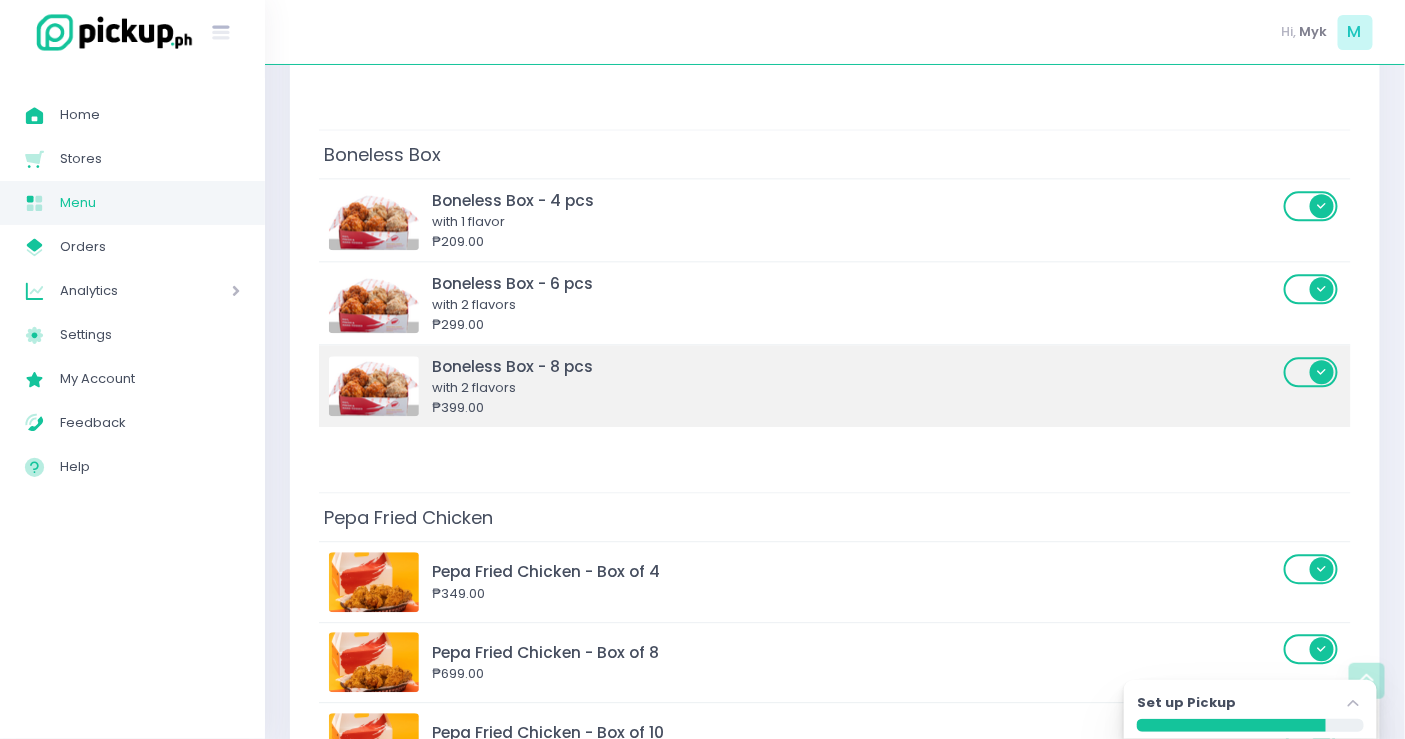 click on "₱399.00" at bounding box center [855, 408] 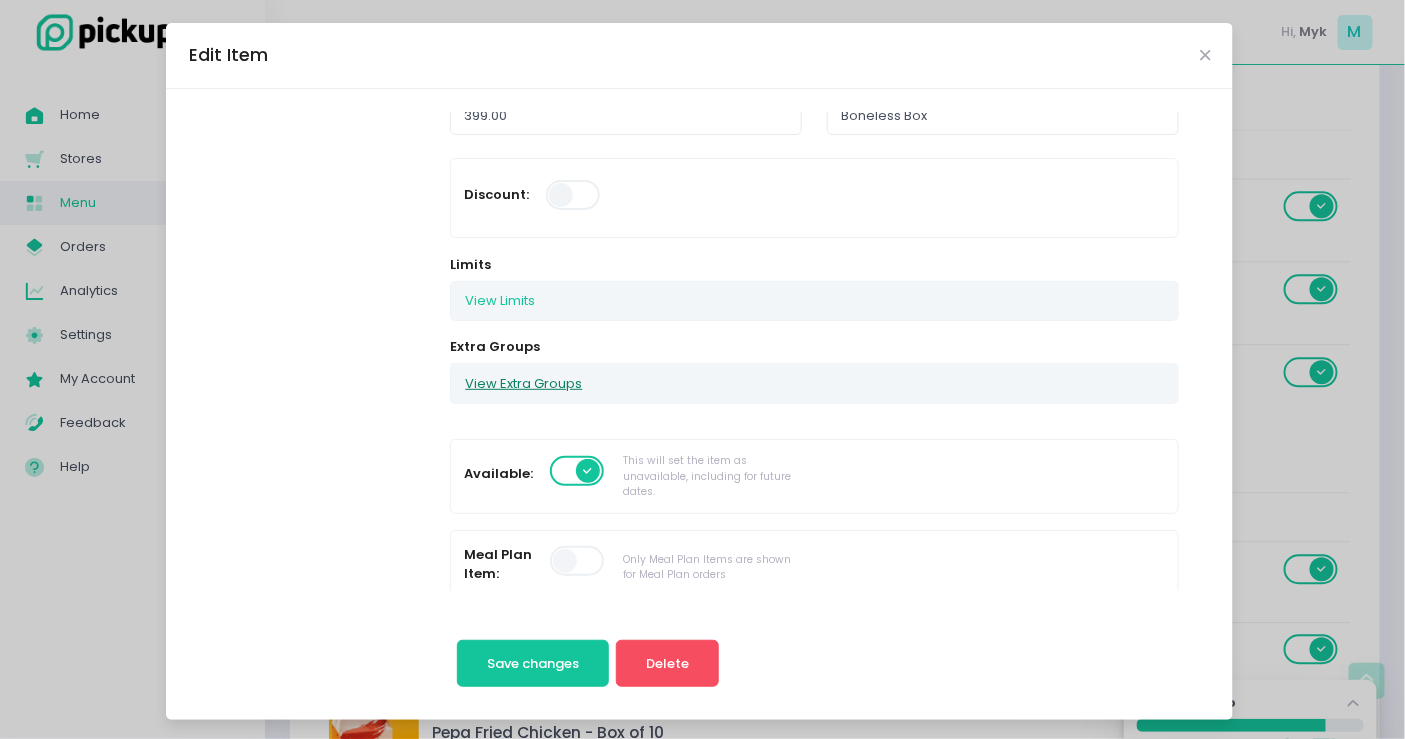 click on "View Extra Groups" at bounding box center (523, 383) 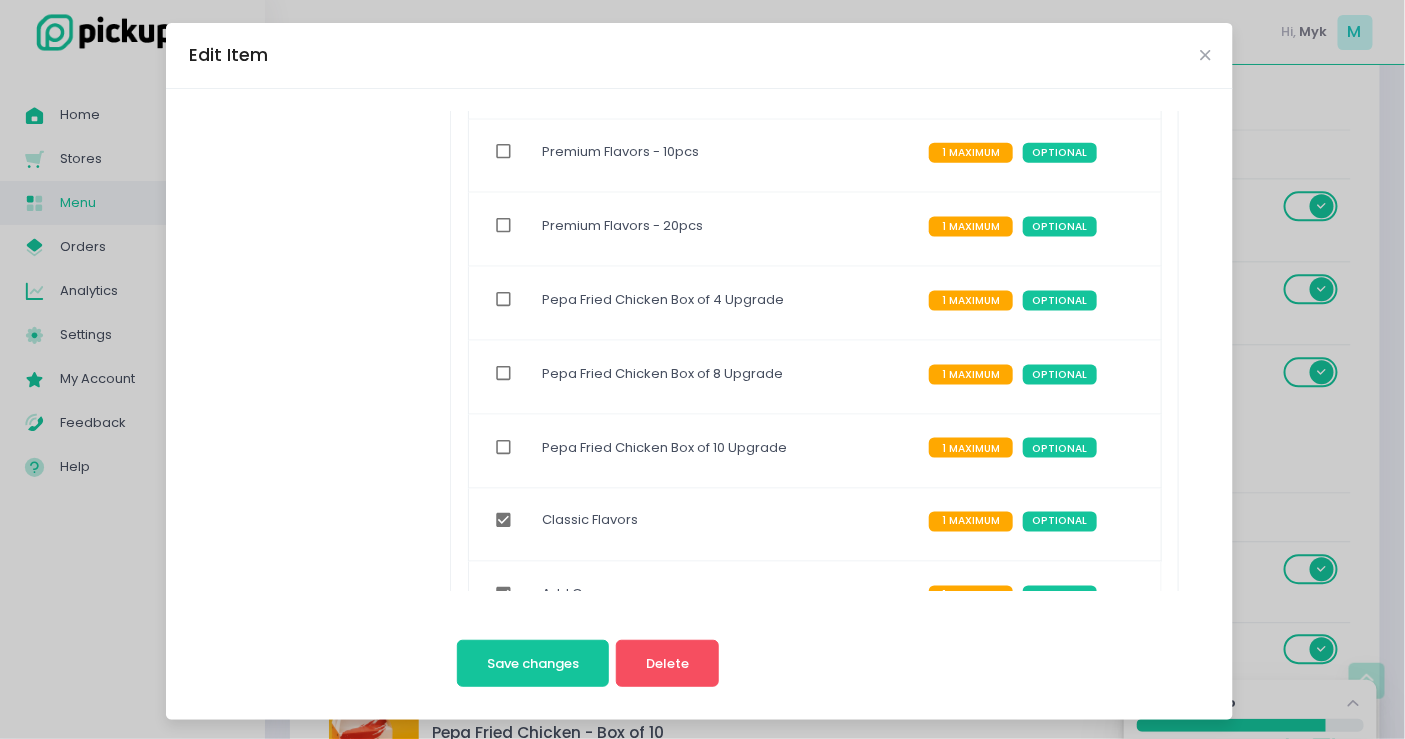 scroll, scrollTop: 1111, scrollLeft: 0, axis: vertical 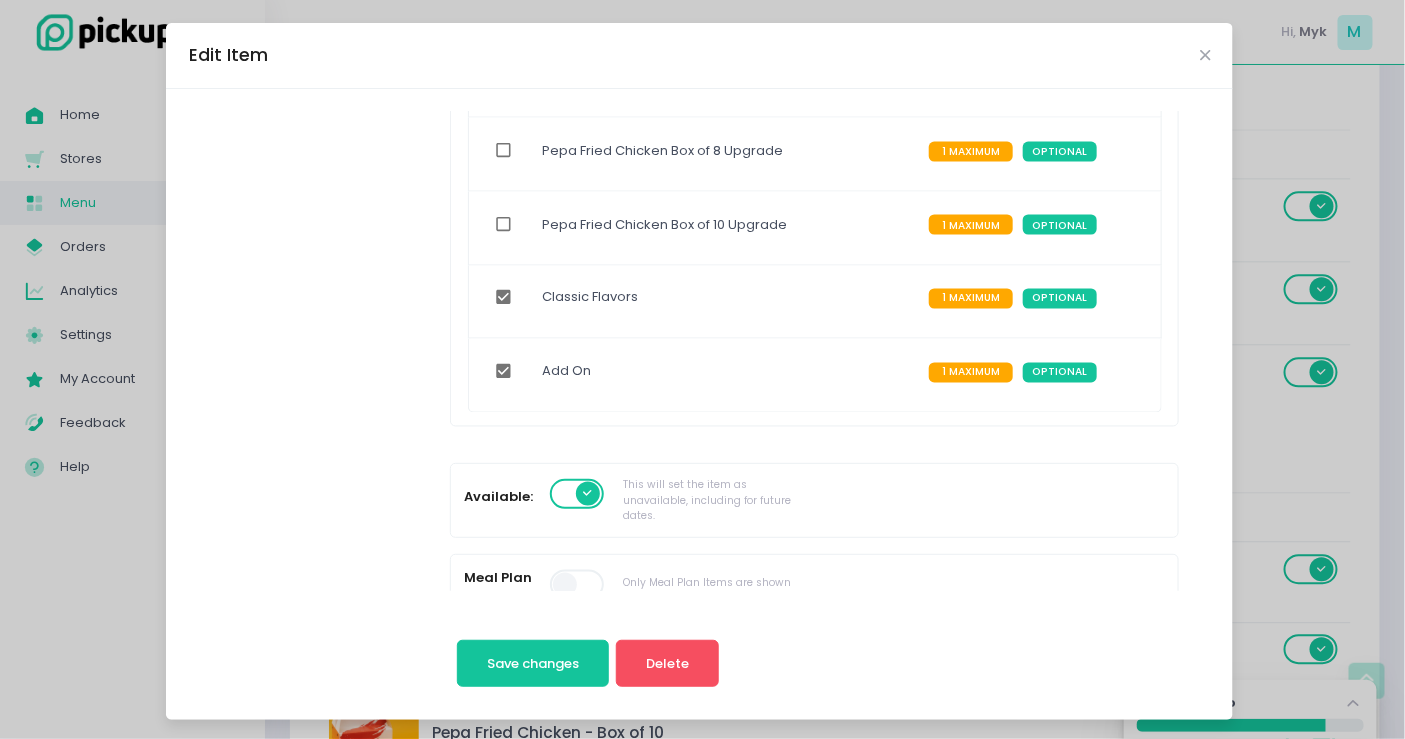 click at bounding box center (504, 372) 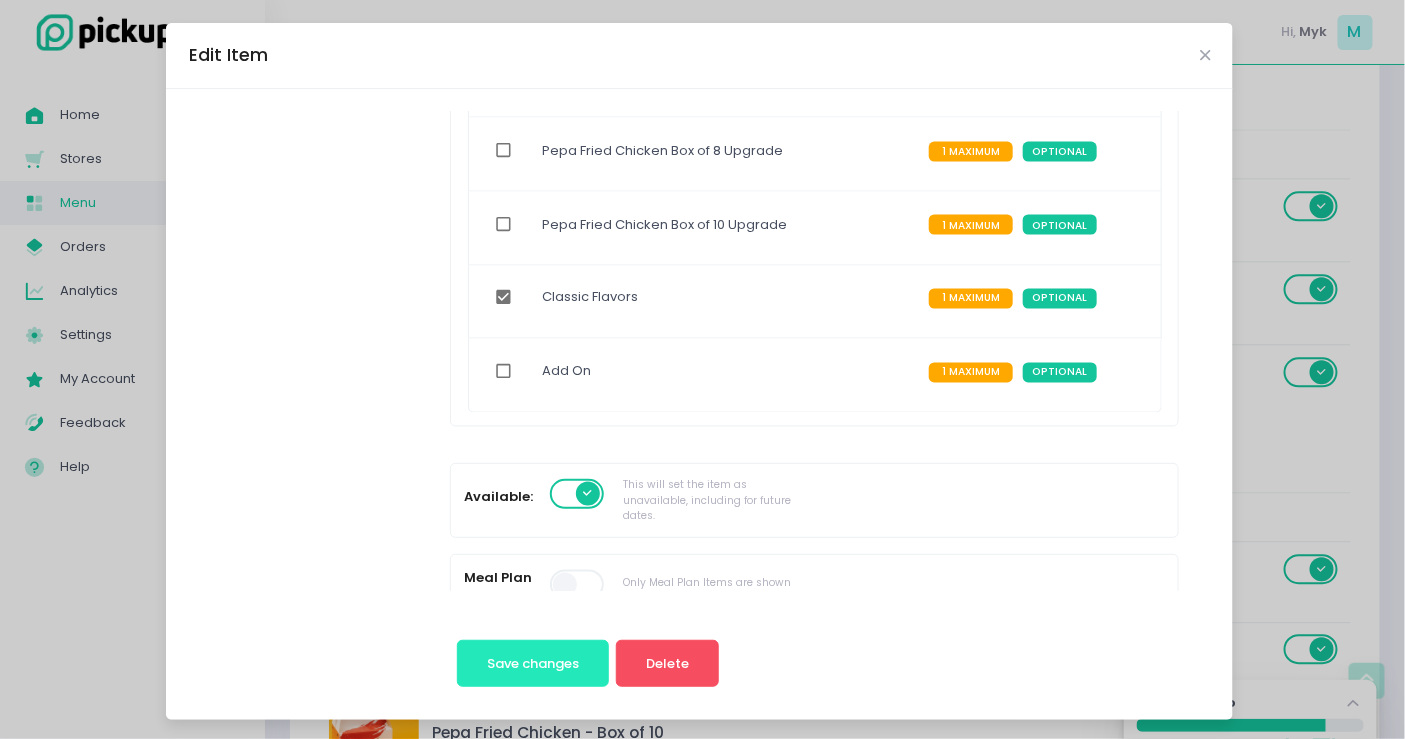 click on "Save changes" at bounding box center (533, 663) 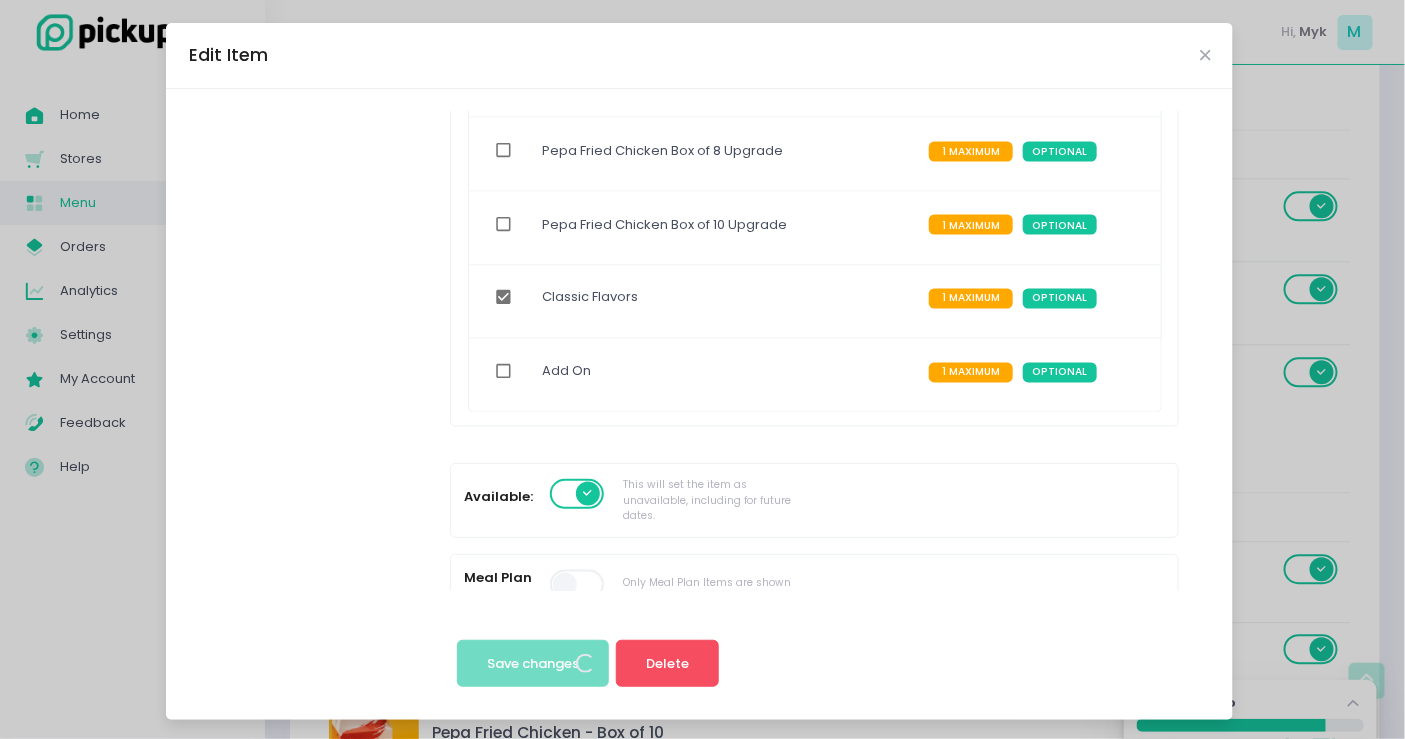 scroll, scrollTop: 0, scrollLeft: 0, axis: both 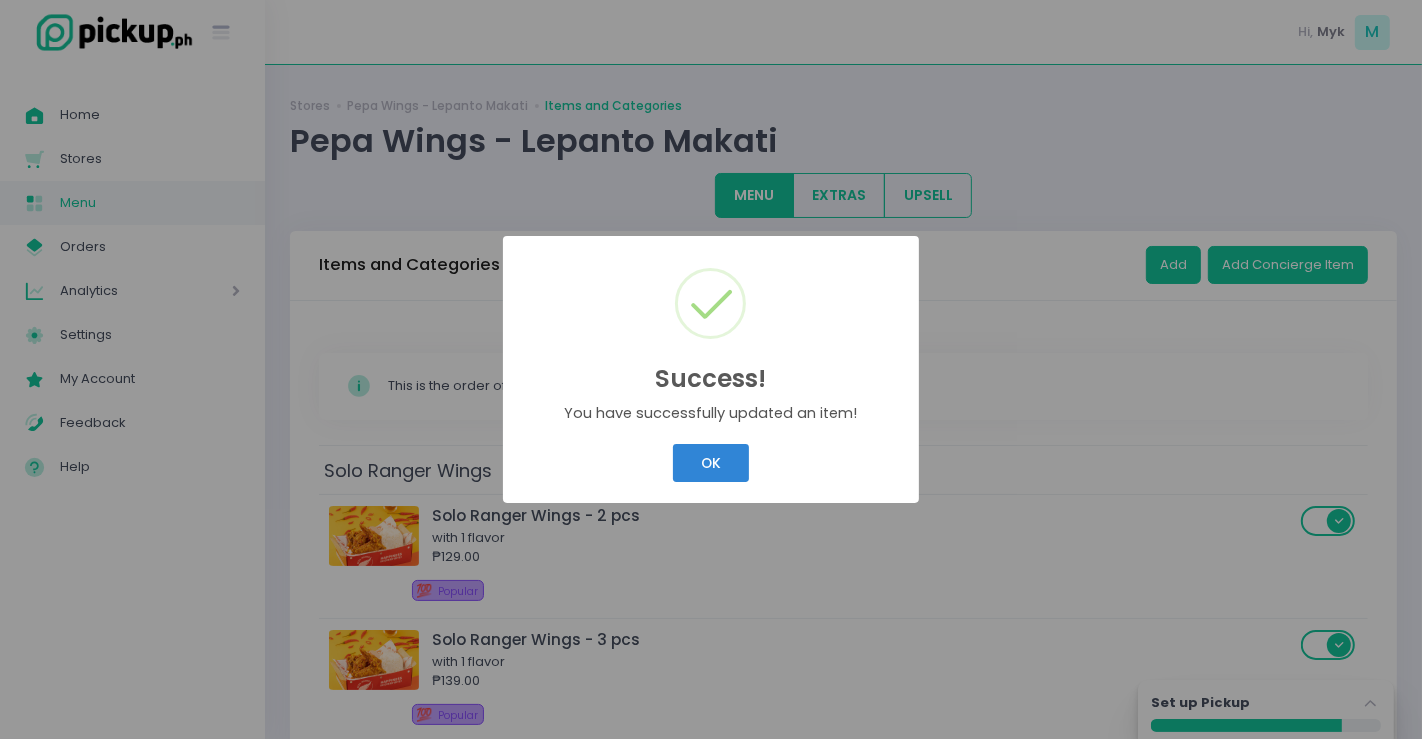 click on "OK Cancel" at bounding box center (711, 463) 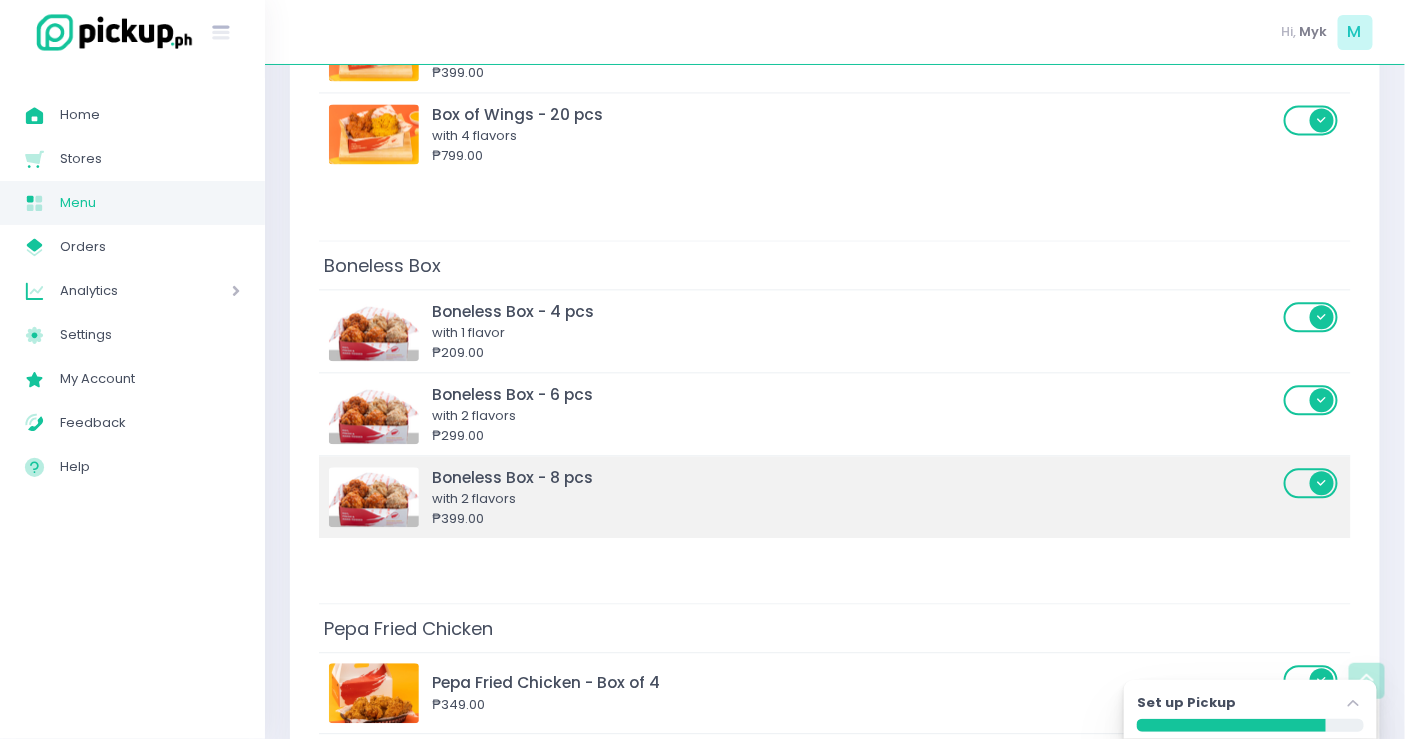 scroll, scrollTop: 1111, scrollLeft: 0, axis: vertical 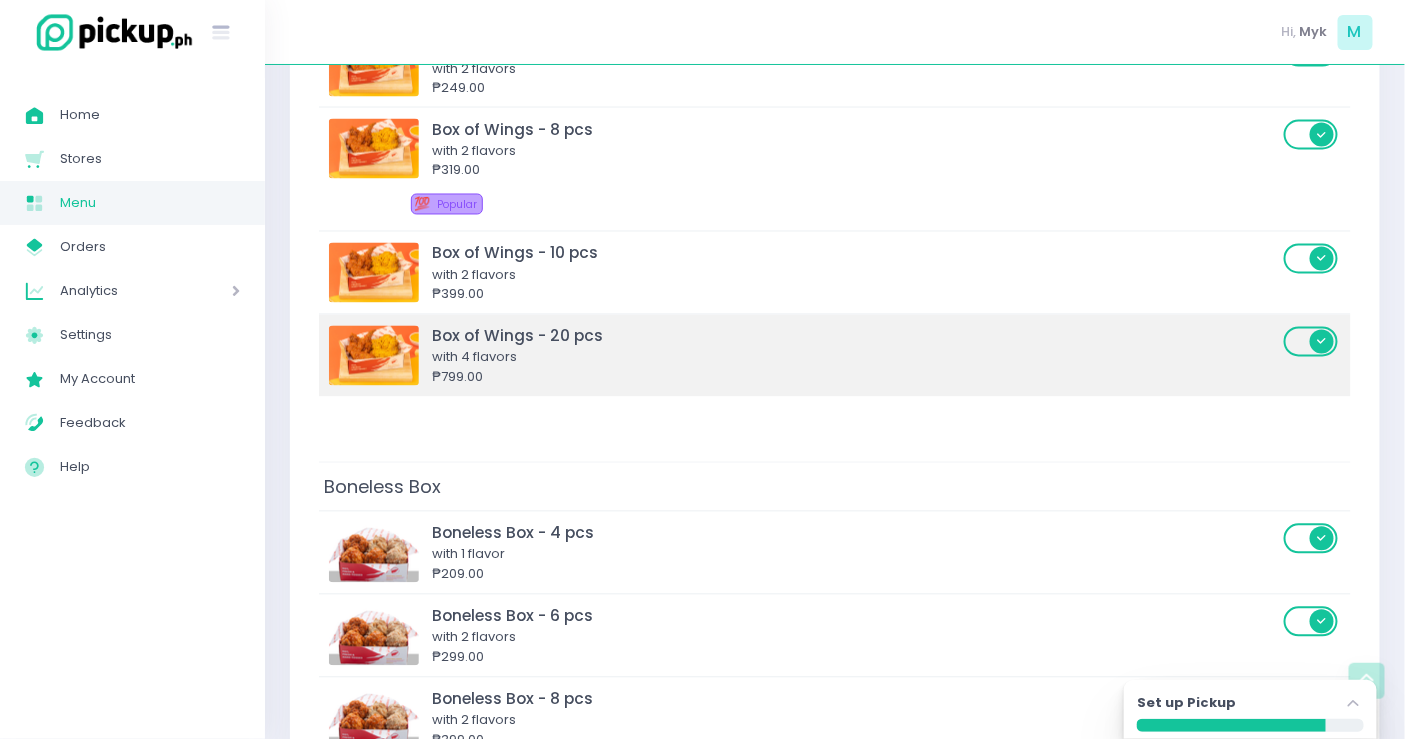 click on "₱799.00" at bounding box center (855, 378) 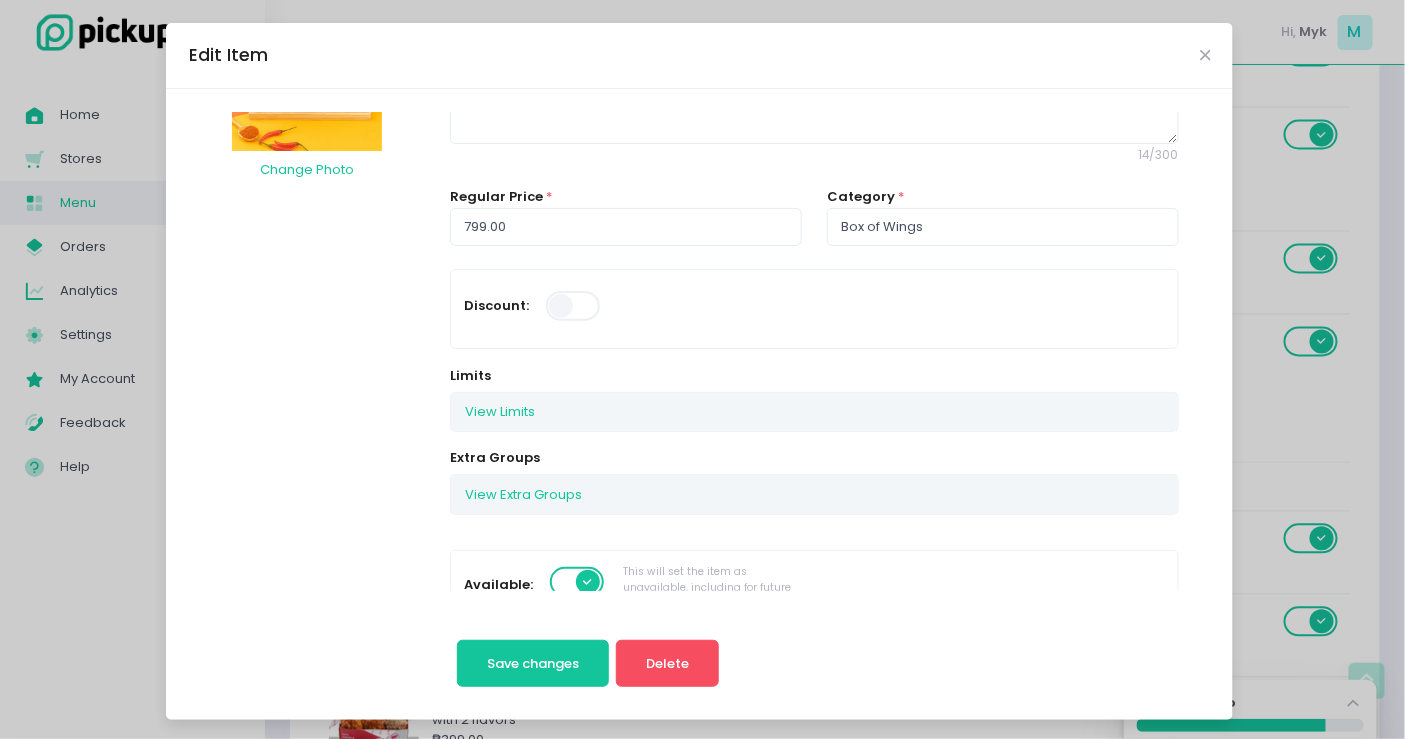 click on "Extra Groups View Extra Groups Premium Flavors - 2pcs     1   MAXIMUM OPTIONAL Premium Flavors - 3pcs     1   MAXIMUM OPTIONAL Premium Flavors - 4pcs     1   MAXIMUM OPTIONAL Premium Flavors - 6pcs     1   MAXIMUM OPTIONAL Premium Flavors - 8pcs     1   MAXIMUM OPTIONAL Premium Flavors - 10pcs     1   MAXIMUM OPTIONAL Premium Flavors - 20pcs     1   MAXIMUM OPTIONAL Pepa Fried Chicken Box of 4 Upgrade     1   MAXIMUM OPTIONAL Pepa Fried Chicken Box of 8 Upgrade     1   MAXIMUM OPTIONAL Pepa Fried Chicken Box of 10 Upgrade     1   MAXIMUM OPTIONAL Classic Flavors     1   MAXIMUM OPTIONAL Add On     1   MAXIMUM OPTIONAL" at bounding box center (814, 481) 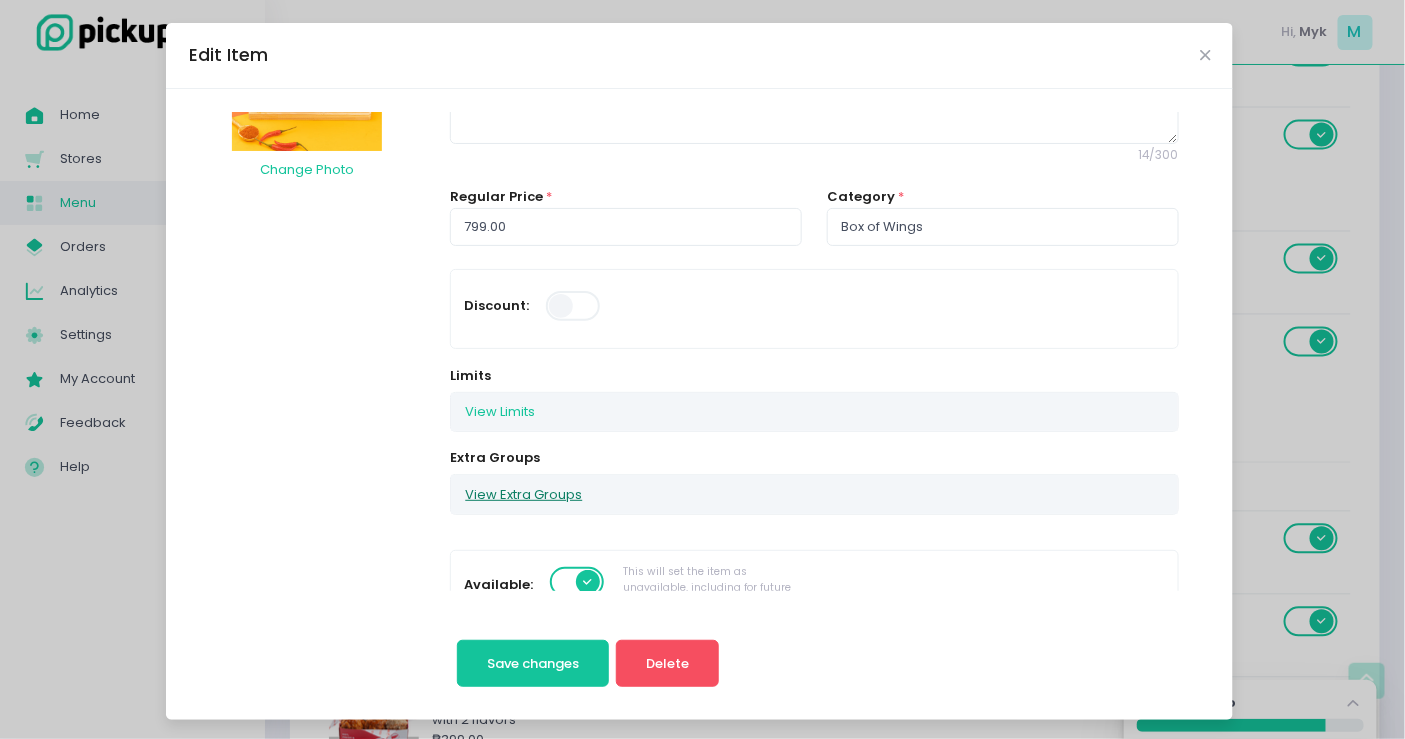 click on "View Extra Groups" at bounding box center [523, 494] 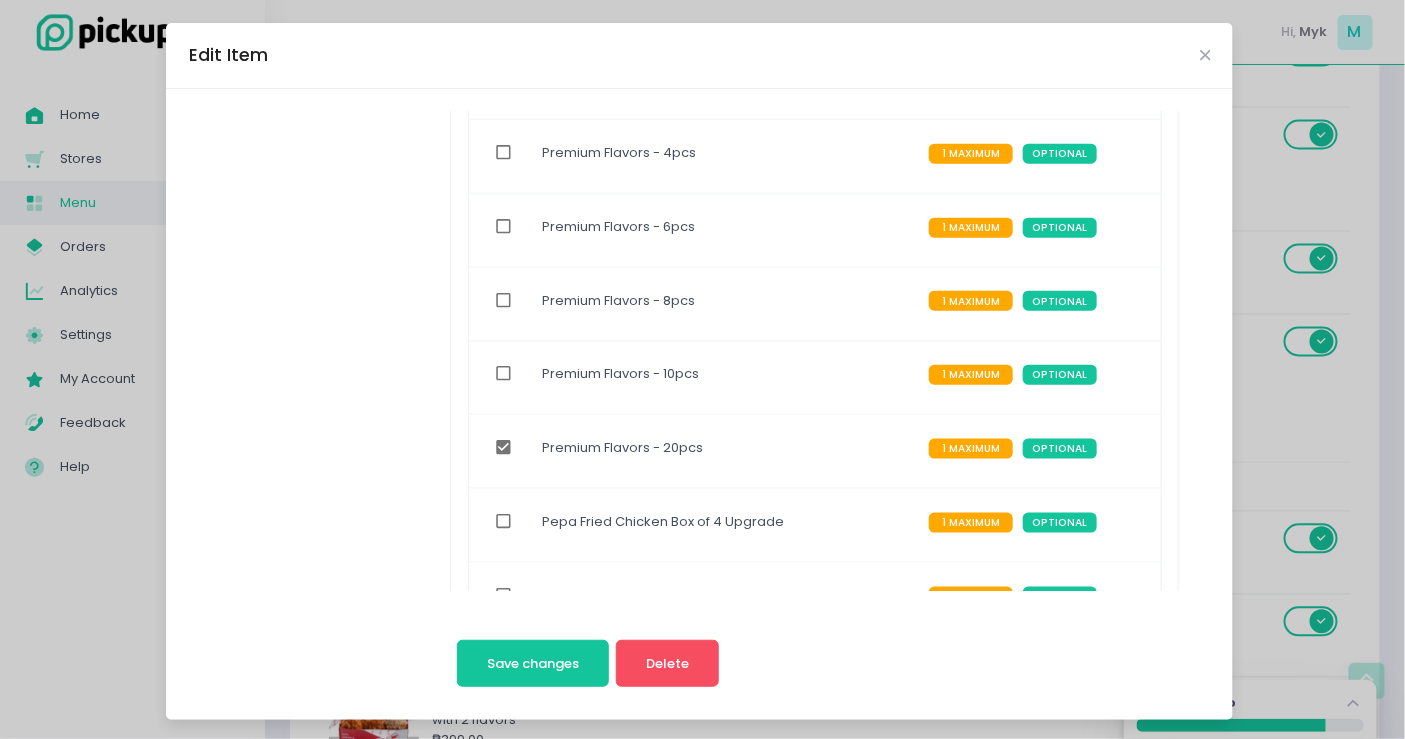 scroll, scrollTop: 1000, scrollLeft: 0, axis: vertical 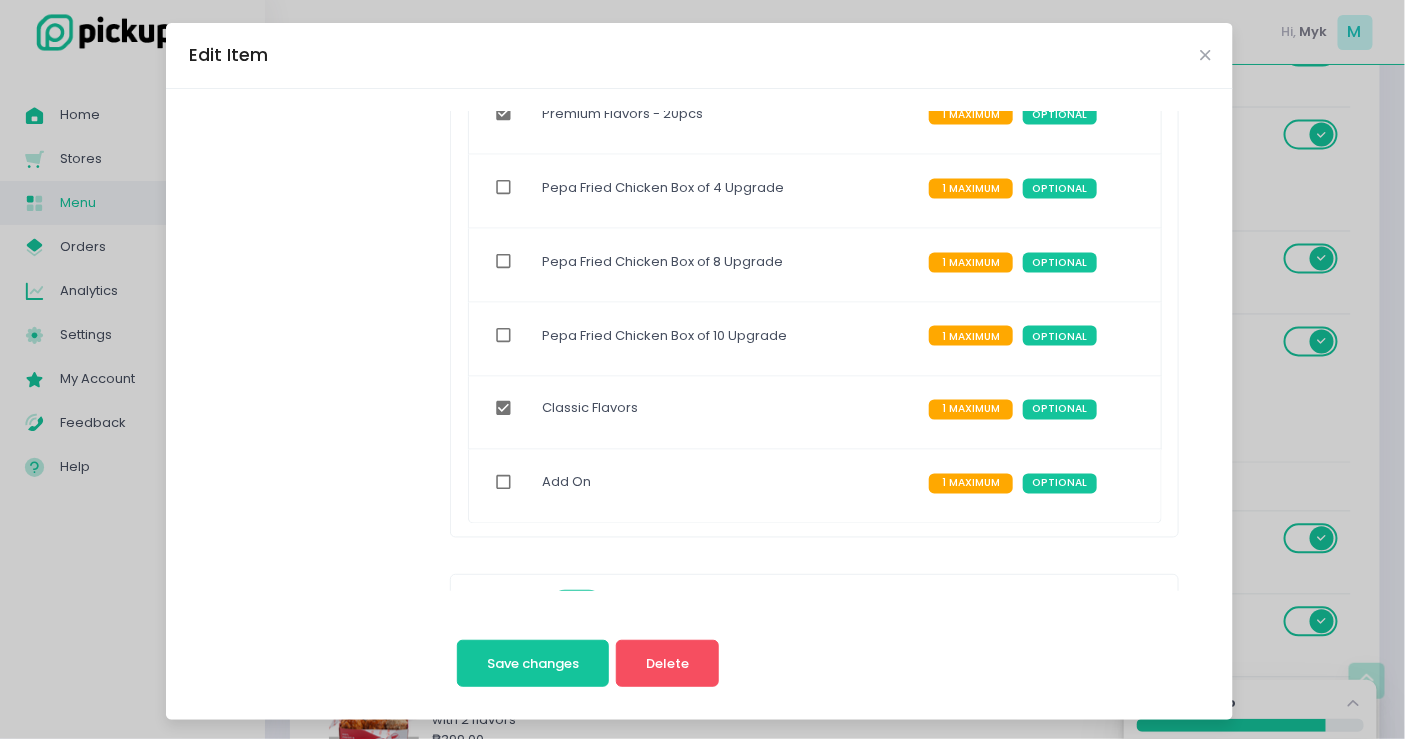 click on "Edit  Item     Change Photo Box of Wings - 20 pcs   Description     with 4 flavors 14 / 300   Regular Price   *   799.00   Category   *   Box of Wings Discount: Limits View Limits Stockholm-icons / Code / Info-circle Created with Sketch. You can set the limits of this item on a daily or time slot basis. Set to   0  if no limit.   Daily Limit     0   Per Time Slot Limit     0 Extra Groups View Extra Groups Premium Flavors - 2pcs     1   MAXIMUM OPTIONAL Premium Flavors - 3pcs     1   MAXIMUM OPTIONAL Premium Flavors - 4pcs     1   MAXIMUM OPTIONAL Premium Flavors - 6pcs     1   MAXIMUM OPTIONAL Premium Flavors - 8pcs     1   MAXIMUM OPTIONAL Premium Flavors - 10pcs     1   MAXIMUM OPTIONAL Premium Flavors - 20pcs     1   MAXIMUM OPTIONAL Pepa Fried Chicken Box of 4 Upgrade     1   MAXIMUM OPTIONAL Pepa Fried Chicken Box of 8 Upgrade     1   MAXIMUM OPTIONAL Pepa Fried Chicken Box of 10 Upgrade     1   MAXIMUM OPTIONAL Classic Flavors     1   MAXIMUM OPTIONAL Add On     1   MAXIMUM OPTIONAL Available:   . Tags:" at bounding box center (702, 369) 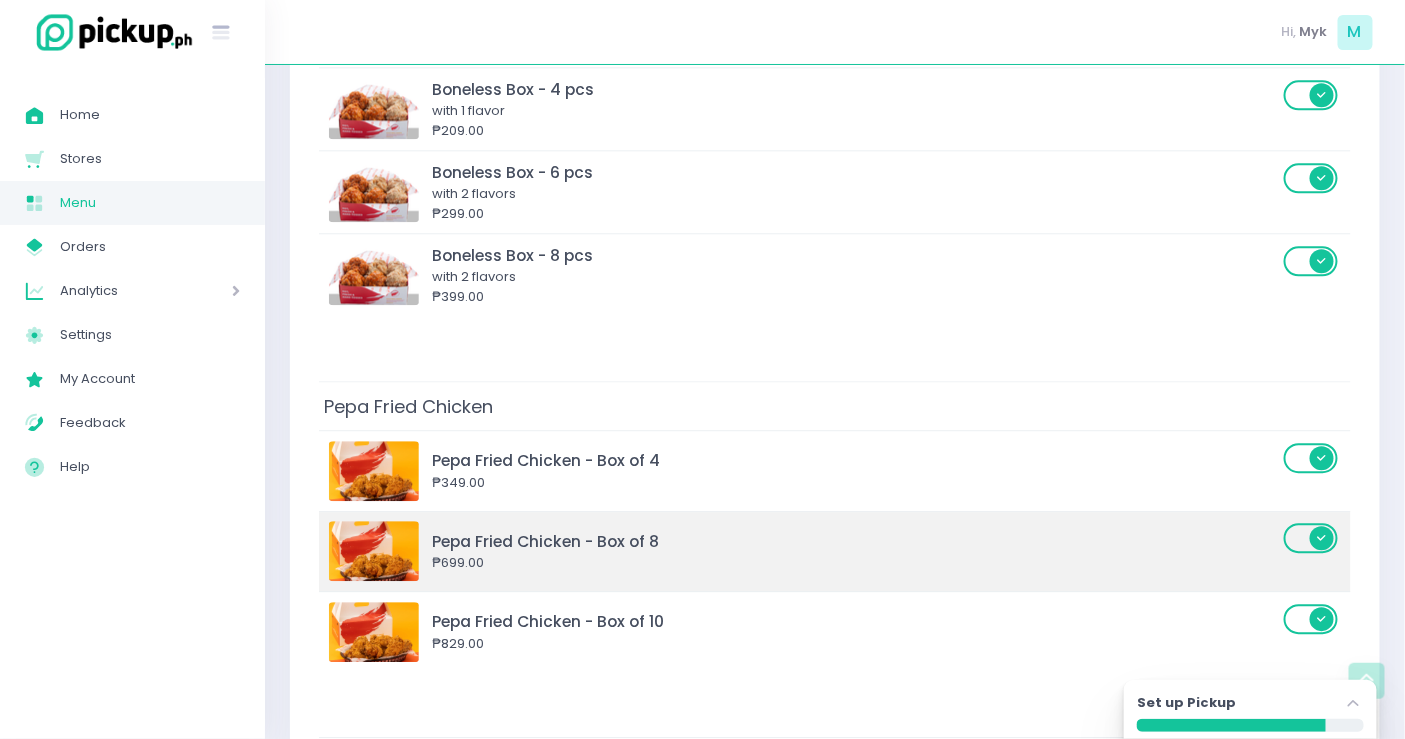 scroll, scrollTop: 1666, scrollLeft: 0, axis: vertical 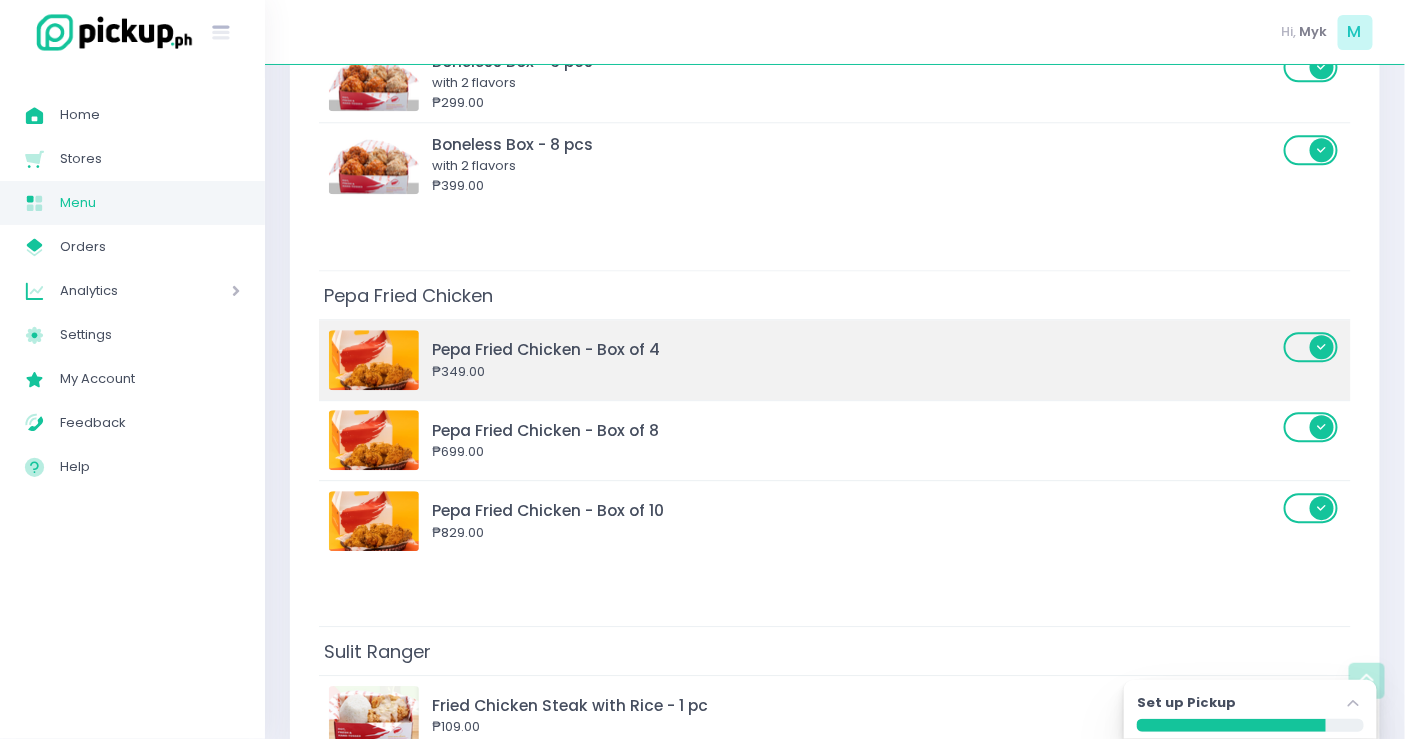 click on "Pepa Fried Chicken - Box of 4" at bounding box center (855, 349) 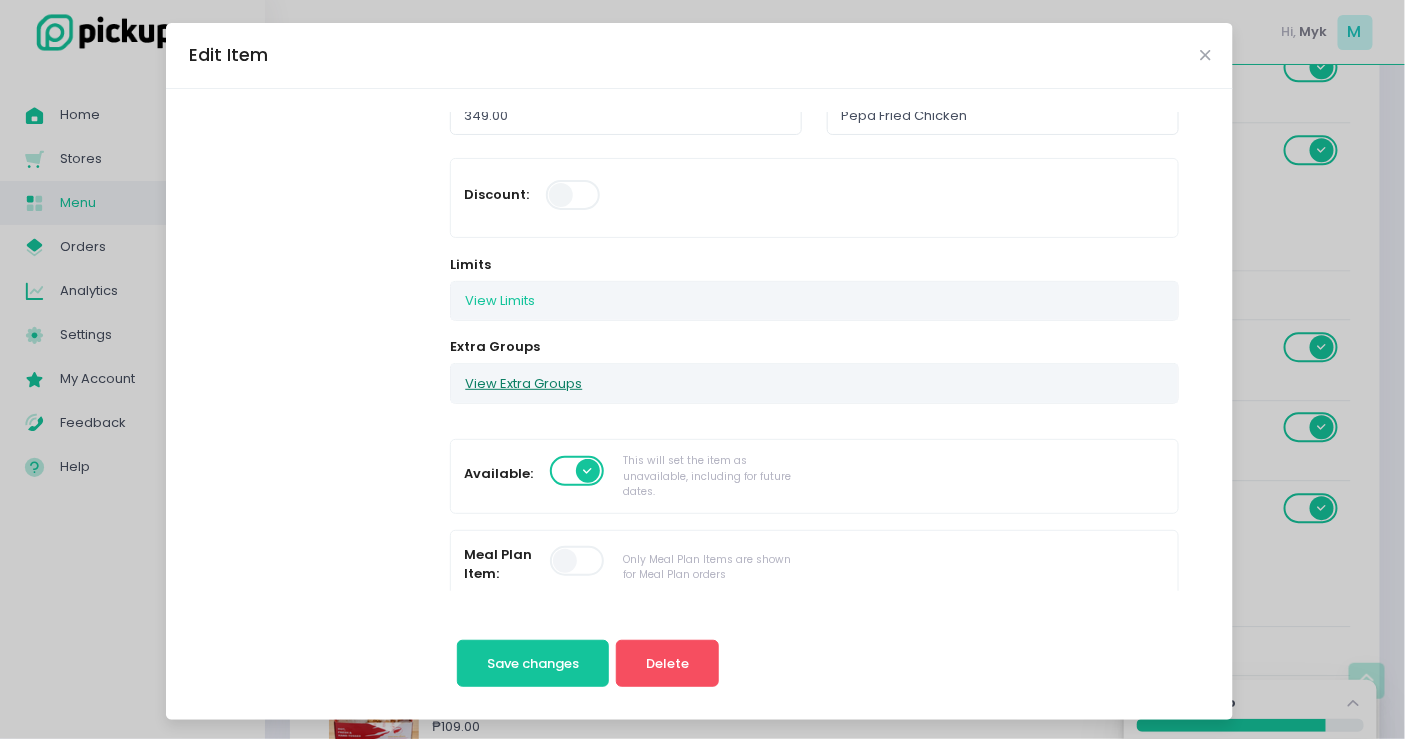 click on "View Extra Groups" at bounding box center [523, 383] 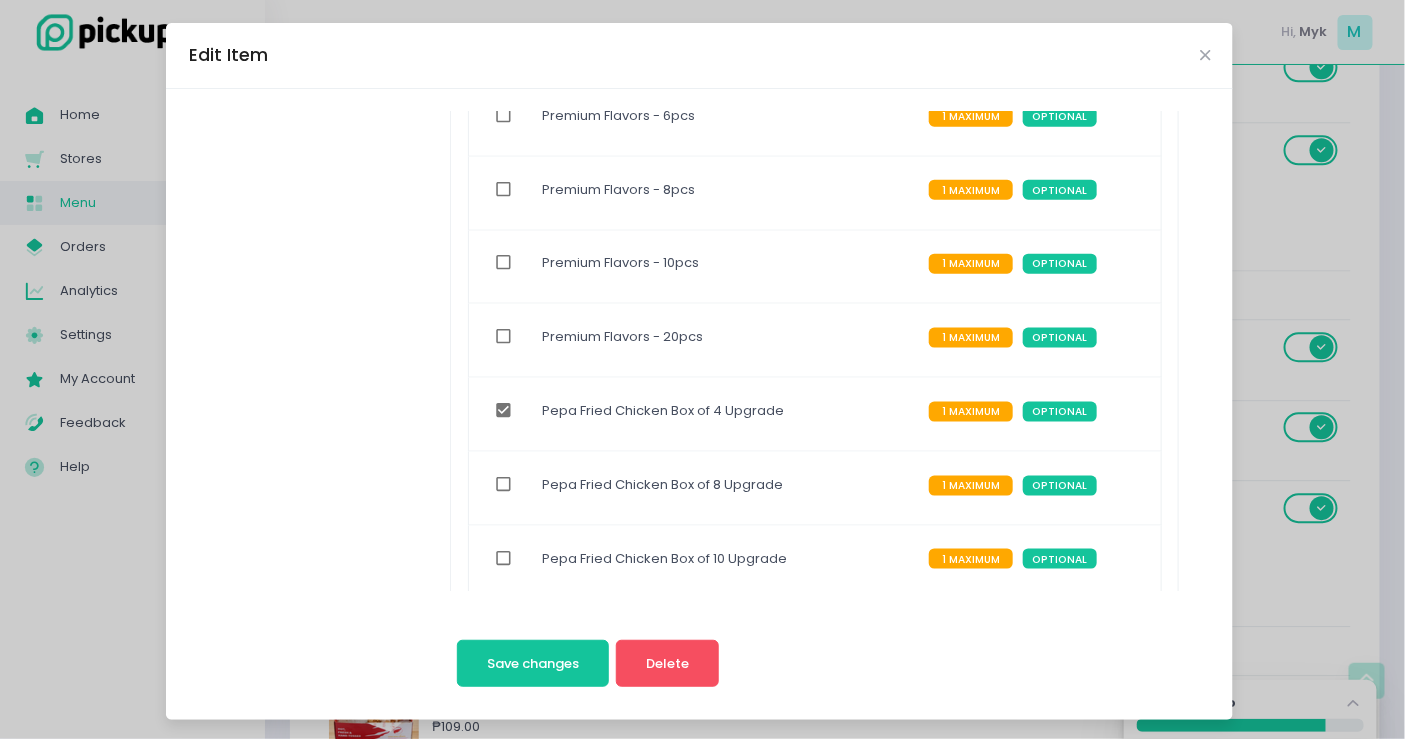 scroll, scrollTop: 1111, scrollLeft: 0, axis: vertical 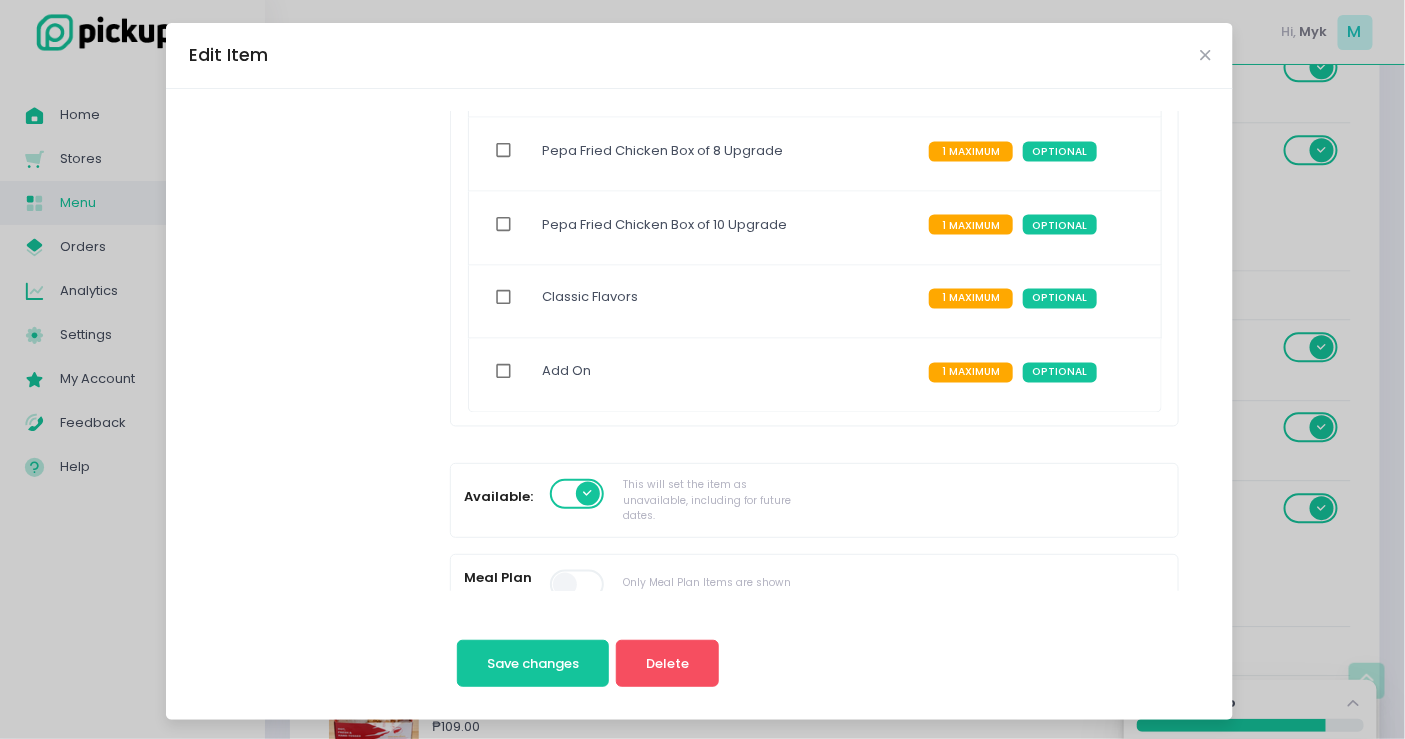 click on "Edit  Item     Change Photo Pepa Fried Chicken - Box of 4   Description     0 / 300   Regular Price   *   349.00   Category   *   Pepa Fried Chicken Discount: Limits View Limits Stockholm-icons / Code / Info-circle Created with Sketch. You can set the limits of this item on a daily or time slot basis. Set to   0  if no limit.   Daily Limit     0   Per Time Slot Limit     0 Extra Groups View Extra Groups Premium Flavors - 2pcs     1   MAXIMUM OPTIONAL Premium Flavors - 3pcs     1   MAXIMUM OPTIONAL Premium Flavors - 4pcs     1   MAXIMUM OPTIONAL Premium Flavors - 6pcs     1   MAXIMUM OPTIONAL Premium Flavors - 8pcs     1   MAXIMUM OPTIONAL Premium Flavors - 10pcs     1   MAXIMUM OPTIONAL Premium Flavors - 20pcs     1   MAXIMUM OPTIONAL Pepa Fried Chicken Box of 4 Upgrade     1   MAXIMUM OPTIONAL Pepa Fried Chicken Box of 8 Upgrade     1   MAXIMUM OPTIONAL Pepa Fried Chicken Box of 10 Upgrade     1   MAXIMUM OPTIONAL Classic Flavors     1   MAXIMUM OPTIONAL Add On     1   MAXIMUM OPTIONAL Available: Bulk Item:" at bounding box center [702, 369] 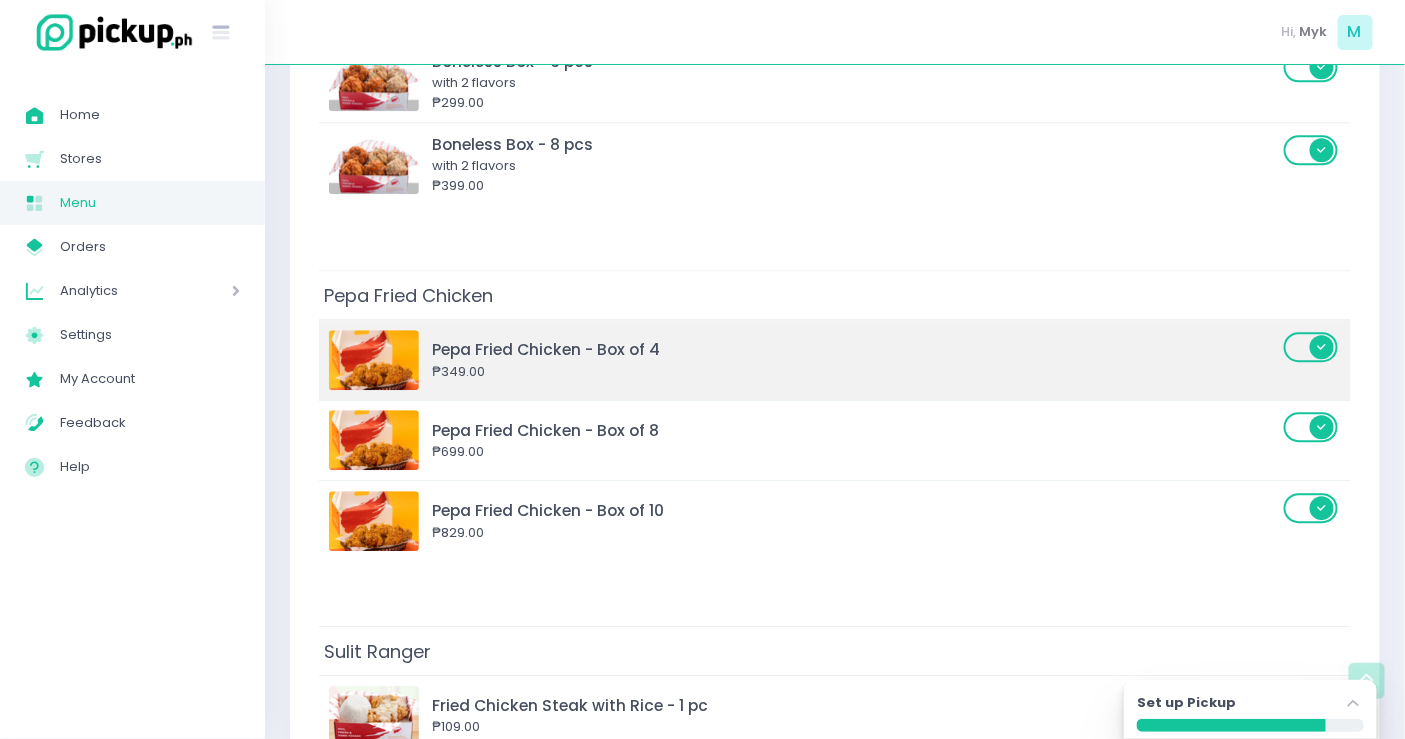 click on "Pepa Fried Chicken - Box of 4" at bounding box center [855, 349] 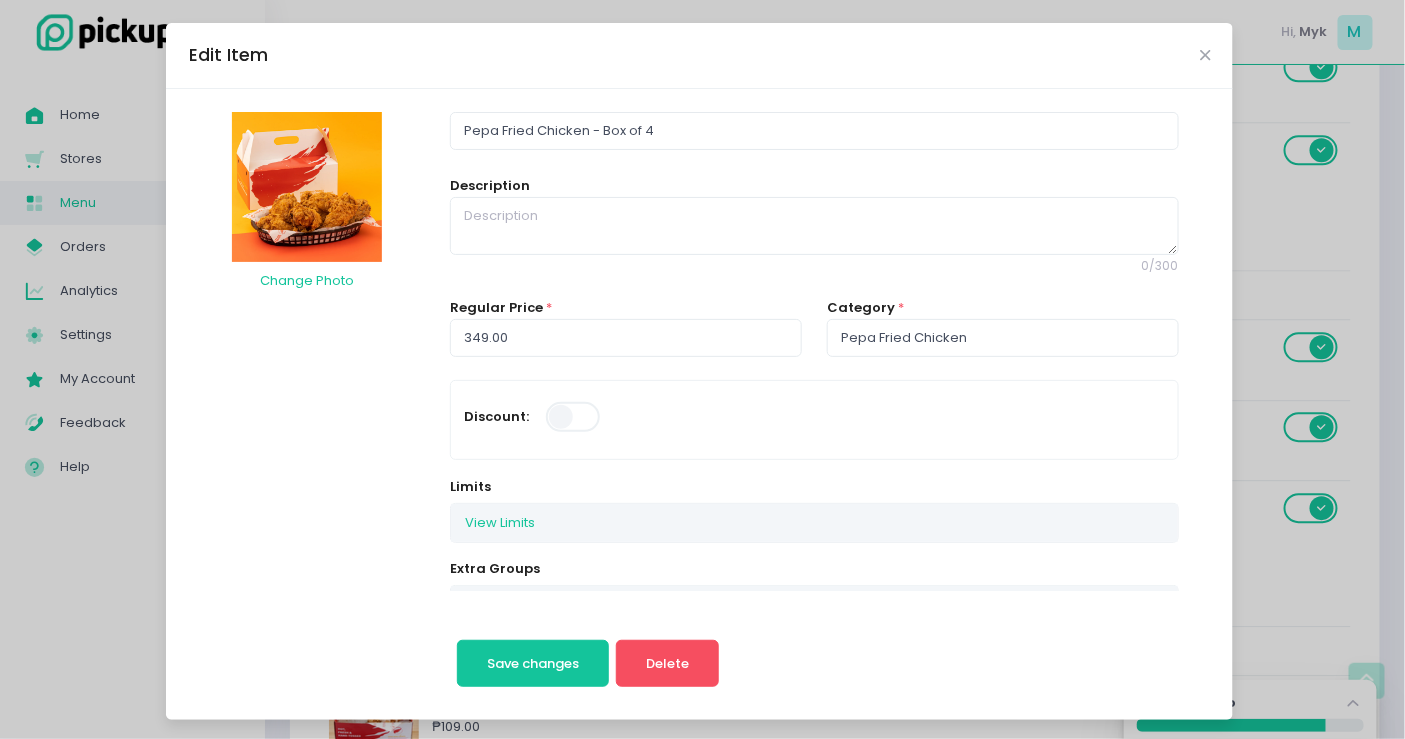 scroll, scrollTop: 1333, scrollLeft: 0, axis: vertical 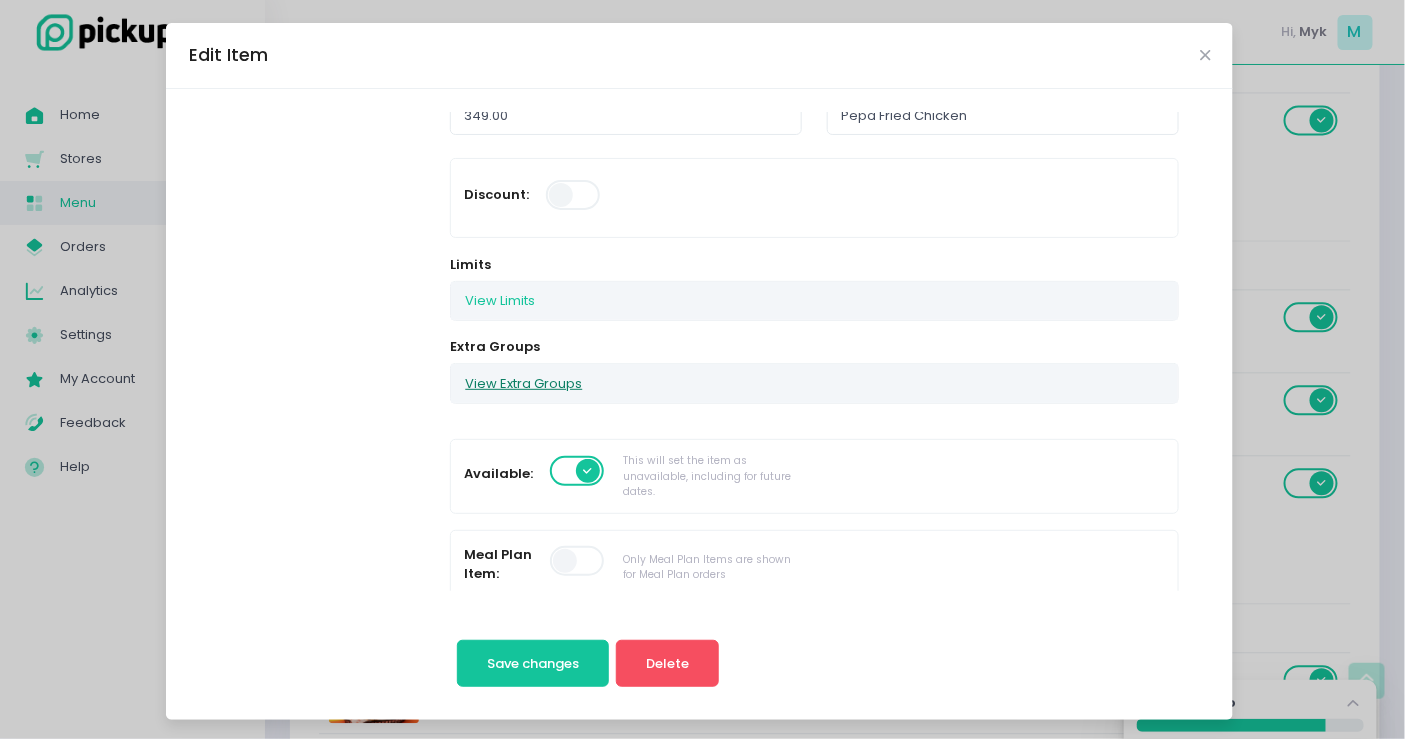 click on "View Extra Groups" at bounding box center [523, 383] 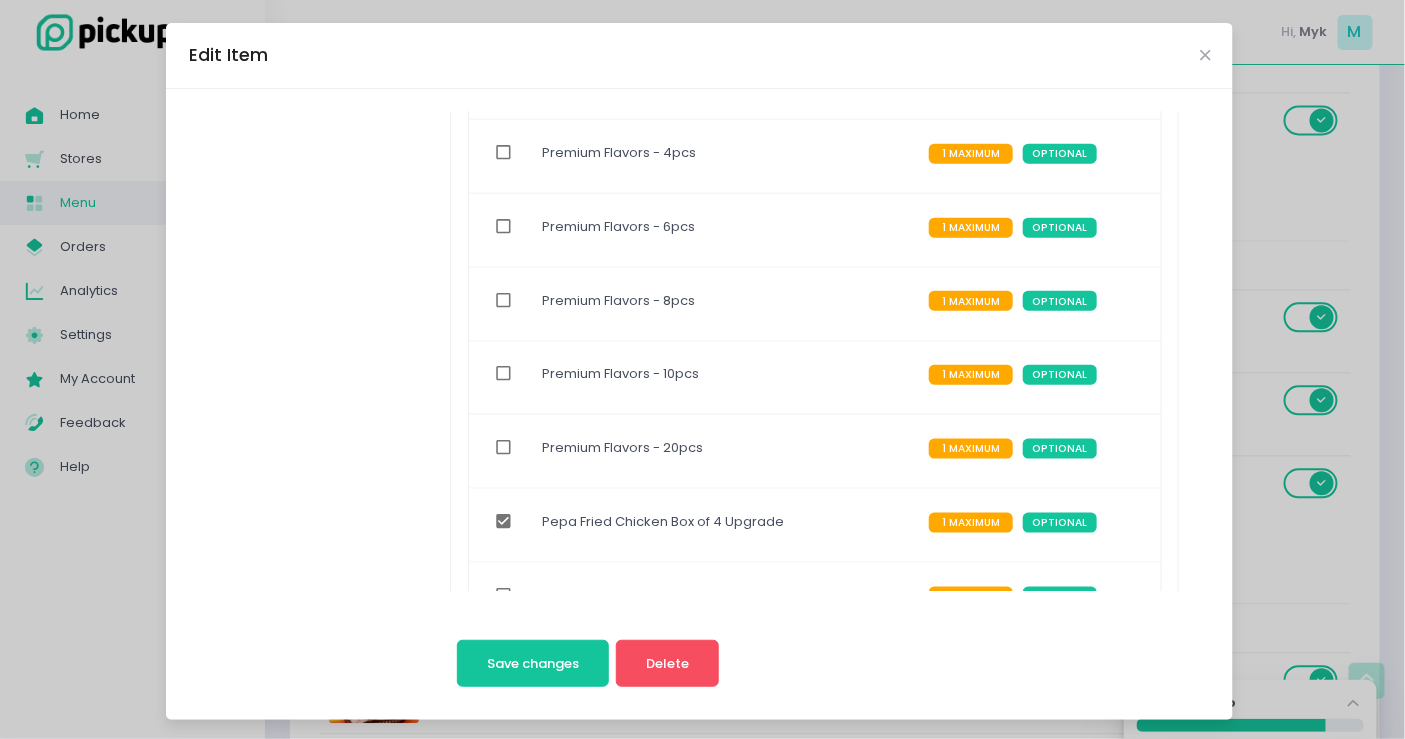 scroll, scrollTop: 888, scrollLeft: 0, axis: vertical 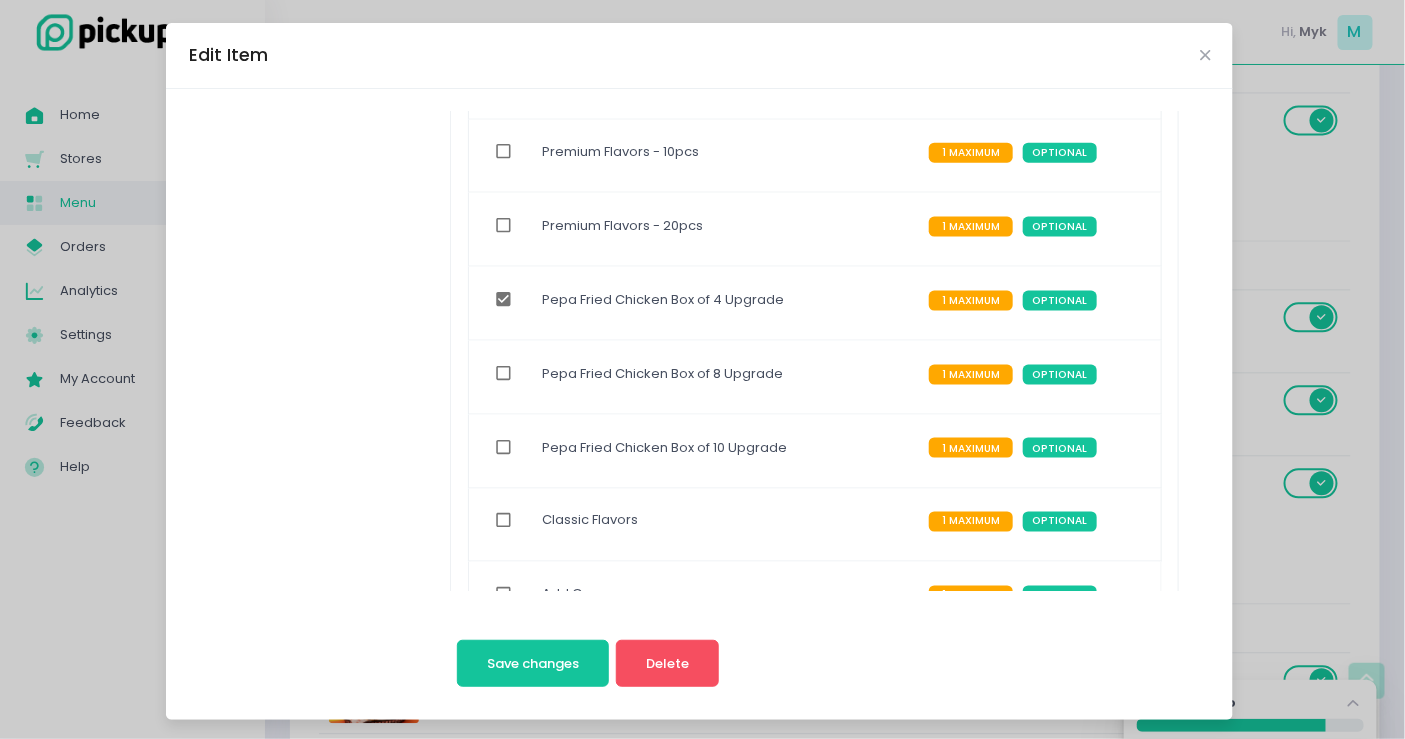 click on "Edit  Item     Change Photo Pepa Fried Chicken - Box of 4   Description     0 / 300   Regular Price   *   349.00   Category   *   Pepa Fried Chicken Discount: Limits View Limits Stockholm-icons / Code / Info-circle Created with Sketch. You can set the limits of this item on a daily or time slot basis. Set to   0  if no limit.   Daily Limit     0   Per Time Slot Limit     0 Extra Groups View Extra Groups Premium Flavors - 2pcs     1   MAXIMUM OPTIONAL Premium Flavors - 3pcs     1   MAXIMUM OPTIONAL Premium Flavors - 4pcs     1   MAXIMUM OPTIONAL Premium Flavors - 6pcs     1   MAXIMUM OPTIONAL Premium Flavors - 8pcs     1   MAXIMUM OPTIONAL Premium Flavors - 10pcs     1   MAXIMUM OPTIONAL Premium Flavors - 20pcs     1   MAXIMUM OPTIONAL Pepa Fried Chicken Box of 4 Upgrade     1   MAXIMUM OPTIONAL Pepa Fried Chicken Box of 8 Upgrade     1   MAXIMUM OPTIONAL Pepa Fried Chicken Box of 10 Upgrade     1   MAXIMUM OPTIONAL Classic Flavors     1   MAXIMUM OPTIONAL Add On     1   MAXIMUM OPTIONAL Available: Bulk Item:" at bounding box center (702, 369) 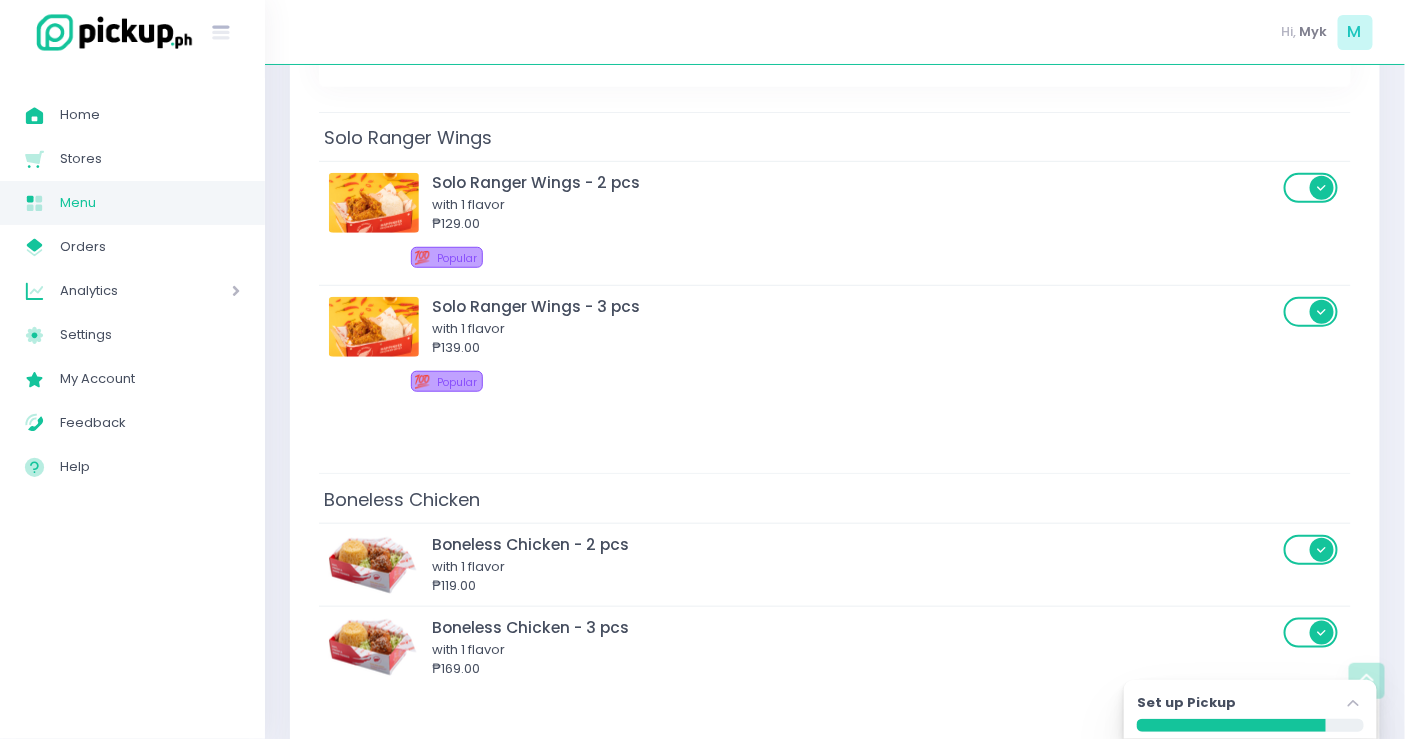 scroll, scrollTop: 0, scrollLeft: 0, axis: both 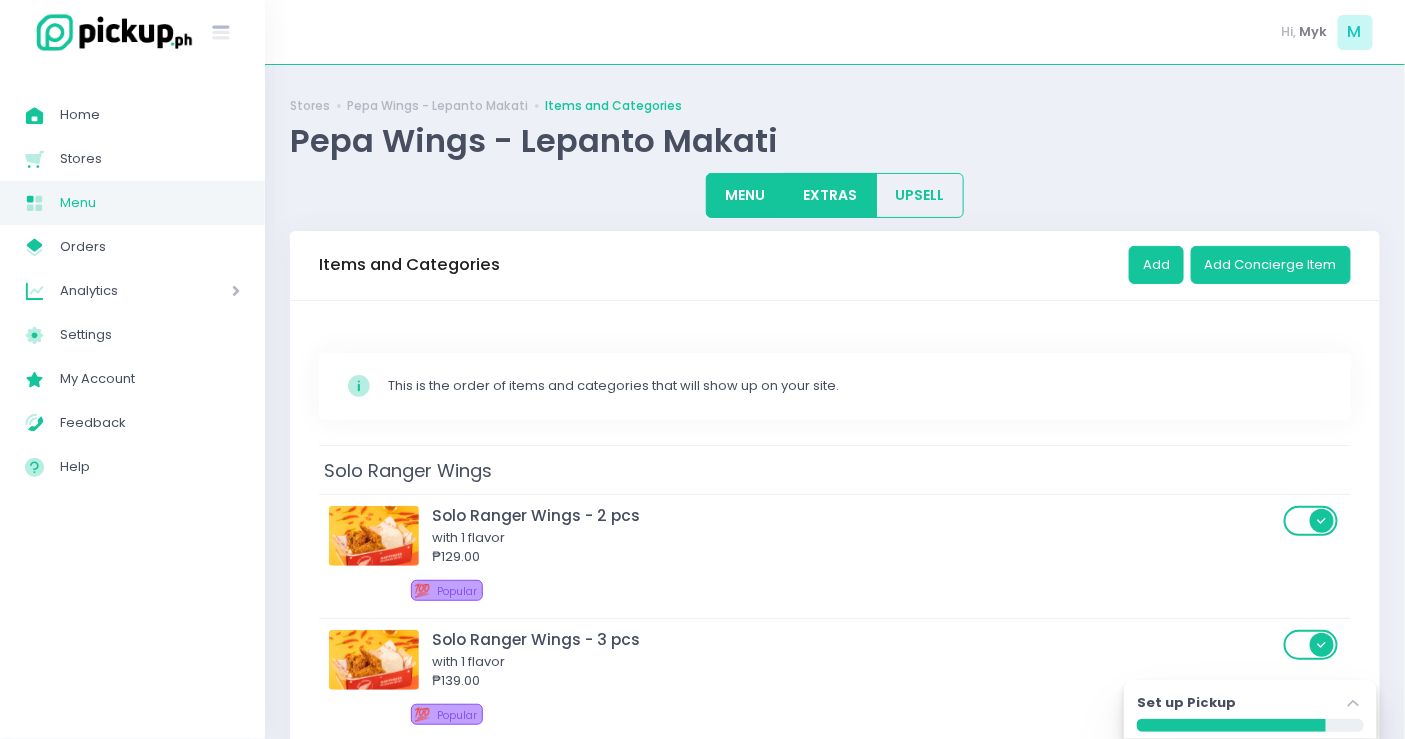 click on "EXTRAS" at bounding box center [830, 195] 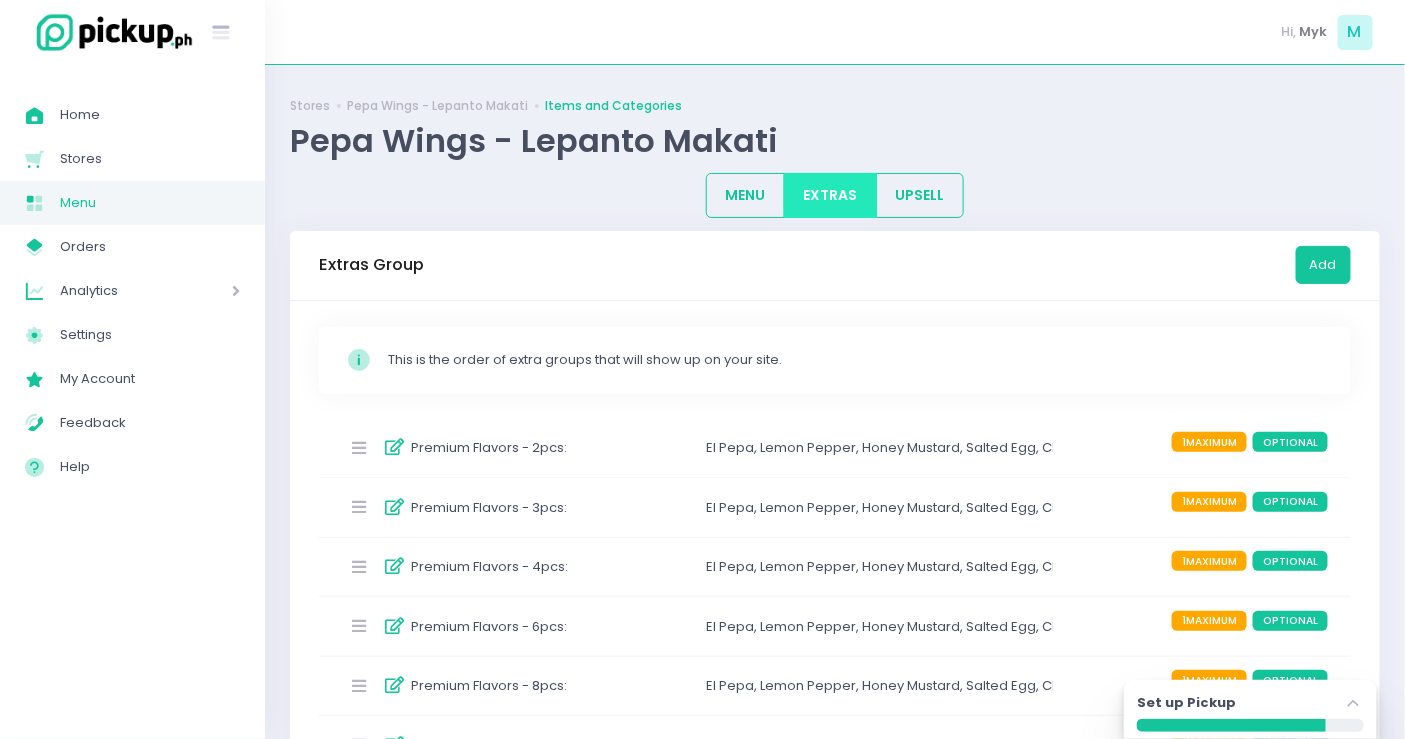 scroll, scrollTop: 457, scrollLeft: 0, axis: vertical 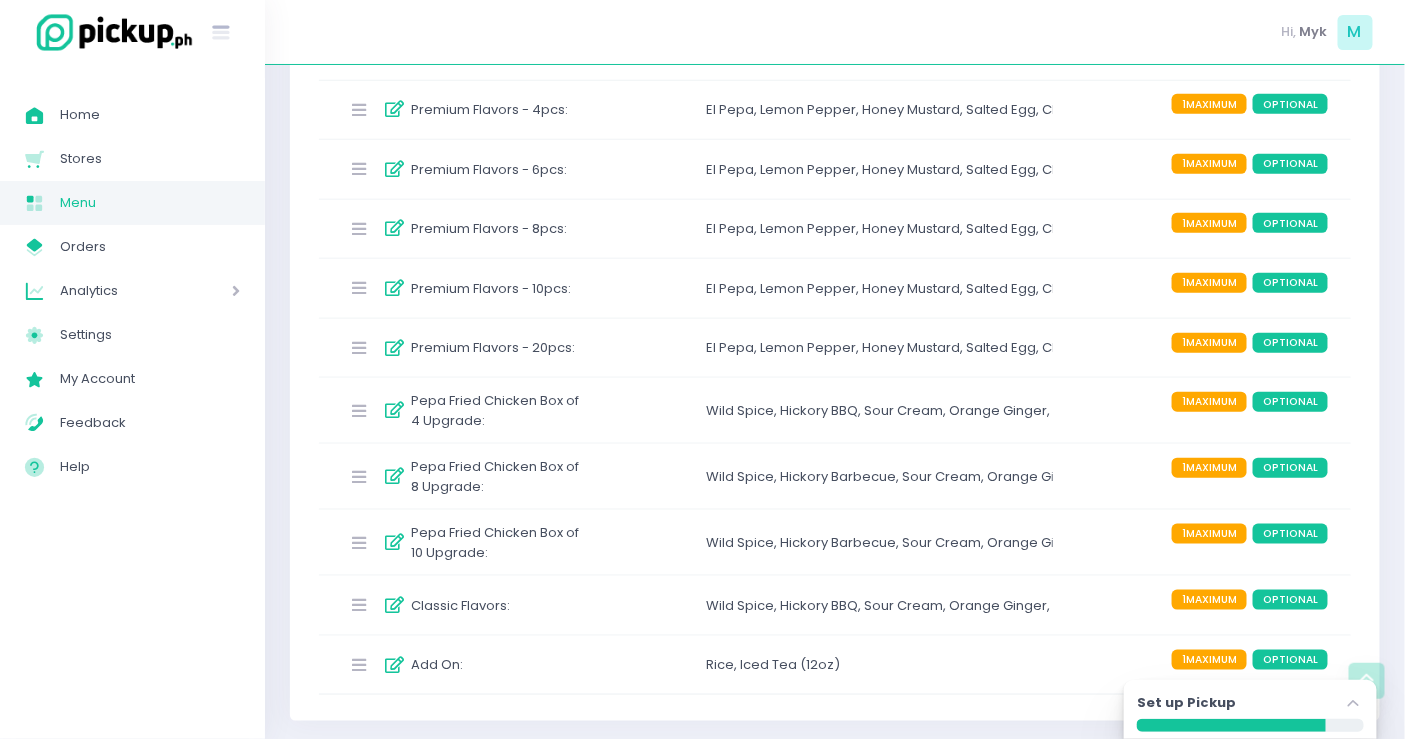 click on "Pepa Fried Chicken Box of 4 Upgrade : Wild Spice ,   Hickory BBQ ,   Sour Cream ,   Orange Ginger ,   Teriyaki ,   Korean Yangnyeom ,   Asian Zing ,   New Yorker ,   El Pepa ,   Lemon Pepper ,   Honey Mustard ,   Salted Egg ,   Cheddar Cheese ,   Garlic Parmesan ,   Butter Sriracha         1  MAXIMUM  OPTIONAL" at bounding box center [835, 410] 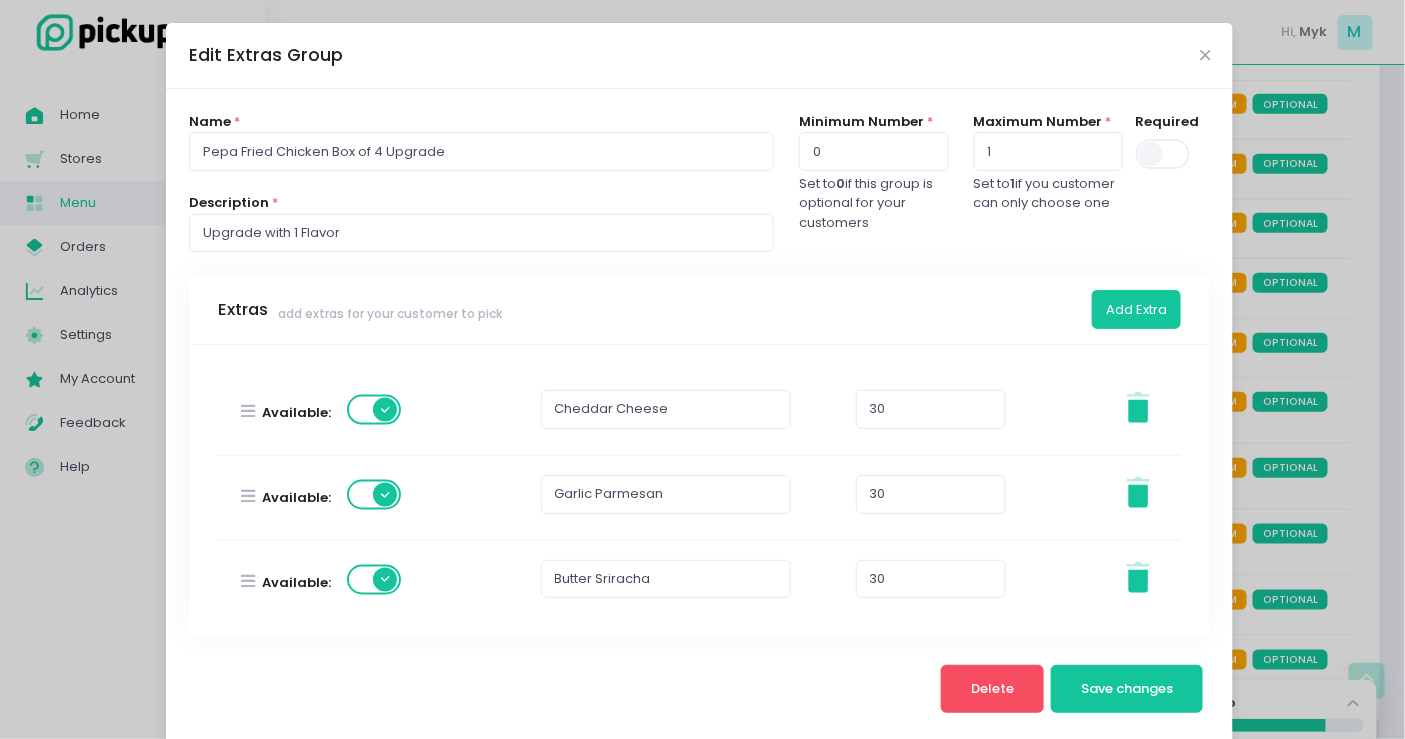 scroll, scrollTop: 1118, scrollLeft: 0, axis: vertical 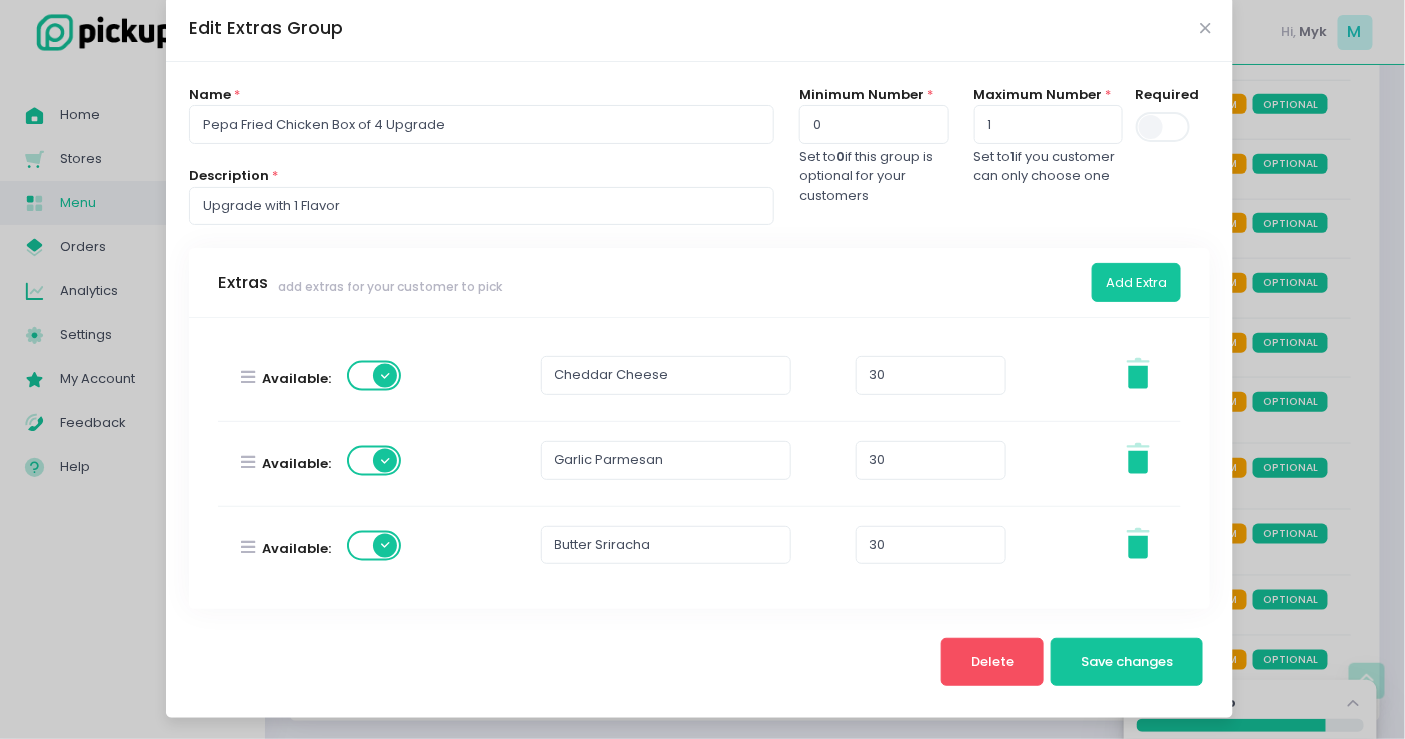 click on "Edit Extras Group" at bounding box center [699, 29] 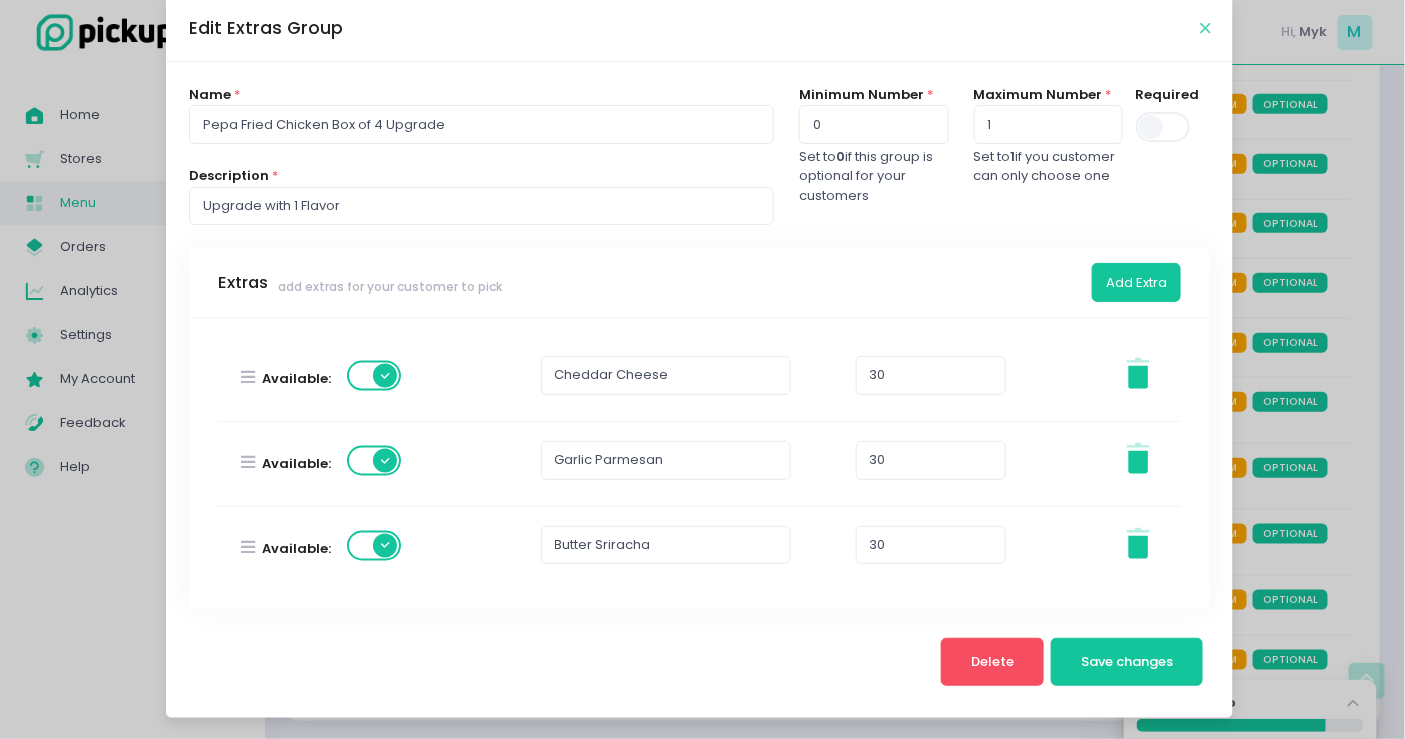 click at bounding box center (1205, 28) 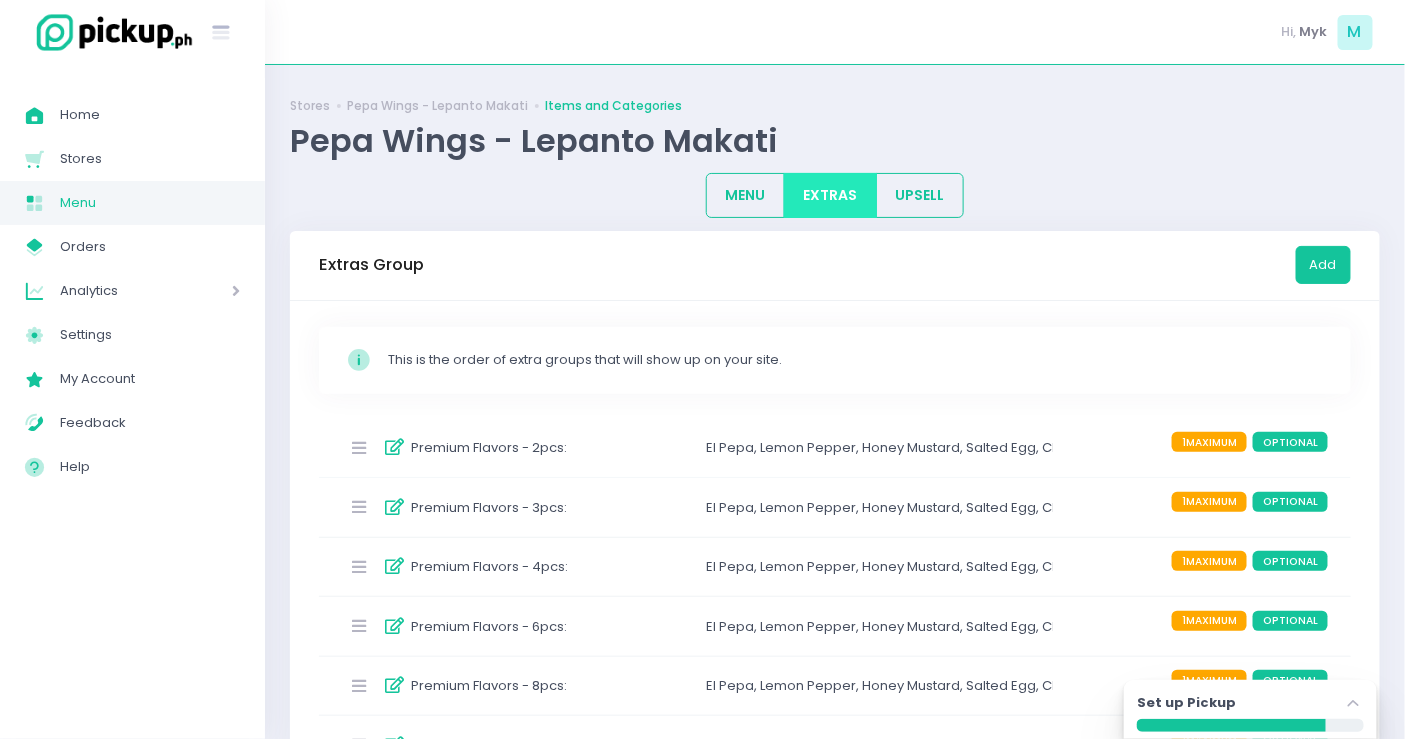 scroll, scrollTop: 457, scrollLeft: 0, axis: vertical 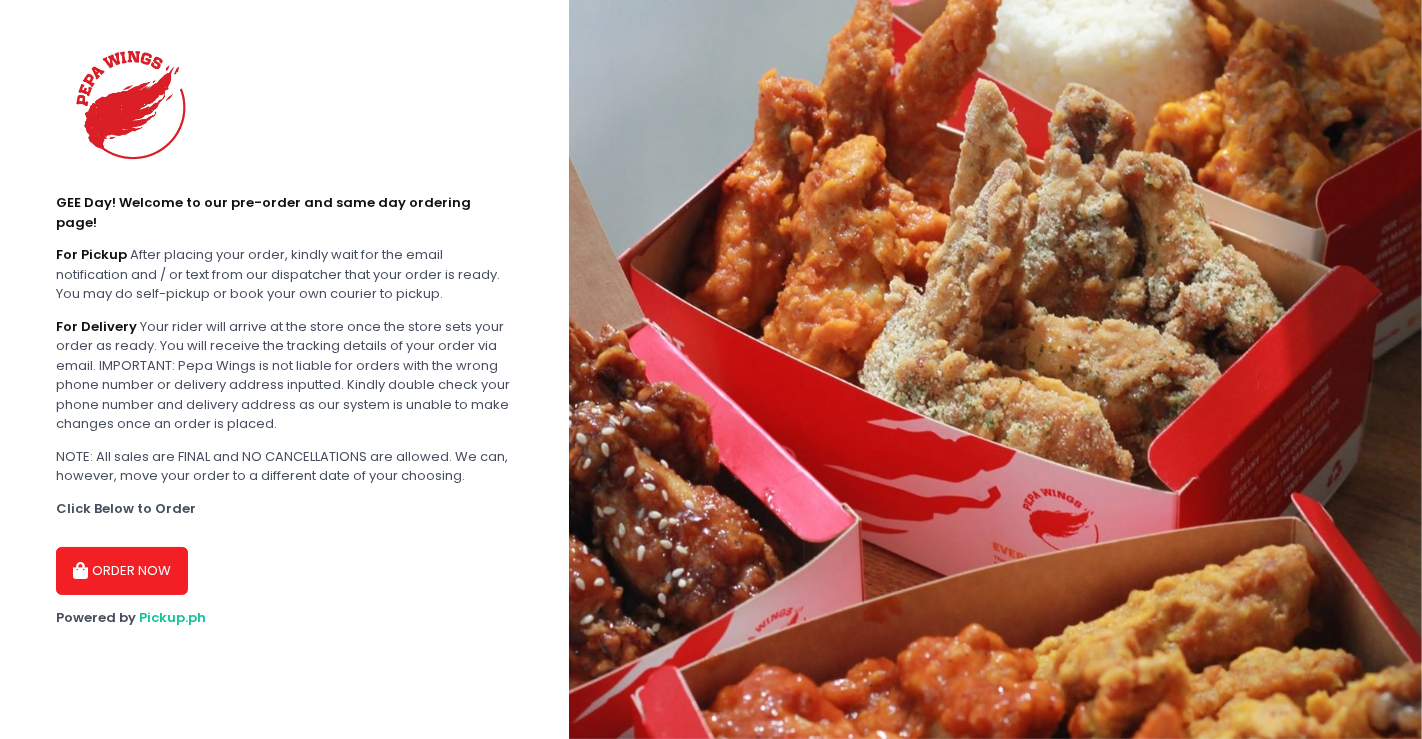 click on "ORDER NOW" at bounding box center [122, 571] 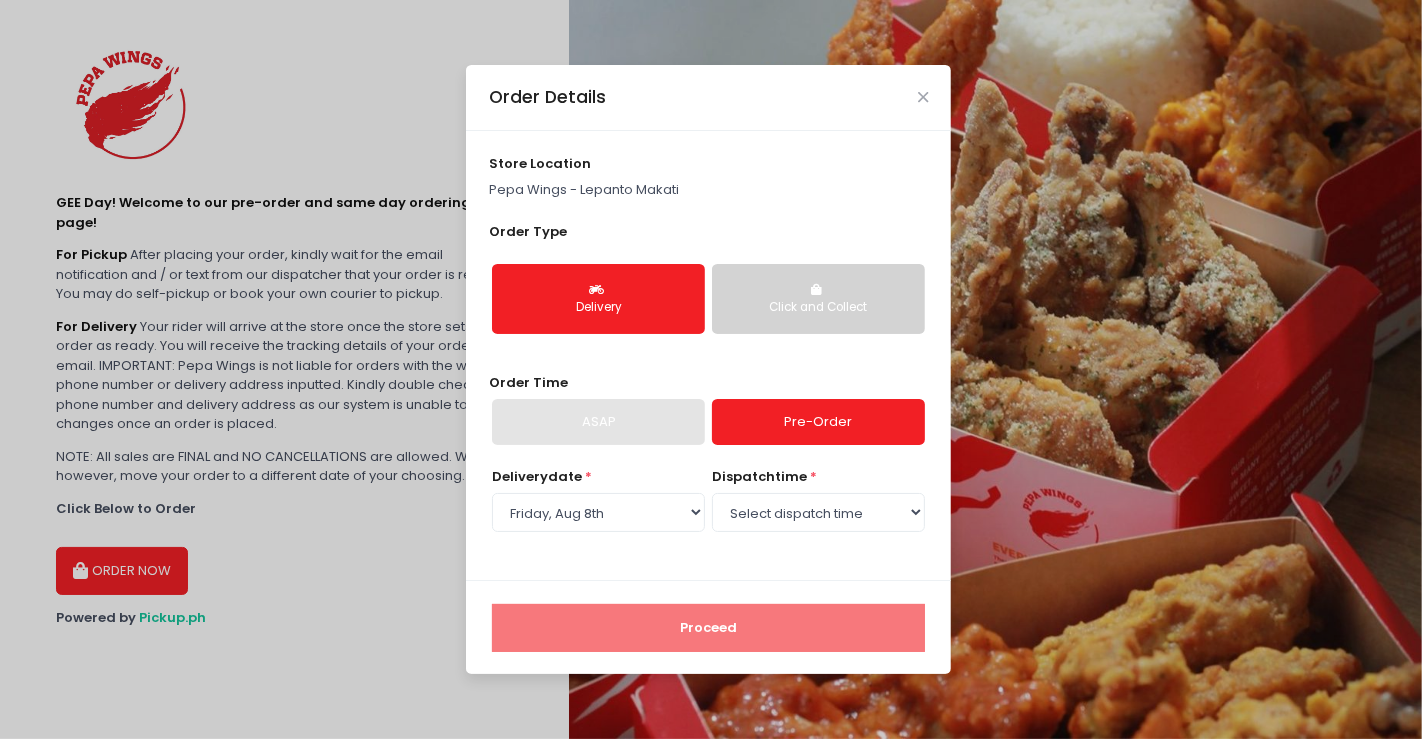 click on "Click and Collect" at bounding box center [818, 299] 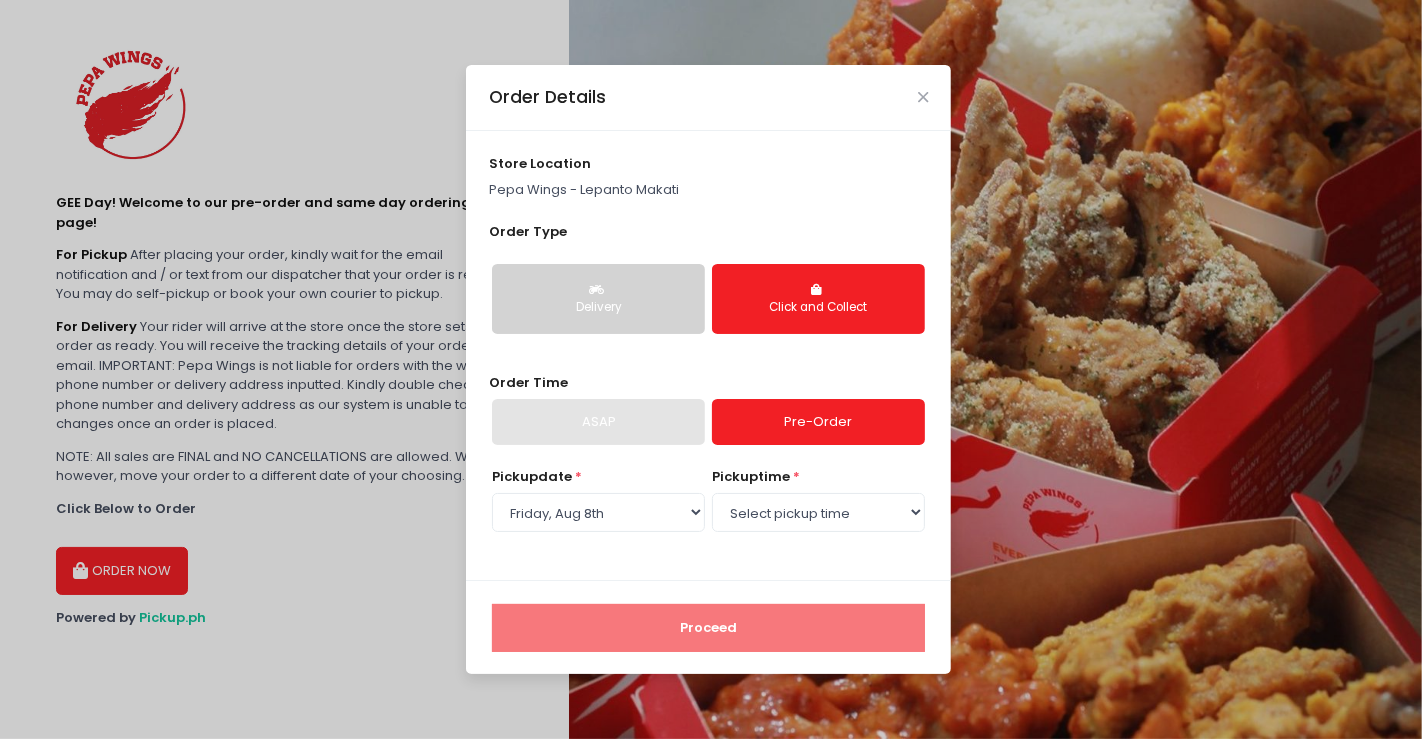 click on "Delivery" at bounding box center [598, 299] 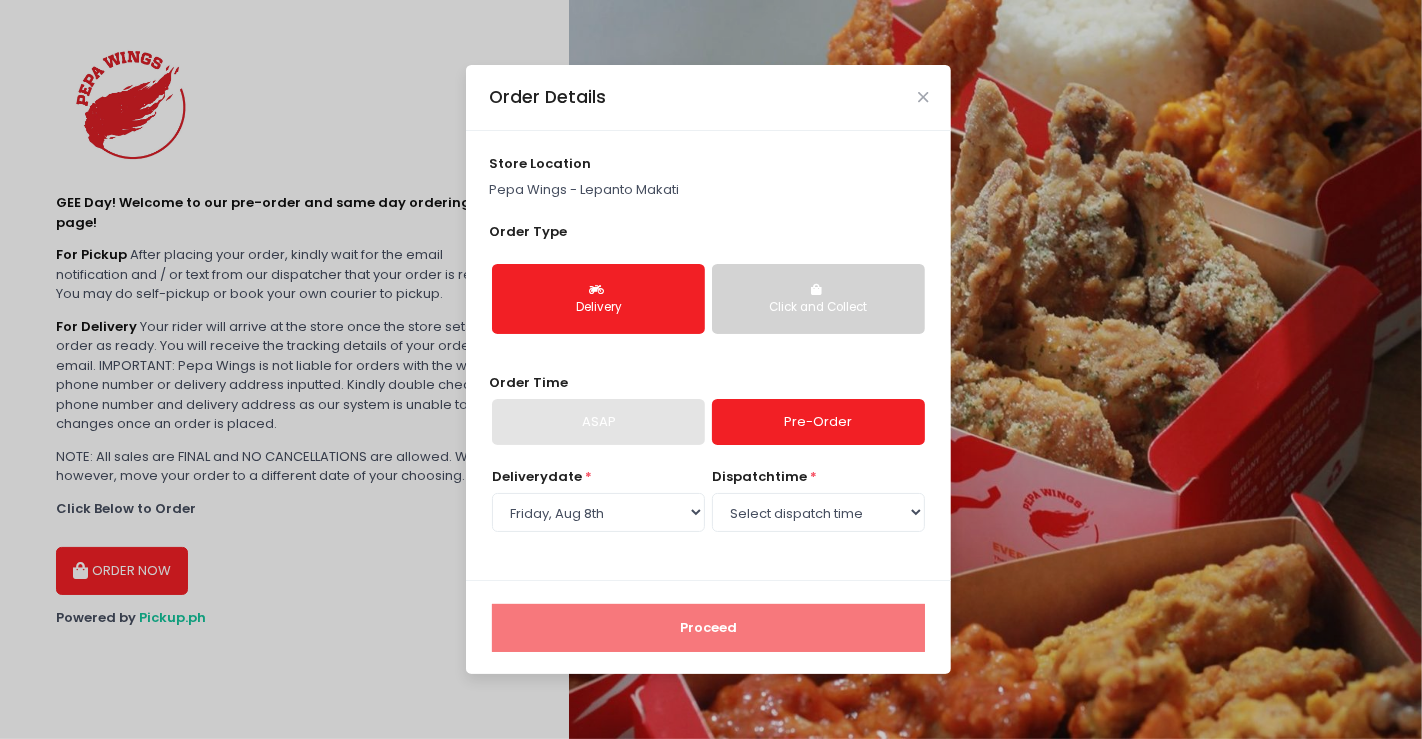 click on "Click and Collect" at bounding box center (818, 299) 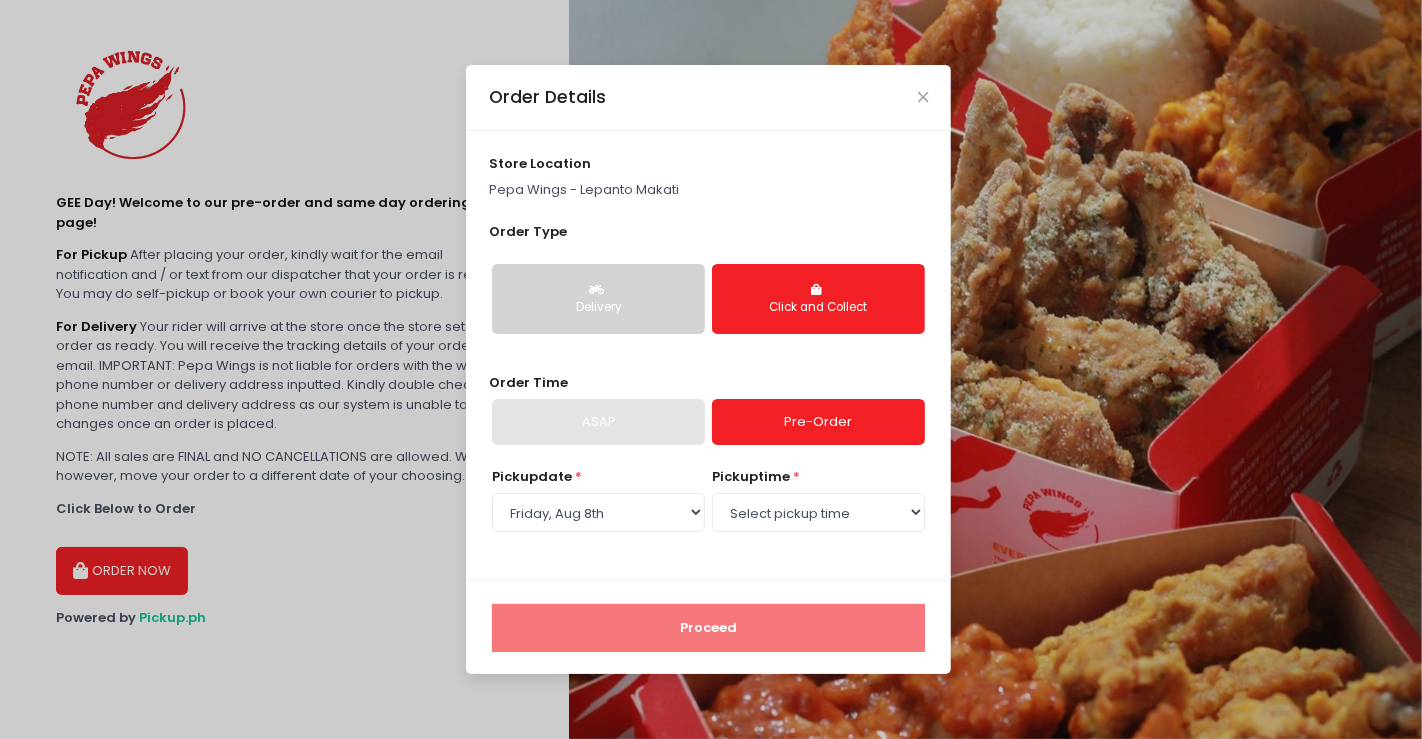 click on "Click and Collect" at bounding box center [818, 299] 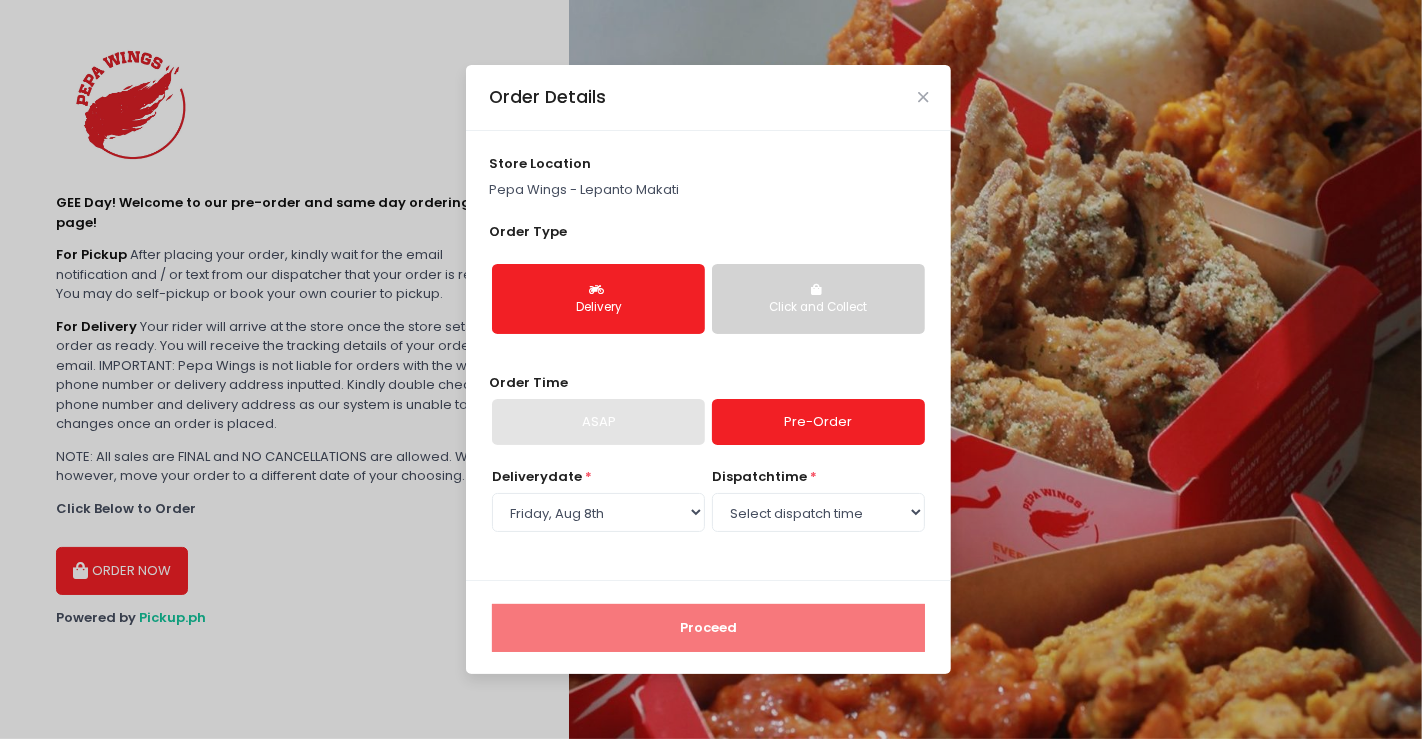 click on "Click and Collect" at bounding box center (818, 299) 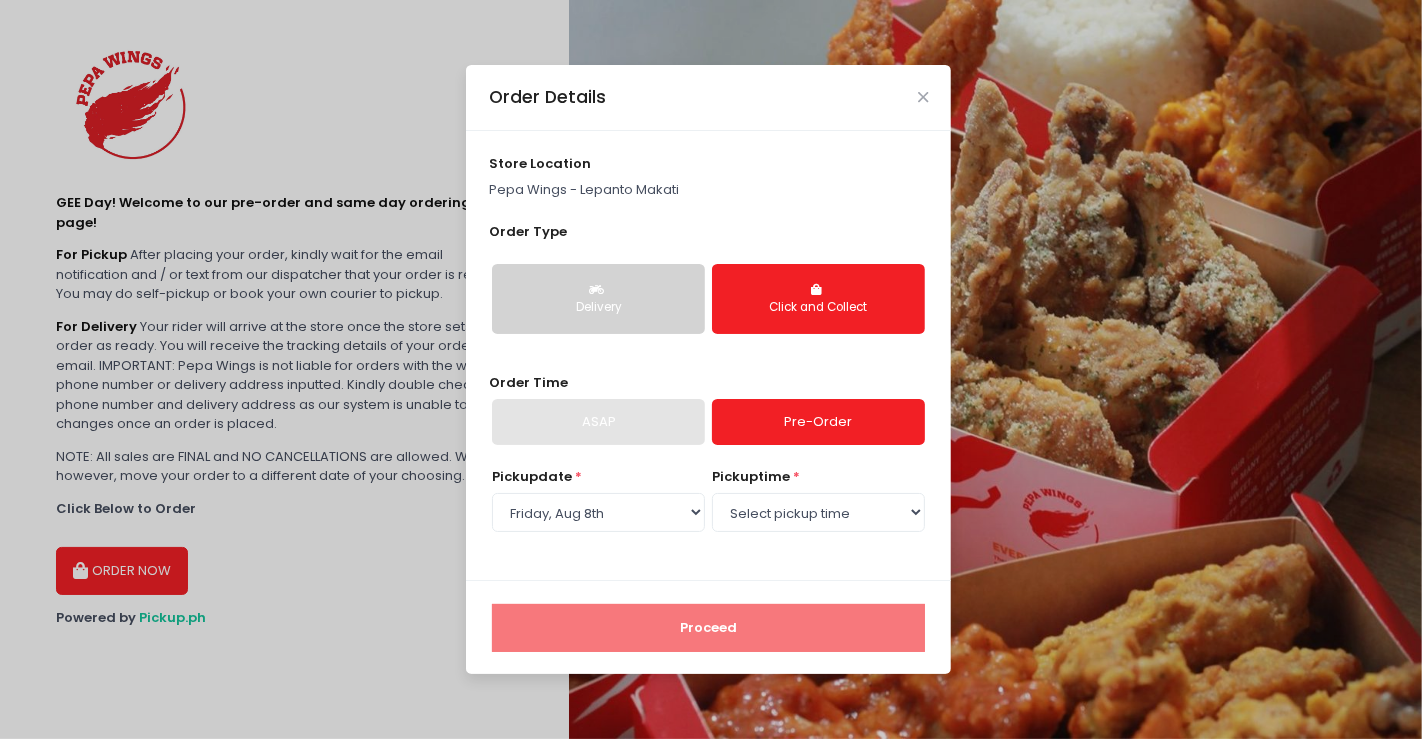 click on "store location   Pepa Wings - Lepanto Makati Order Type    Delivery   Click and Collect  Order Time   ASAP Pre-Order Pickup  date   *    Select Pickup date Friday, Aug 8th pickup  time   *    Select pickup time 10:00 AM - 10:30 AM 10:30 AM - 11:00 AM 11:00 AM - 11:30 AM 11:30 AM - 12:00 PM 12:00 PM - 12:30 PM 12:30 PM - 01:00 PM 01:00 PM - 01:30 PM 01:30 PM - 02:00 PM 02:00 PM - 02:30 PM 02:30 PM - 03:00 PM 03:00 PM - 03:30 PM 03:30 PM - 04:00 PM 04:00 PM - 04:30 PM 04:30 PM - 05:00 PM 05:00 PM - 05:30 PM" at bounding box center (708, 356) 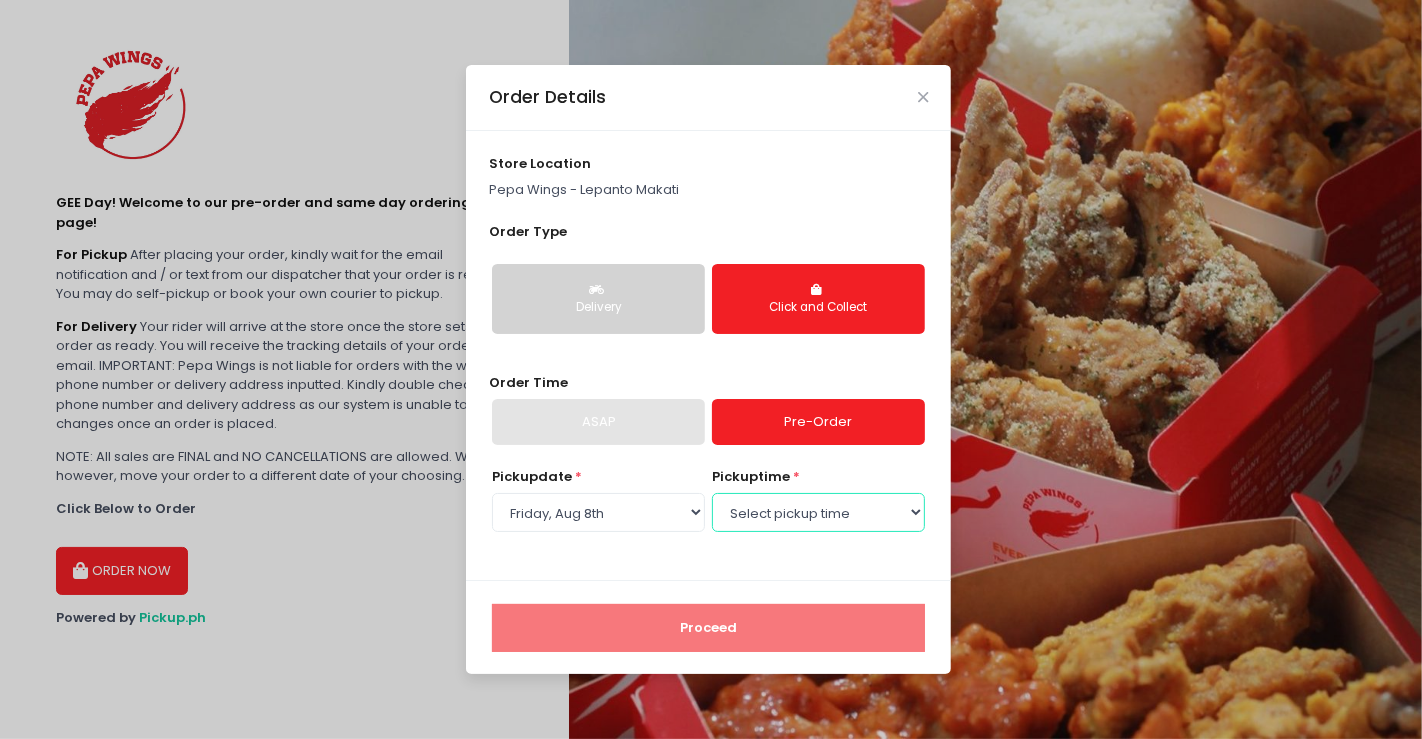 click on "Select pickup time 10:00 AM - 10:30 AM 10:30 AM - 11:00 AM 11:00 AM - 11:30 AM 11:30 AM - 12:00 PM 12:00 PM - 12:30 PM 12:30 PM - 01:00 PM 01:00 PM - 01:30 PM 01:30 PM - 02:00 PM 02:00 PM - 02:30 PM 02:30 PM - 03:00 PM 03:00 PM - 03:30 PM 03:30 PM - 04:00 PM 04:00 PM - 04:30 PM 04:30 PM - 05:00 PM 05:00 PM - 05:30 PM" at bounding box center [818, 512] 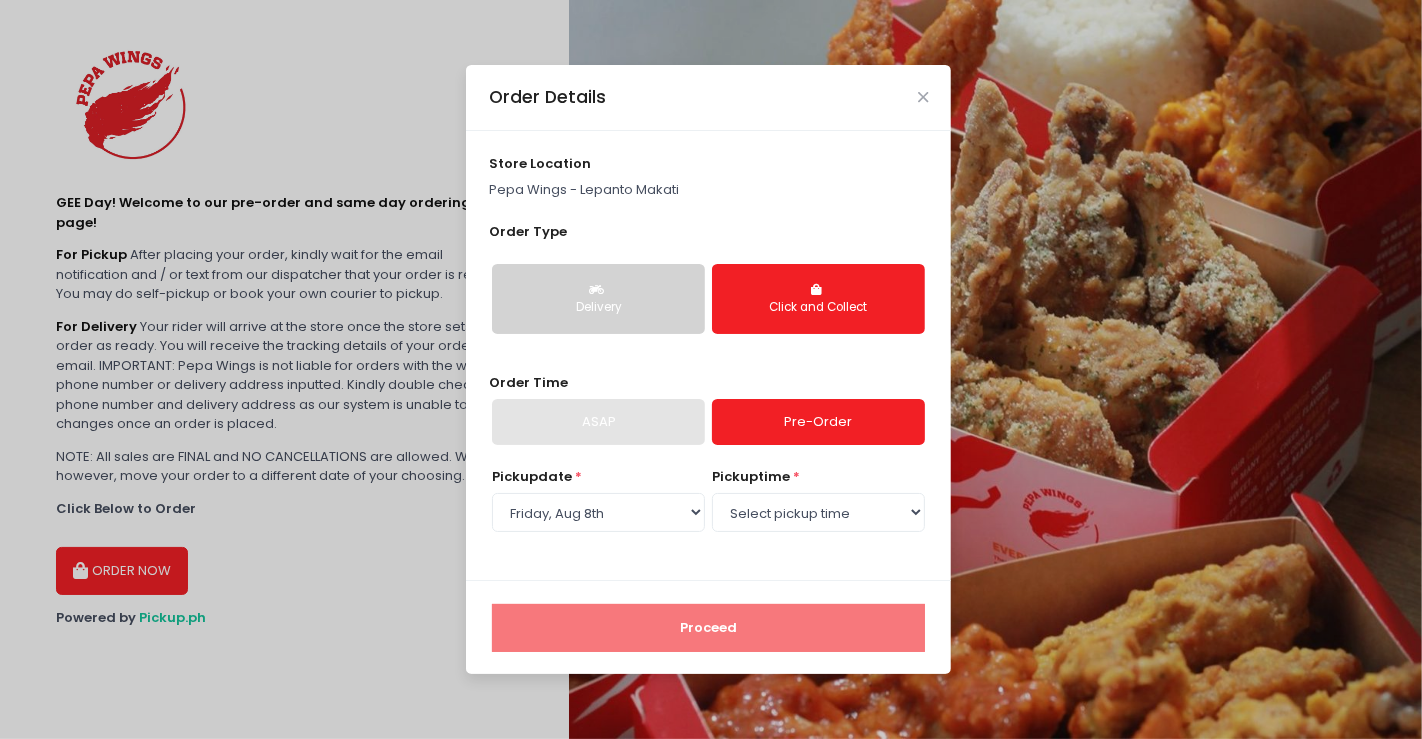click on "Pickup  date   *    Select Pickup date Friday, Aug 8th pickup  time   *    Select pickup time 10:00 AM - 10:30 AM 10:30 AM - 11:00 AM 11:00 AM - 11:30 AM 11:30 AM - 12:00 PM 12:00 PM - 12:30 PM 12:30 PM - 01:00 PM 01:00 PM - 01:30 PM 01:30 PM - 02:00 PM 02:00 PM - 02:30 PM 02:30 PM - 03:00 PM 03:00 PM - 03:30 PM 03:30 PM - 04:00 PM 04:00 PM - 04:30 PM 04:30 PM - 05:00 PM 05:00 PM - 05:30 PM" at bounding box center (709, 512) 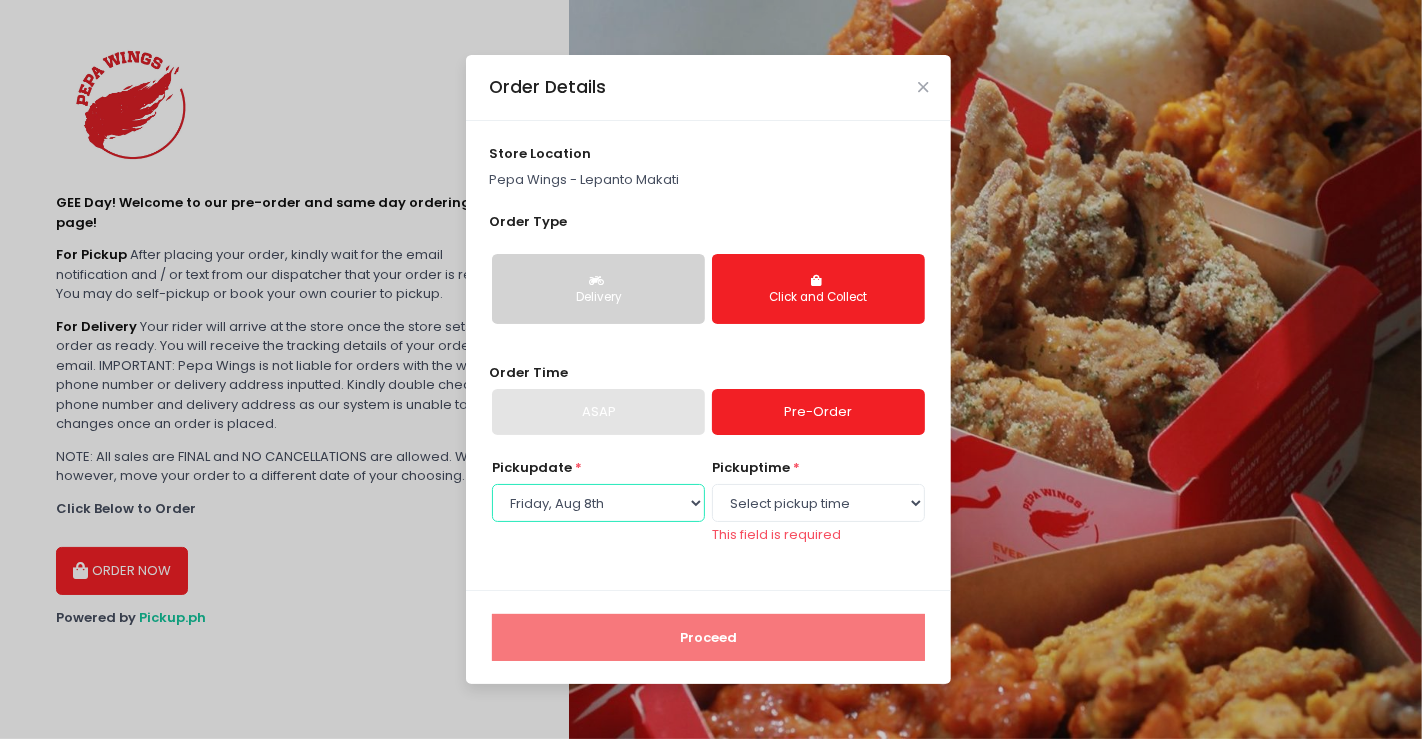 click on "Select Pickup date Friday, Aug 8th" at bounding box center [598, 503] 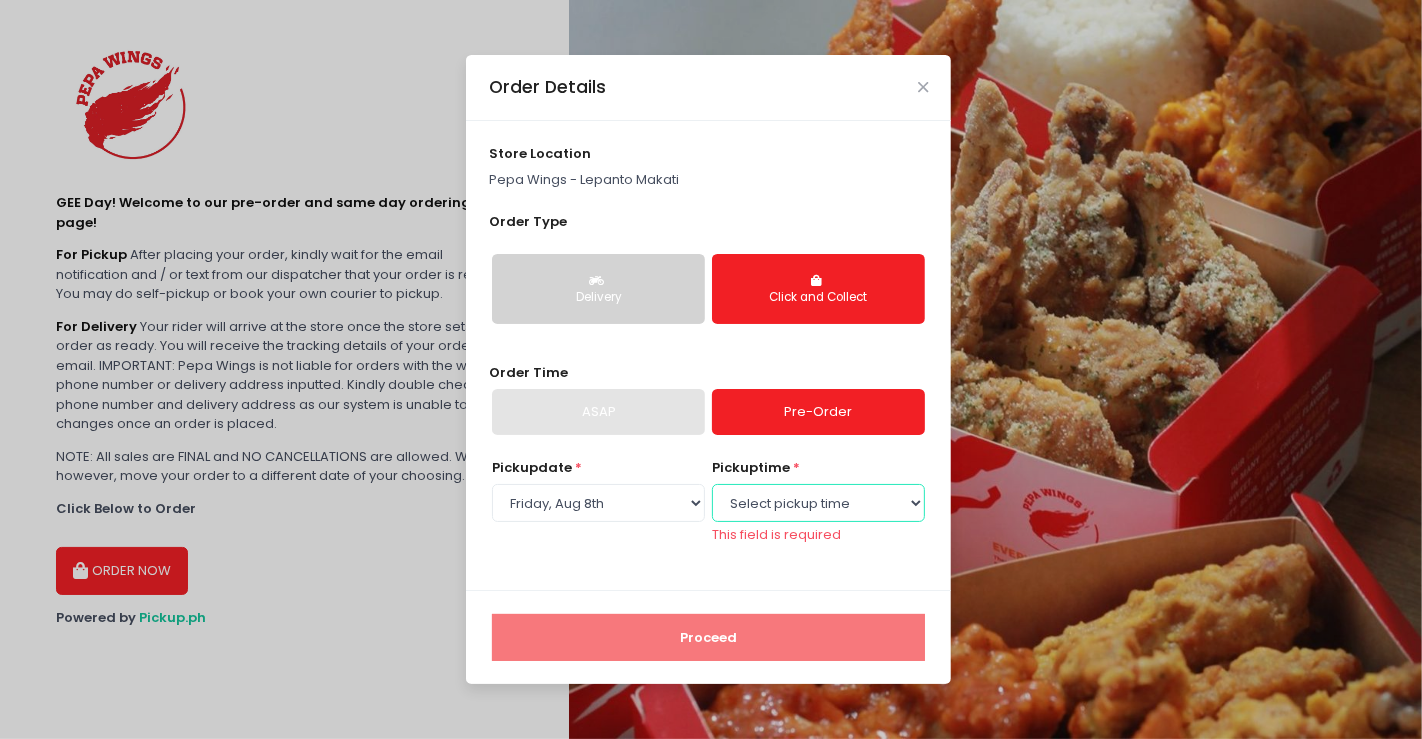 click on "Select pickup time 10:00 AM - 10:30 AM 10:30 AM - 11:00 AM 11:00 AM - 11:30 AM 11:30 AM - 12:00 PM 12:00 PM - 12:30 PM 12:30 PM - 01:00 PM 01:00 PM - 01:30 PM 01:30 PM - 02:00 PM 02:00 PM - 02:30 PM 02:30 PM - 03:00 PM 03:00 PM - 03:30 PM 03:30 PM - 04:00 PM 04:00 PM - 04:30 PM 04:30 PM - 05:00 PM 05:00 PM - 05:30 PM" at bounding box center (818, 503) 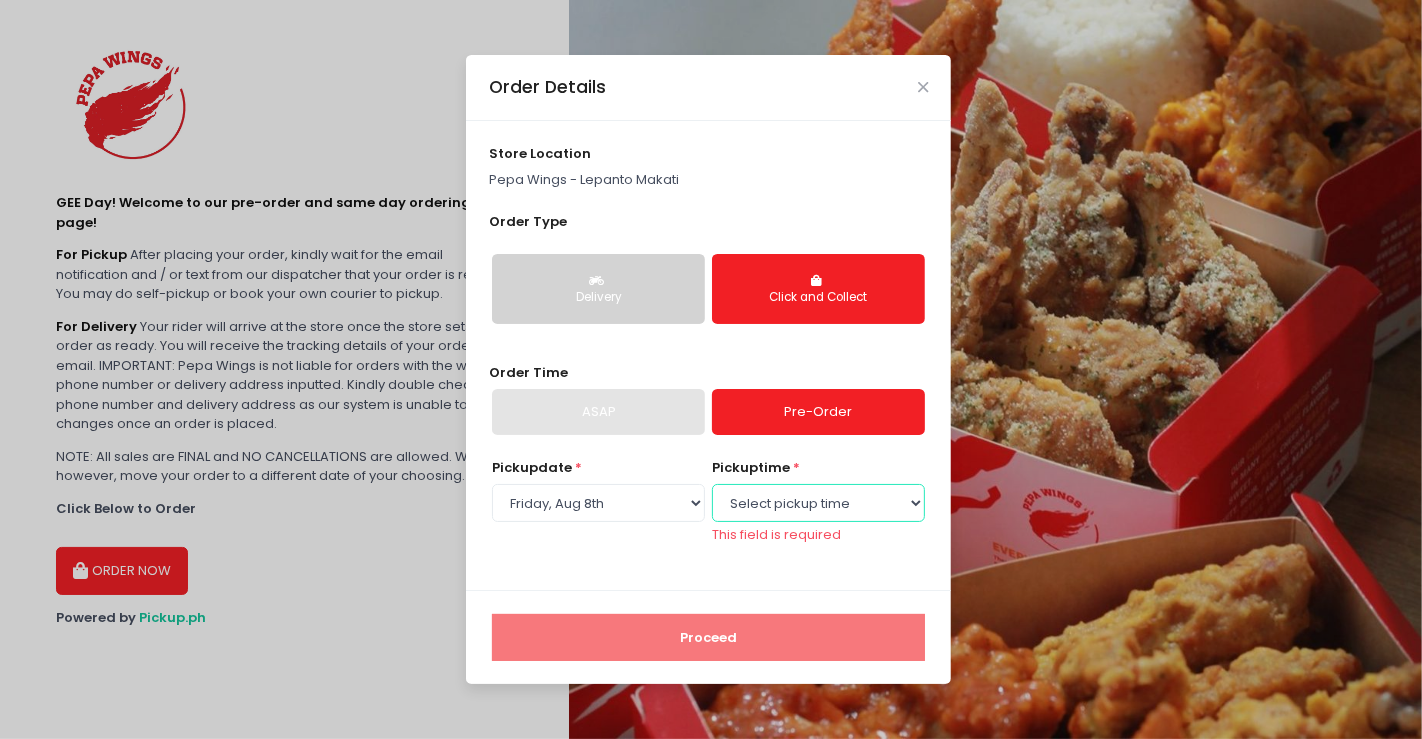 select on "10:30" 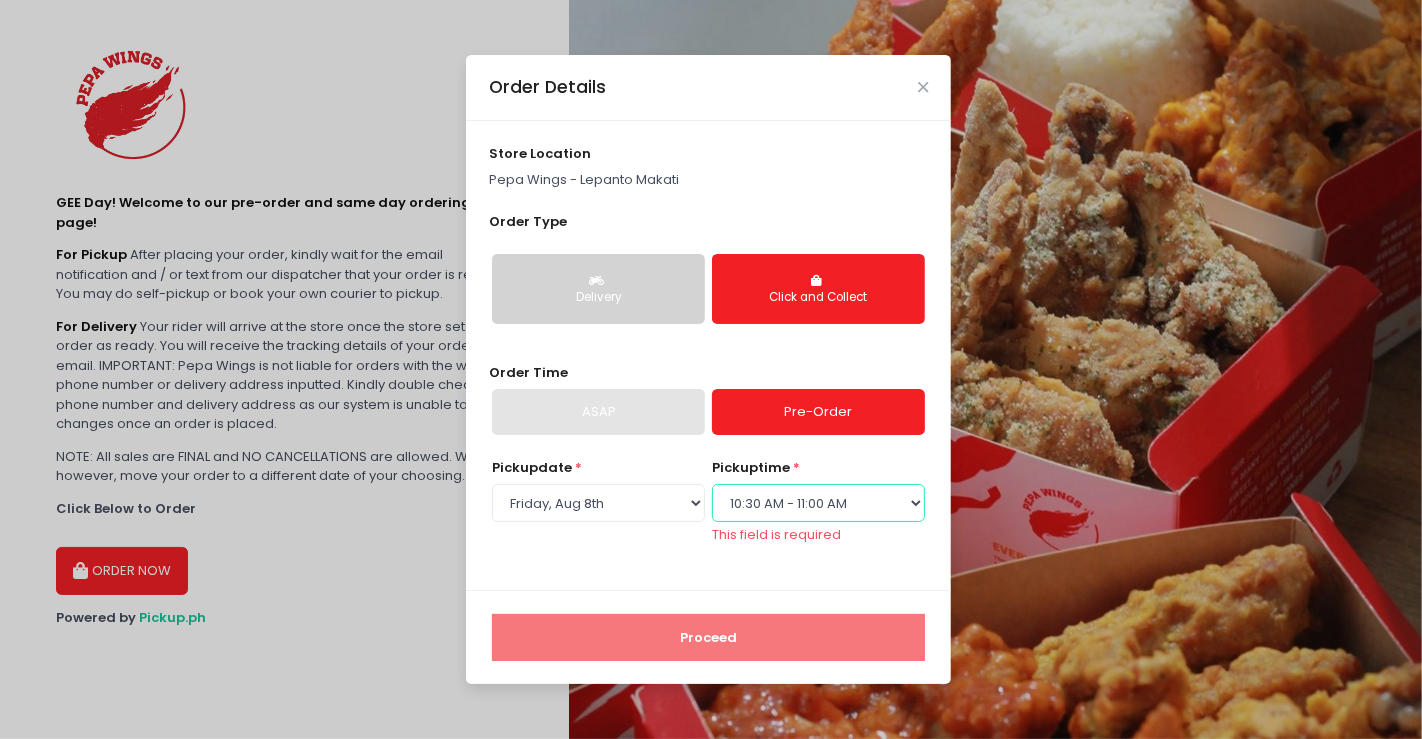 click on "Select pickup time 10:00 AM - 10:30 AM 10:30 AM - 11:00 AM 11:00 AM - 11:30 AM 11:30 AM - 12:00 PM 12:00 PM - 12:30 PM 12:30 PM - 01:00 PM 01:00 PM - 01:30 PM 01:30 PM - 02:00 PM 02:00 PM - 02:30 PM 02:30 PM - 03:00 PM 03:00 PM - 03:30 PM 03:30 PM - 04:00 PM 04:00 PM - 04:30 PM 04:30 PM - 05:00 PM 05:00 PM - 05:30 PM" at bounding box center [818, 503] 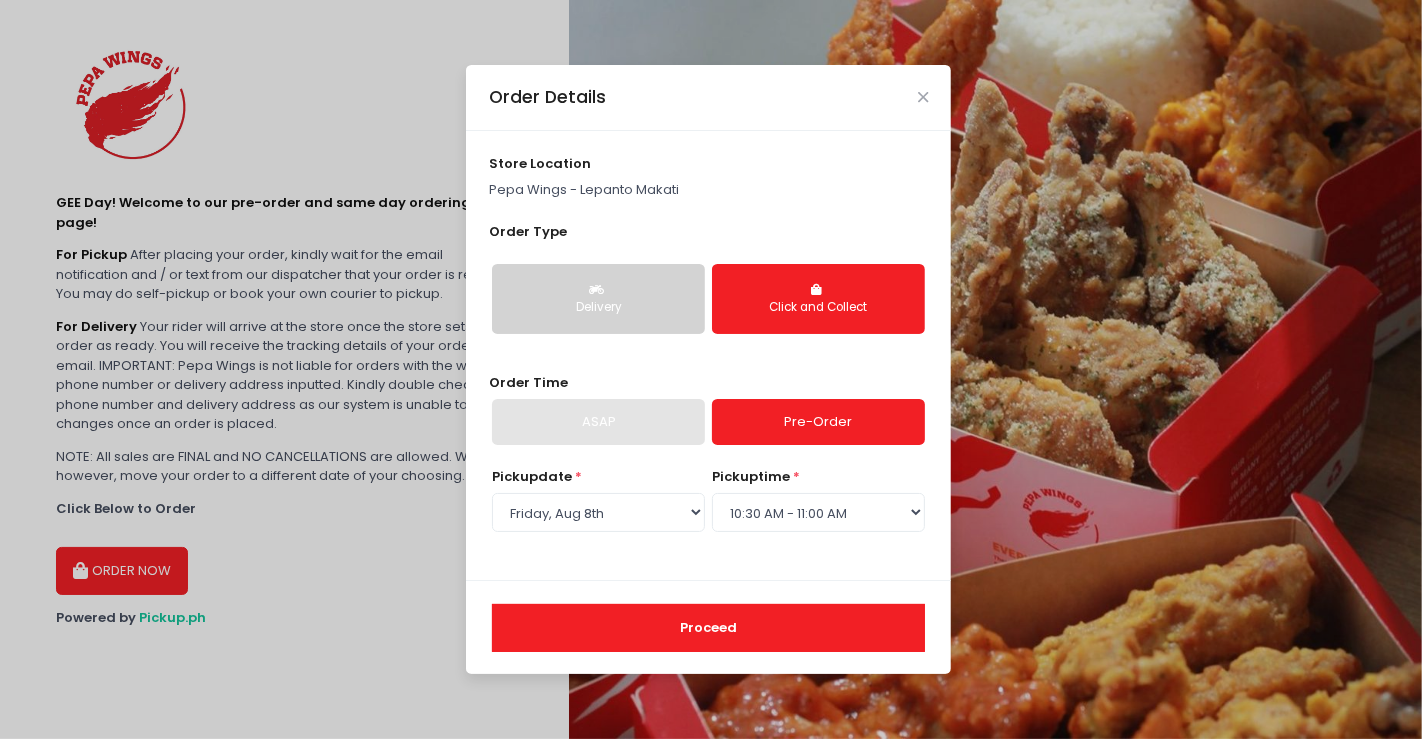 click on "Delivery" at bounding box center (598, 308) 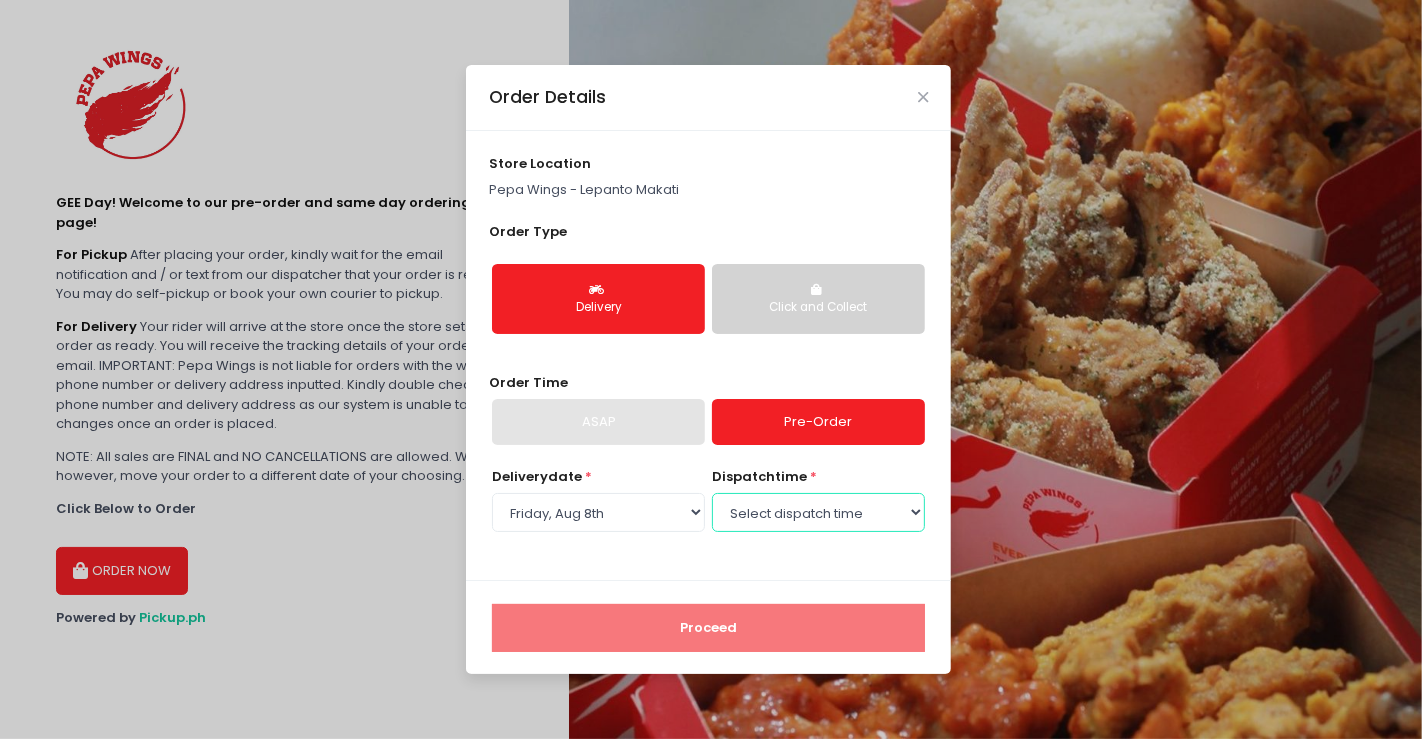 click on "Select dispatch time 10:00 AM - 10:30 AM 10:30 AM - 11:00 AM 11:00 AM - 11:30 AM 11:30 AM - 12:00 PM 12:00 PM - 12:30 PM 12:30 PM - 01:00 PM 01:00 PM - 01:30 PM 01:30 PM - 02:00 PM 02:00 PM - 02:30 PM 02:30 PM - 03:00 PM 03:00 PM - 03:30 PM 03:30 PM - 04:00 PM 04:00 PM - 04:30 PM 04:30 PM - 05:00 PM 05:00 PM - 05:30 PM" at bounding box center [818, 512] 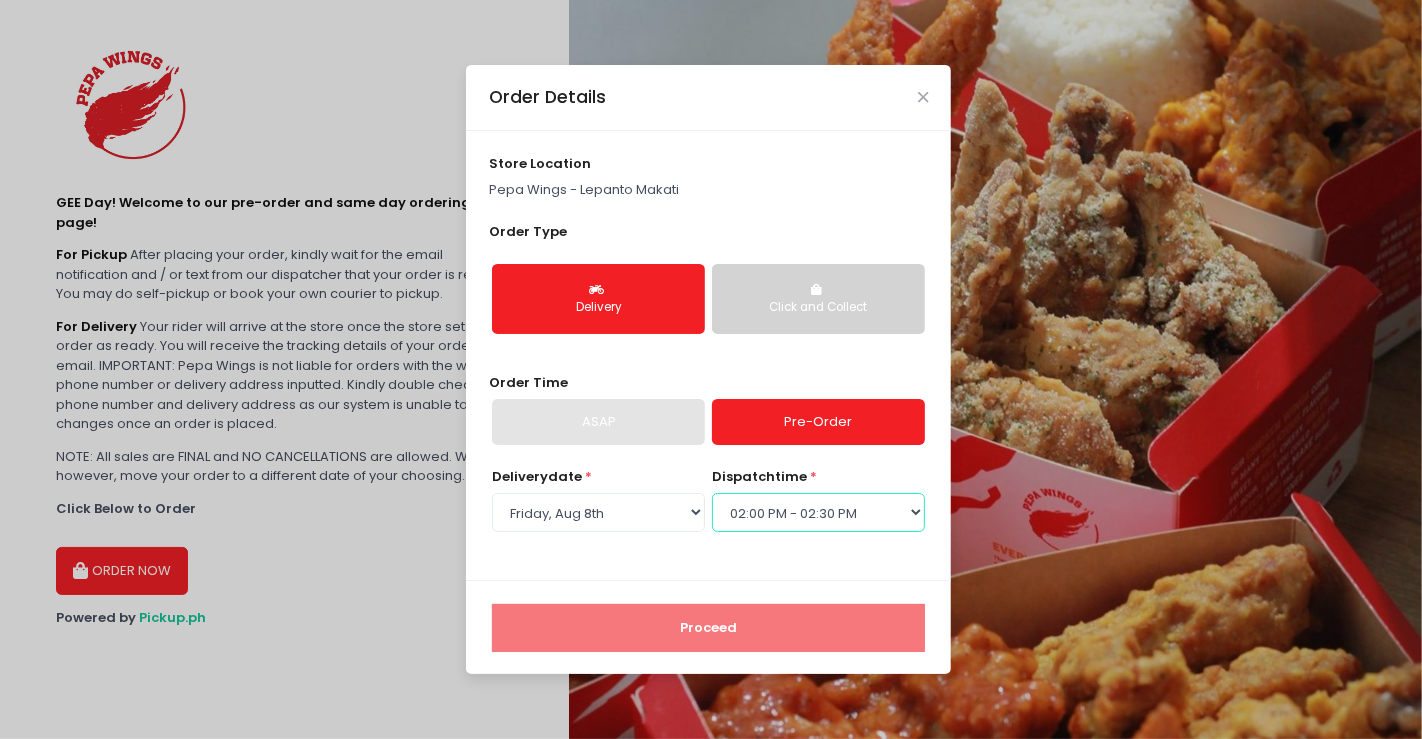 click on "Select dispatch time 10:00 AM - 10:30 AM 10:30 AM - 11:00 AM 11:00 AM - 11:30 AM 11:30 AM - 12:00 PM 12:00 PM - 12:30 PM 12:30 PM - 01:00 PM 01:00 PM - 01:30 PM 01:30 PM - 02:00 PM 02:00 PM - 02:30 PM 02:30 PM - 03:00 PM 03:00 PM - 03:30 PM 03:30 PM - 04:00 PM 04:00 PM - 04:30 PM 04:30 PM - 05:00 PM 05:00 PM - 05:30 PM" at bounding box center (818, 512) 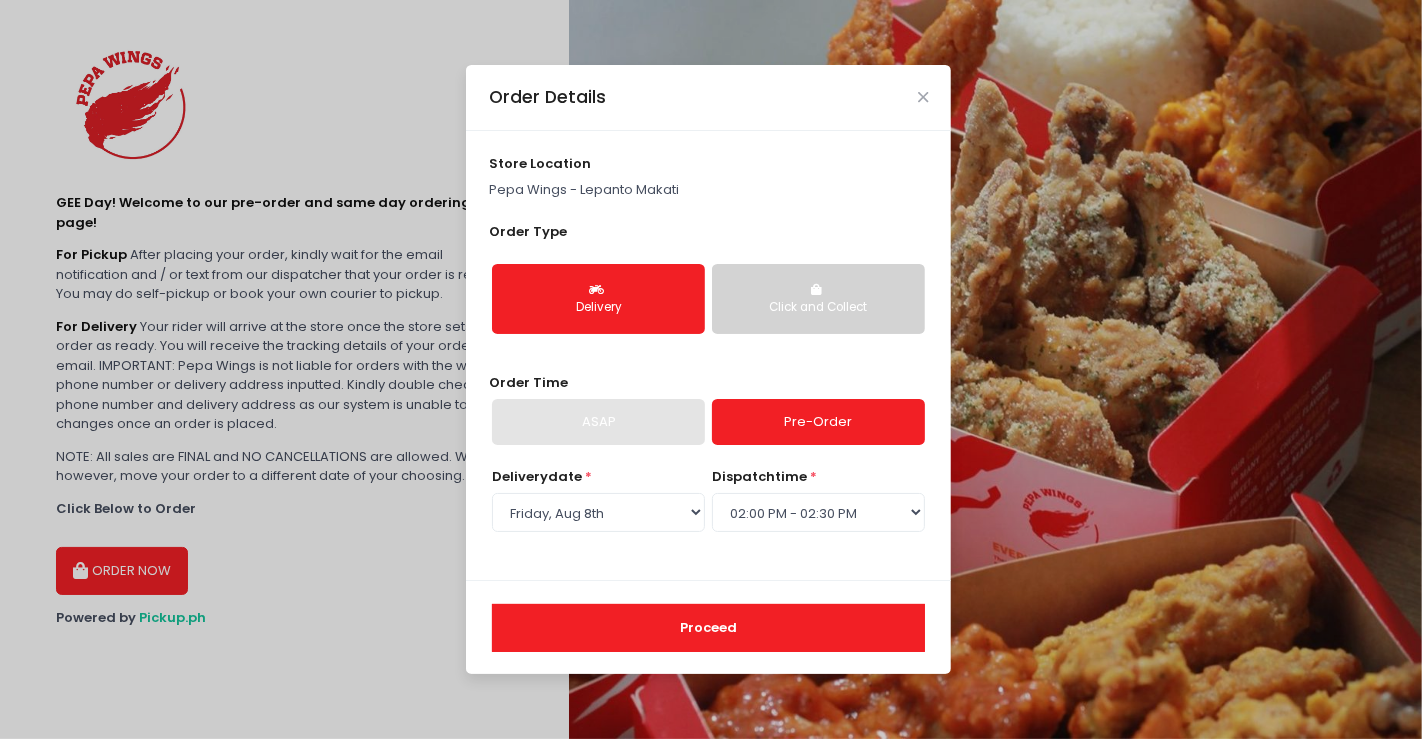 click on "Proceed" at bounding box center [708, 628] 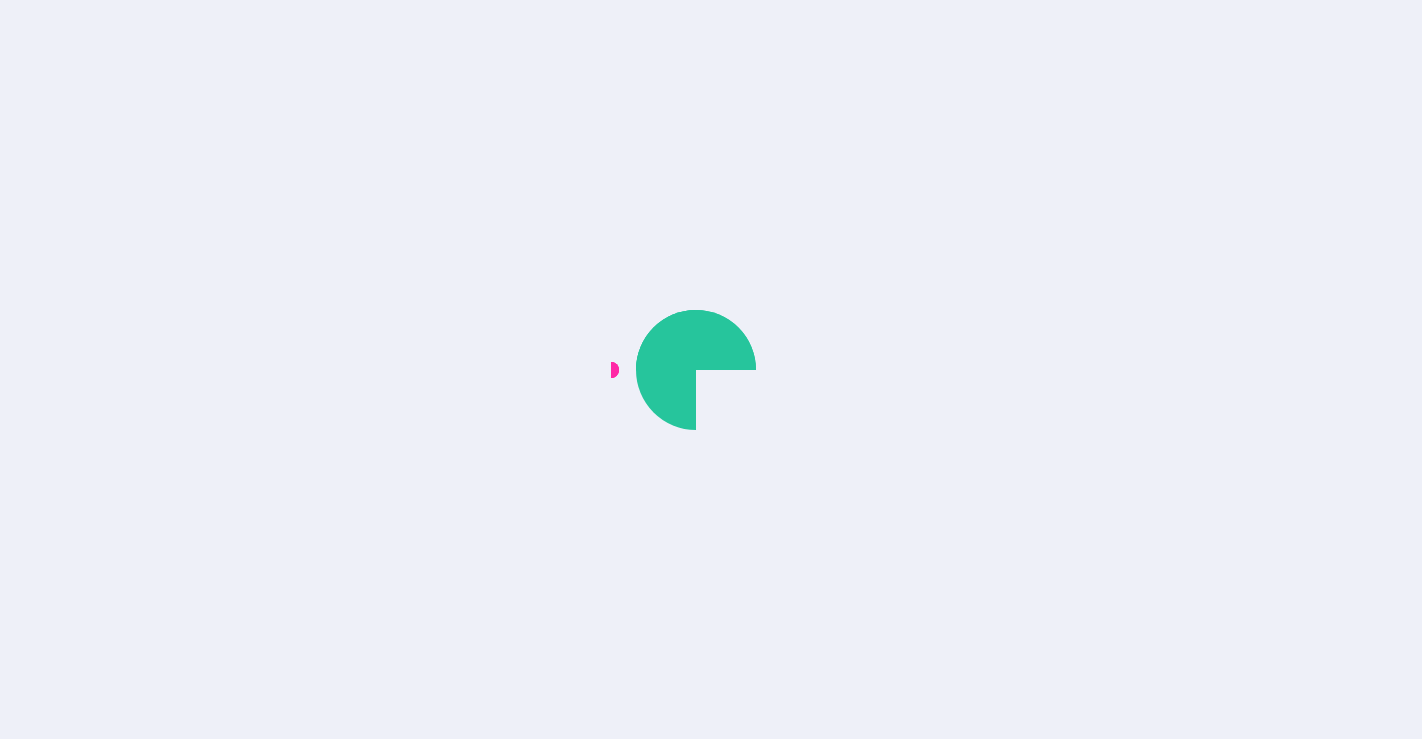 scroll, scrollTop: 0, scrollLeft: 0, axis: both 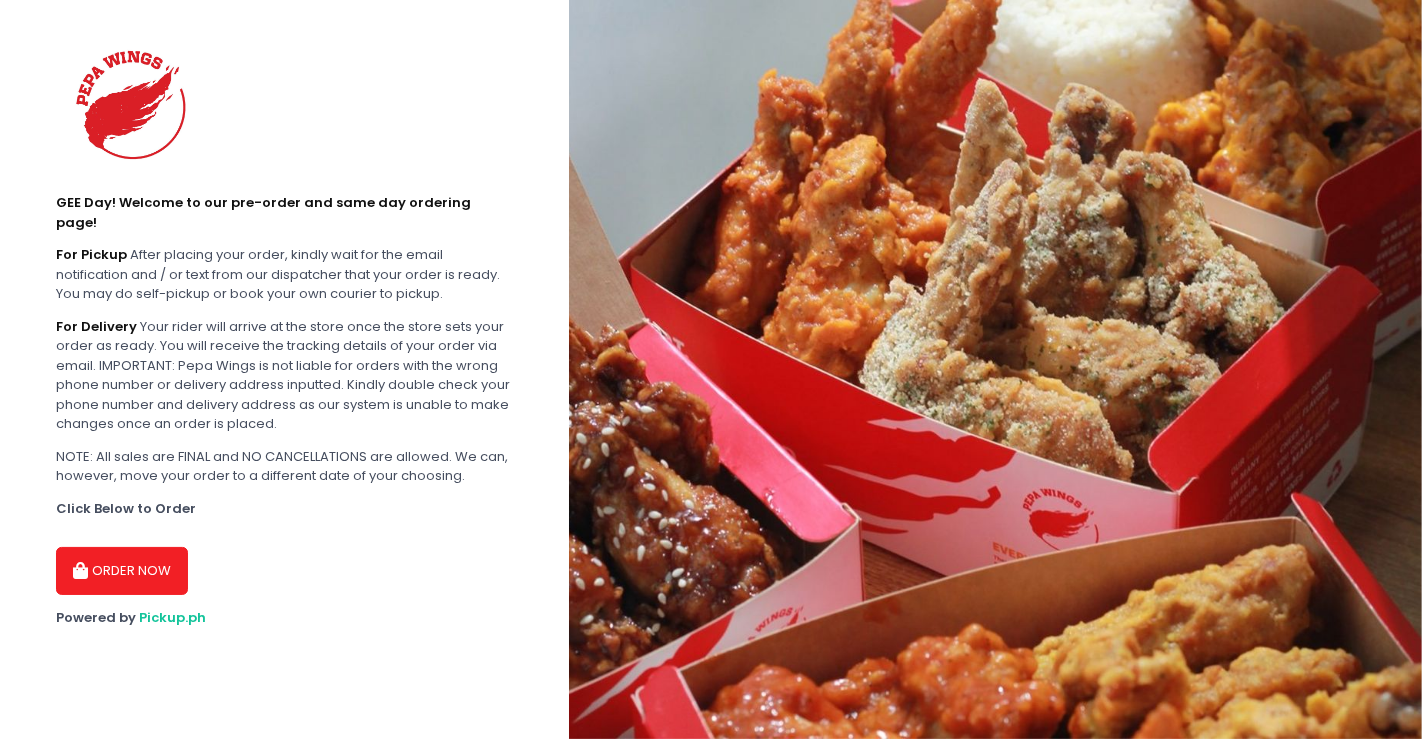 click on "ORDER NOW" at bounding box center [122, 571] 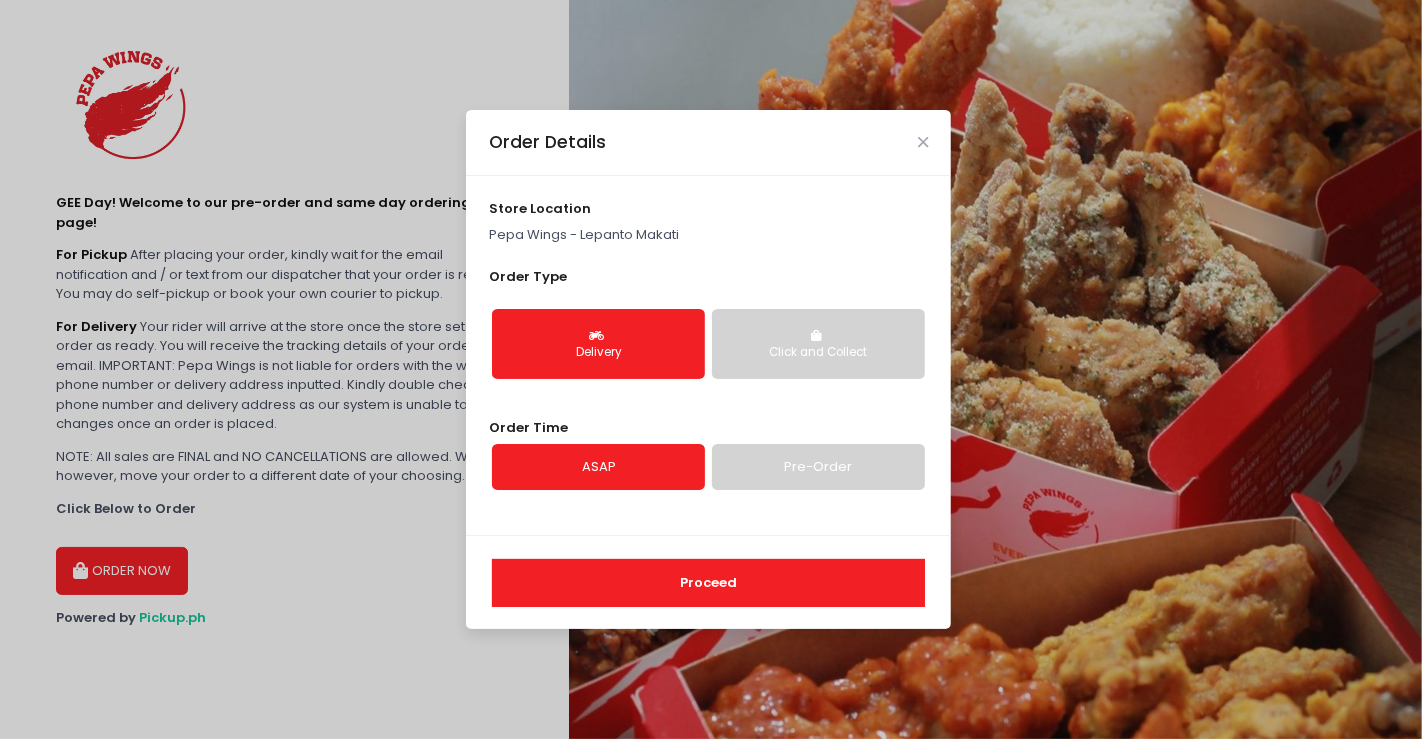 click on "Pre-Order" at bounding box center (818, 467) 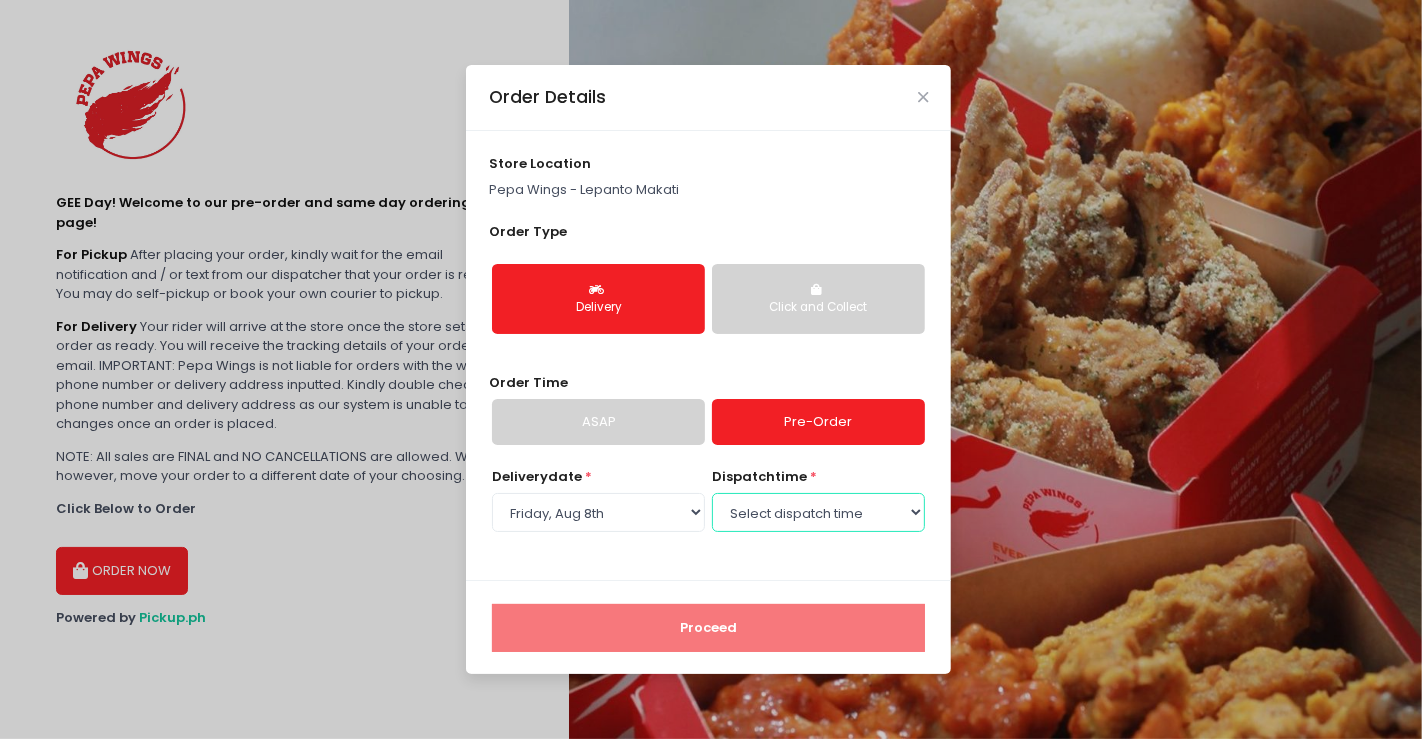 click on "Select dispatch time 10:30 AM - 11:00 AM 11:00 AM - 11:30 AM 11:30 AM - 12:00 PM 12:00 PM - 12:30 PM 12:30 PM - 01:00 PM 01:00 PM - 01:30 PM 01:30 PM - 02:00 PM 02:00 PM - 02:30 PM 02:30 PM - 03:00 PM 03:00 PM - 03:30 PM 03:30 PM - 04:00 PM 04:00 PM - 04:30 PM 04:30 PM - 05:00 PM 05:00 PM - 05:30 PM" at bounding box center (818, 512) 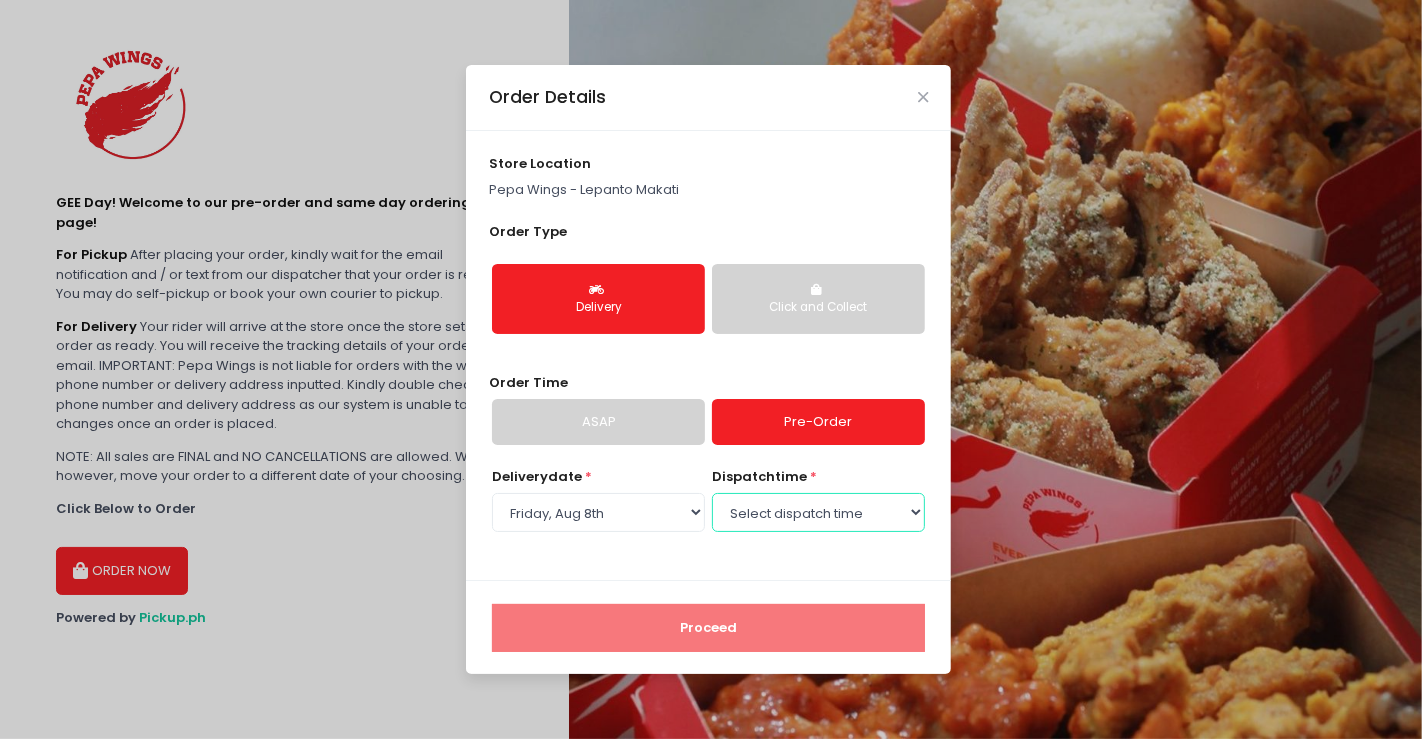 select on "14:00" 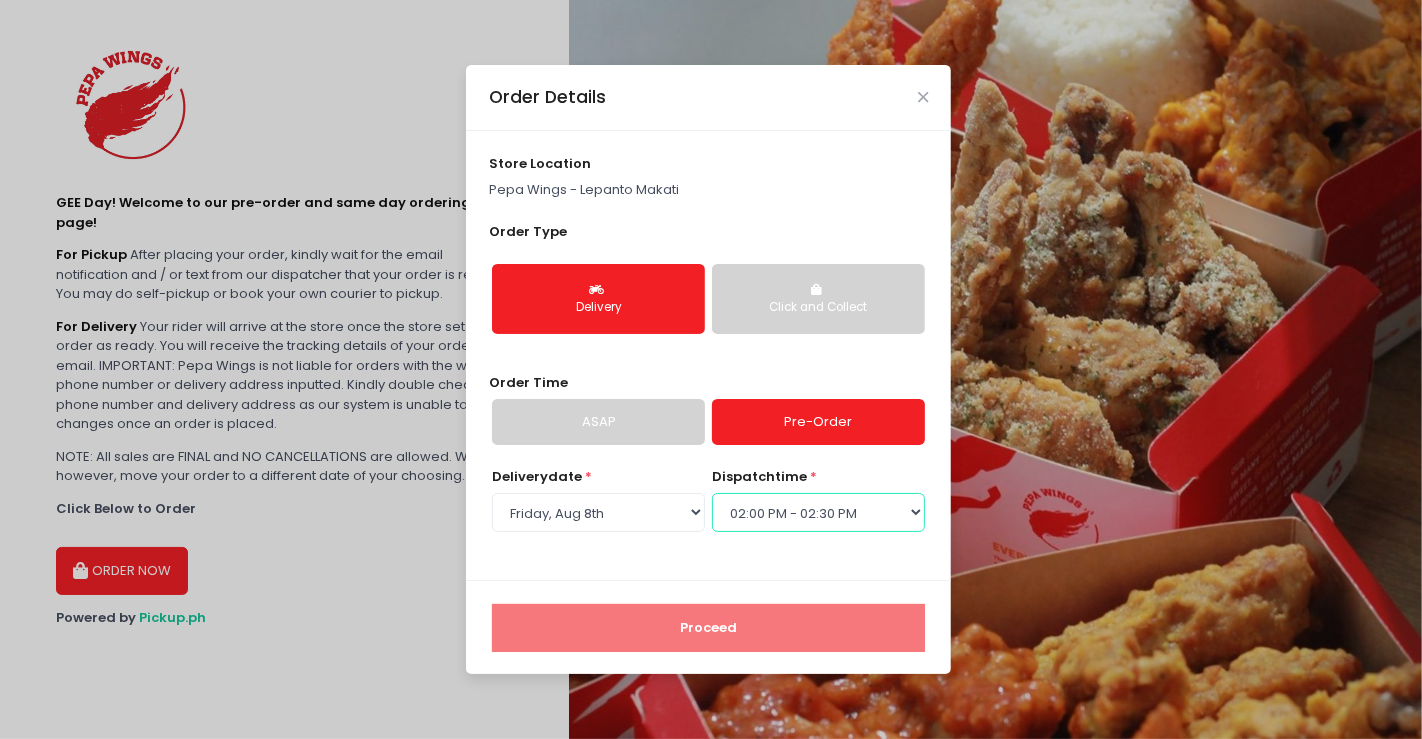 click on "Select dispatch time 10:30 AM - 11:00 AM 11:00 AM - 11:30 AM 11:30 AM - 12:00 PM 12:00 PM - 12:30 PM 12:30 PM - 01:00 PM 01:00 PM - 01:30 PM 01:30 PM - 02:00 PM 02:00 PM - 02:30 PM 02:30 PM - 03:00 PM 03:00 PM - 03:30 PM 03:30 PM - 04:00 PM 04:00 PM - 04:30 PM 04:30 PM - 05:00 PM 05:00 PM - 05:30 PM" at bounding box center [818, 512] 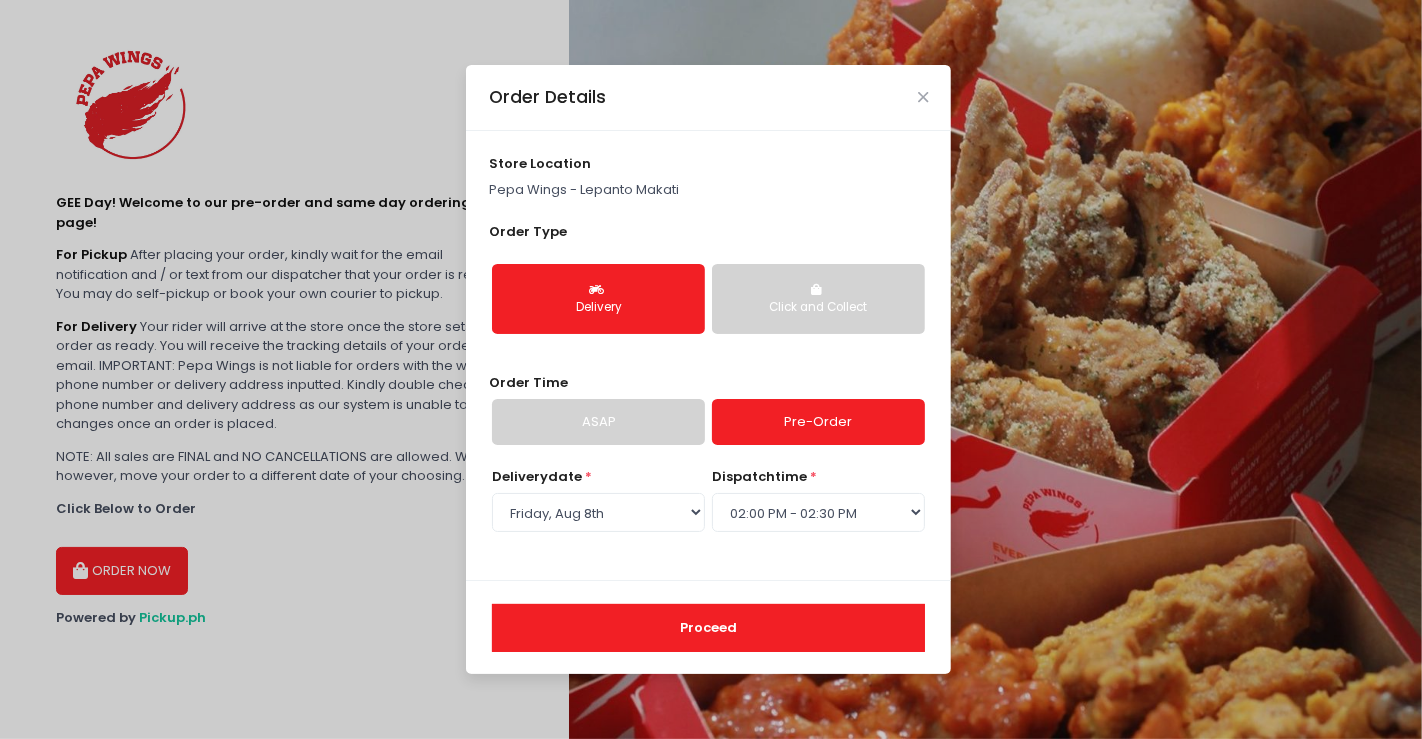 click on "Proceed" at bounding box center [708, 628] 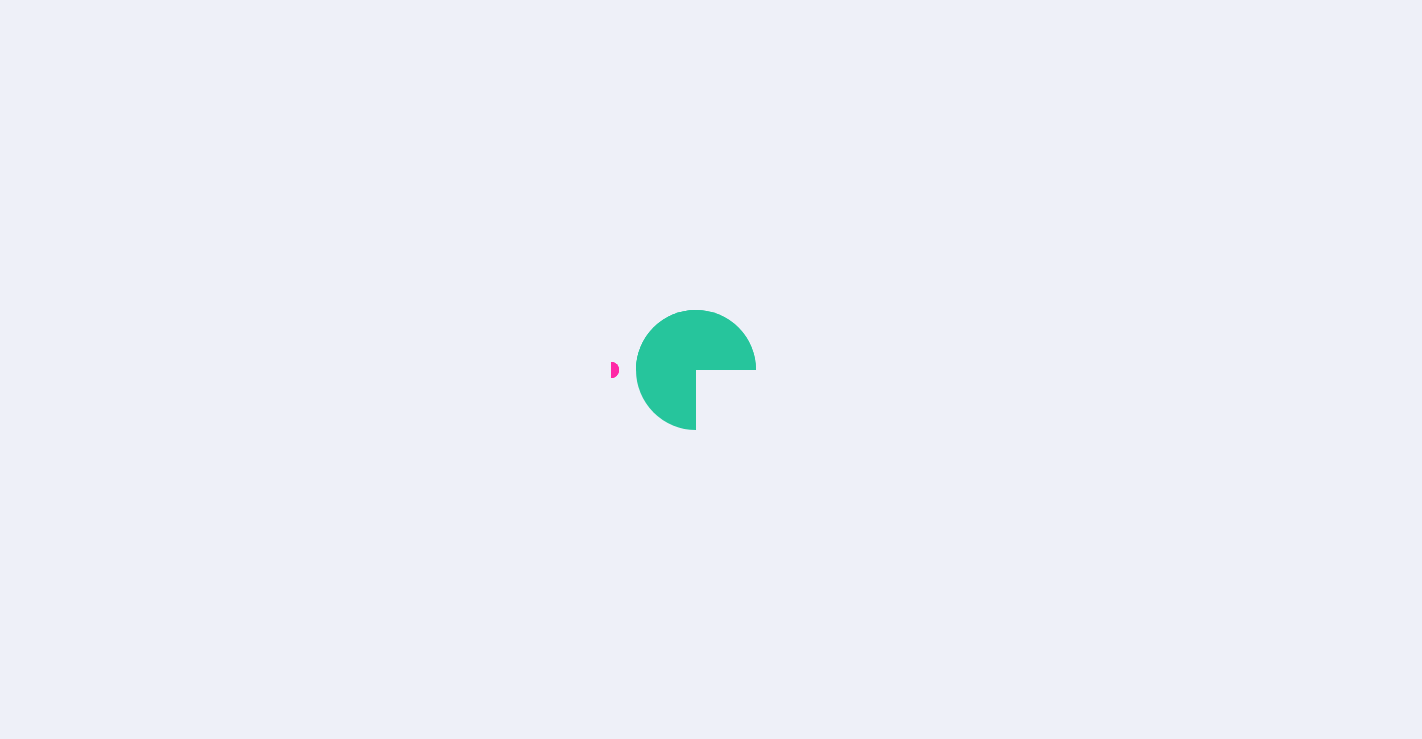 scroll, scrollTop: 0, scrollLeft: 0, axis: both 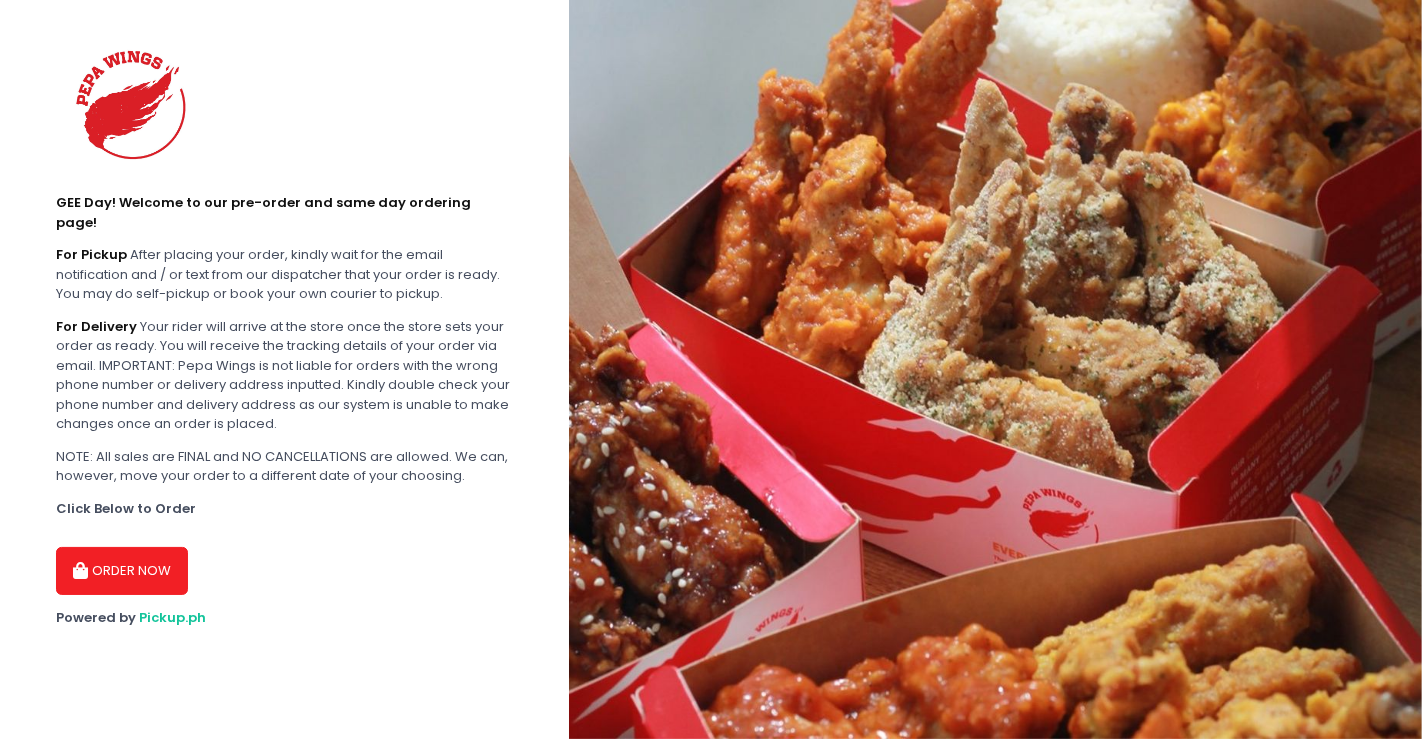 click on "ORDER NOW" at bounding box center (122, 571) 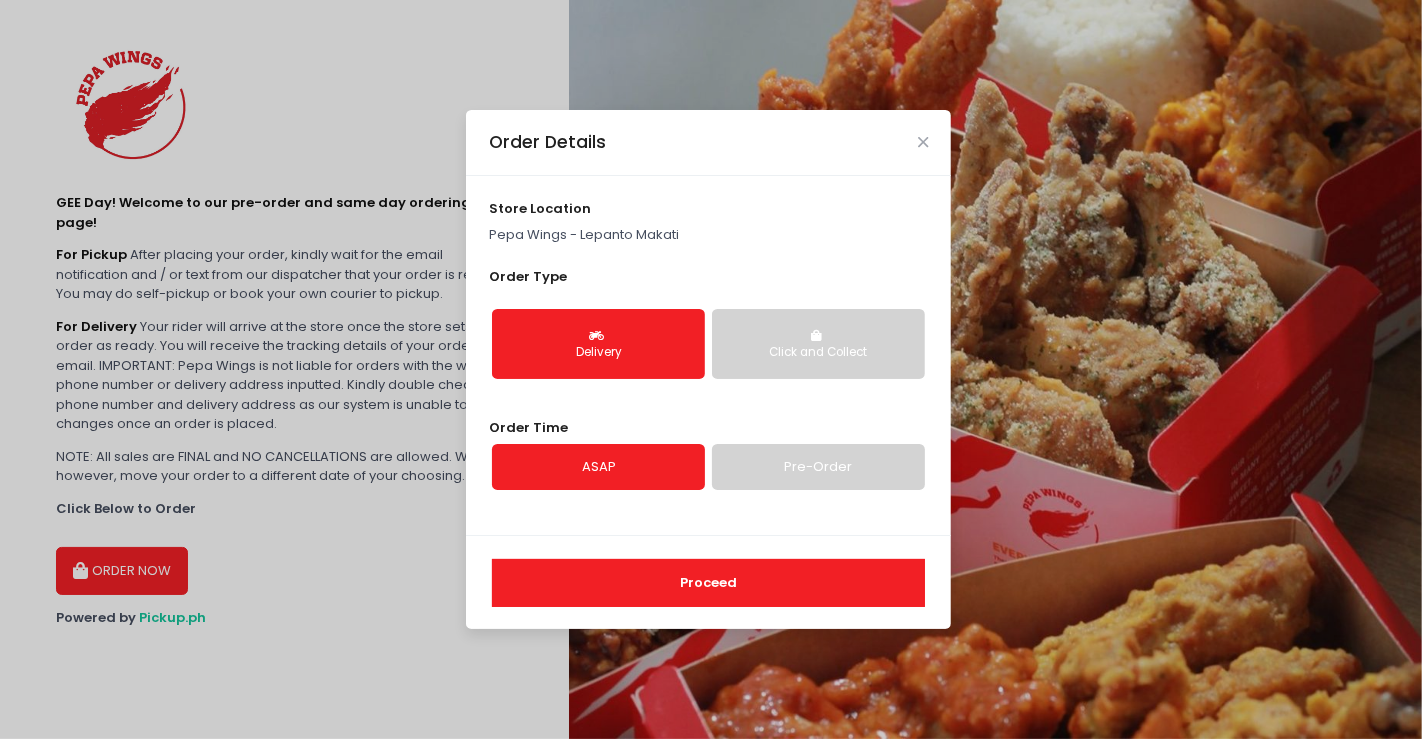 click on "Proceed" at bounding box center [708, 583] 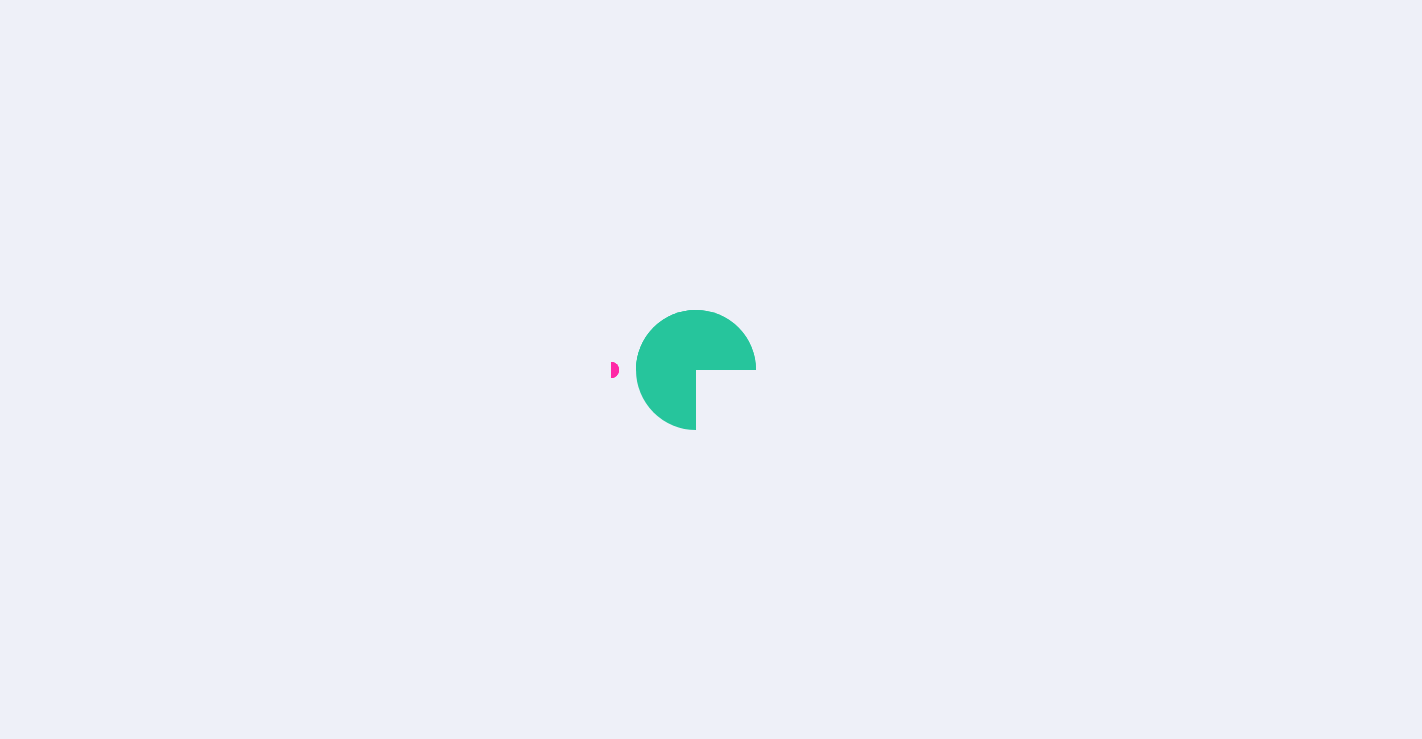 scroll, scrollTop: 0, scrollLeft: 0, axis: both 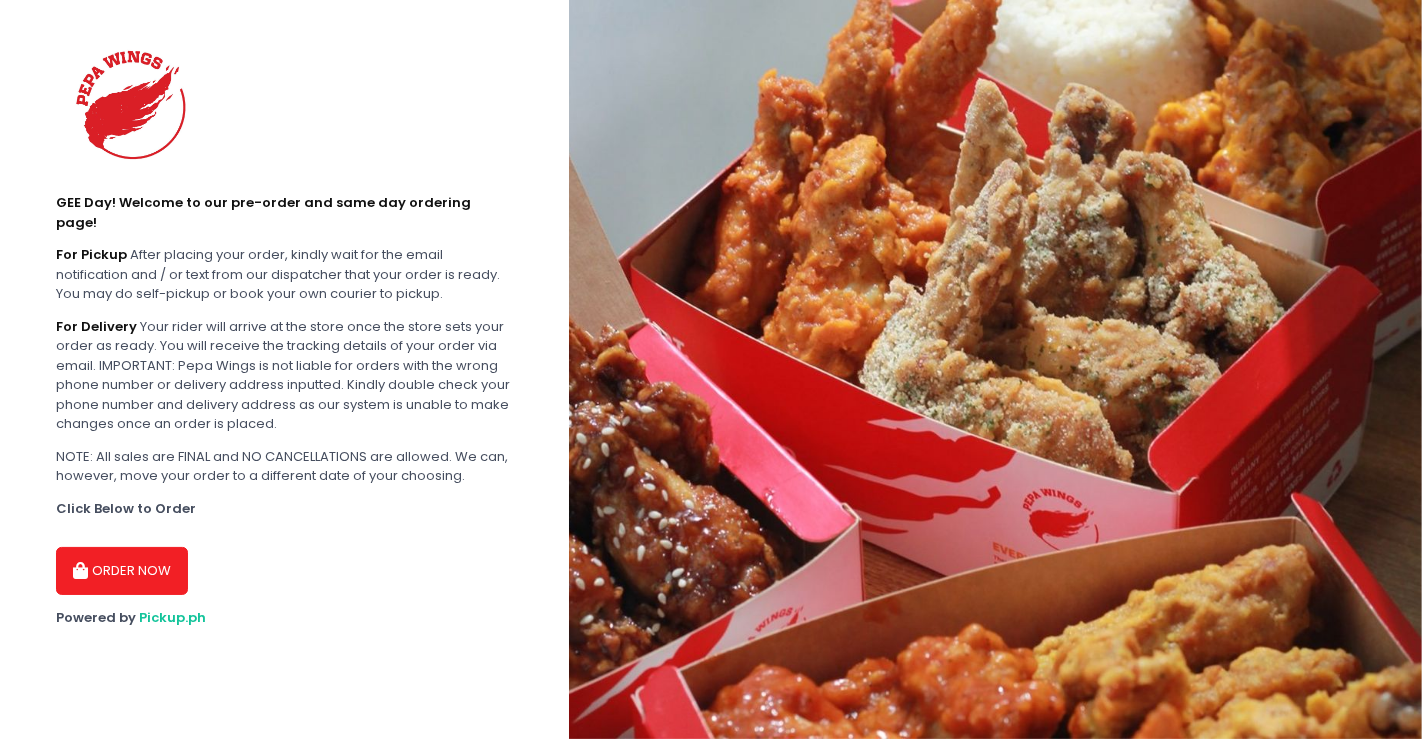 click at bounding box center [83, 571] 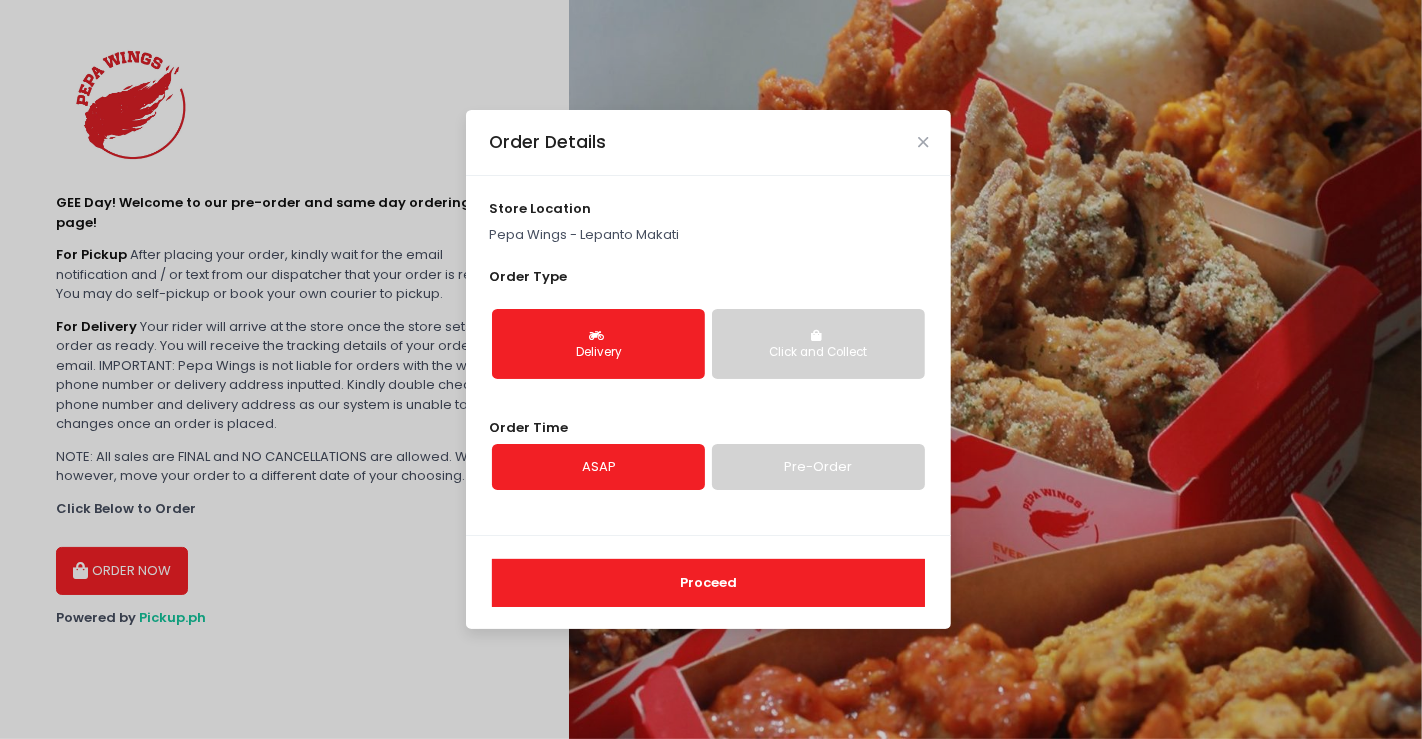 click on "Proceed" at bounding box center [708, 583] 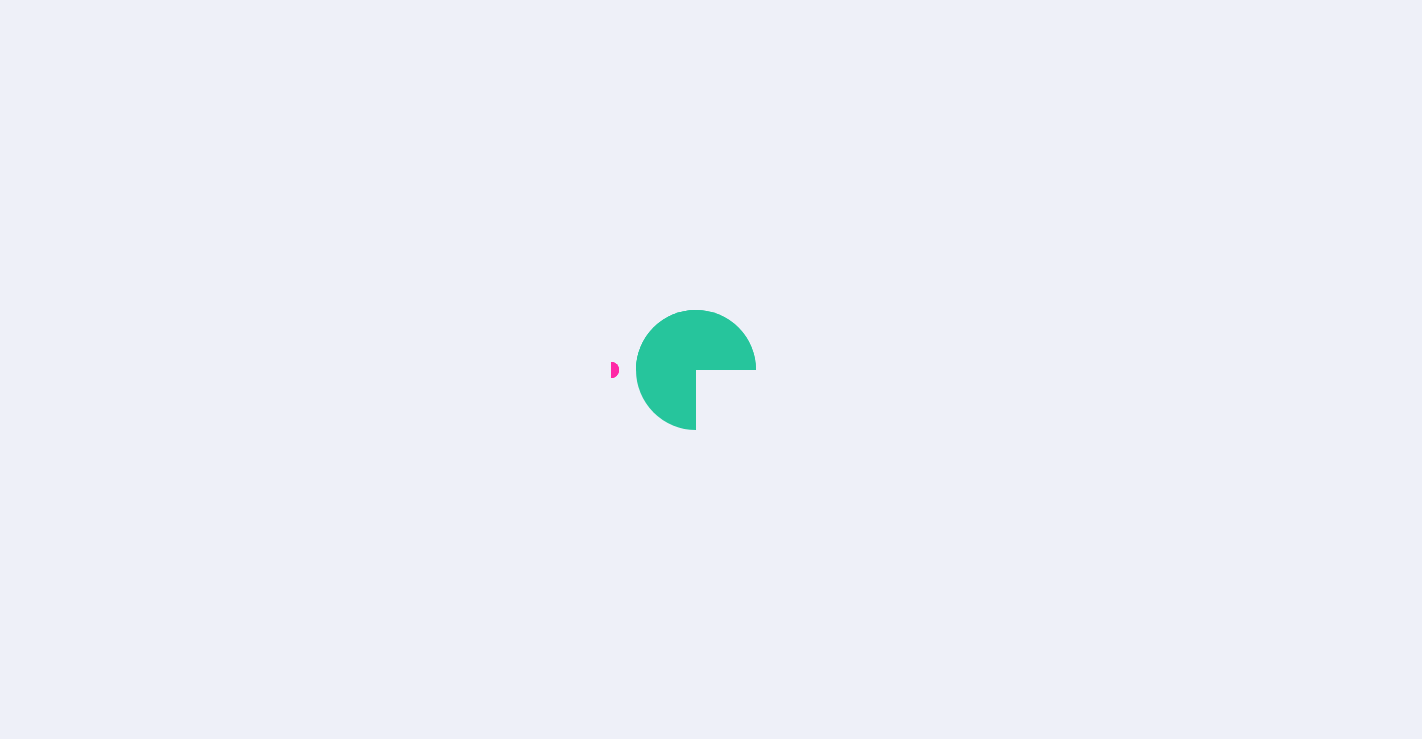 scroll, scrollTop: 0, scrollLeft: 0, axis: both 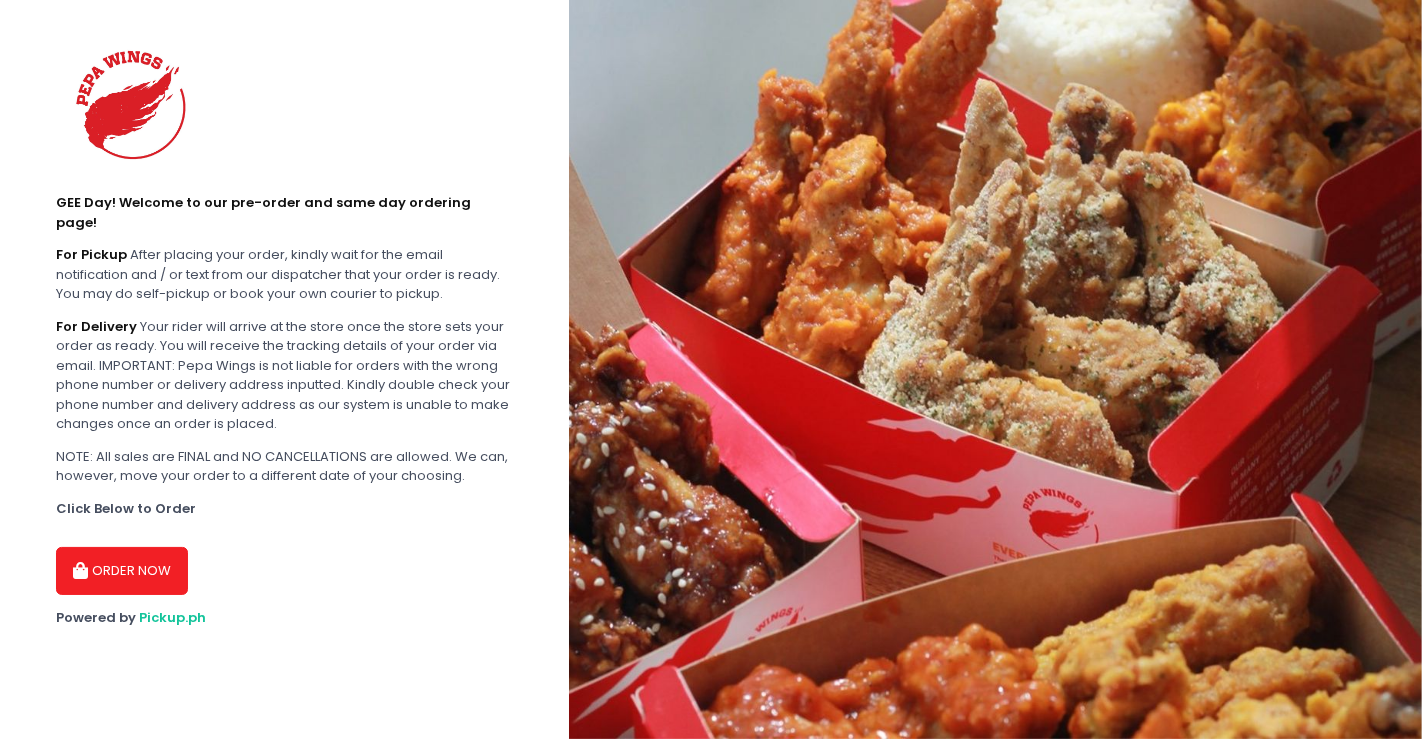 click at bounding box center [83, 571] 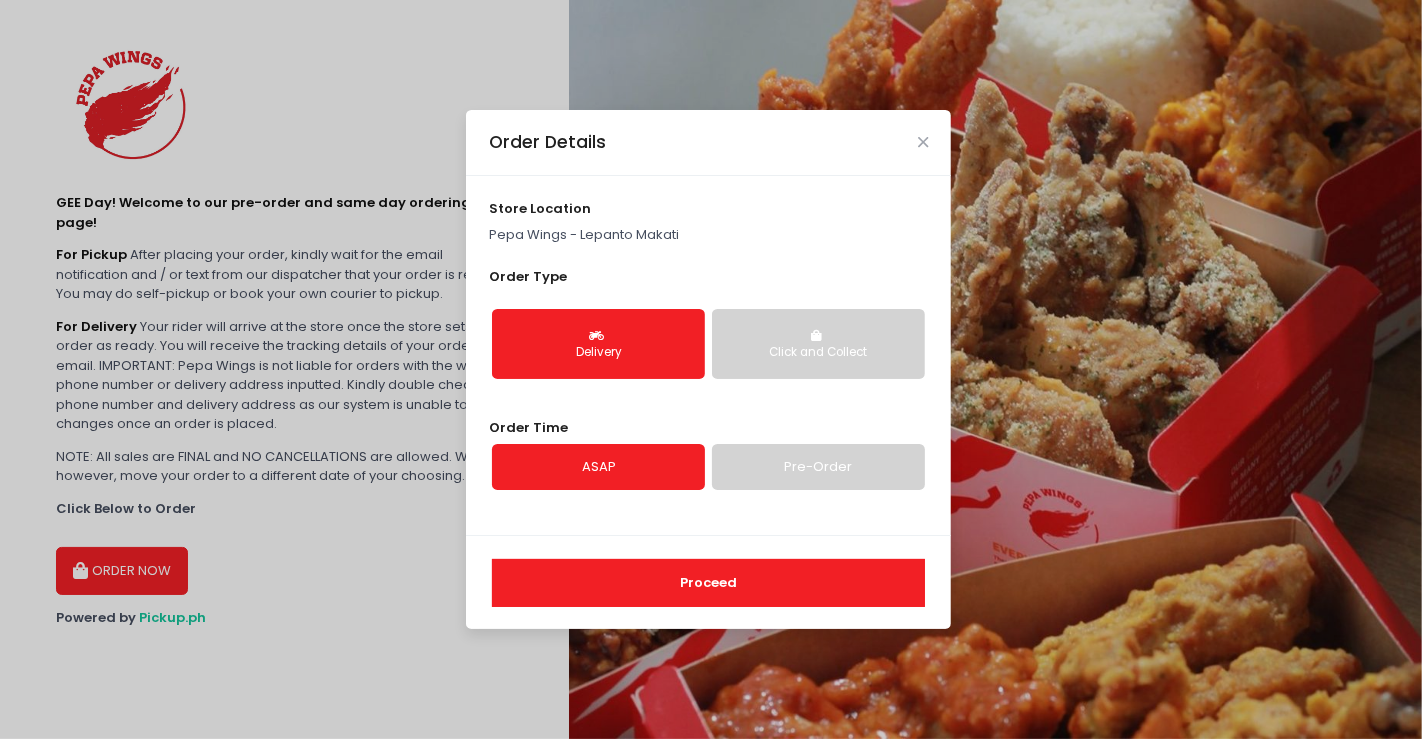 click on "Proceed" at bounding box center (708, 583) 